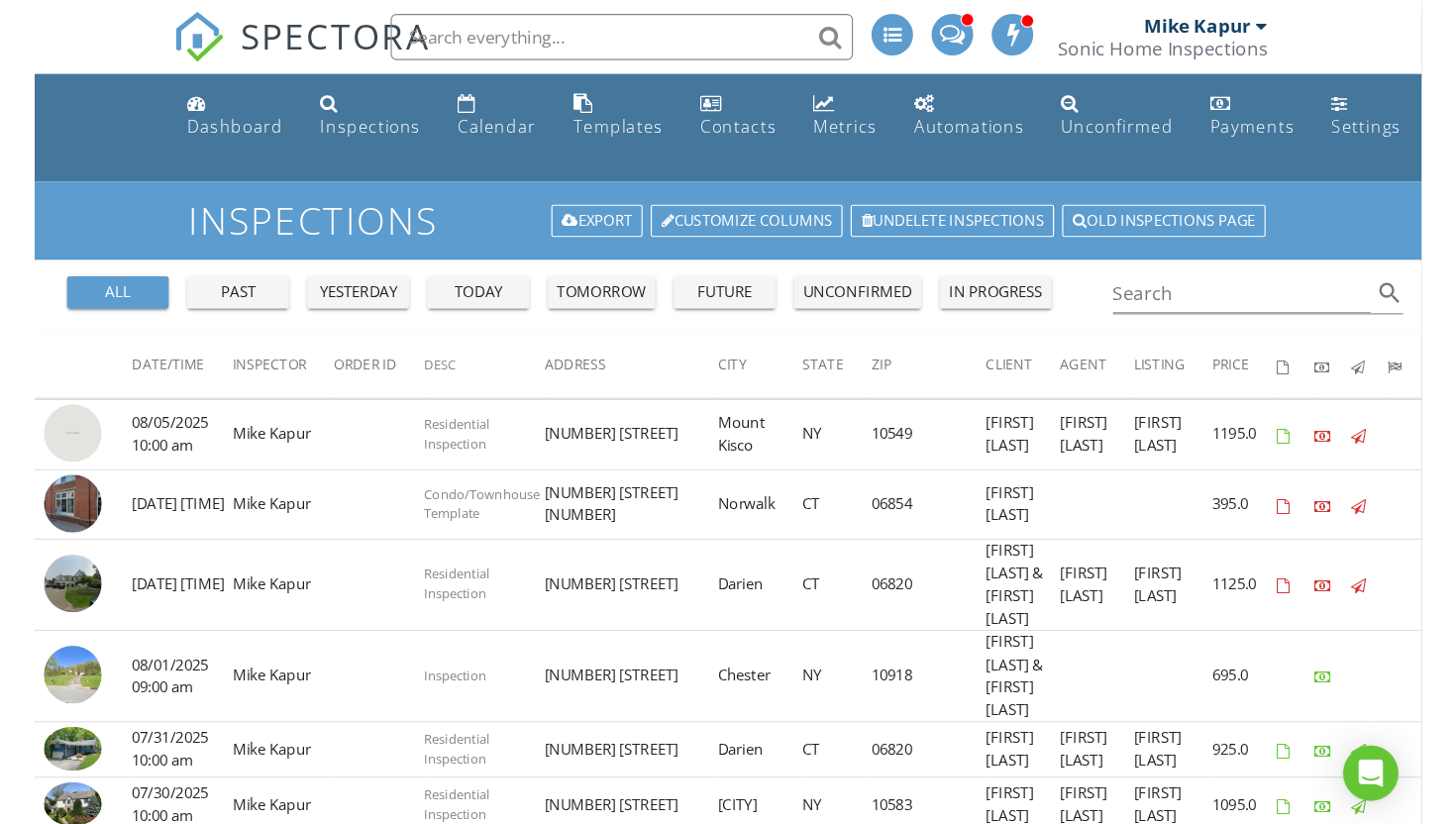 scroll, scrollTop: 0, scrollLeft: 0, axis: both 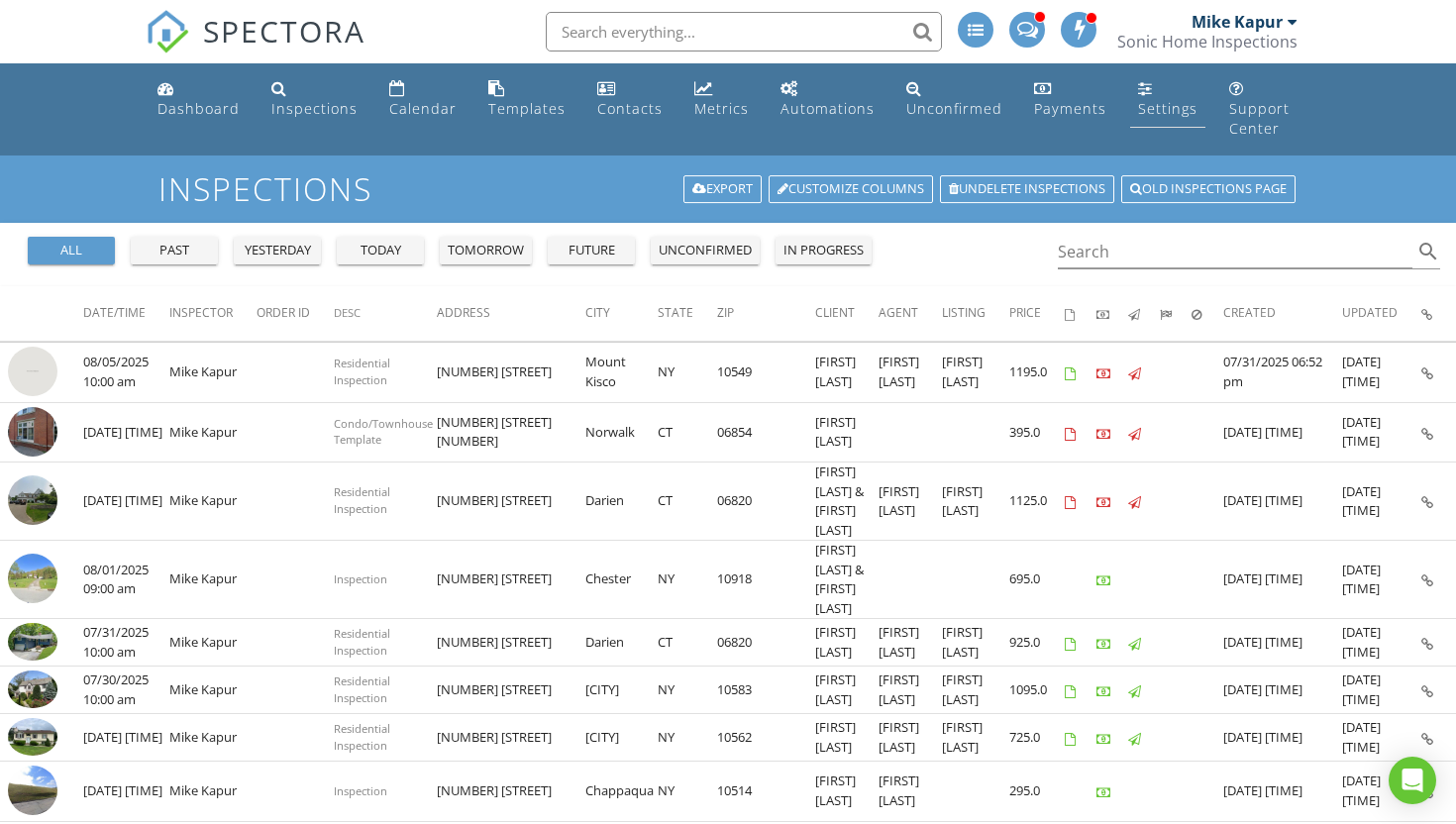 click on "Settings" at bounding box center [1168, 108] 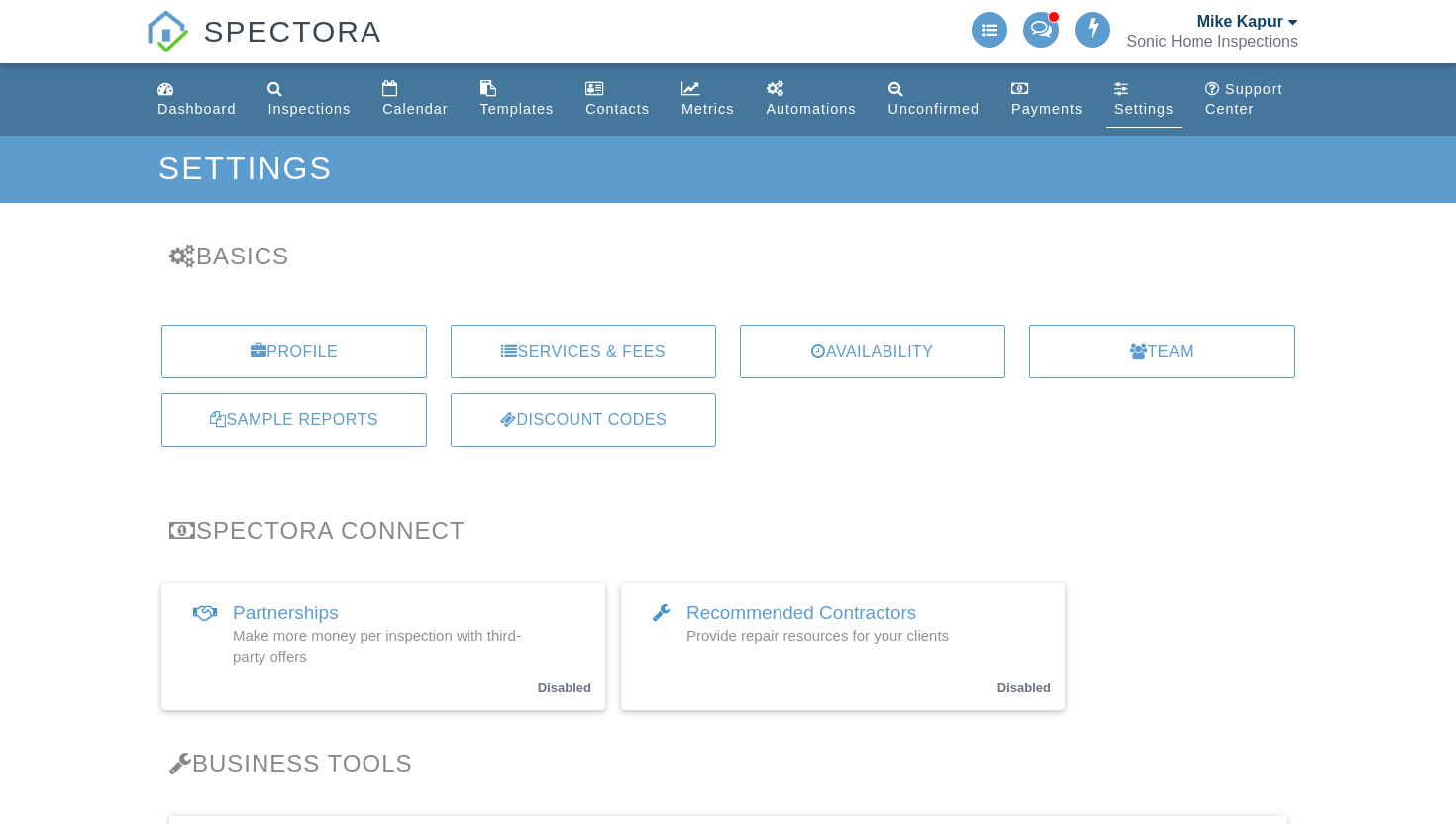 scroll, scrollTop: 0, scrollLeft: 0, axis: both 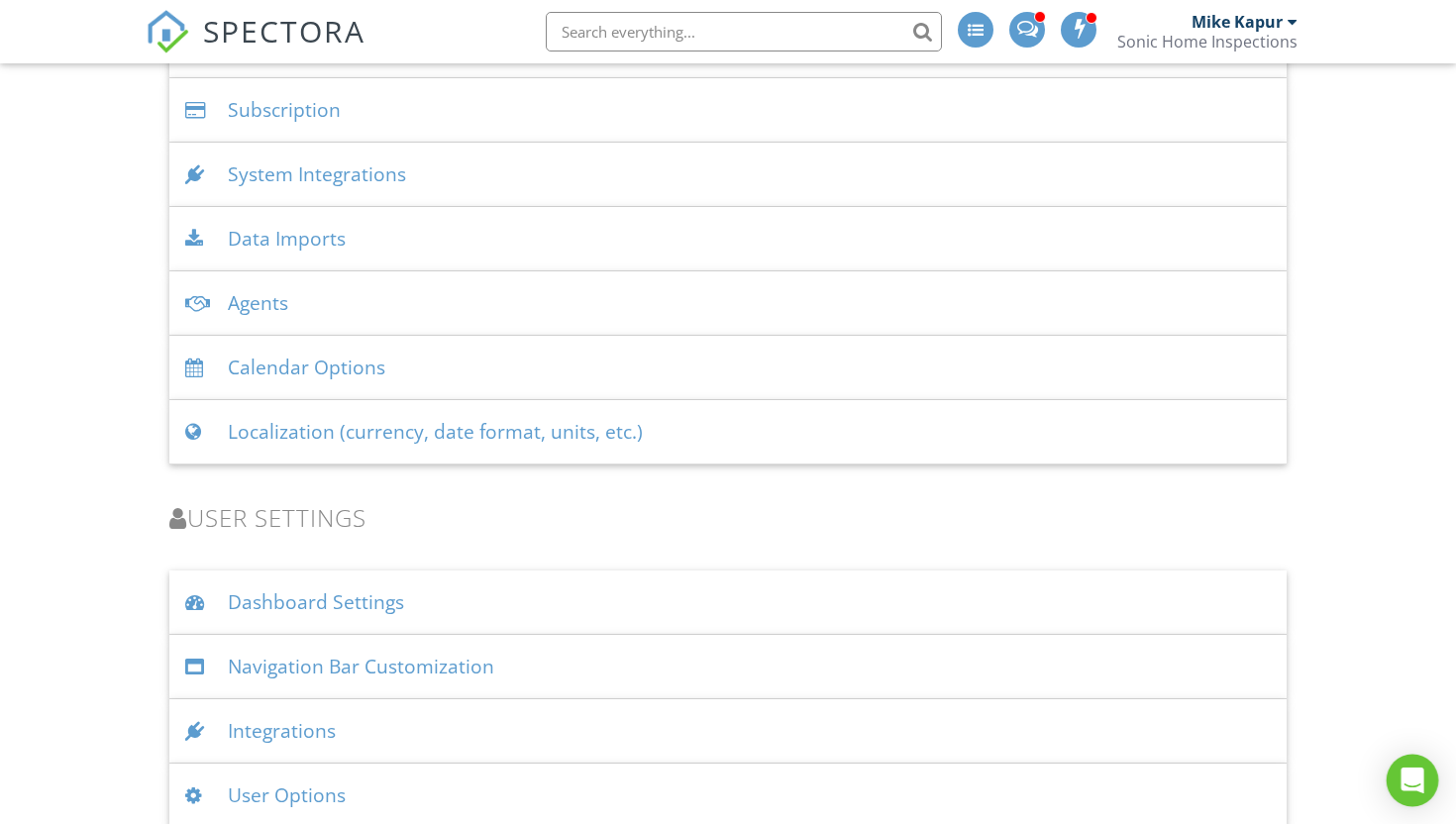 click 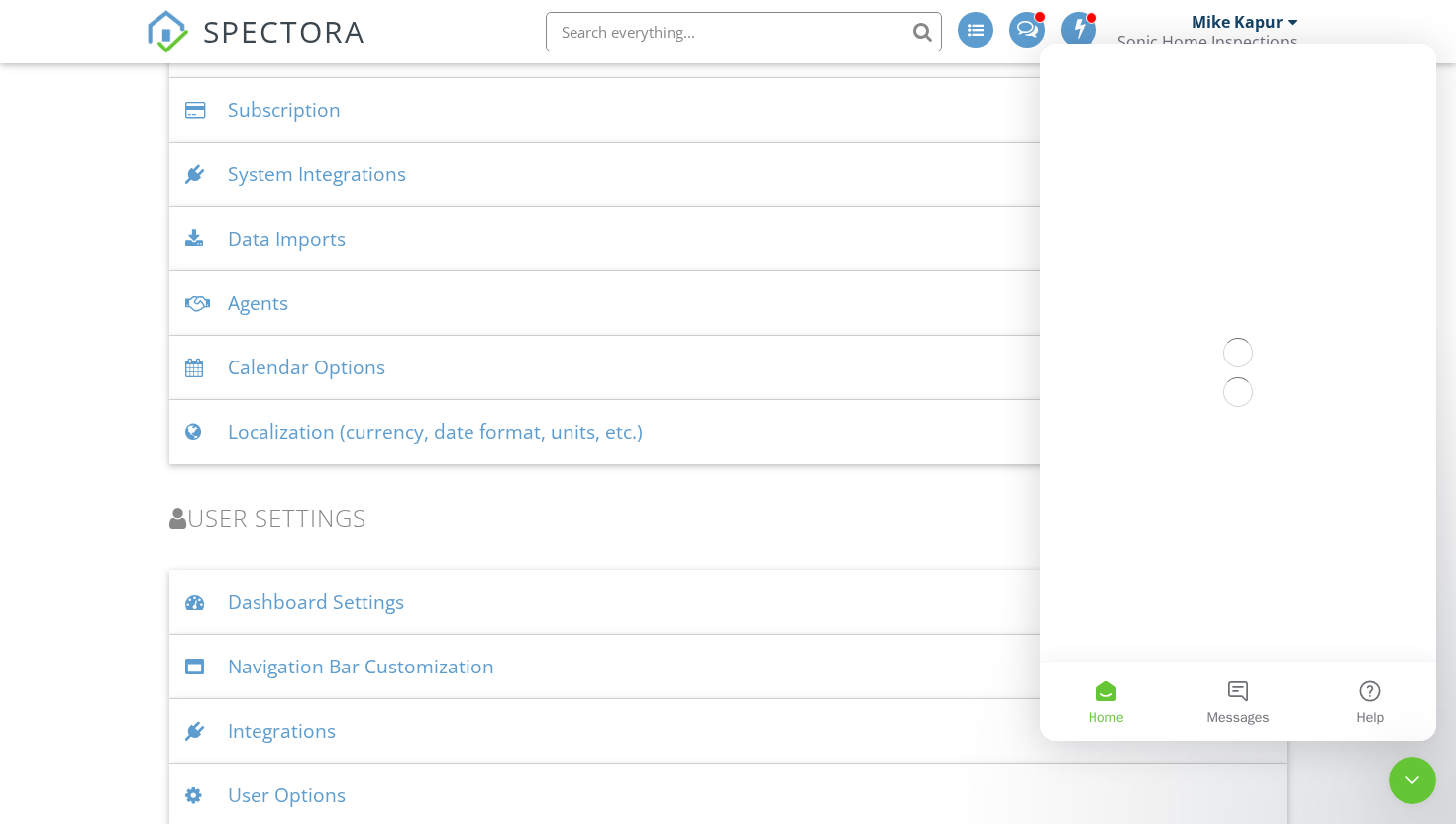 scroll, scrollTop: 0, scrollLeft: 0, axis: both 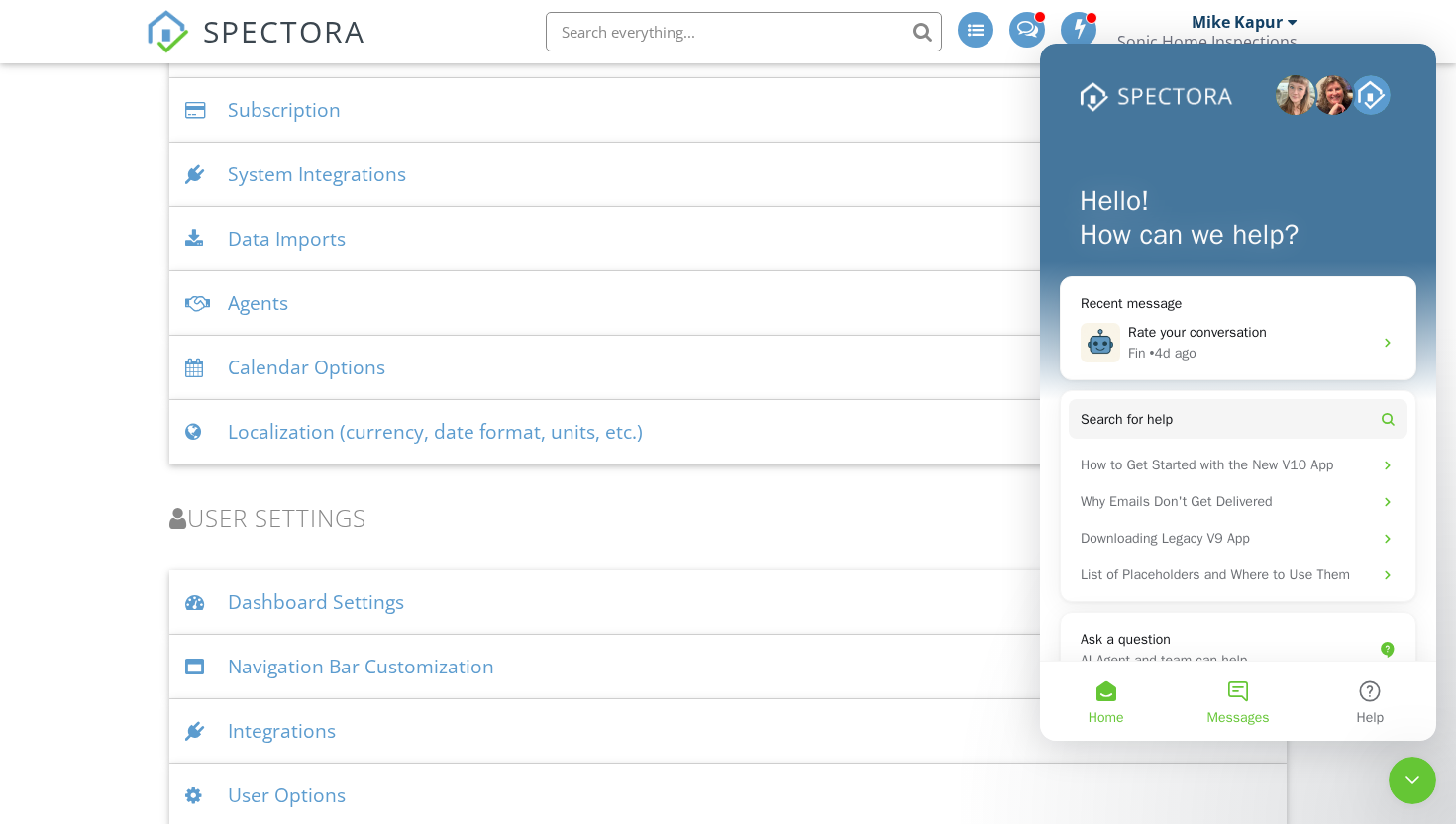 click on "Messages" at bounding box center (1237, 701) 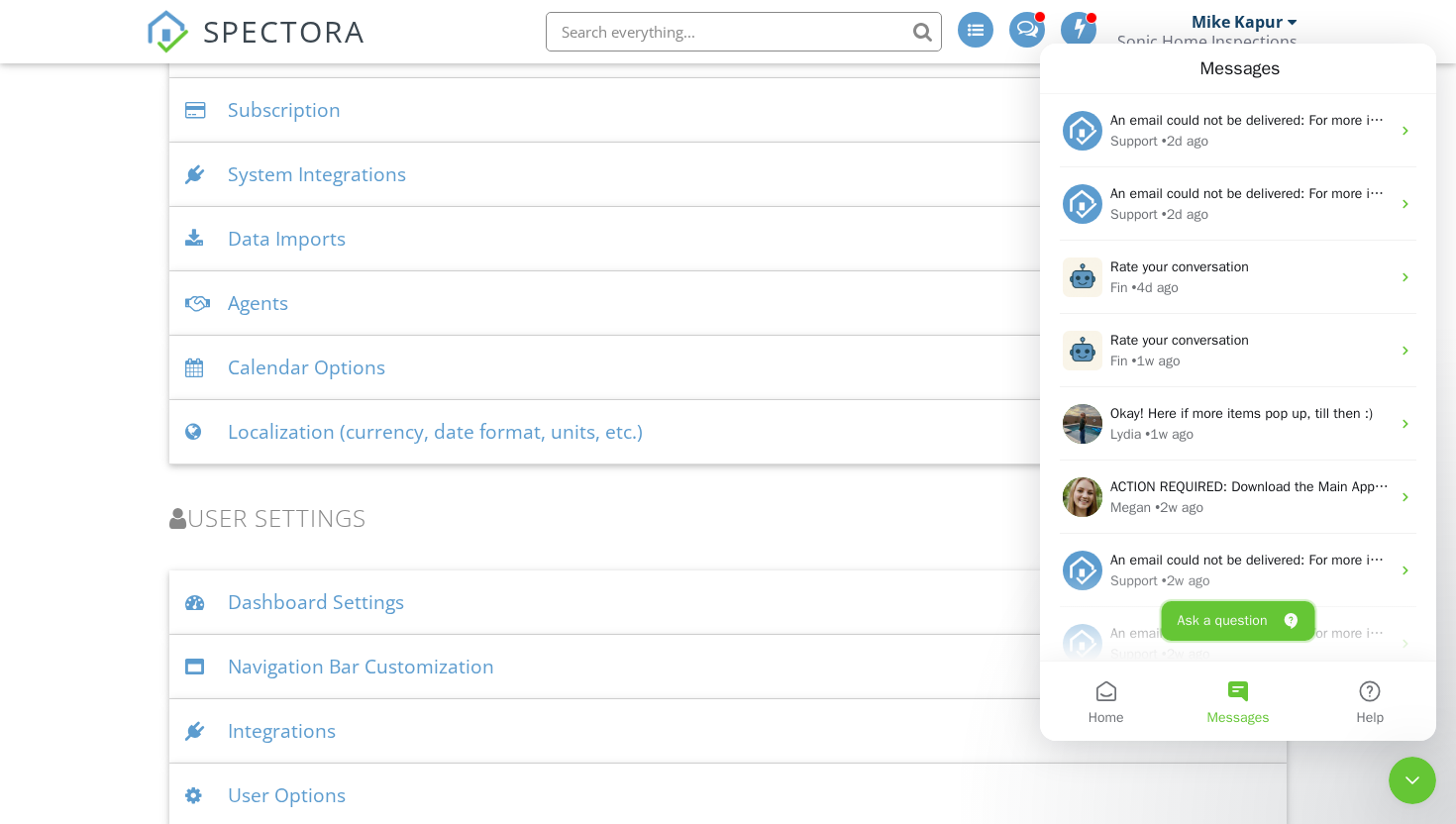click on "Ask a question" at bounding box center (1238, 621) 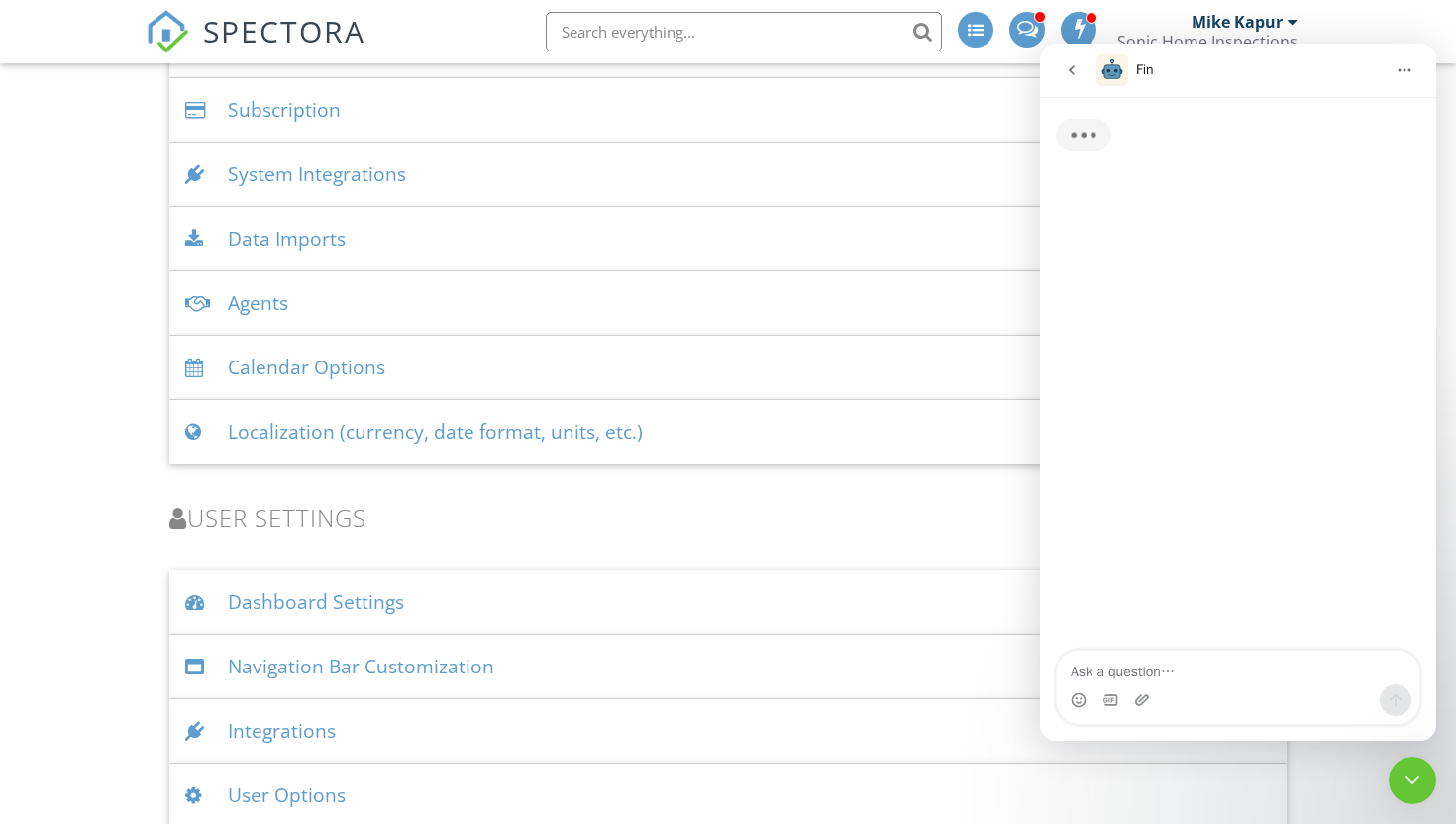 click at bounding box center [1238, 668] 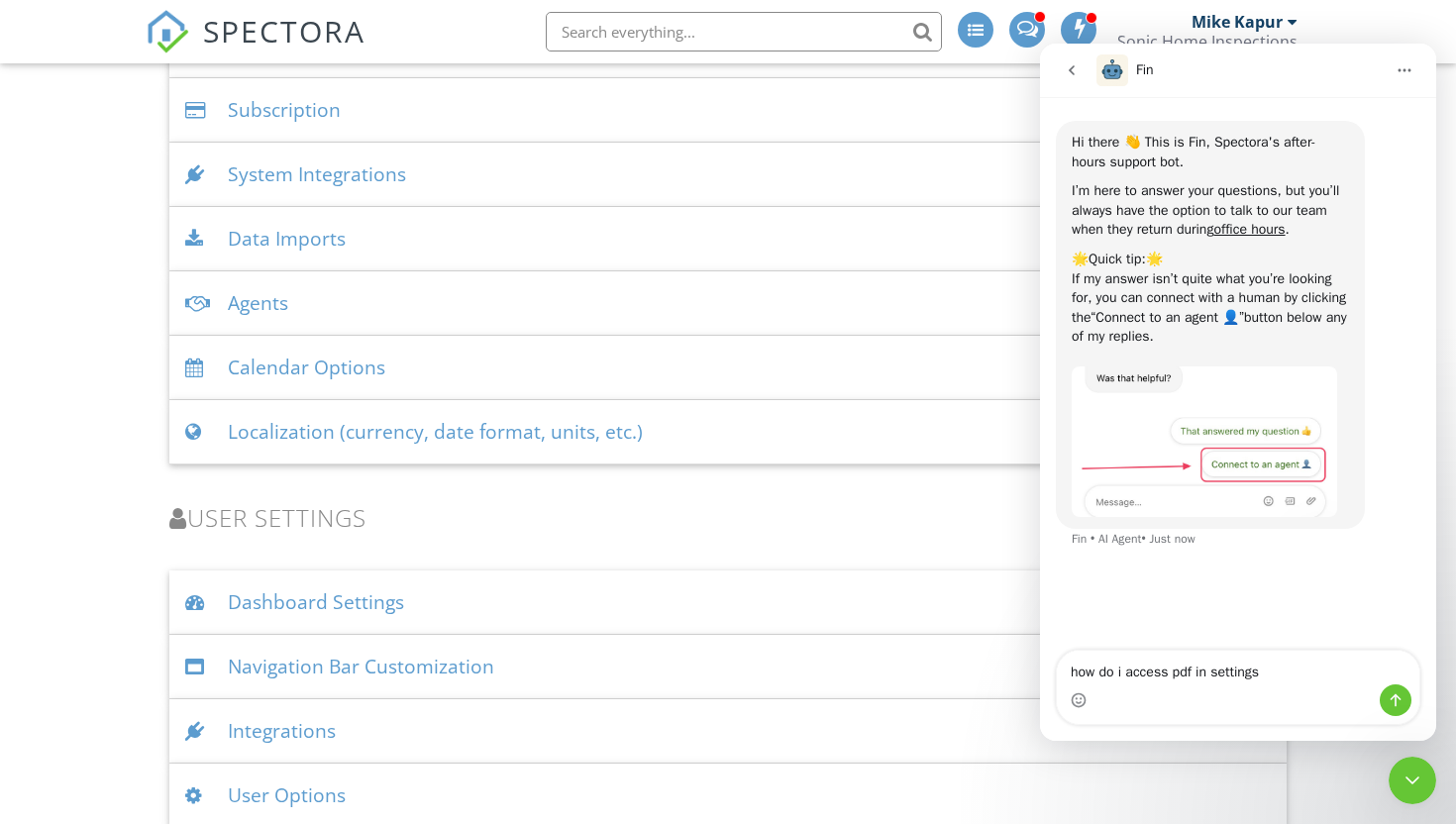 click on "how do i access pdf in settings" at bounding box center [1238, 668] 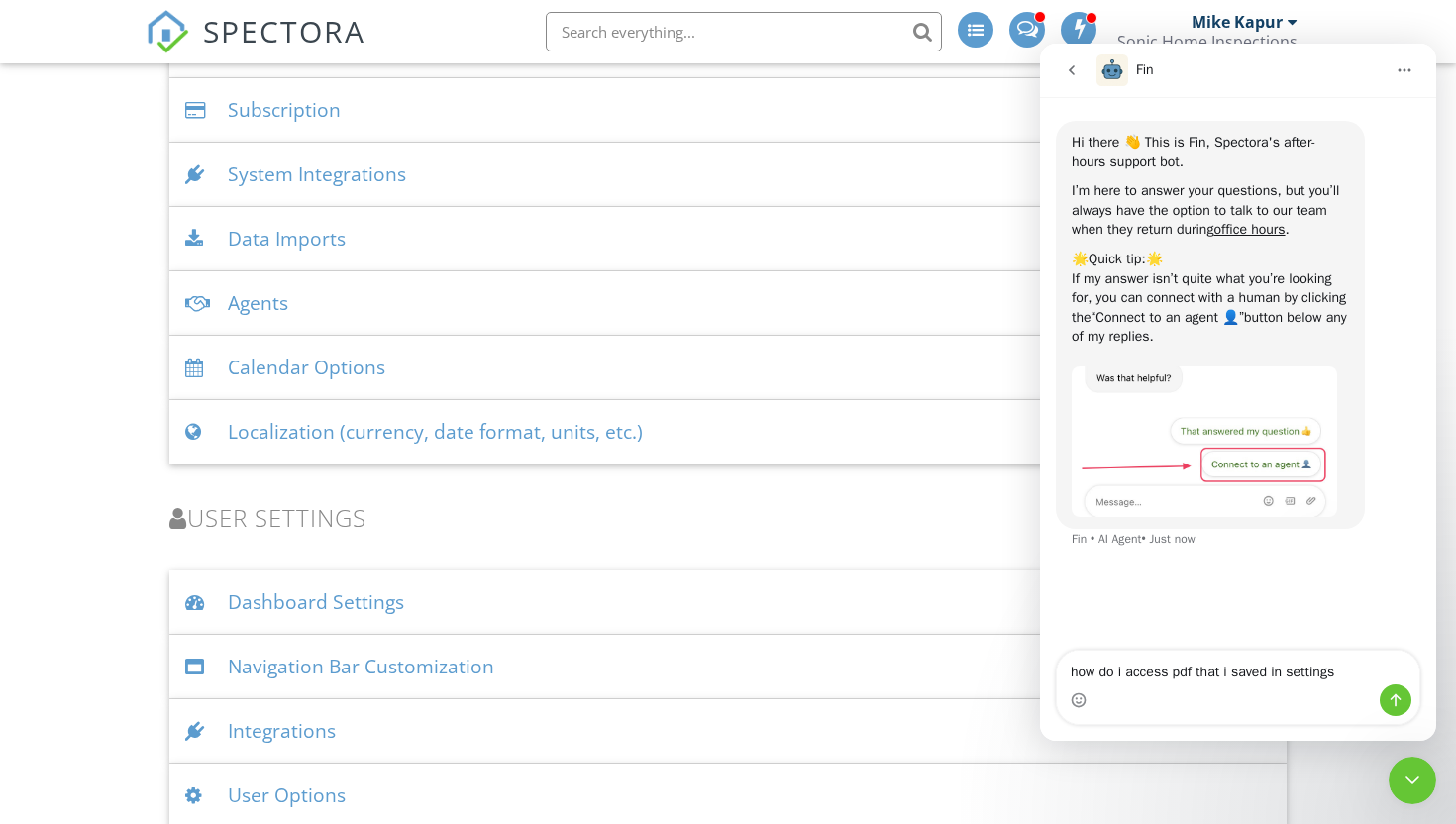 type on "how do i access pdf that i saved in settings" 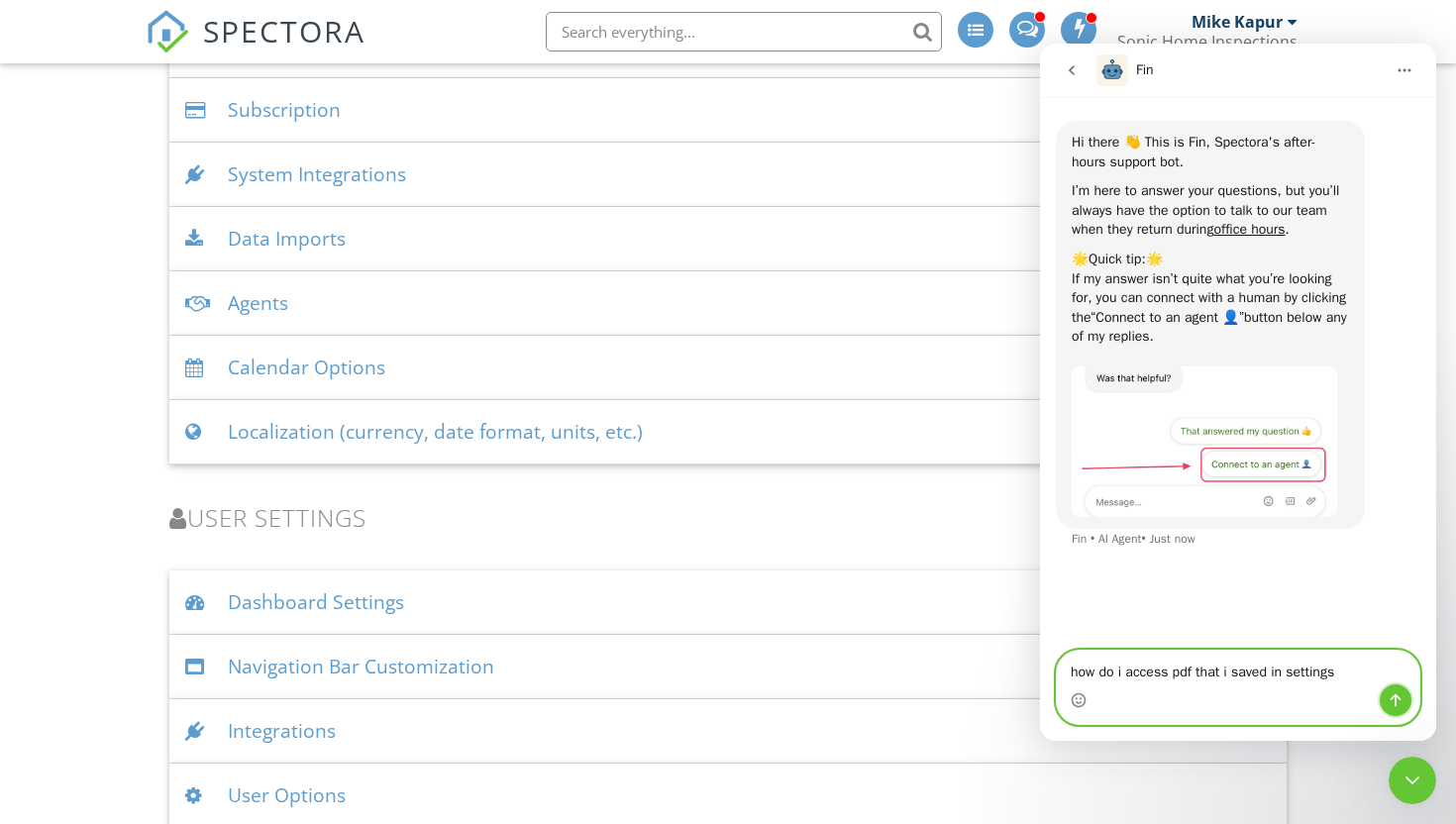 click at bounding box center [1396, 700] 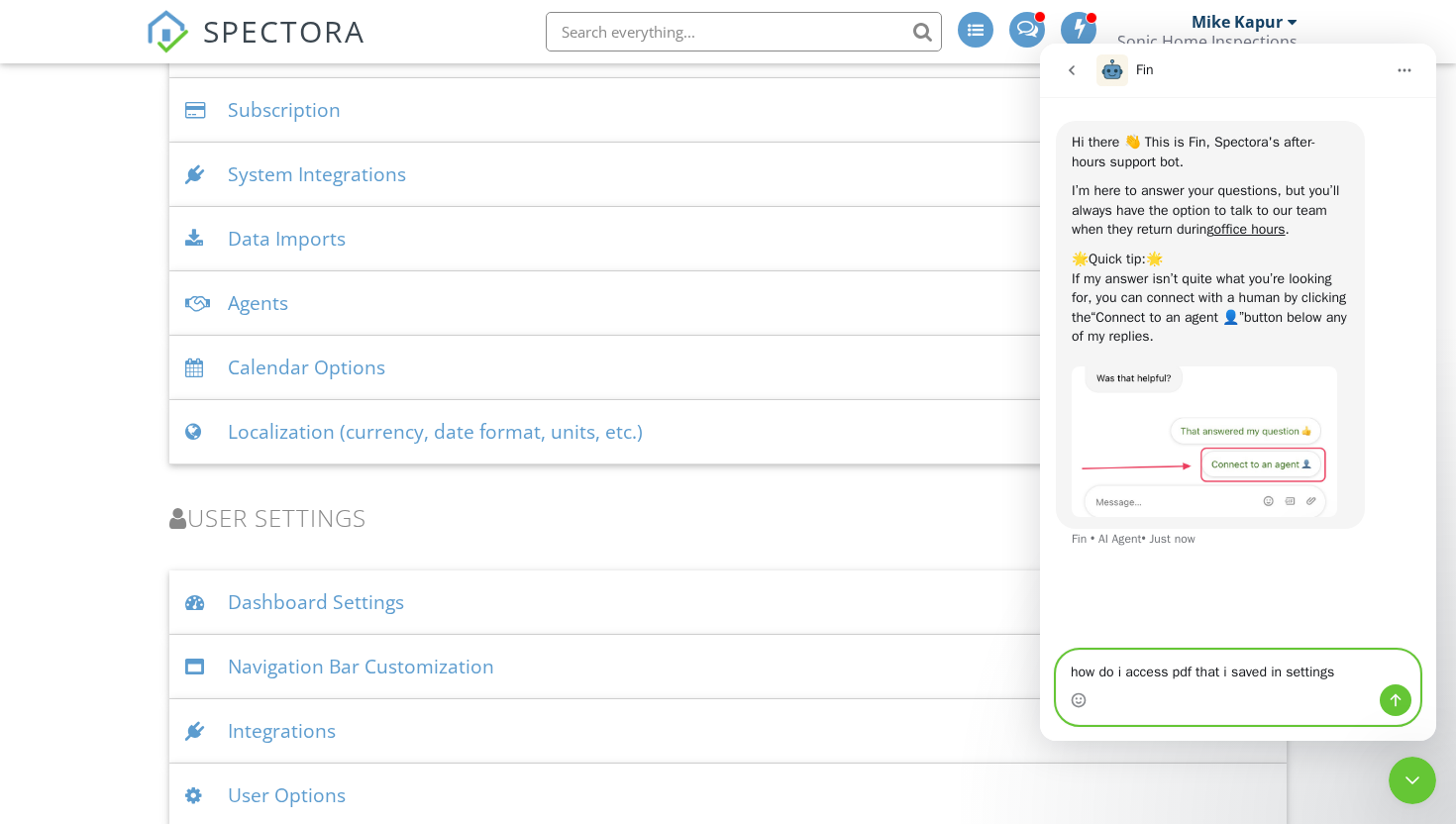 type 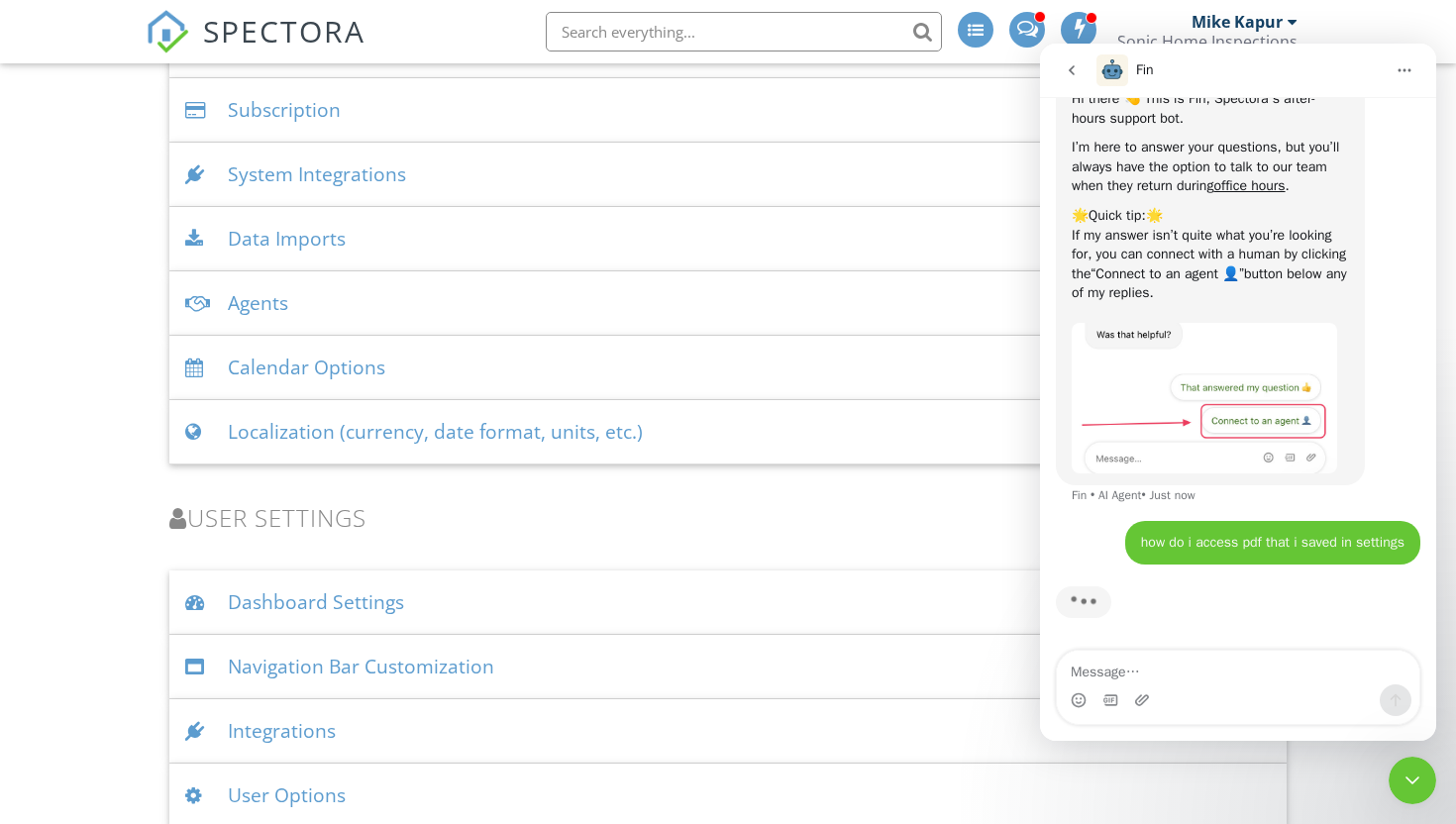 scroll, scrollTop: 20, scrollLeft: 0, axis: vertical 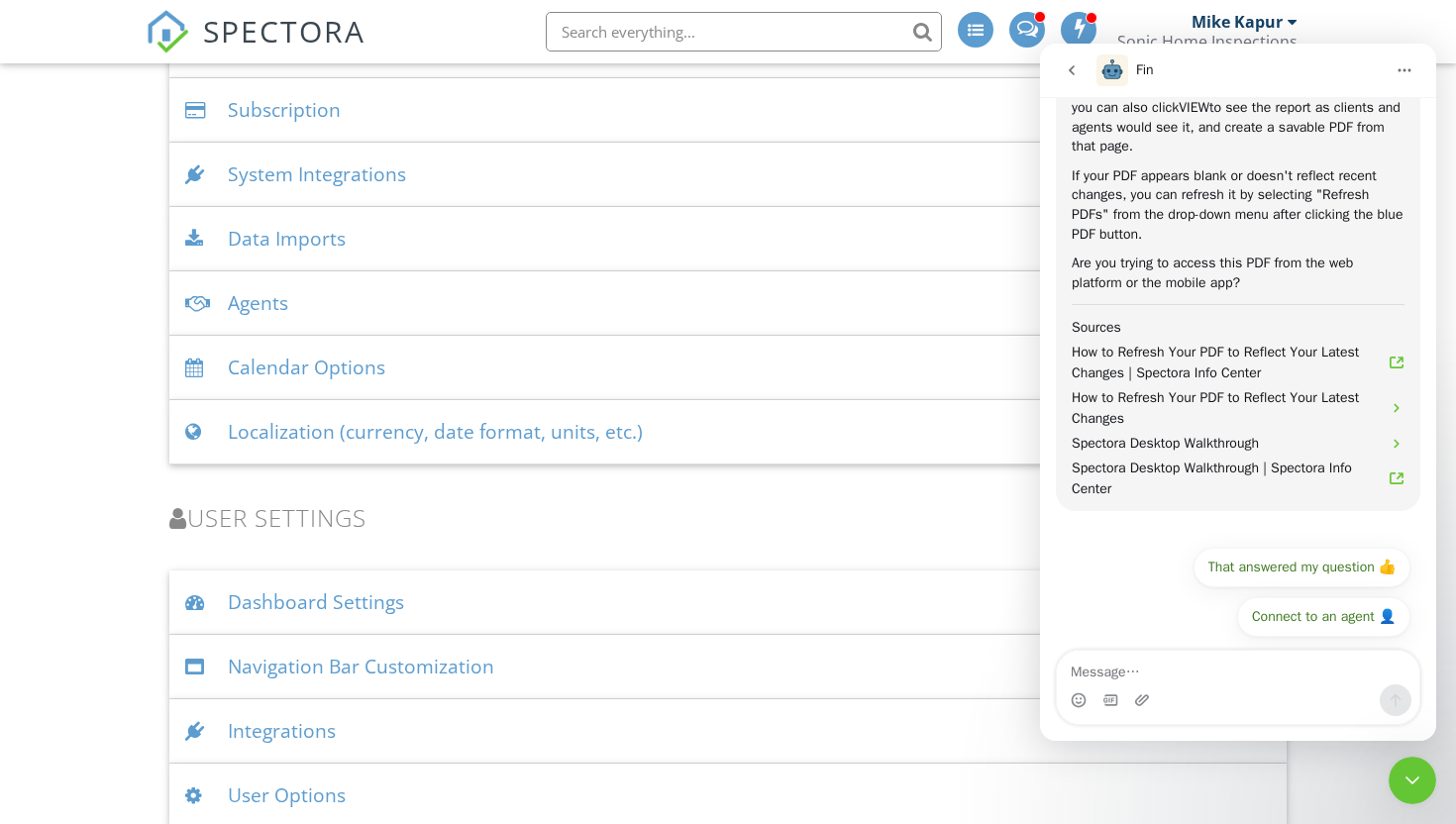 click at bounding box center (1412, 780) 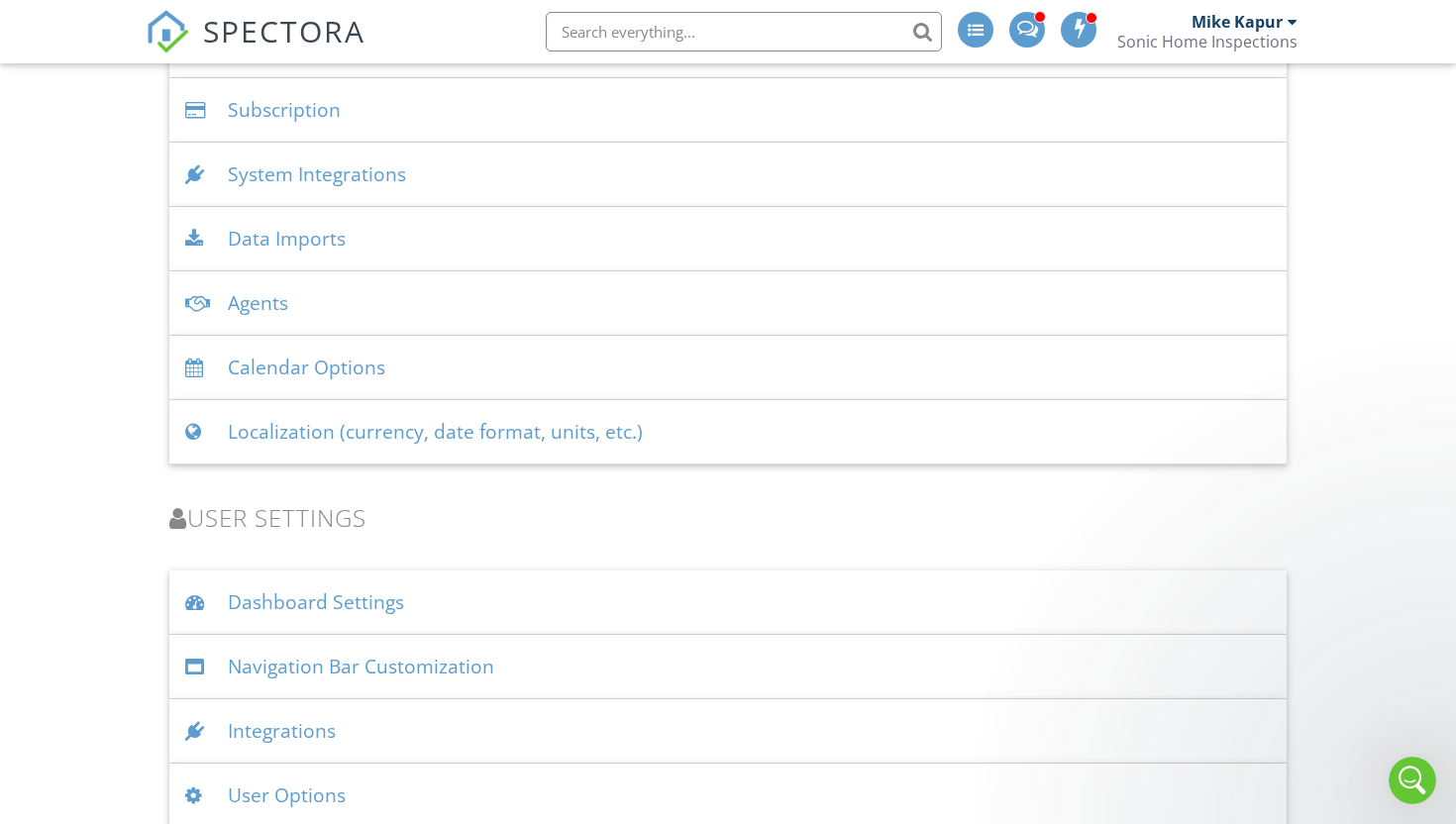 scroll, scrollTop: 0, scrollLeft: 0, axis: both 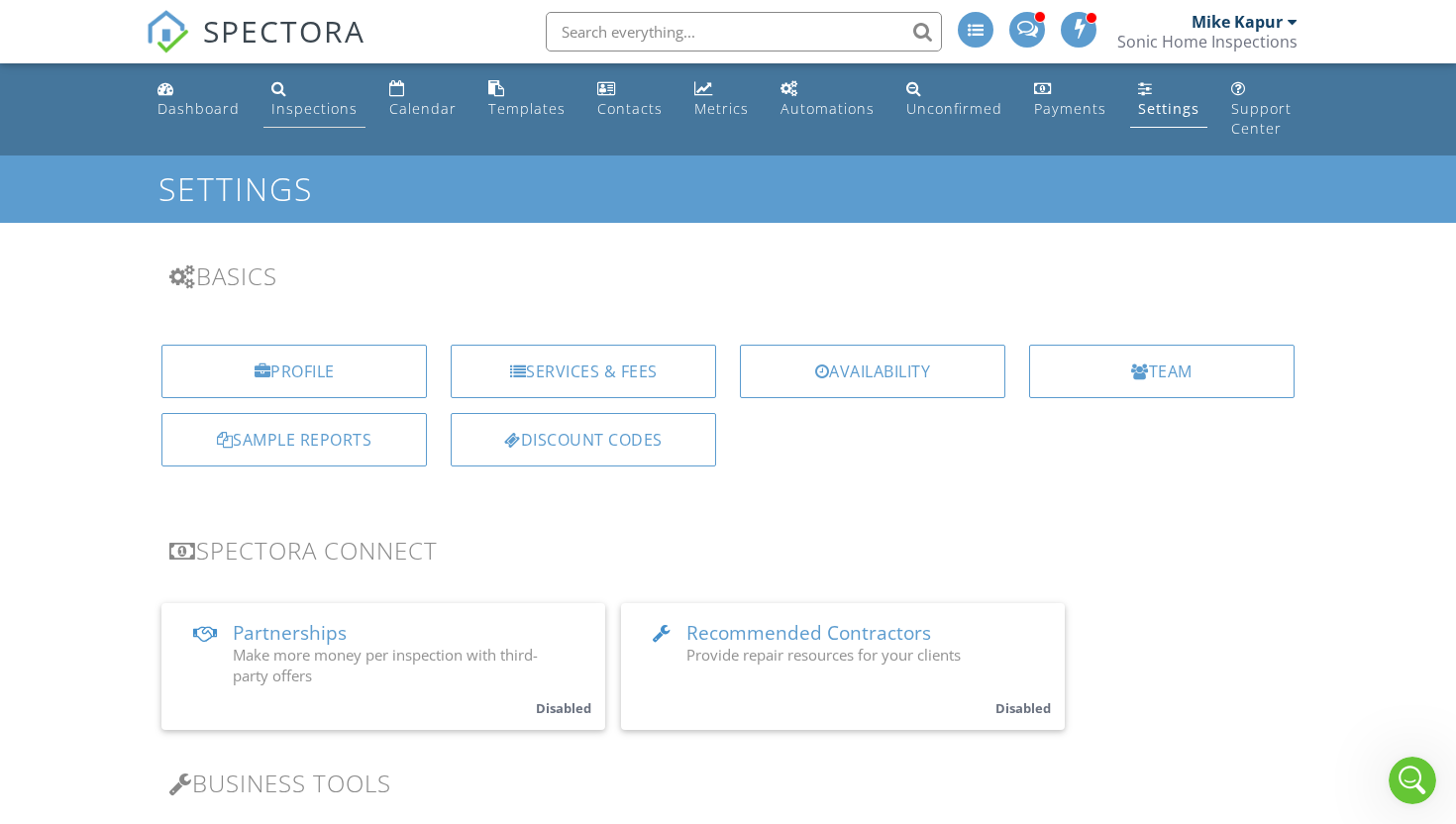 click on "Inspections" at bounding box center (314, 108) 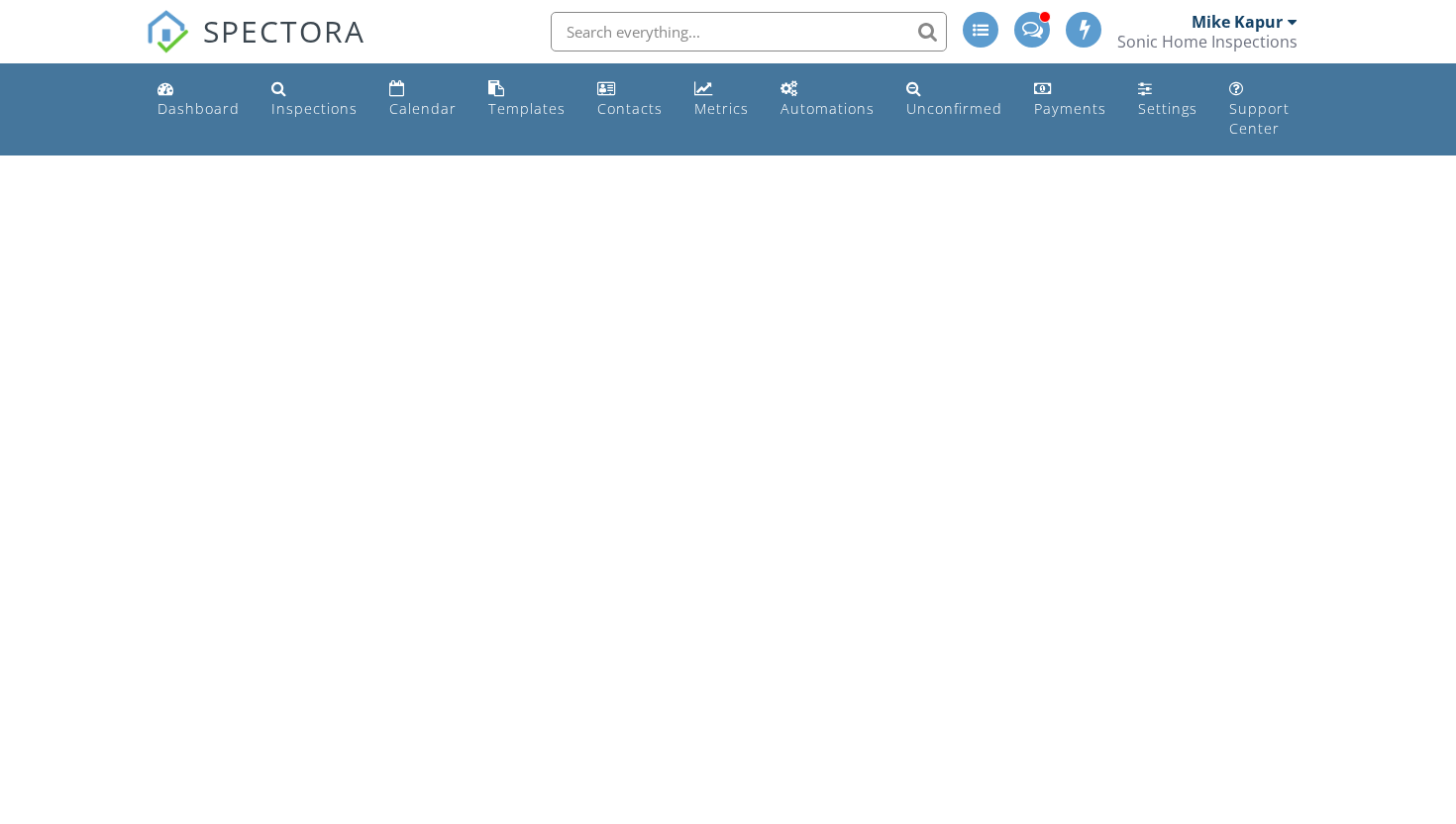 scroll, scrollTop: 0, scrollLeft: 0, axis: both 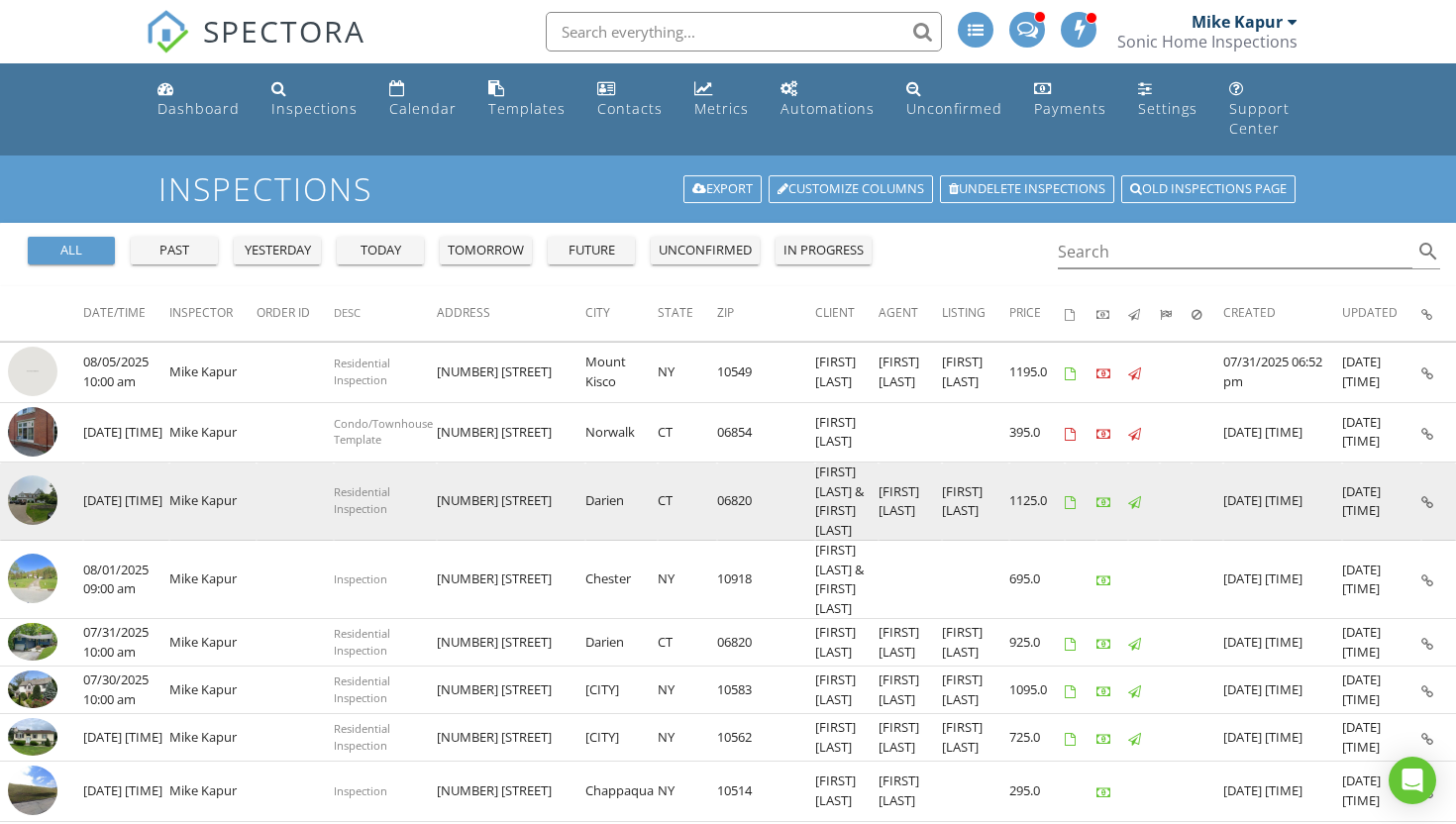 click at bounding box center (33, 500) 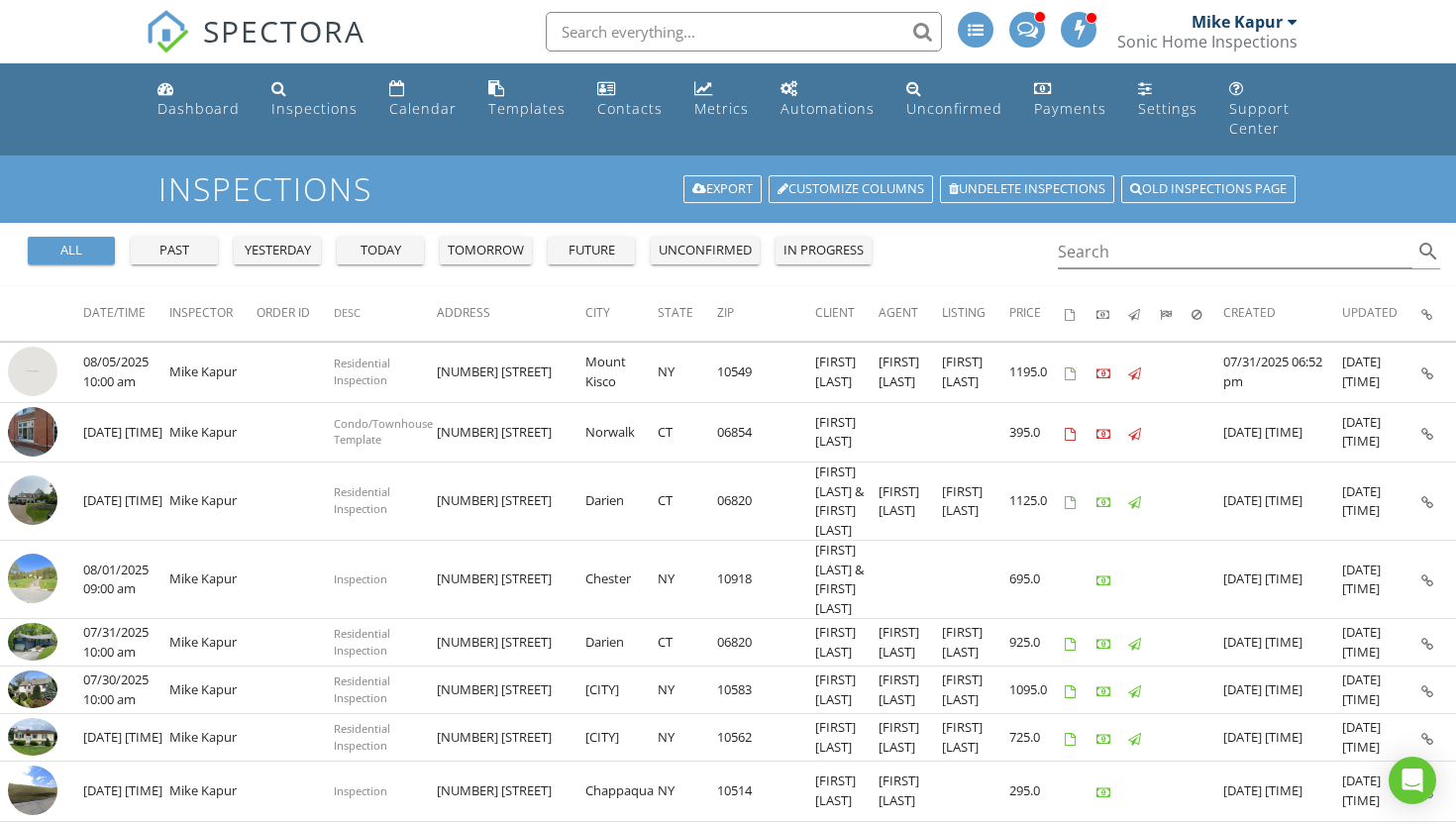 click at bounding box center (744, 32) 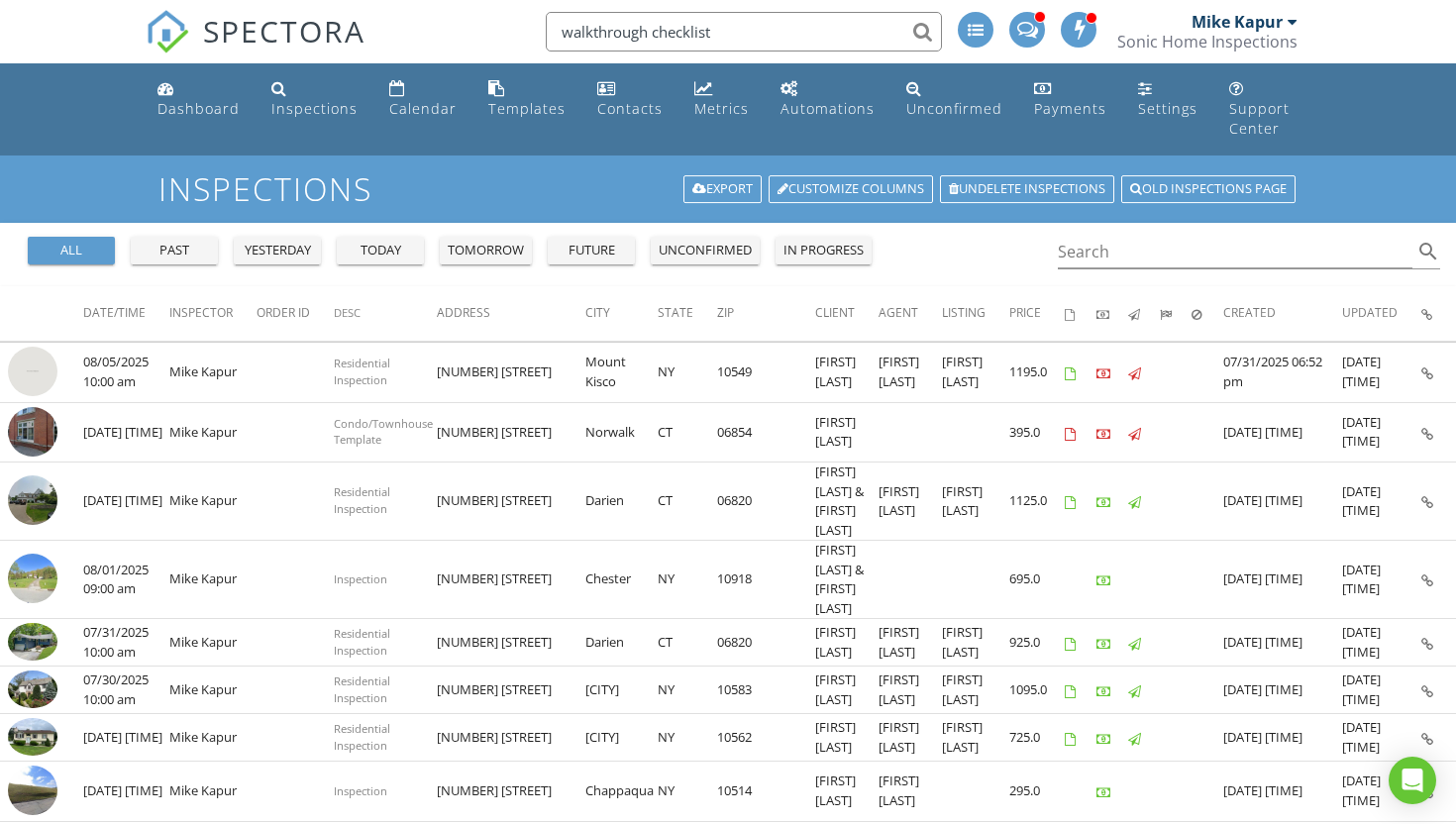 type on "walkthrough checklist" 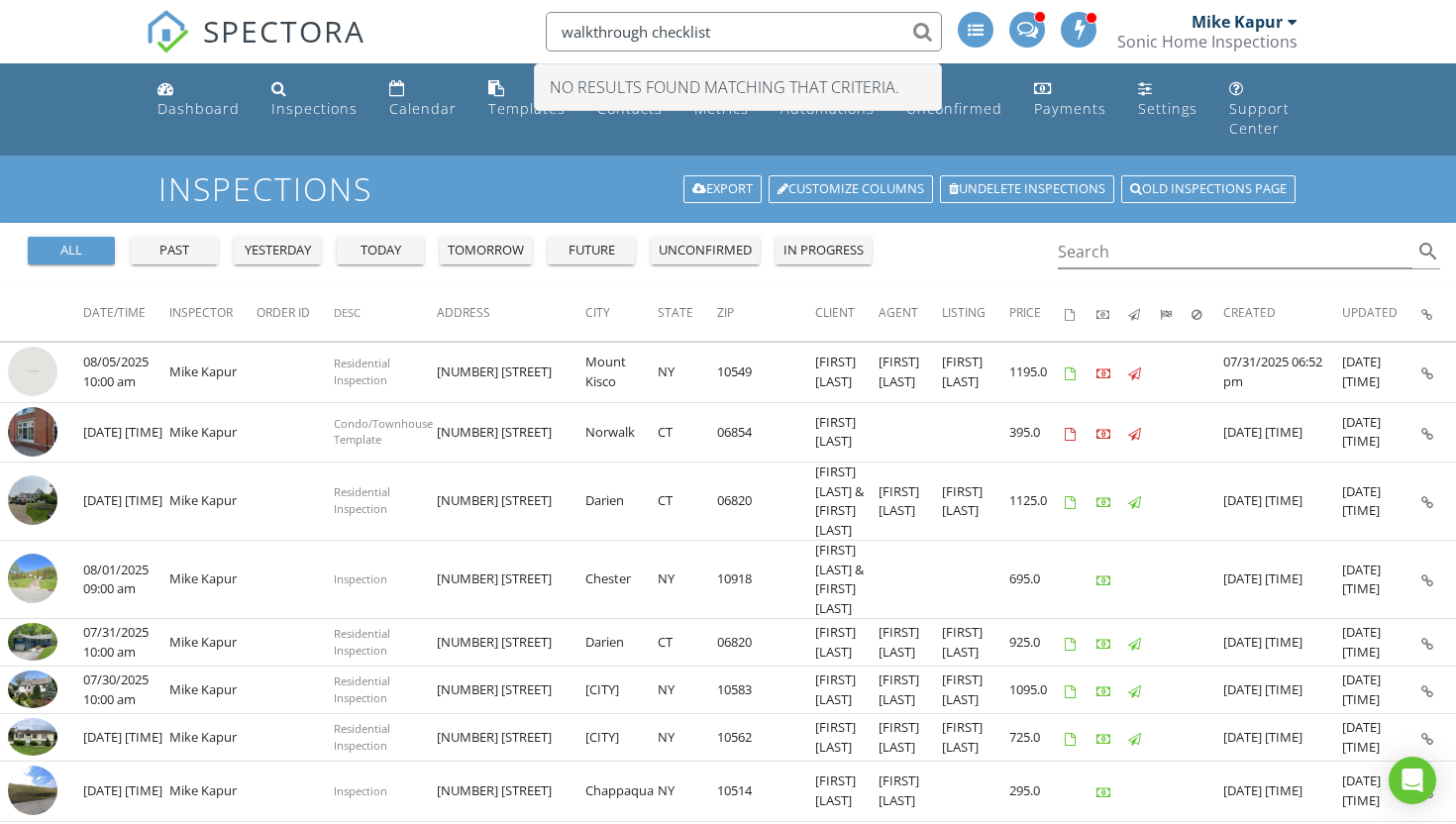 click on "walkthrough checklist" at bounding box center (744, 32) 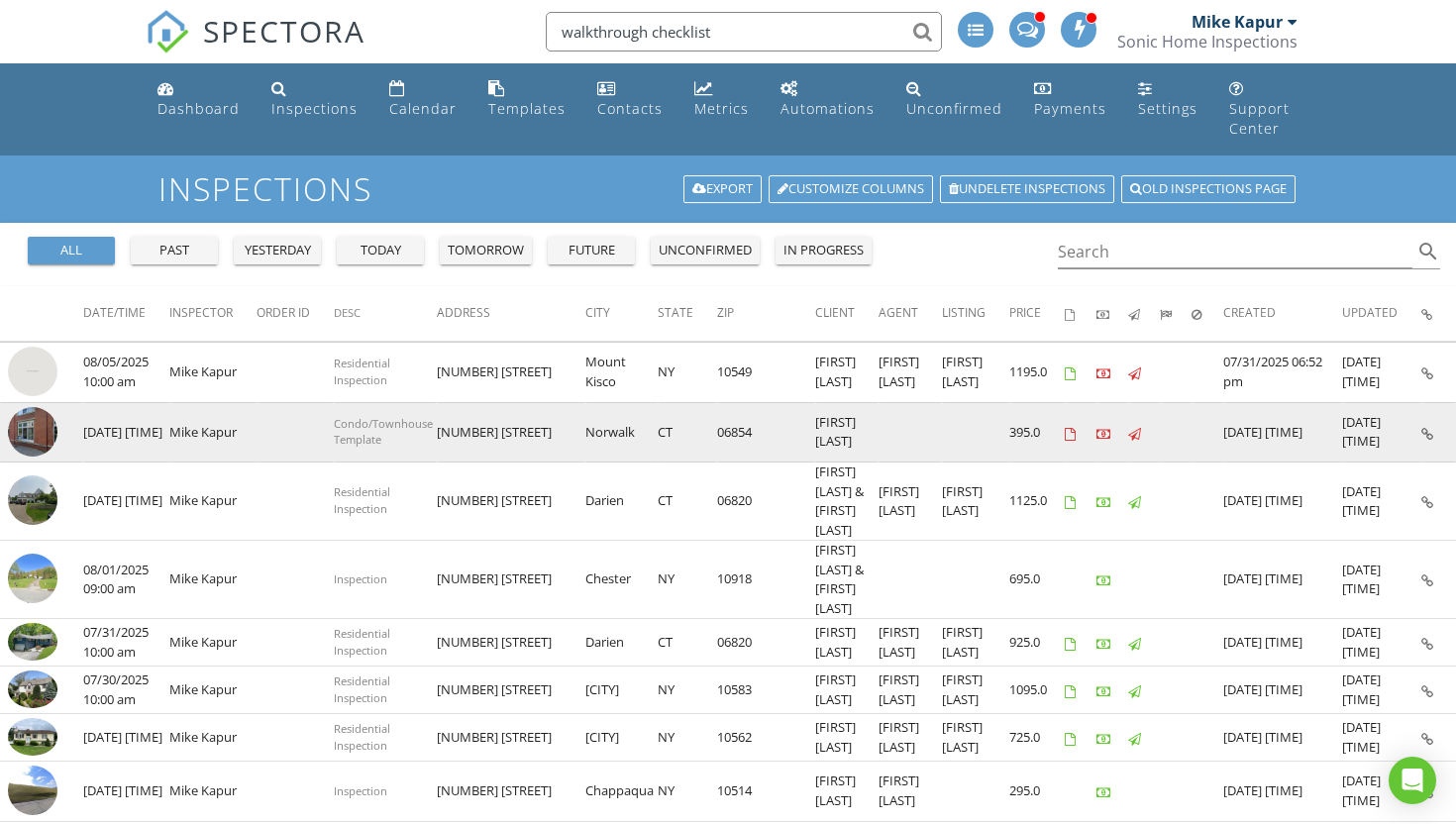 click at bounding box center (33, 432) 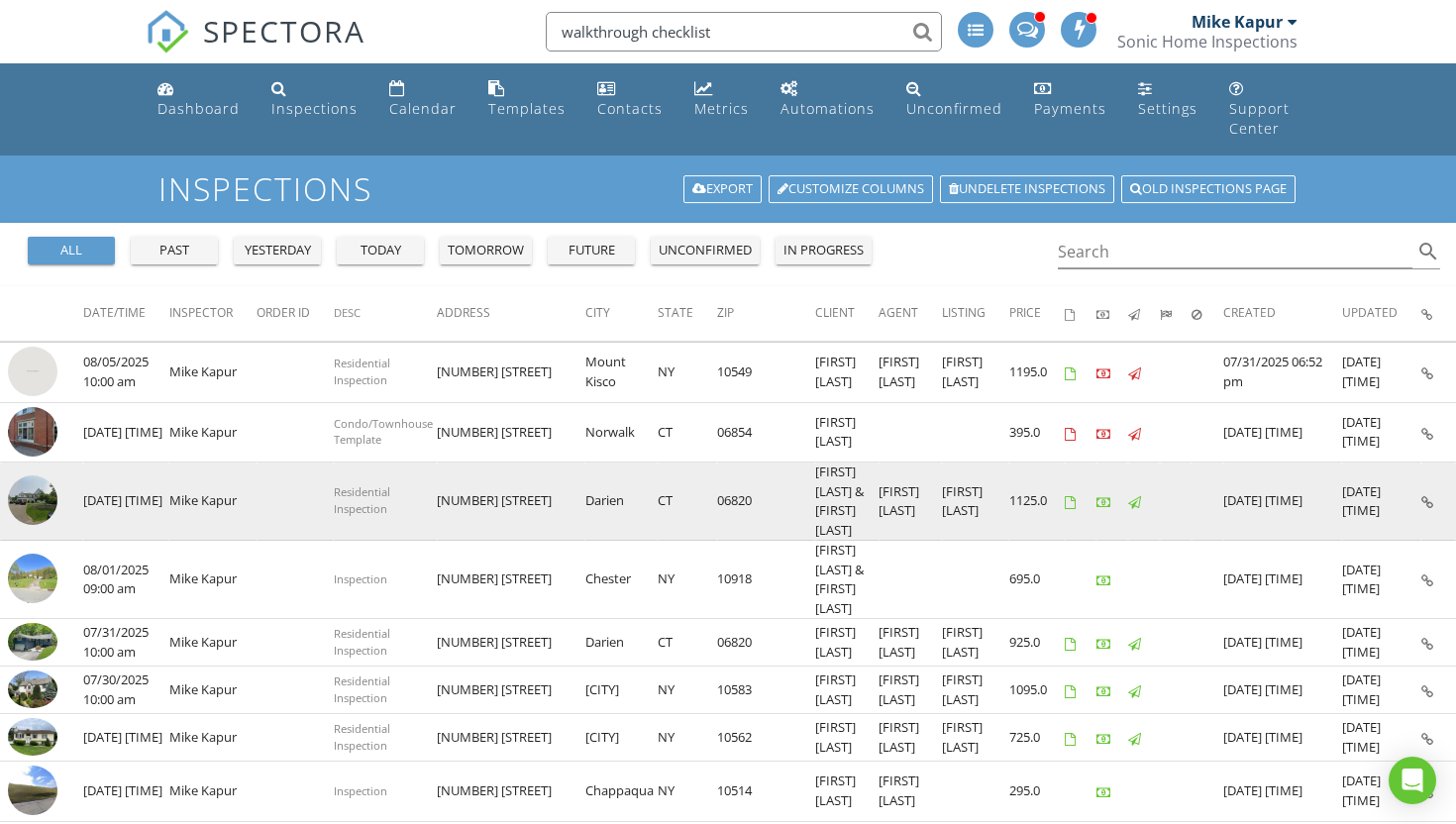 click at bounding box center [33, 500] 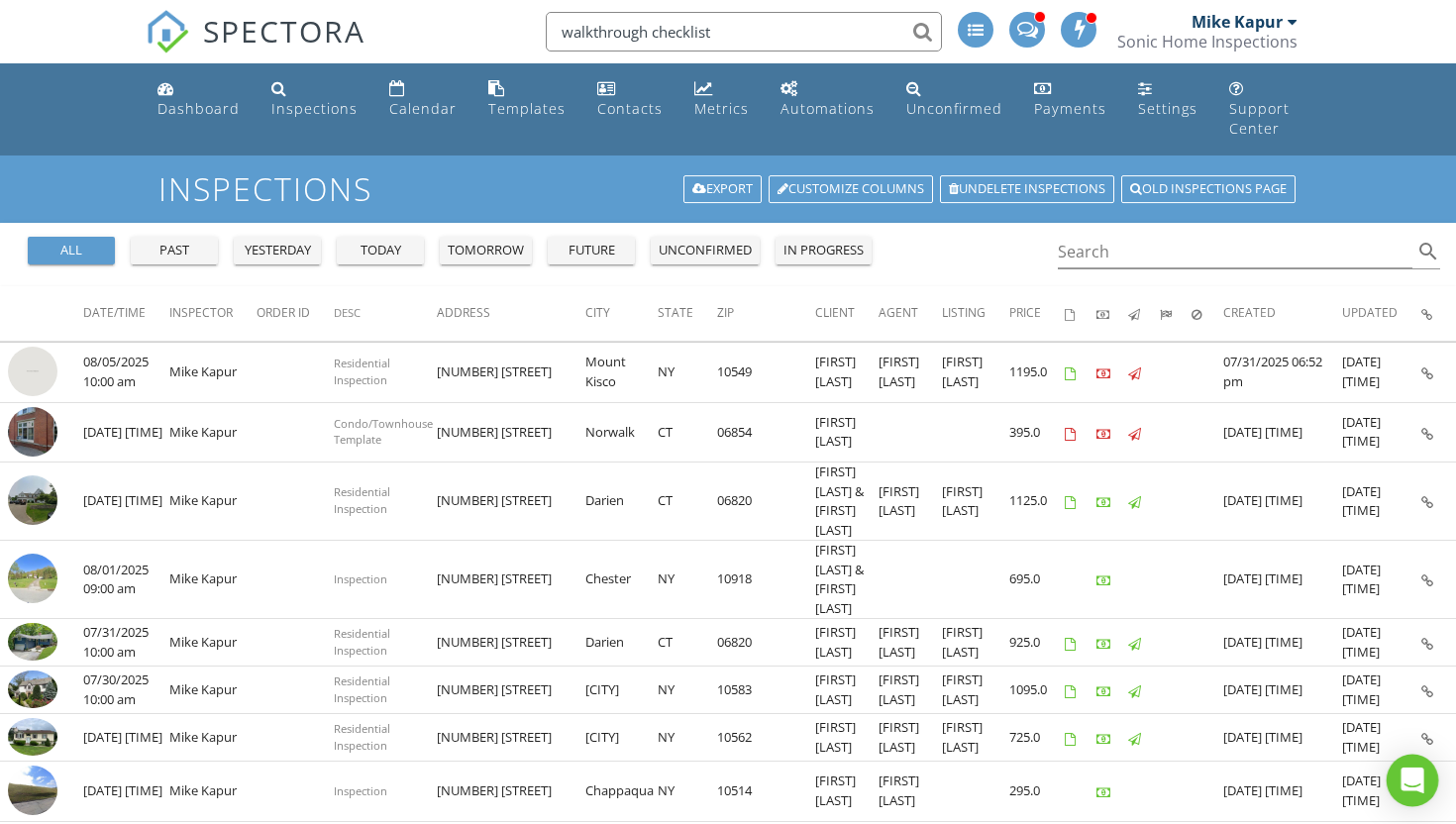 click 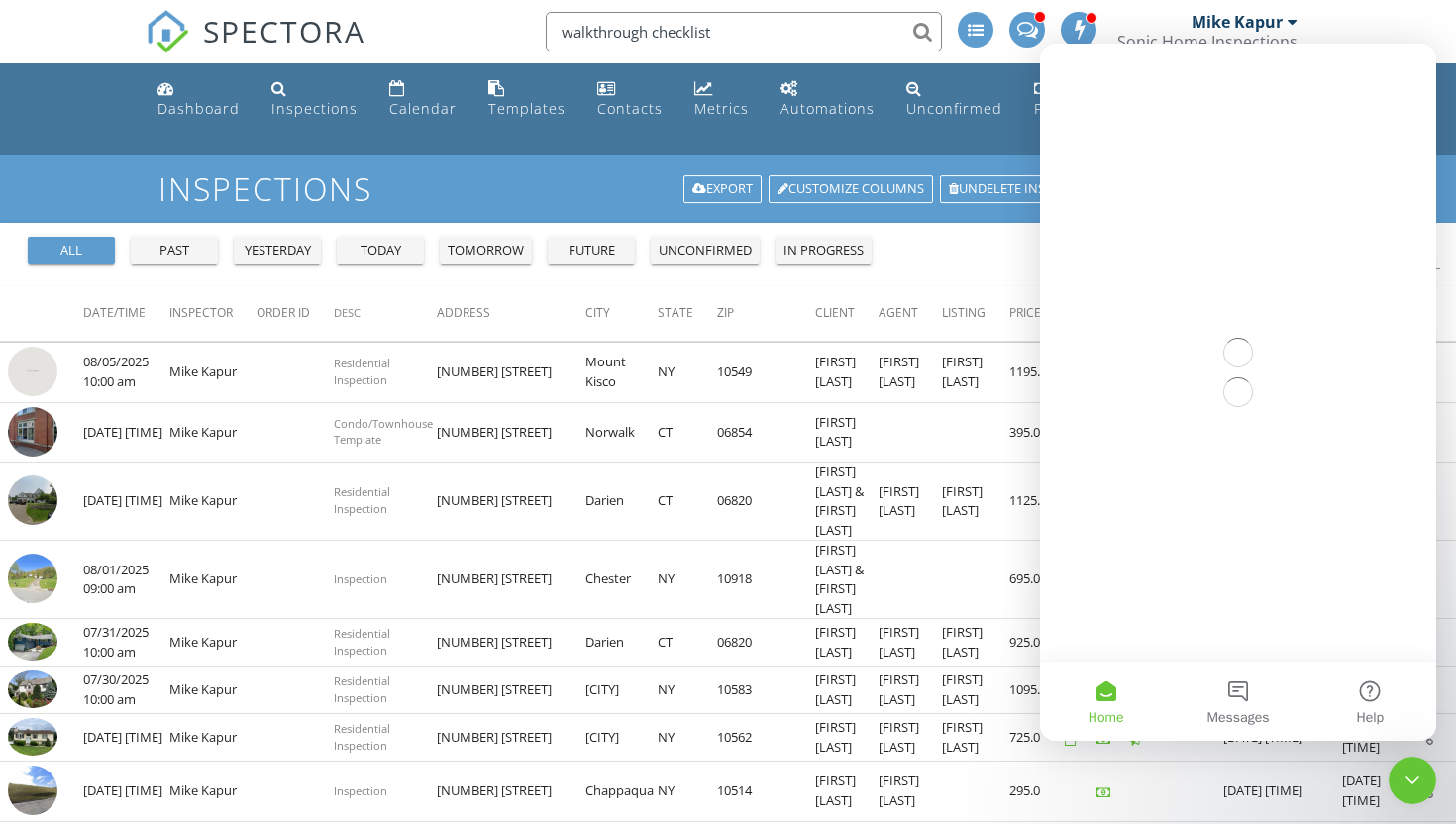 scroll, scrollTop: 0, scrollLeft: 0, axis: both 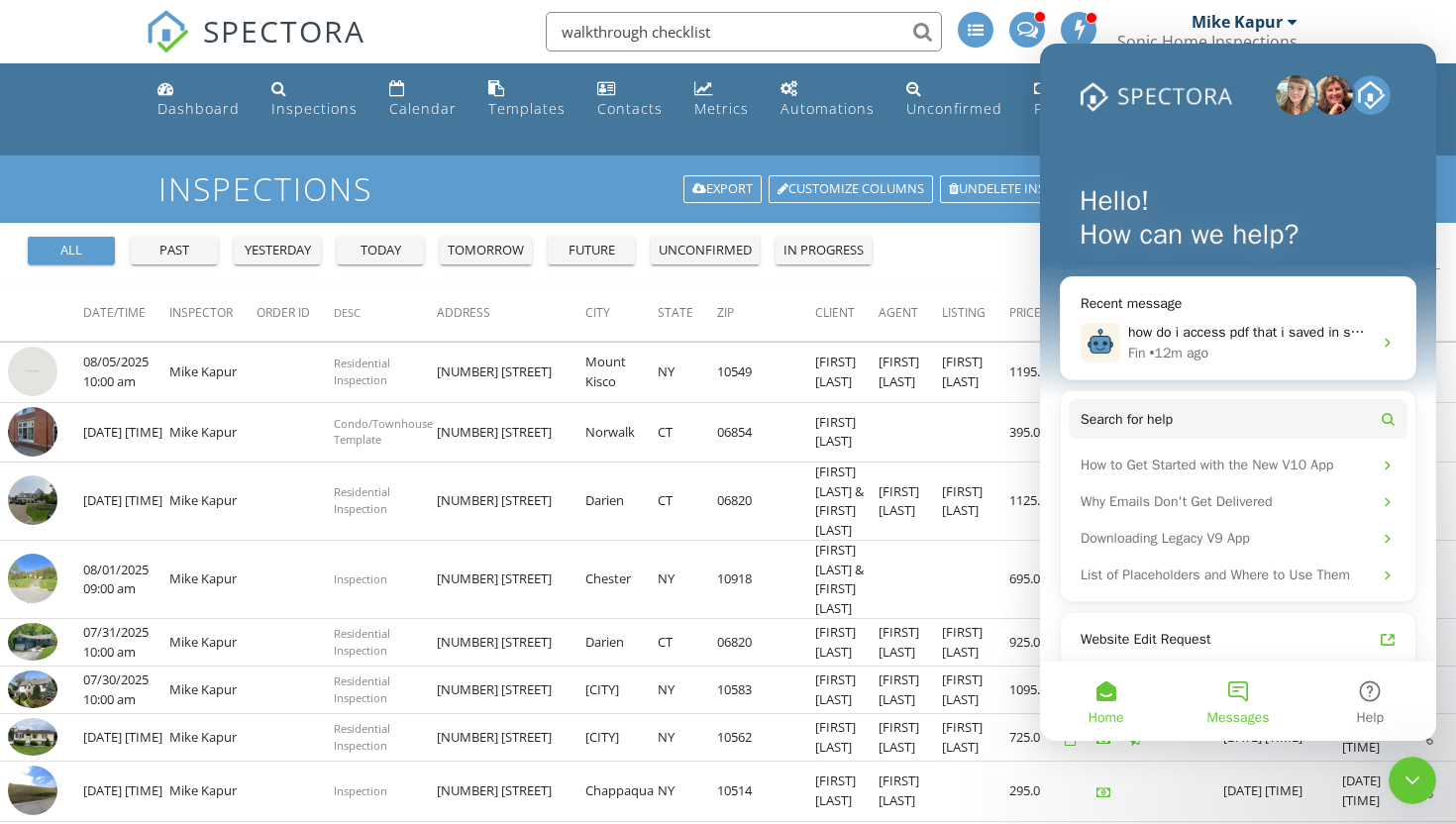 click on "Messages" at bounding box center [1237, 701] 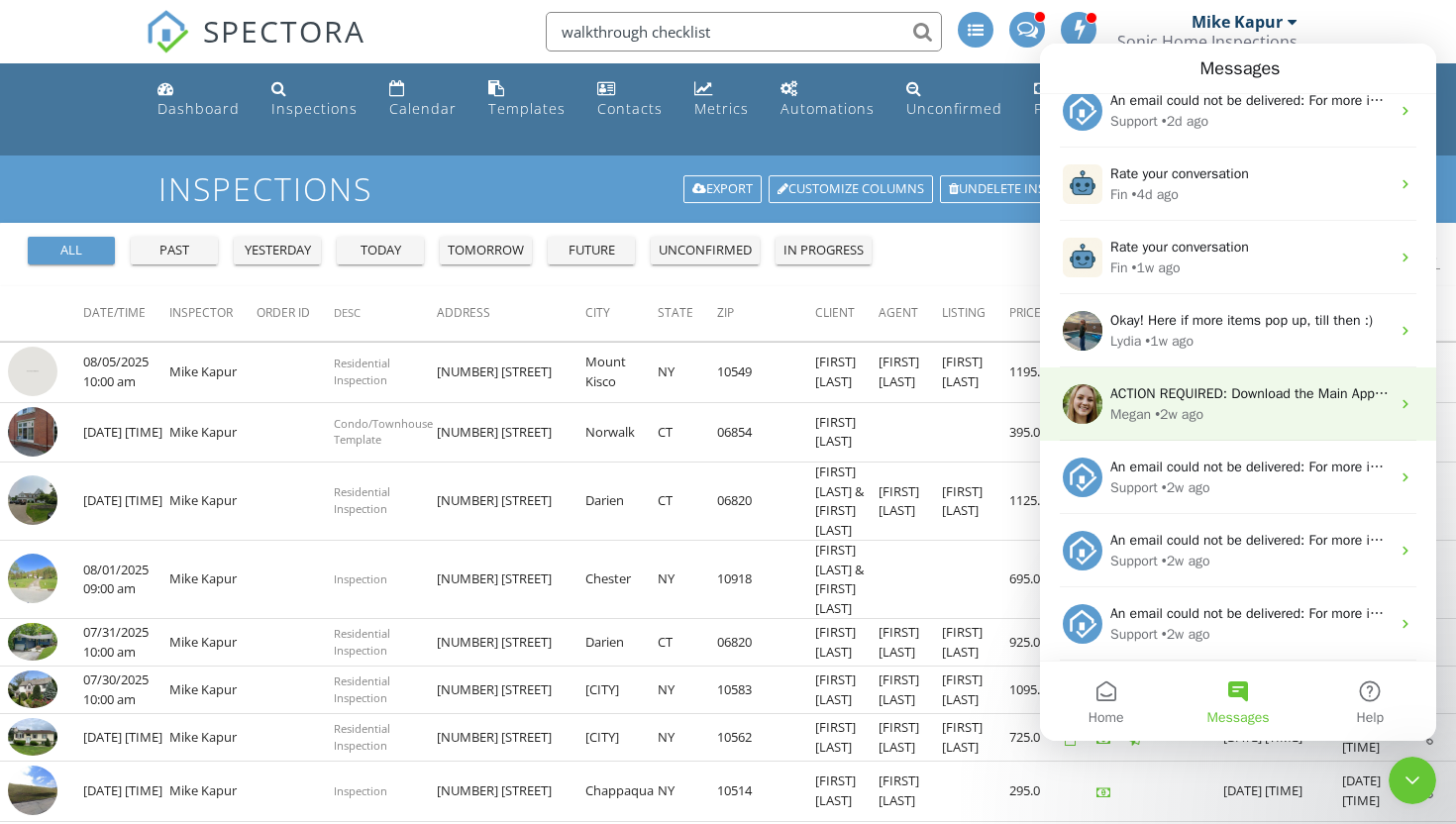 scroll, scrollTop: 0, scrollLeft: 0, axis: both 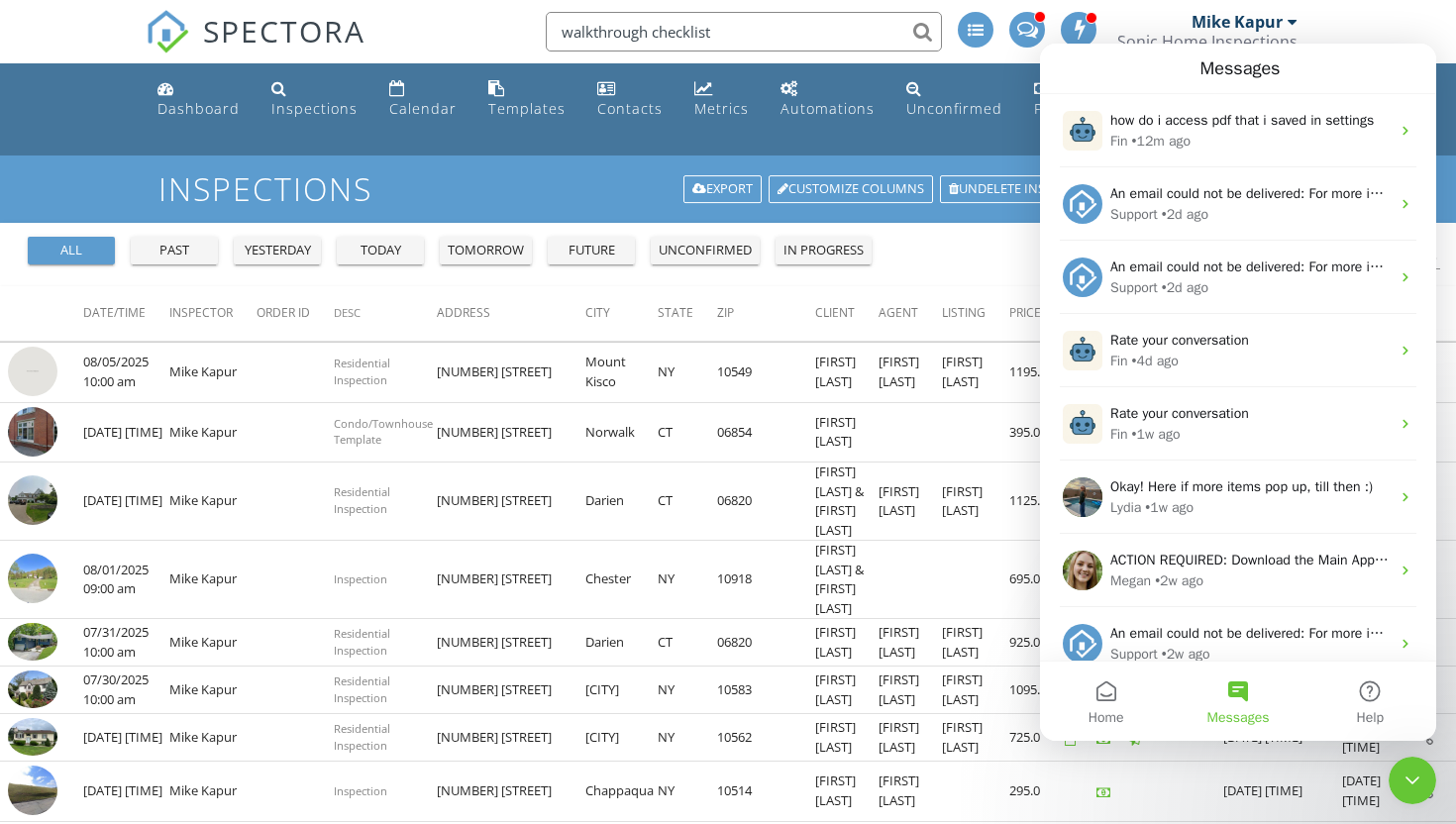 click on "Messages" at bounding box center (1237, 701) 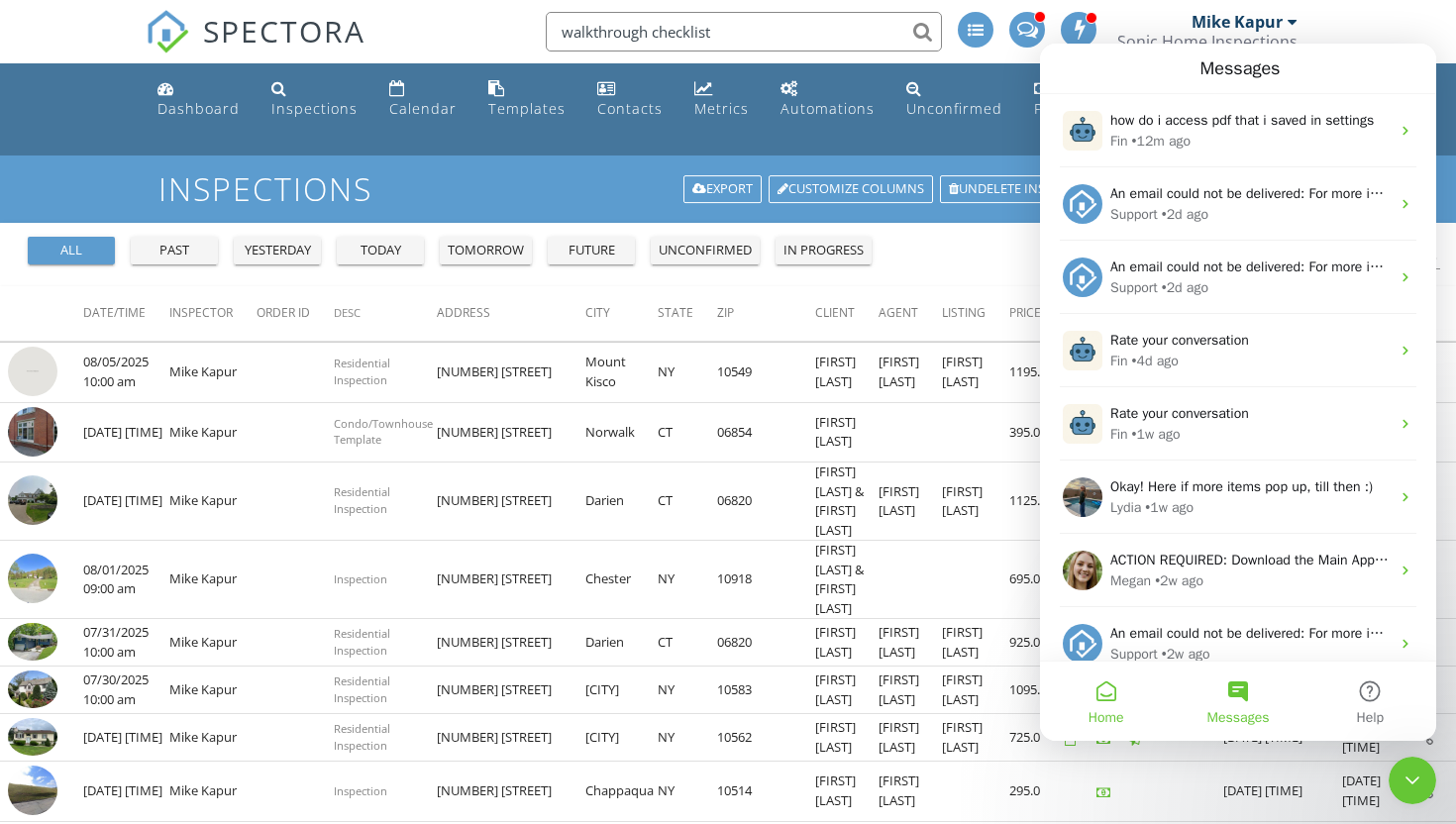 click on "Home" at bounding box center (1105, 701) 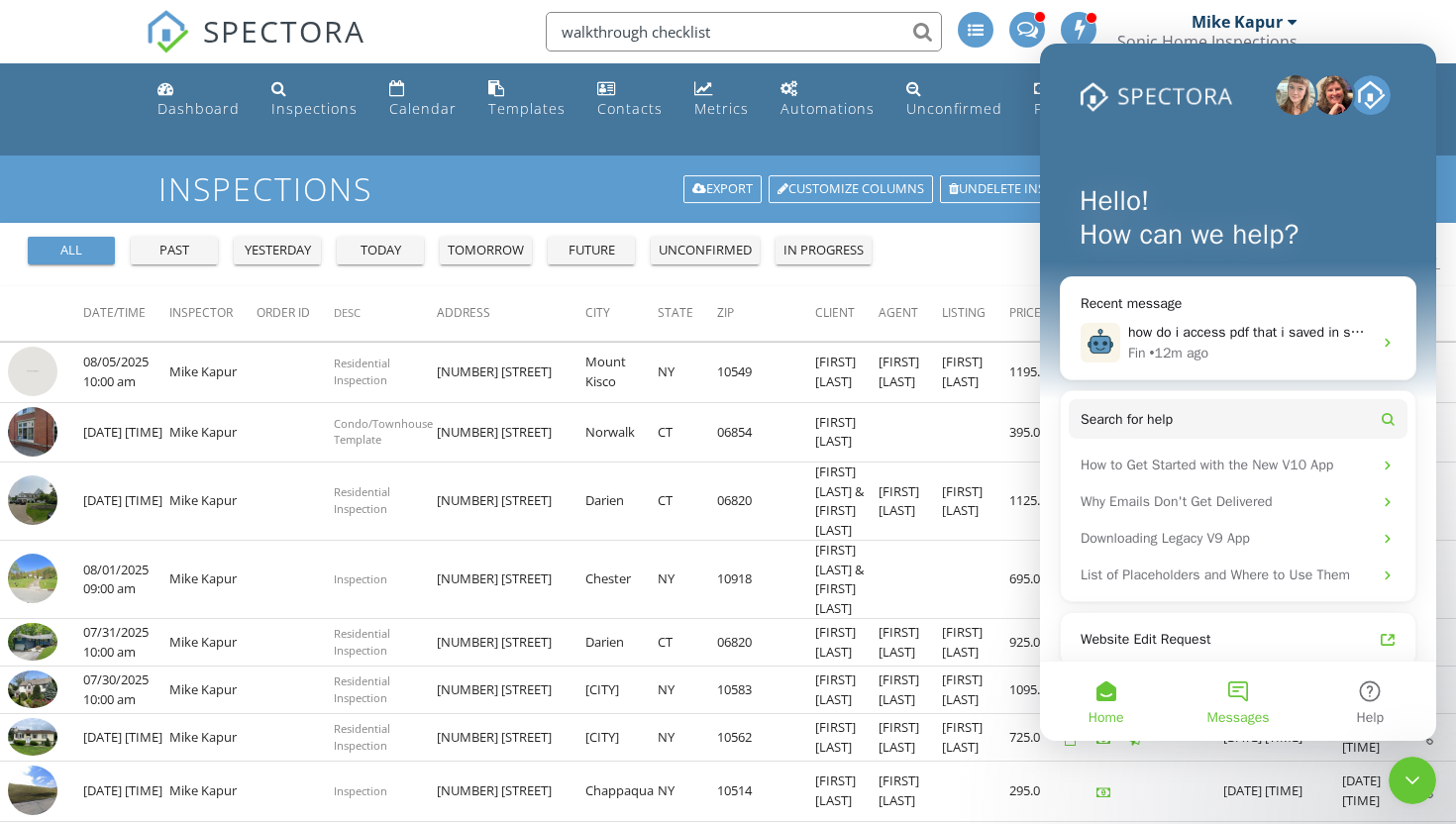 click on "Messages" at bounding box center [1237, 701] 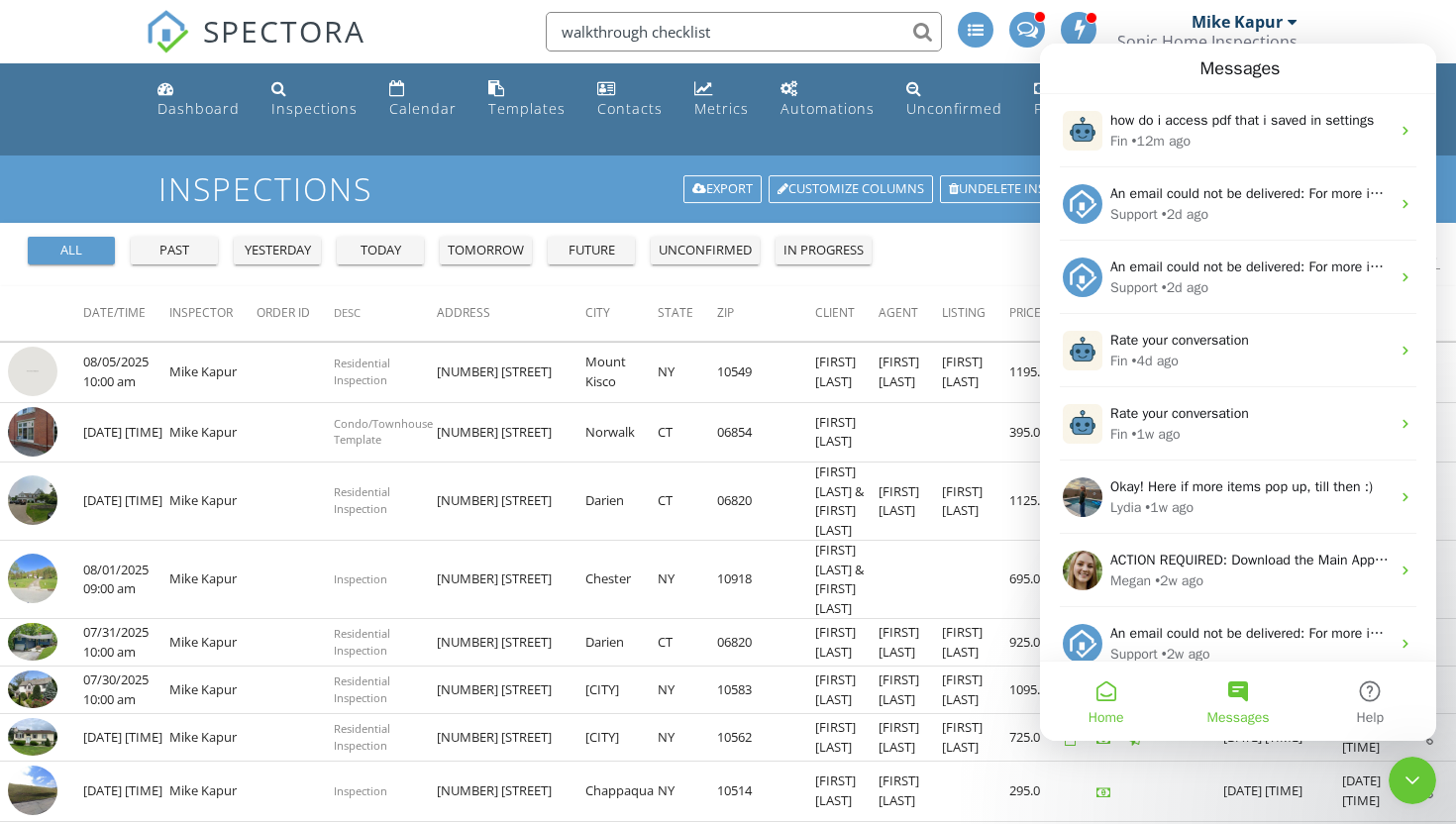 click on "Home" at bounding box center (1105, 701) 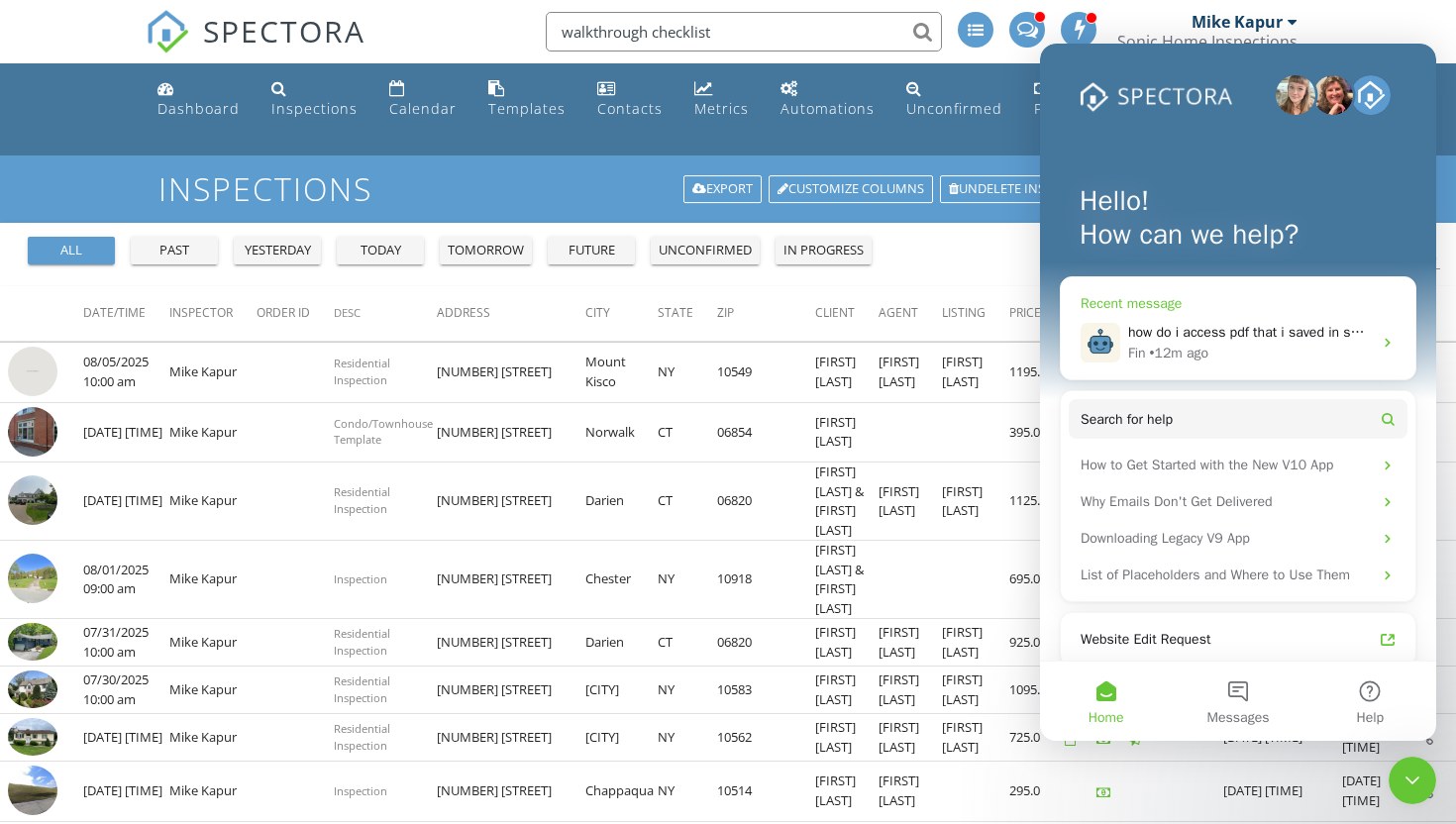 click on "how do i access pdf that i saved in settings" at bounding box center [1260, 332] 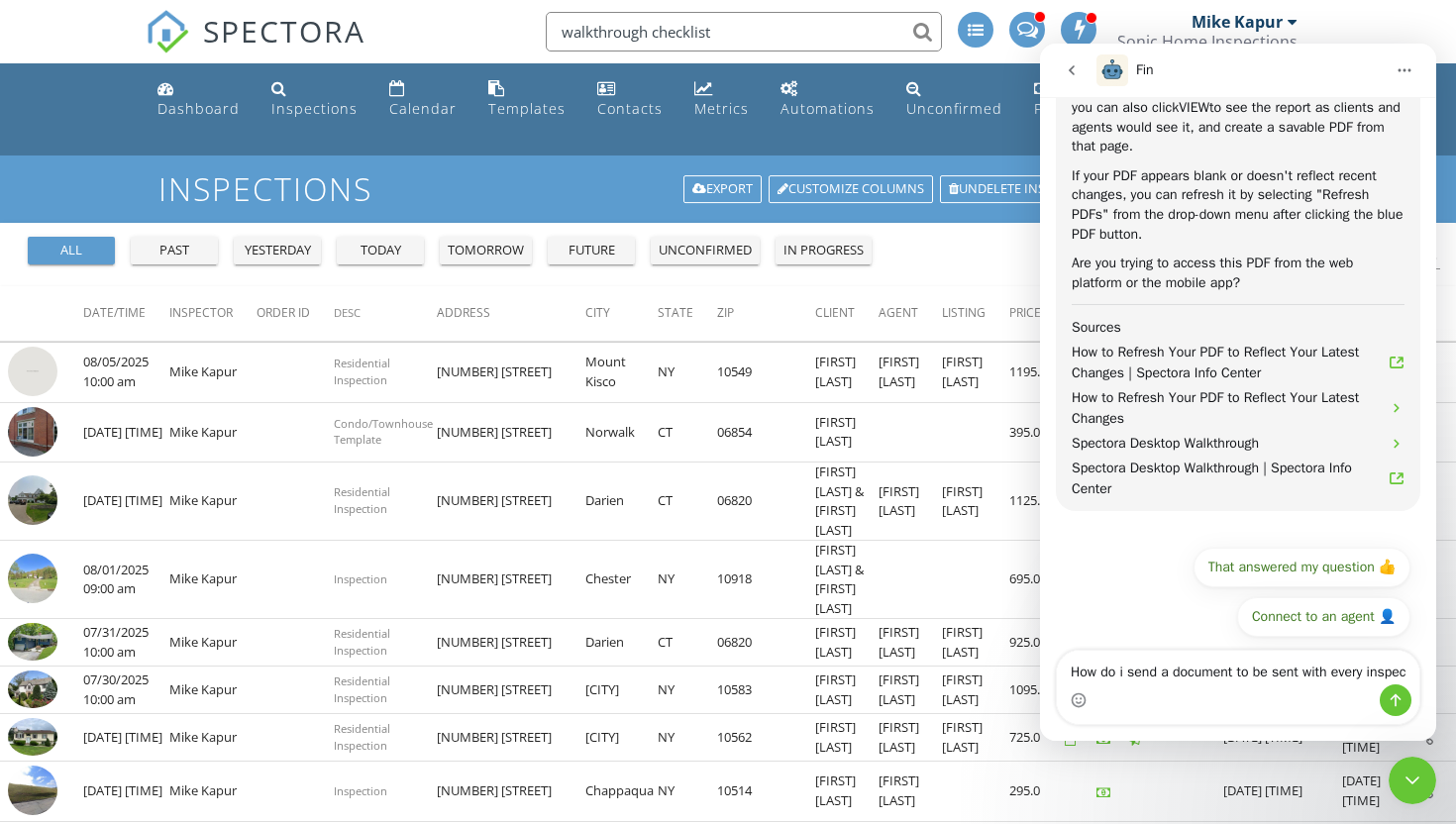 scroll, scrollTop: 756, scrollLeft: 0, axis: vertical 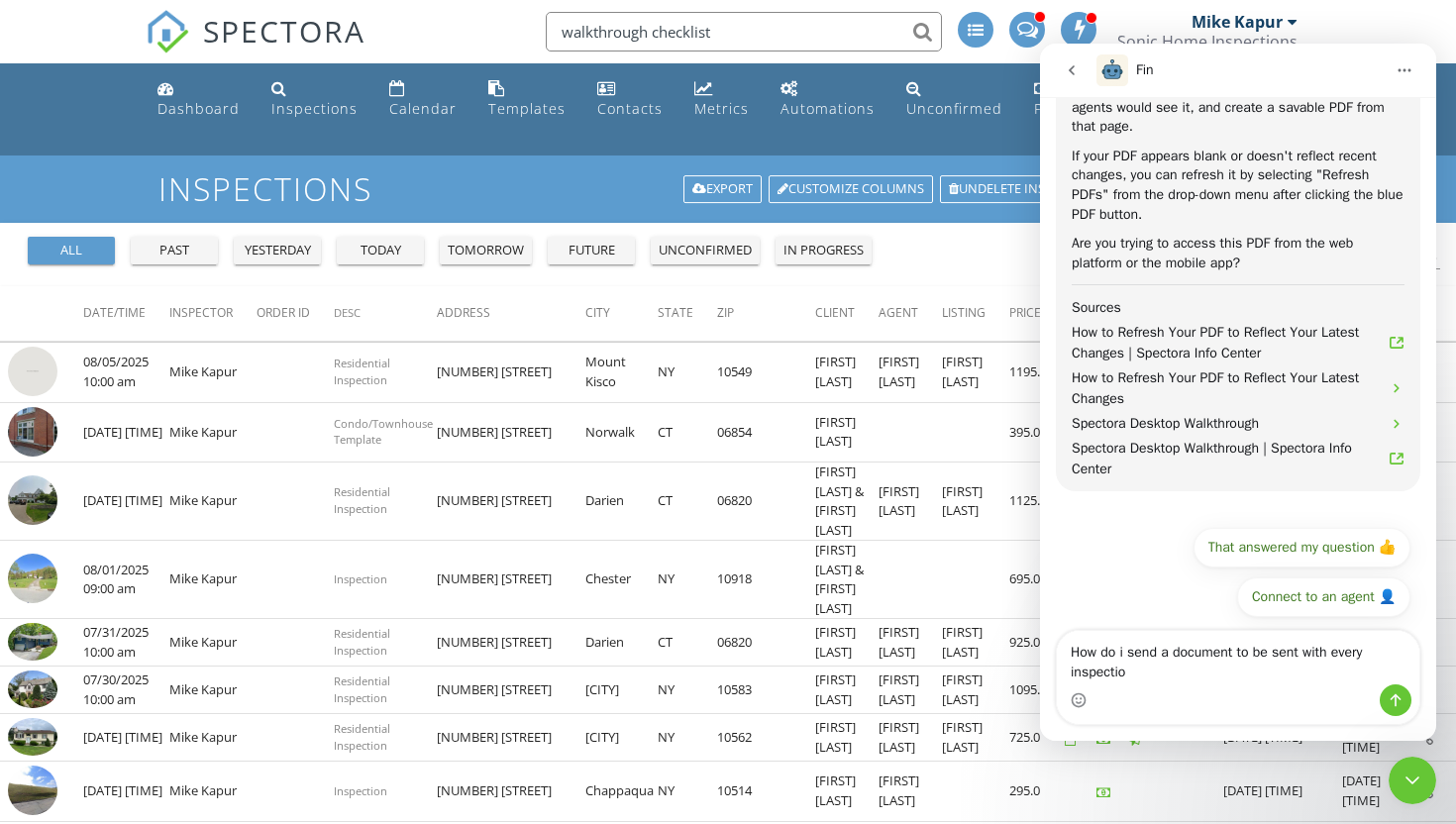 type on "How do i send a document to be sent with every inspection" 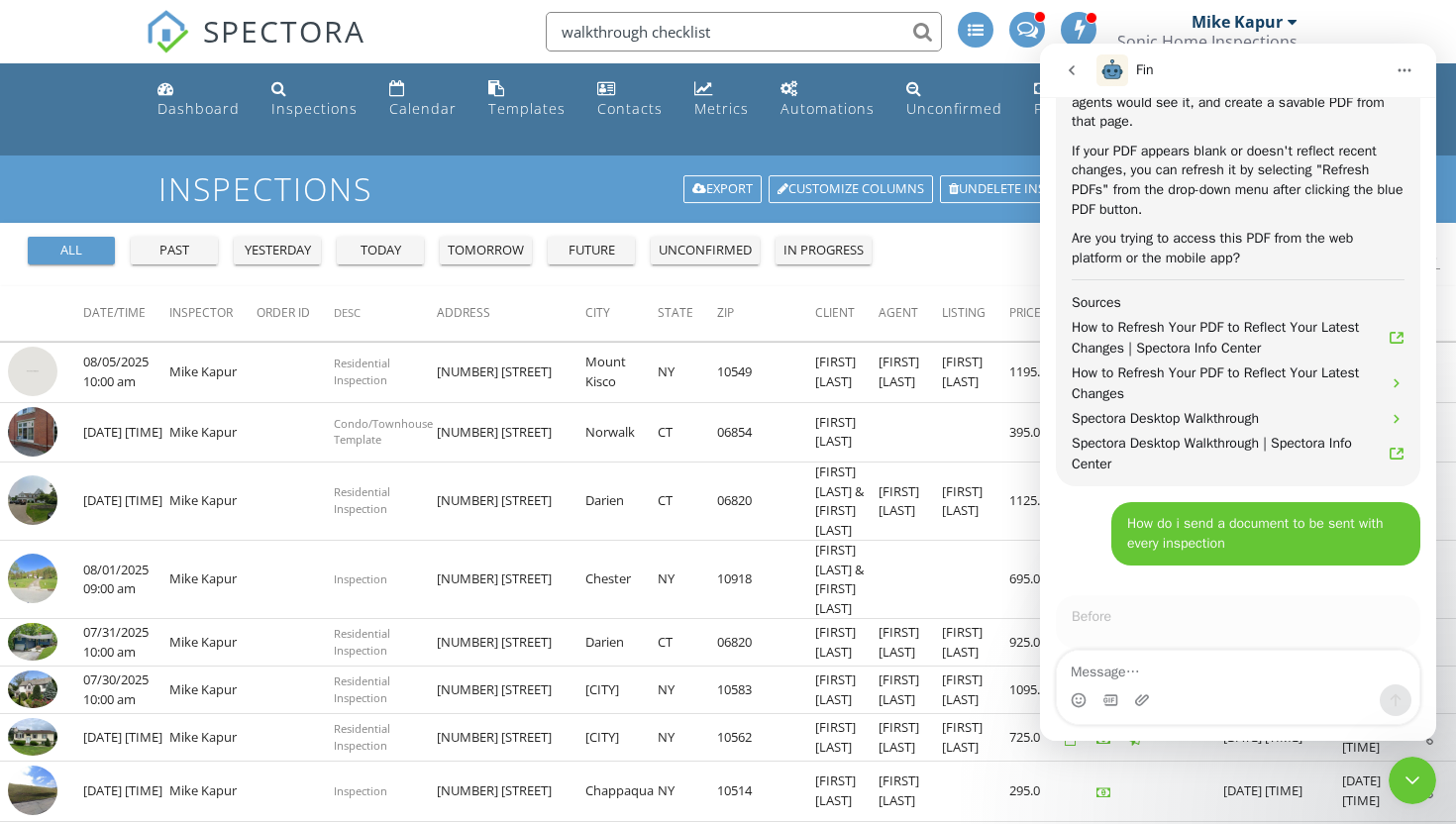 scroll, scrollTop: 1151, scrollLeft: 0, axis: vertical 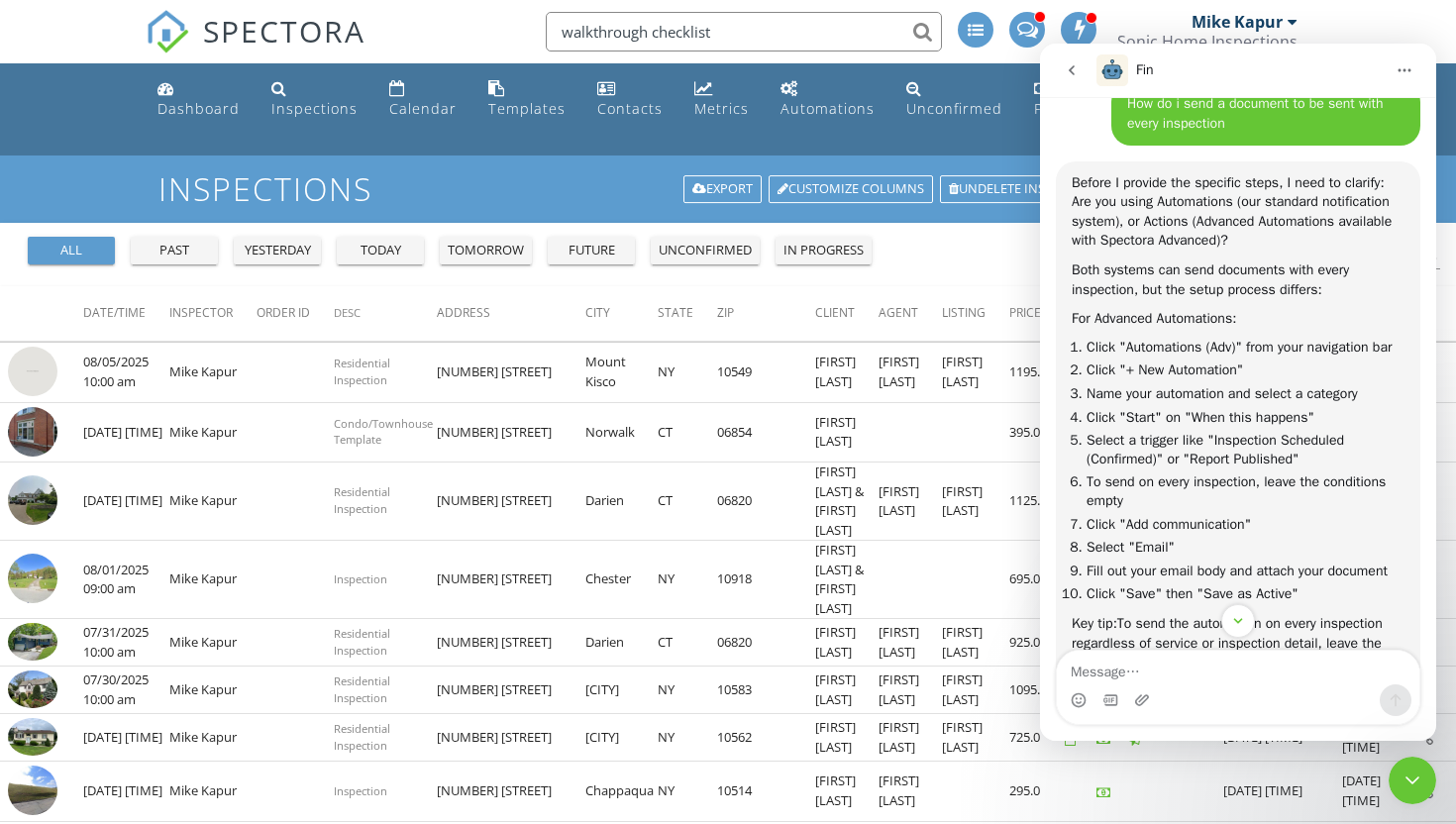 click on "Fin" at bounding box center (1240, 70) 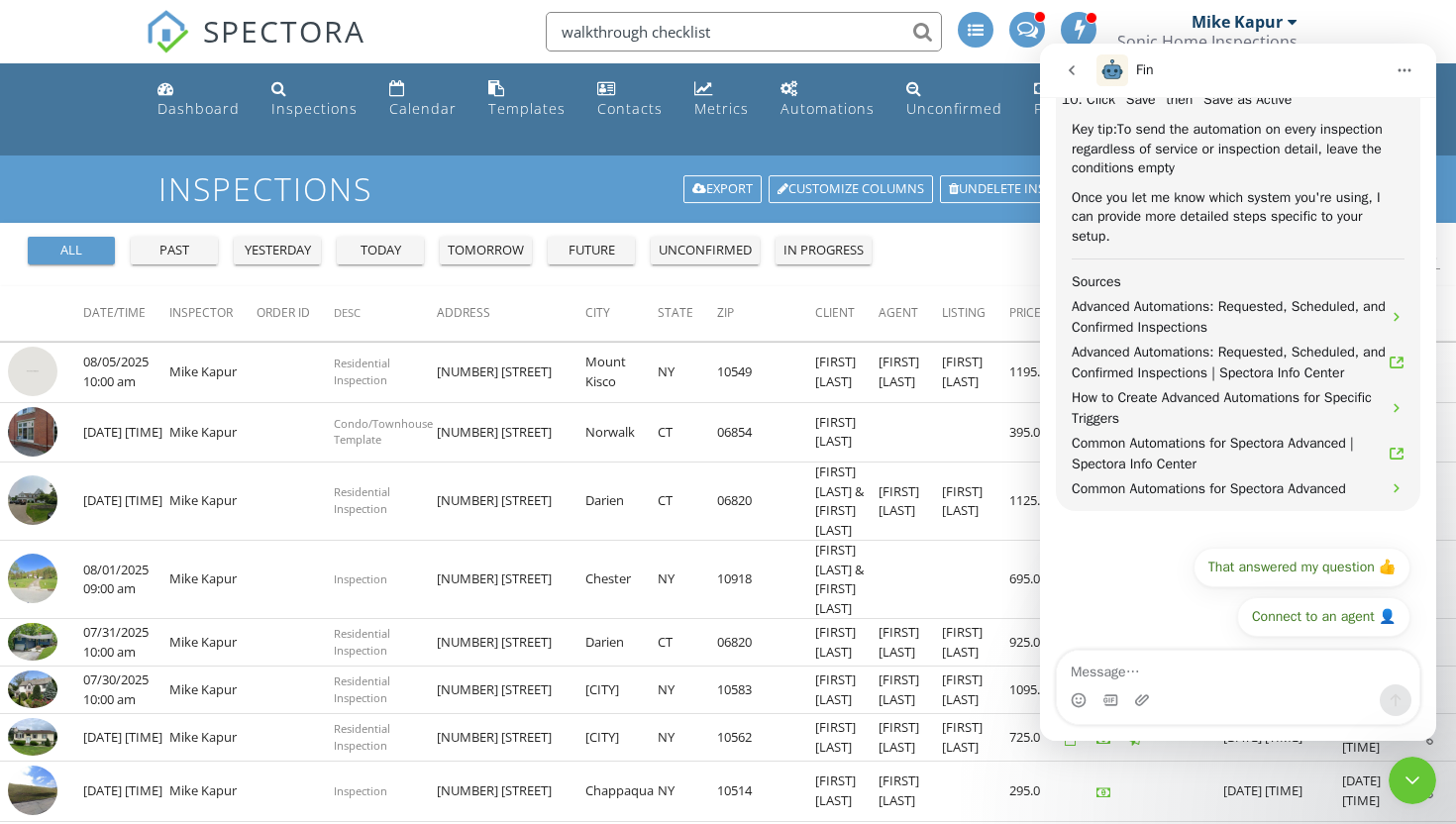 scroll, scrollTop: 1711, scrollLeft: 0, axis: vertical 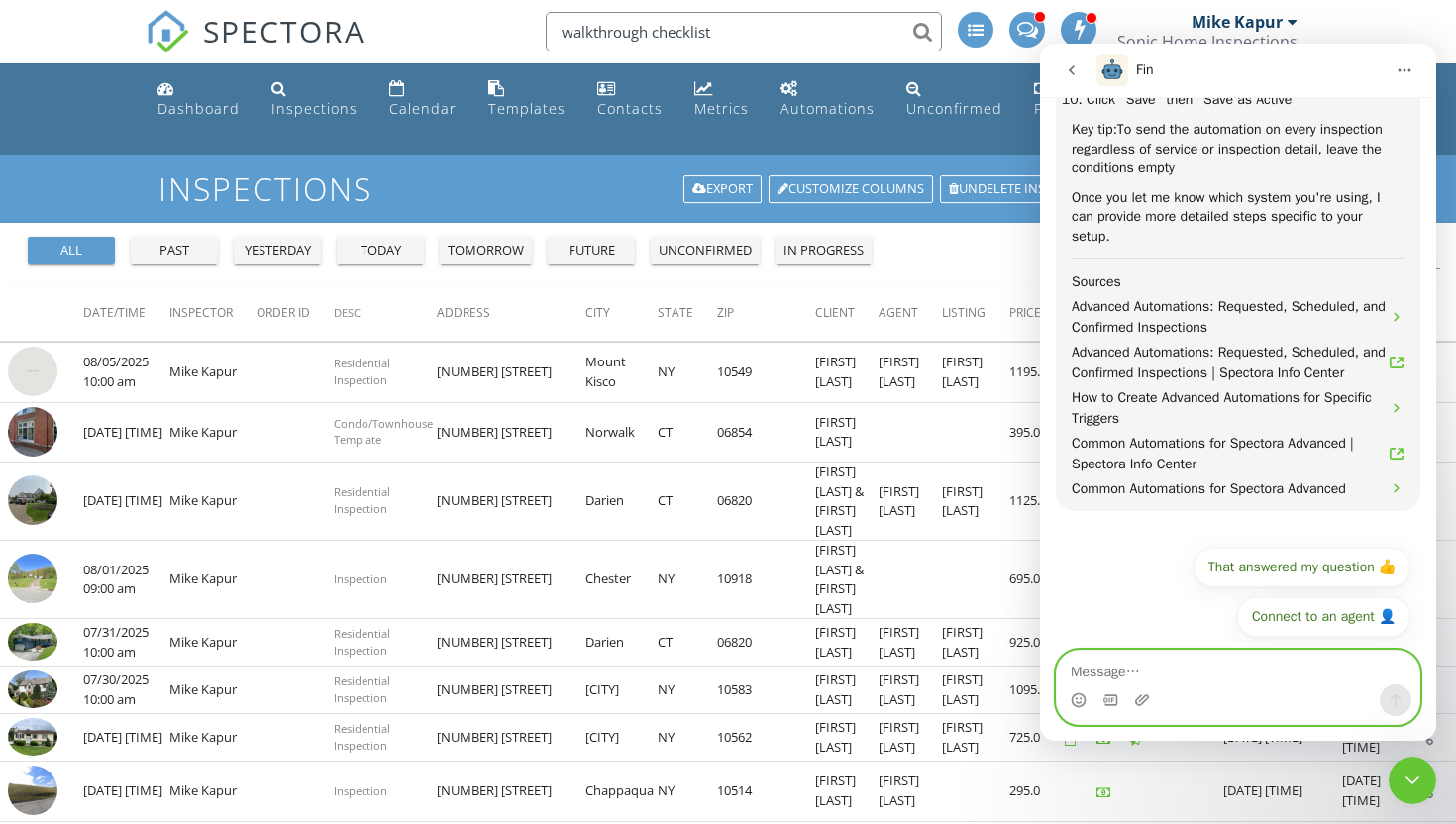 click at bounding box center [1238, 668] 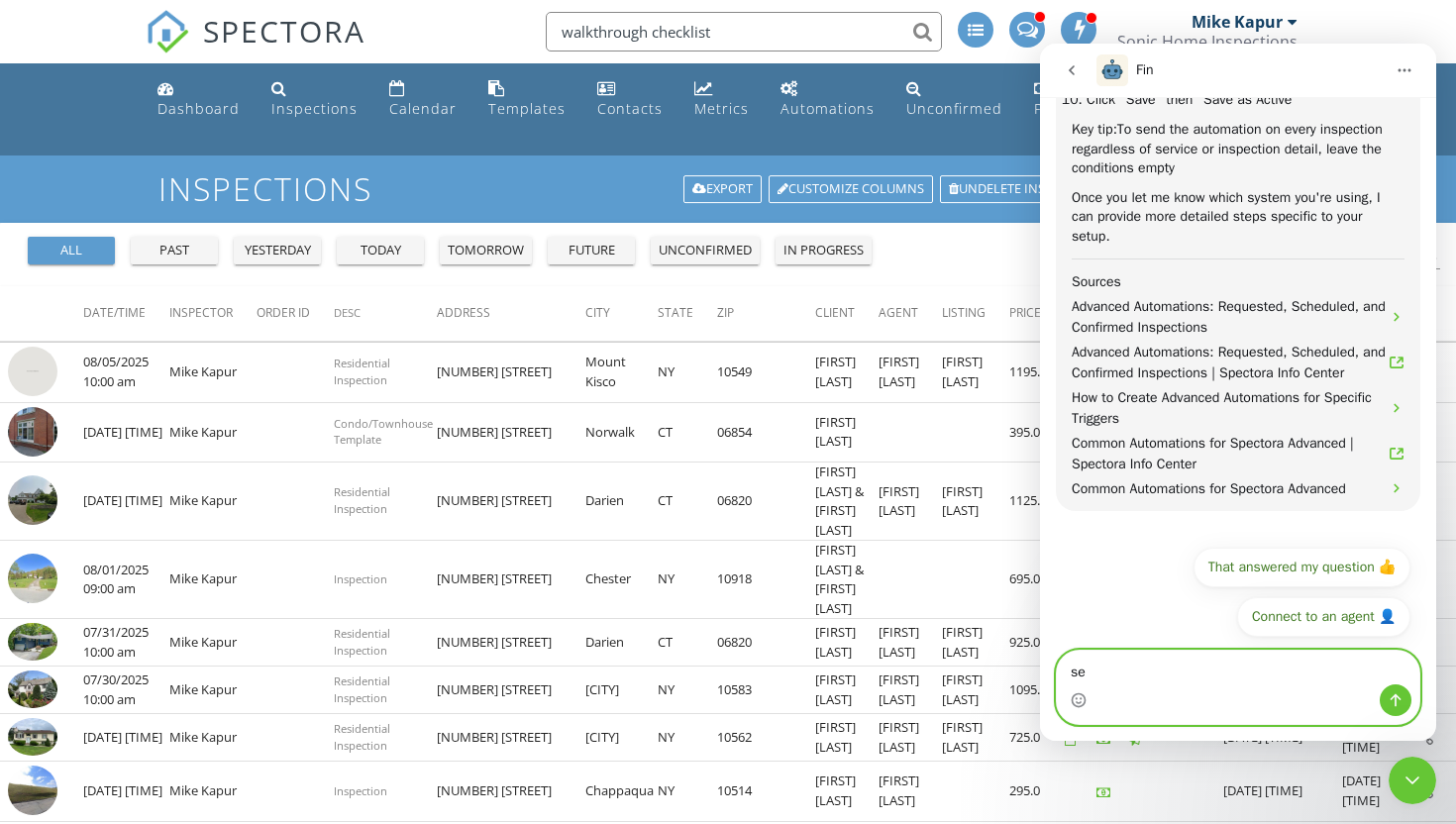 type on "s" 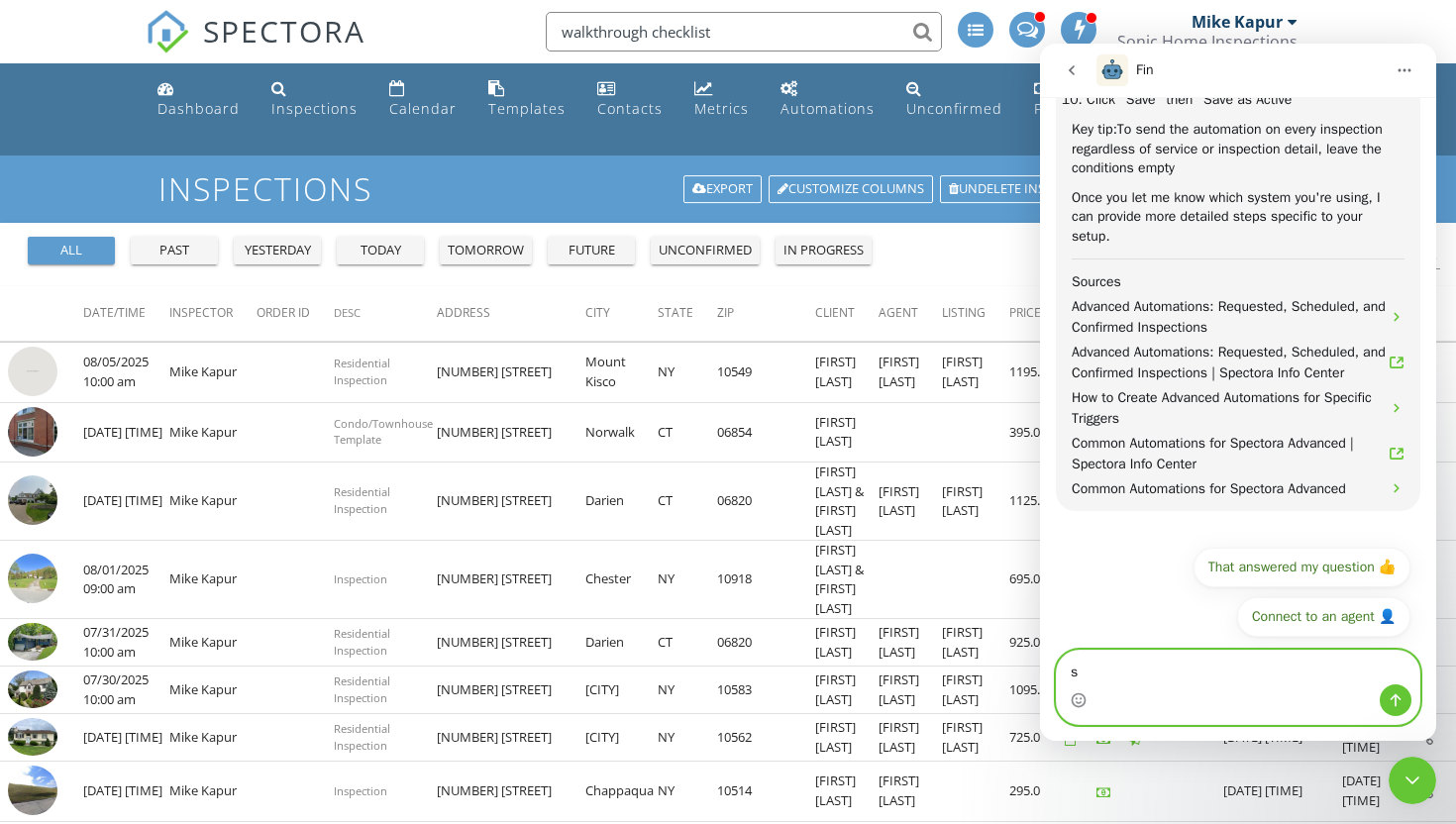 type 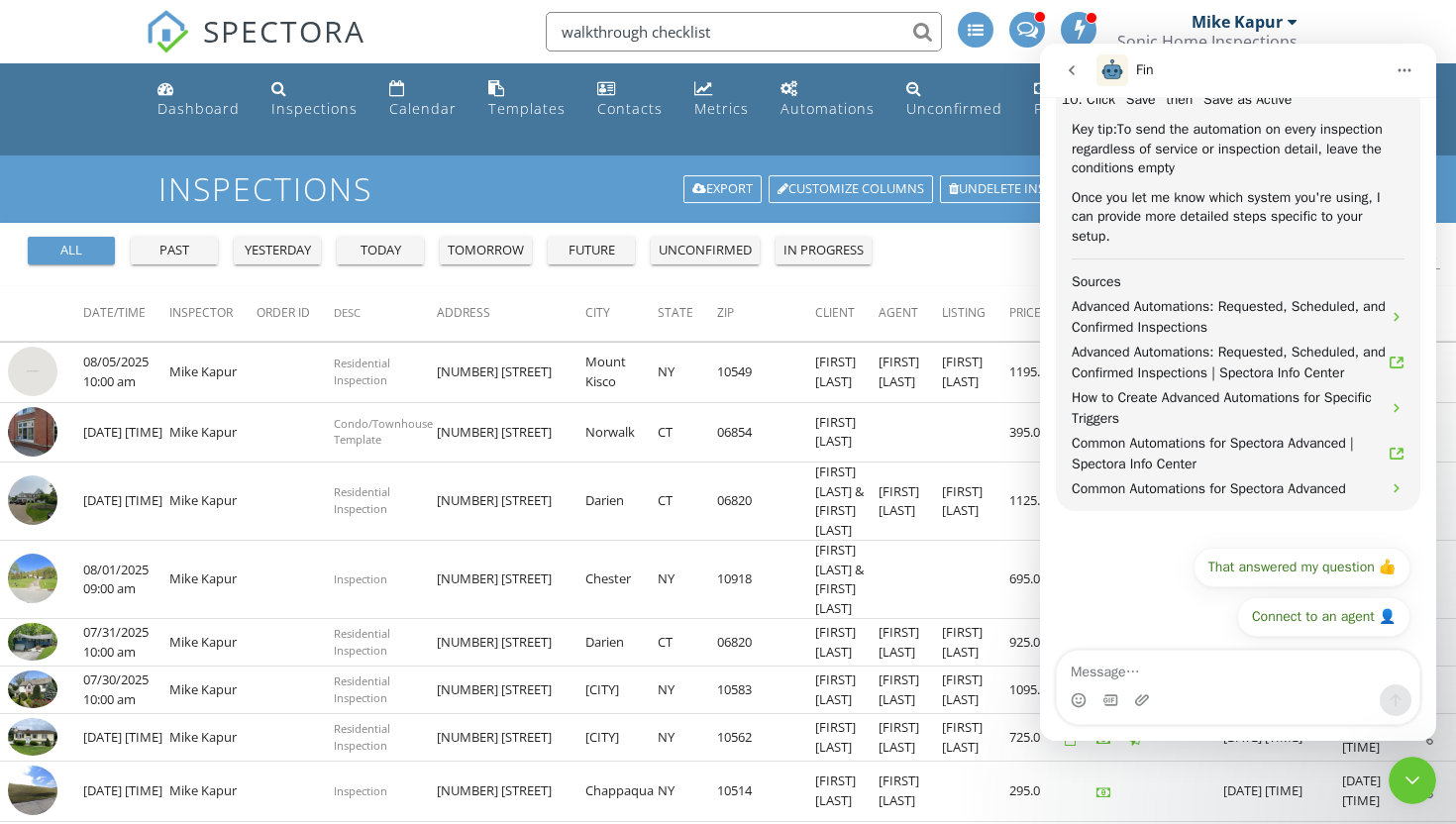 click 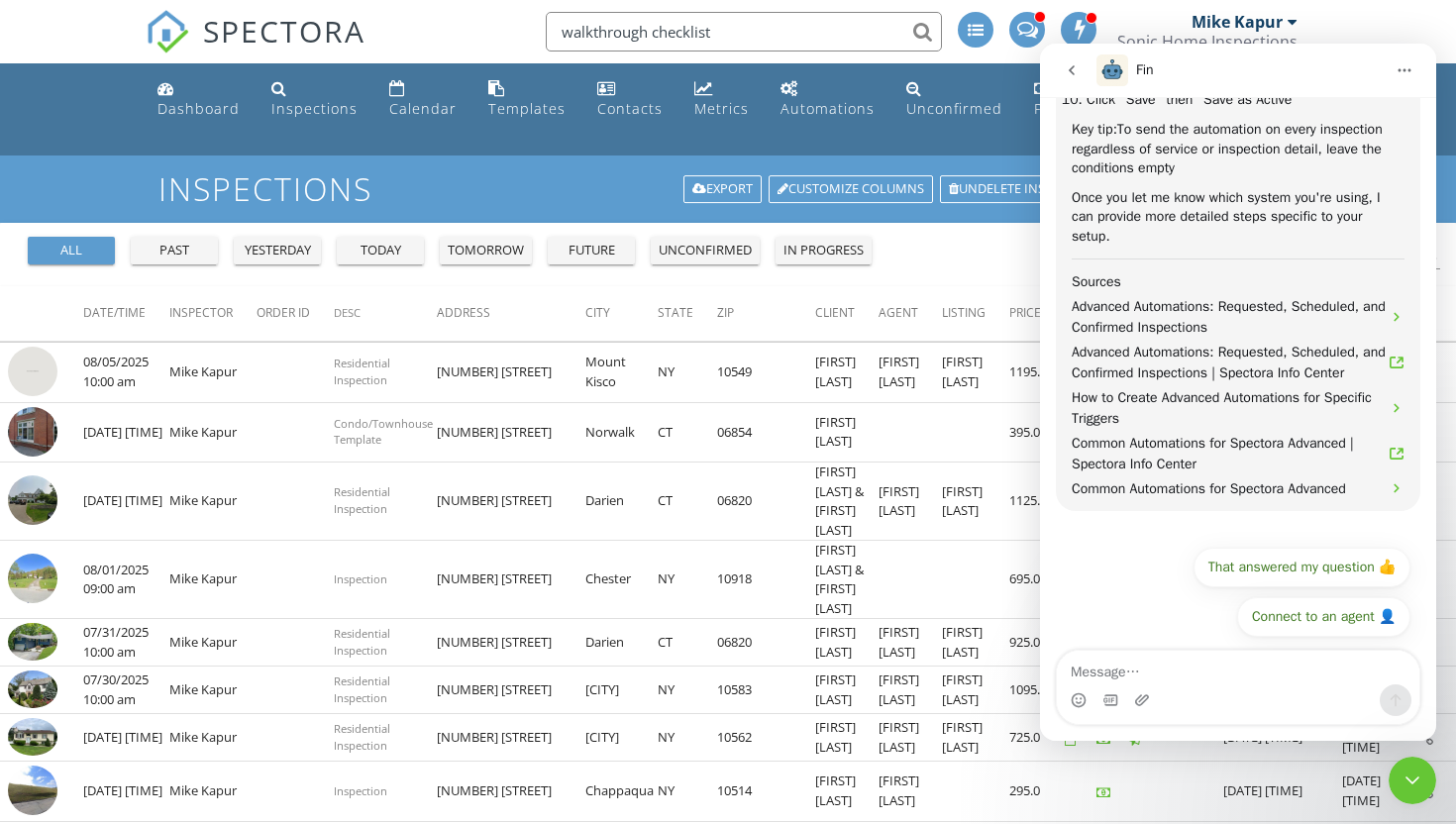 scroll, scrollTop: 1228, scrollLeft: 0, axis: vertical 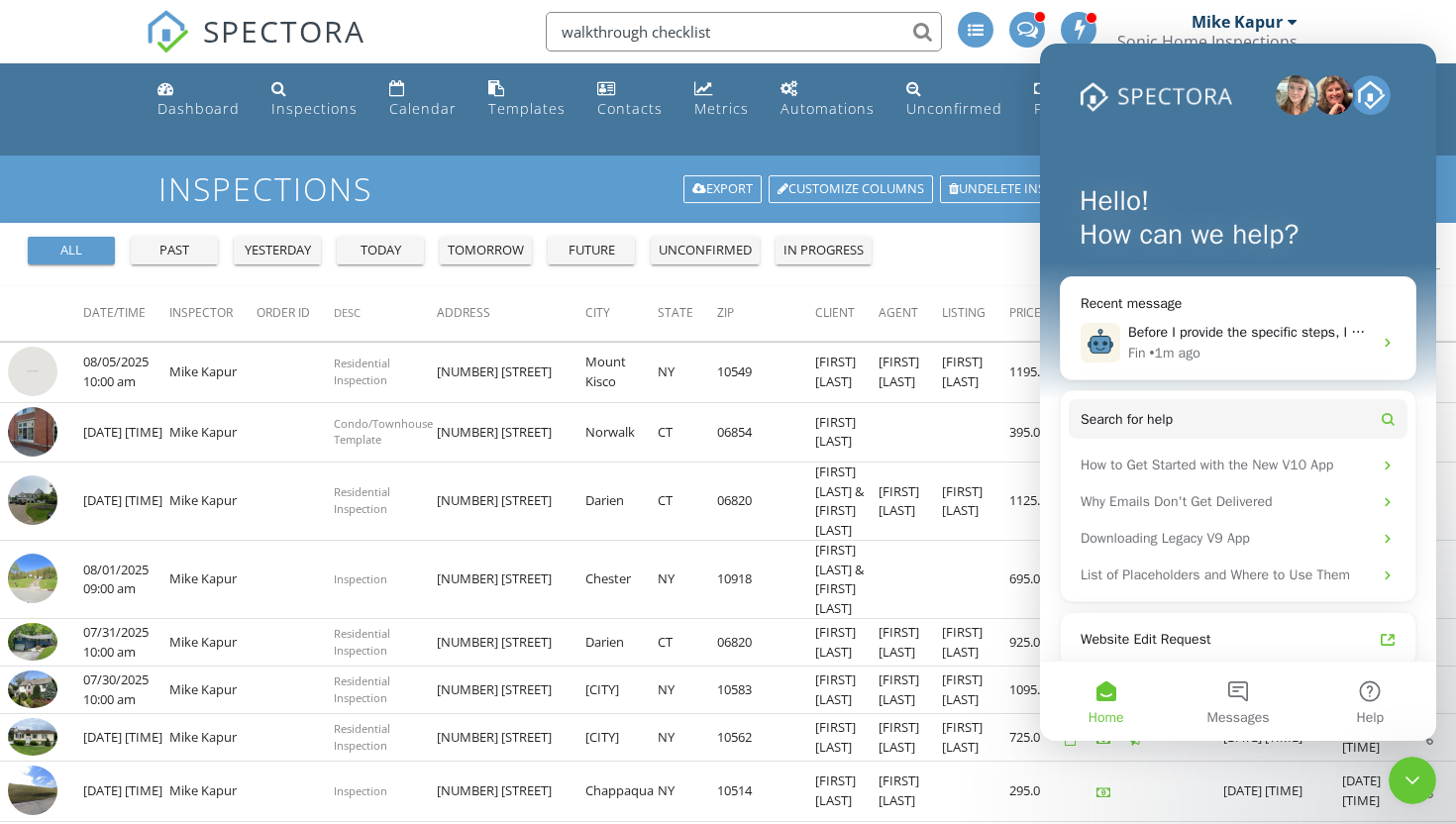 click at bounding box center (1412, 780) 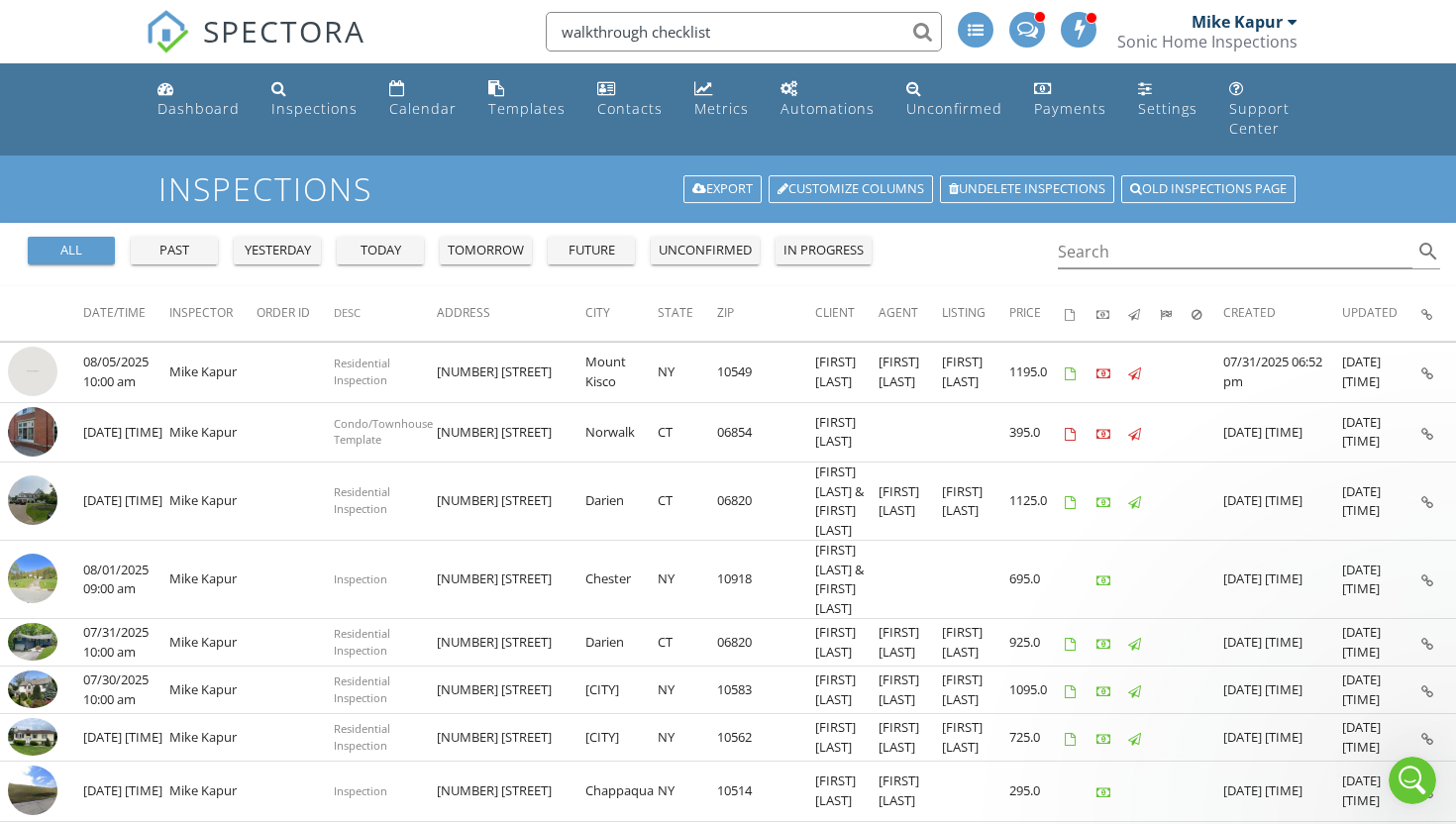 scroll, scrollTop: 0, scrollLeft: 0, axis: both 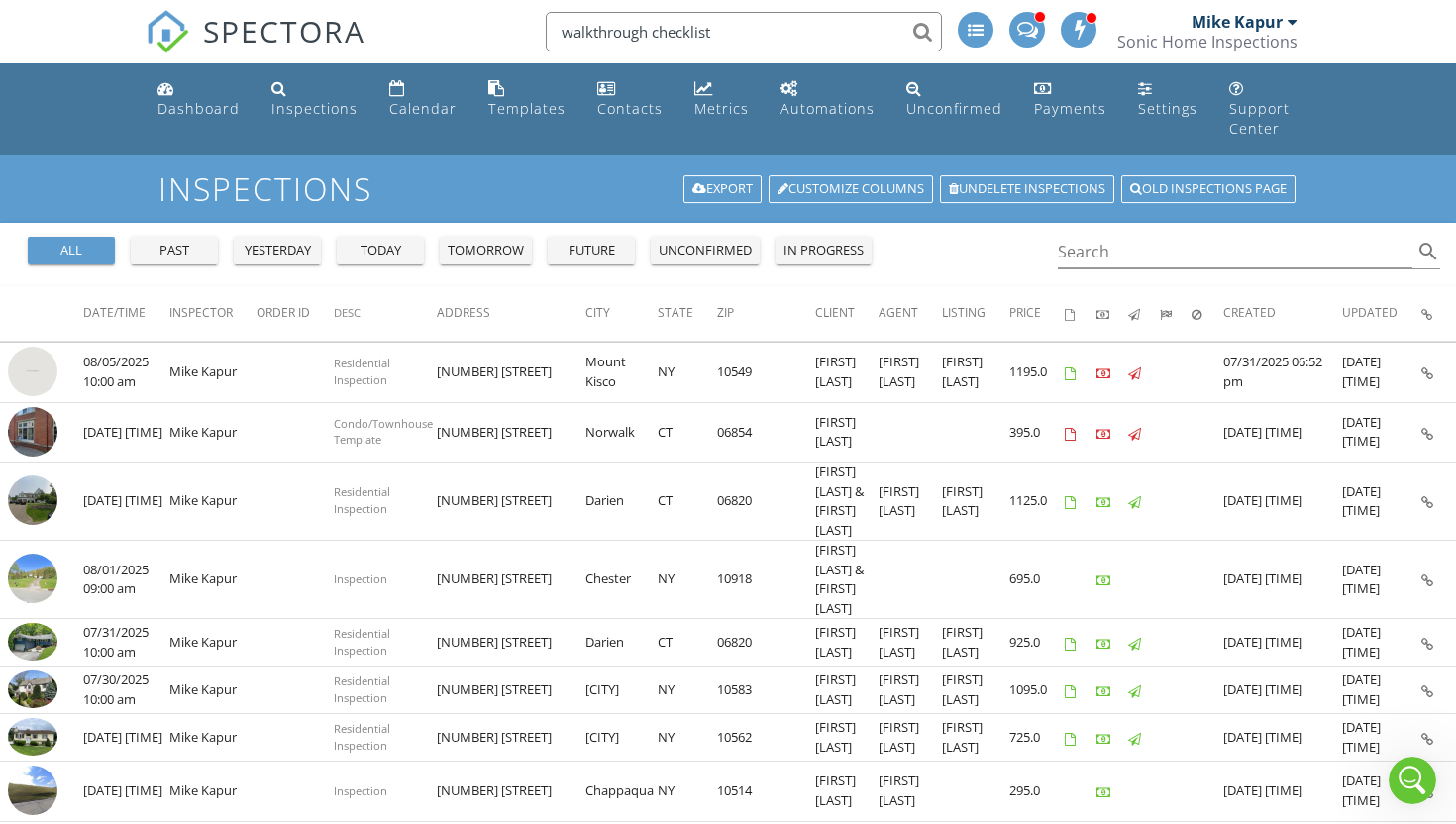 click 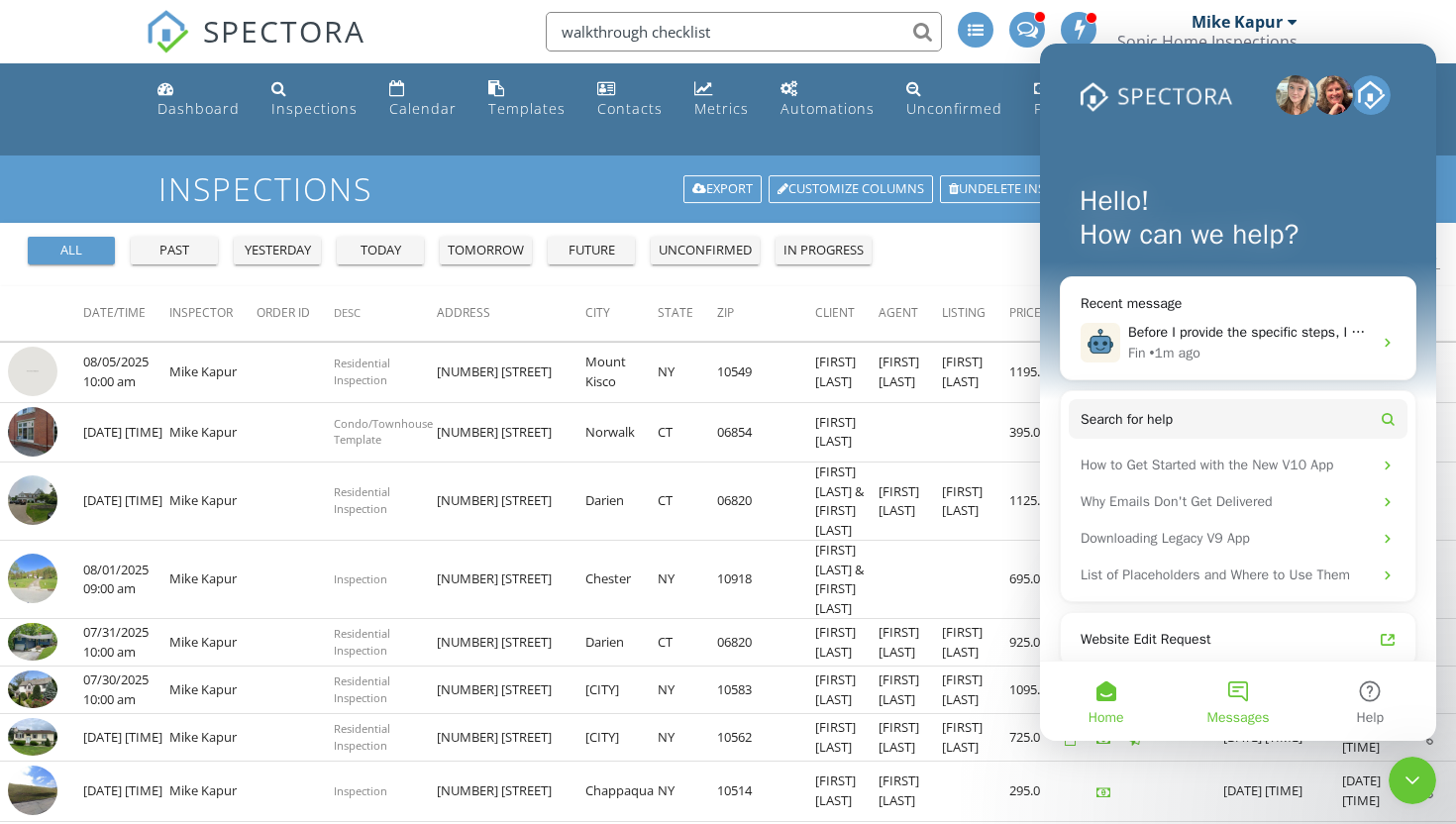 click on "Messages" at bounding box center [1237, 701] 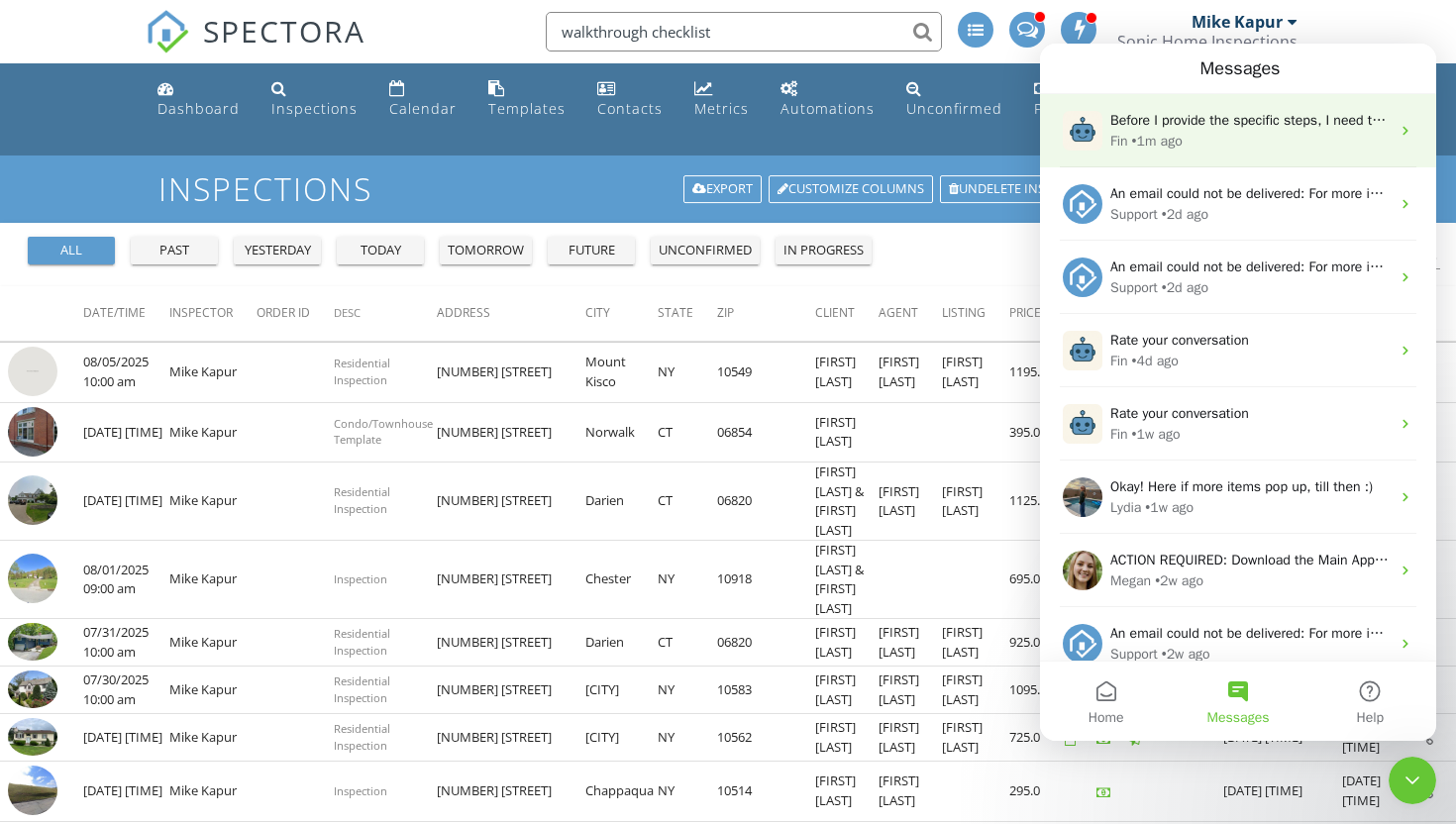 click on "•  1m ago" at bounding box center [1157, 141] 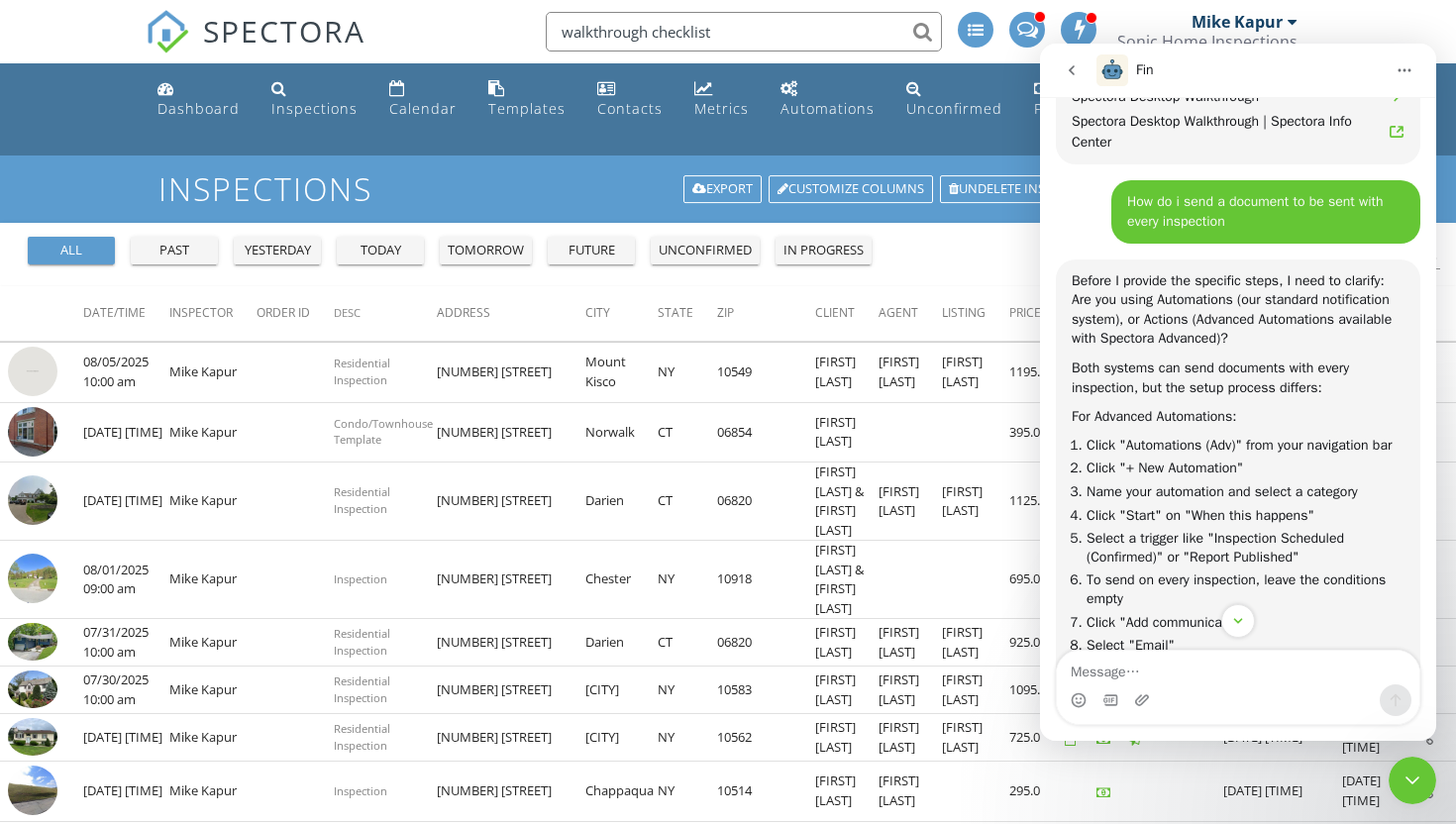 scroll, scrollTop: 1085, scrollLeft: 0, axis: vertical 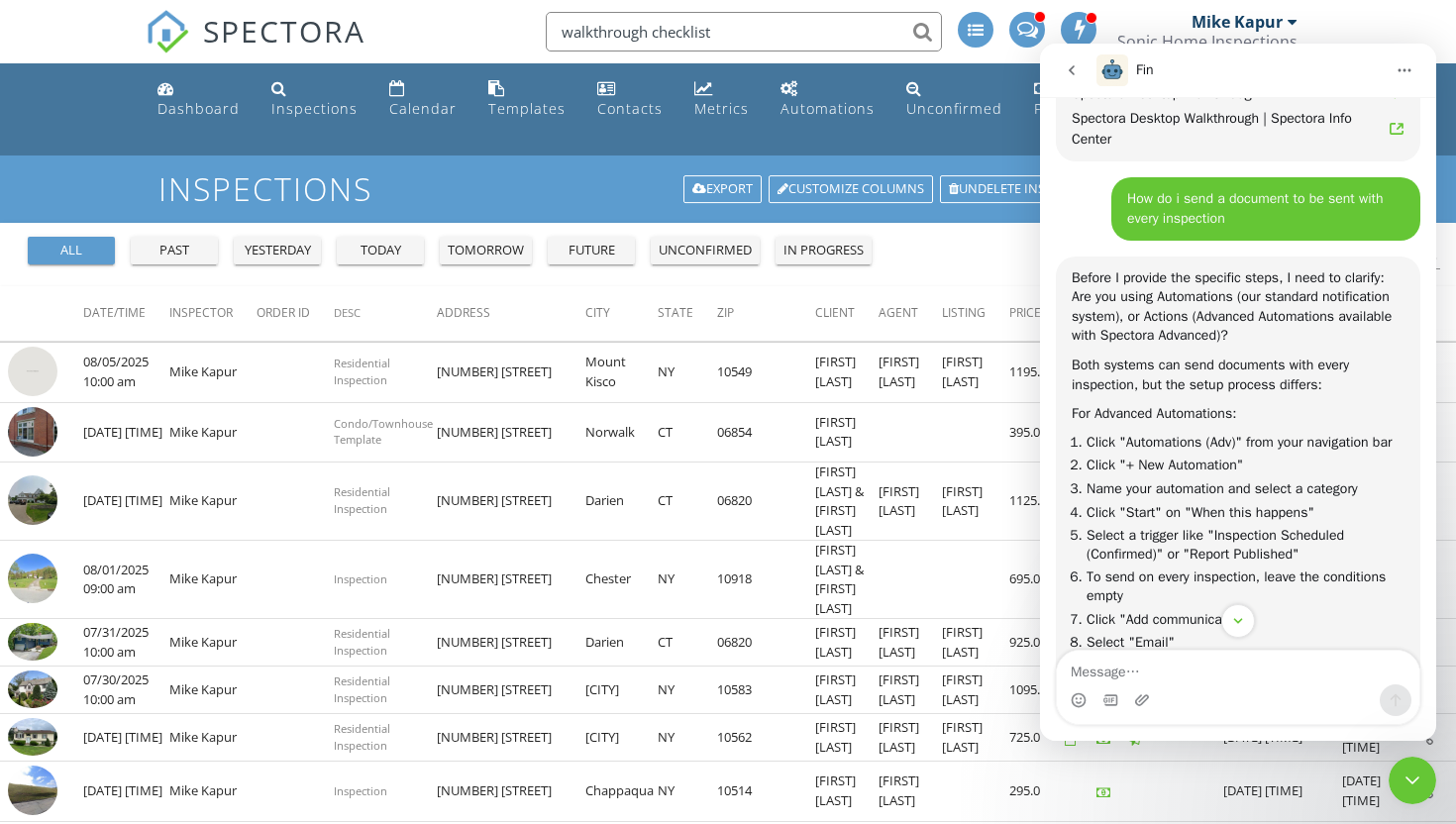 click 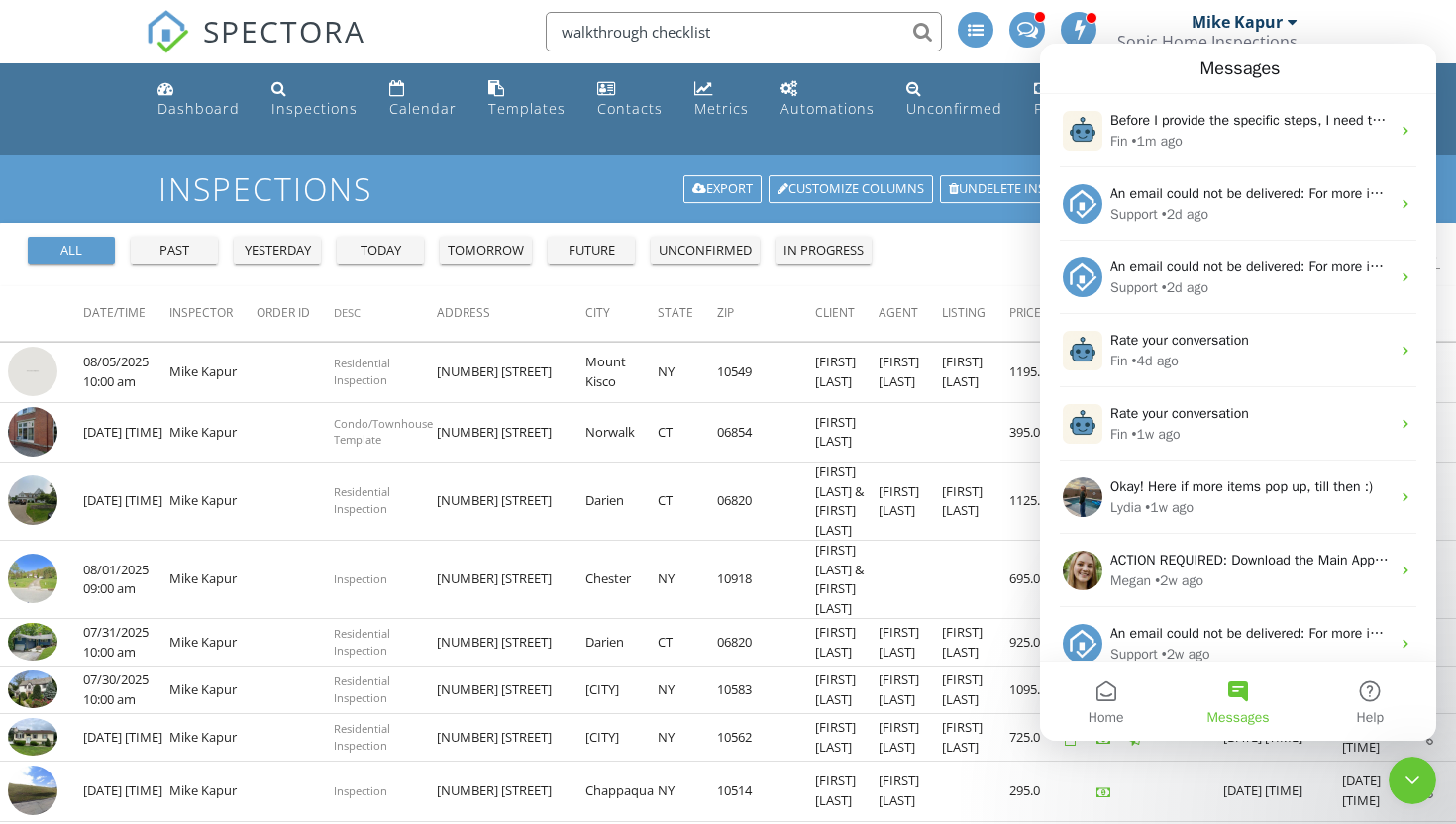 scroll, scrollTop: 0, scrollLeft: 0, axis: both 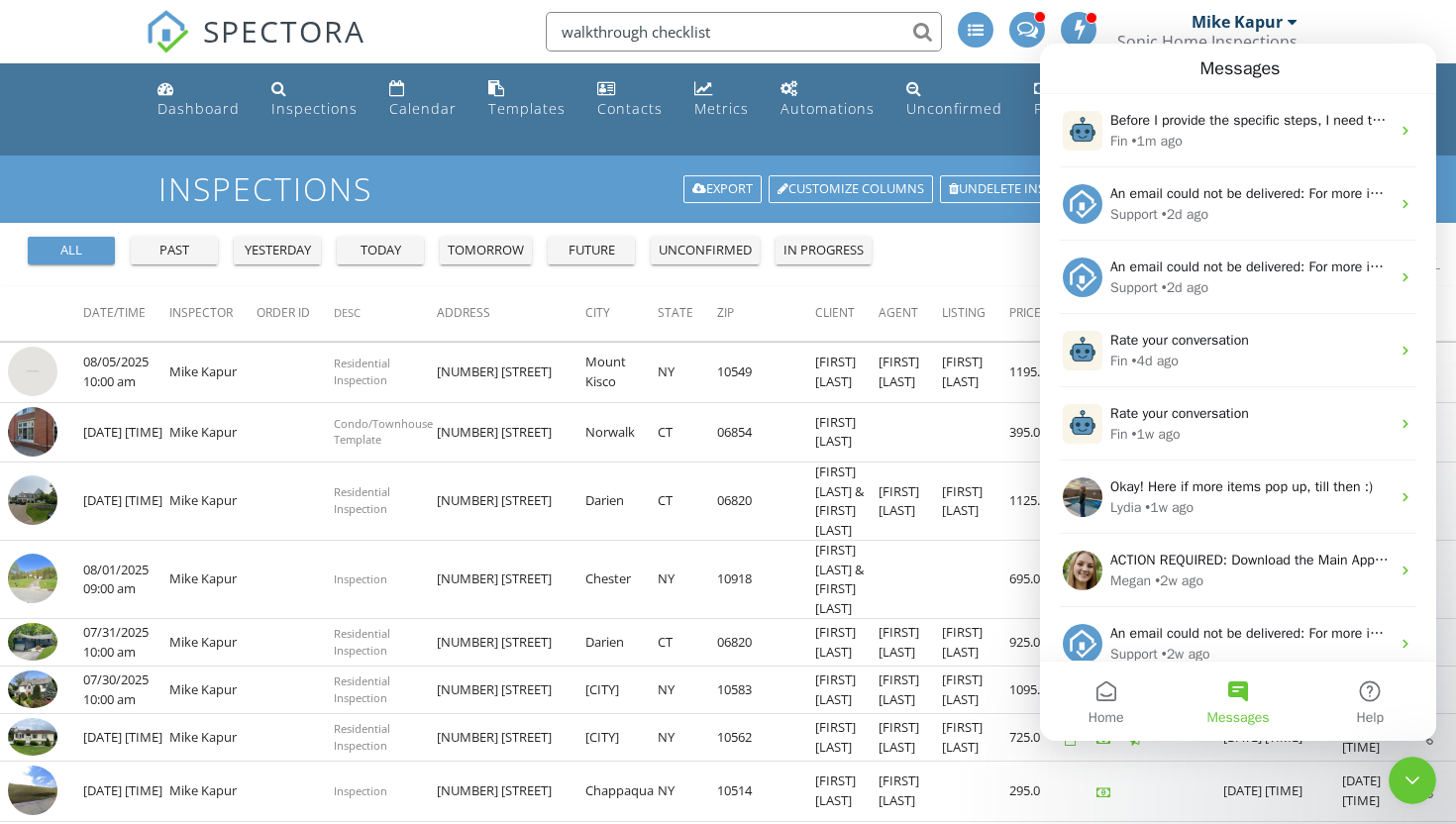 click at bounding box center [1412, 780] 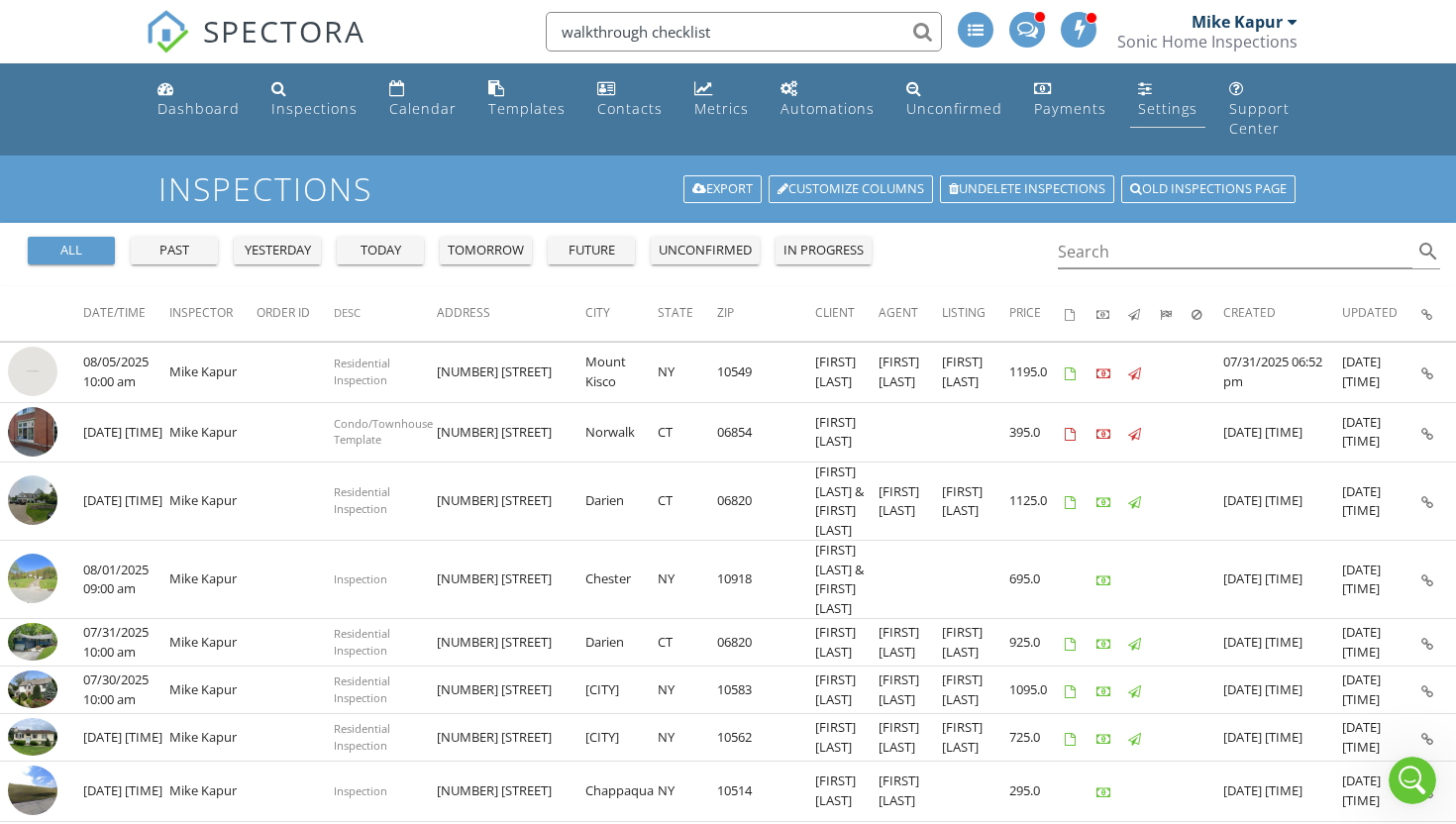 click on "Settings" at bounding box center [1168, 108] 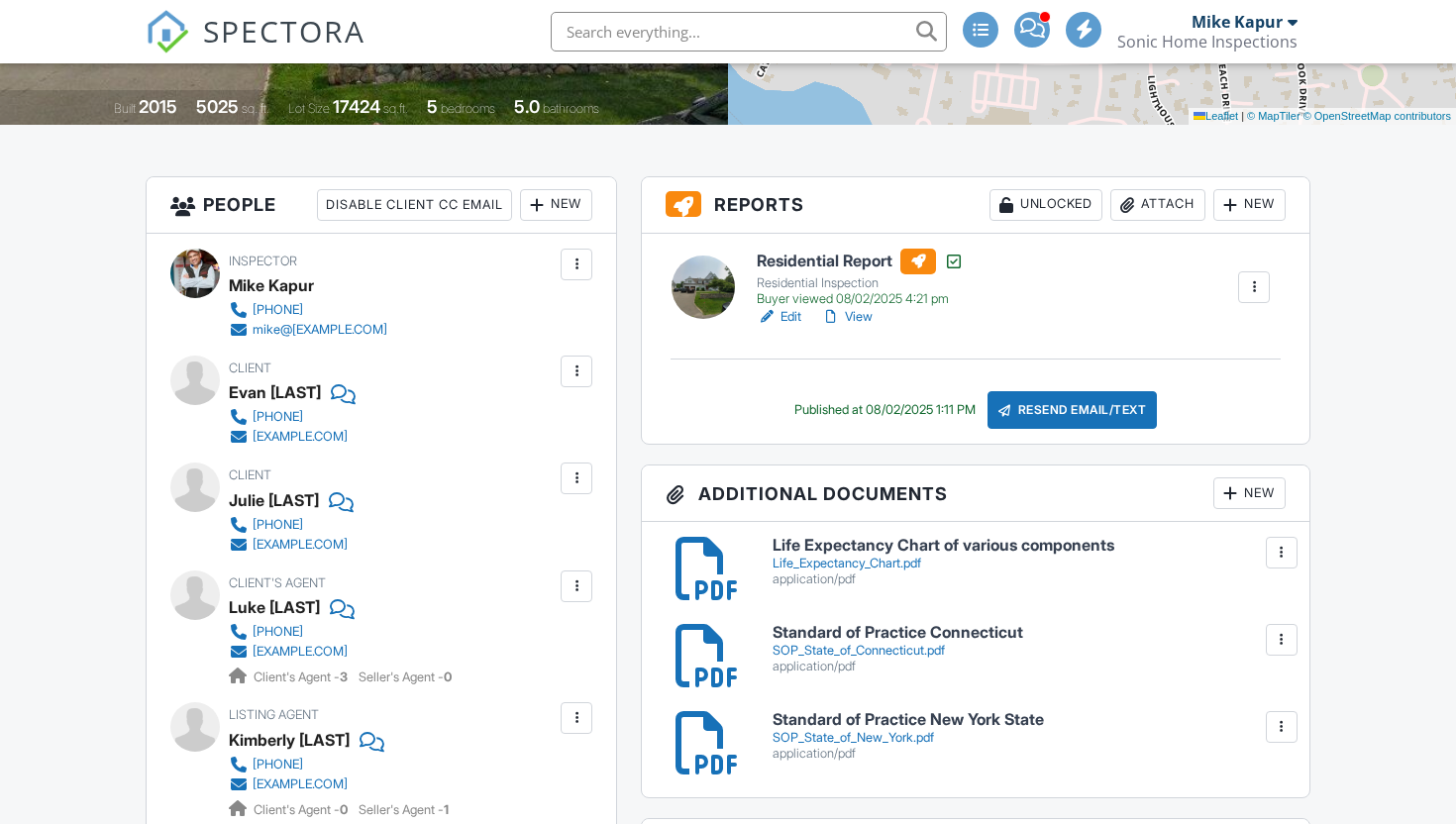 scroll, scrollTop: 1299, scrollLeft: 0, axis: vertical 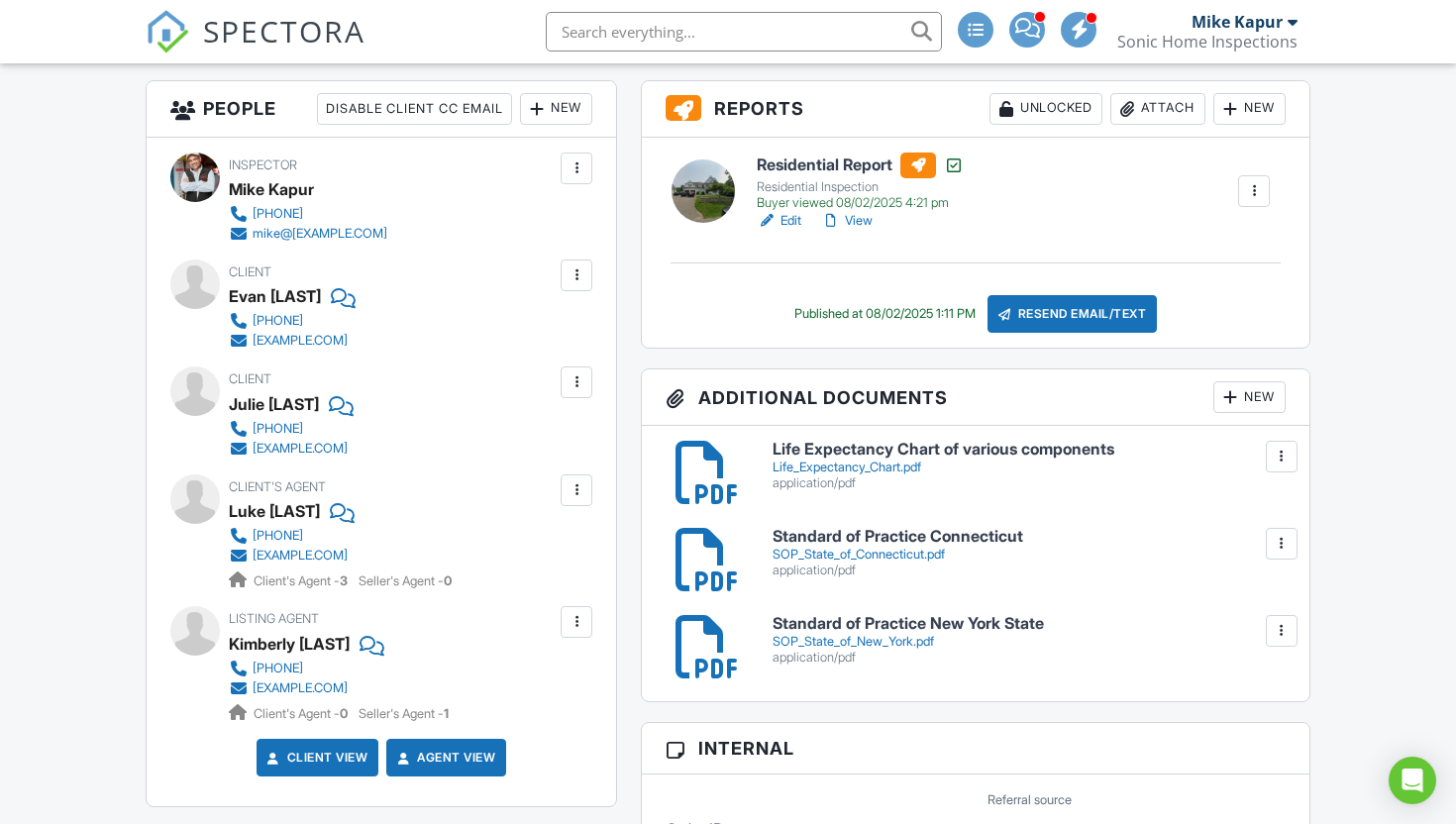 click on "View" at bounding box center (847, 221) 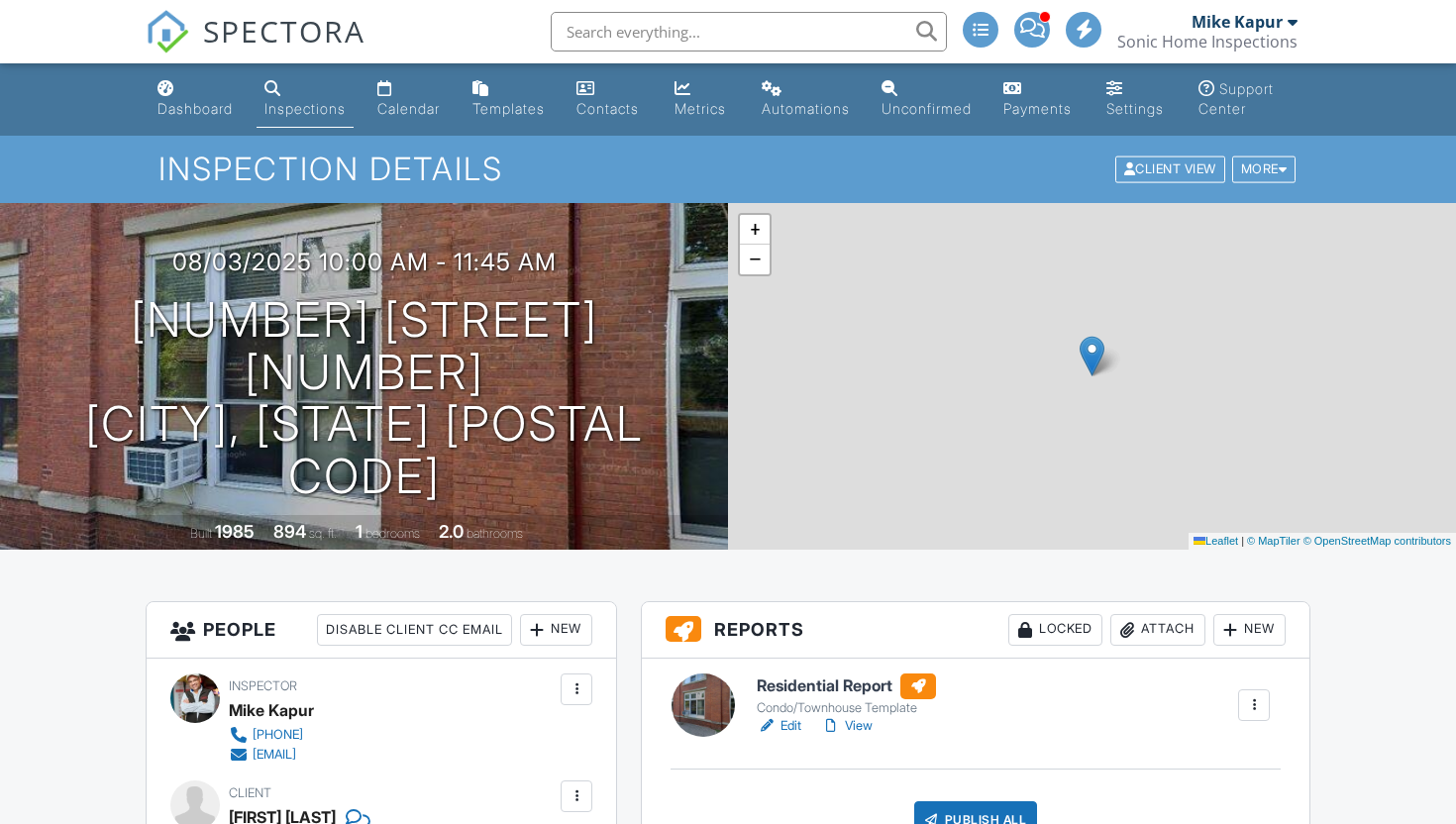 scroll, scrollTop: 0, scrollLeft: 0, axis: both 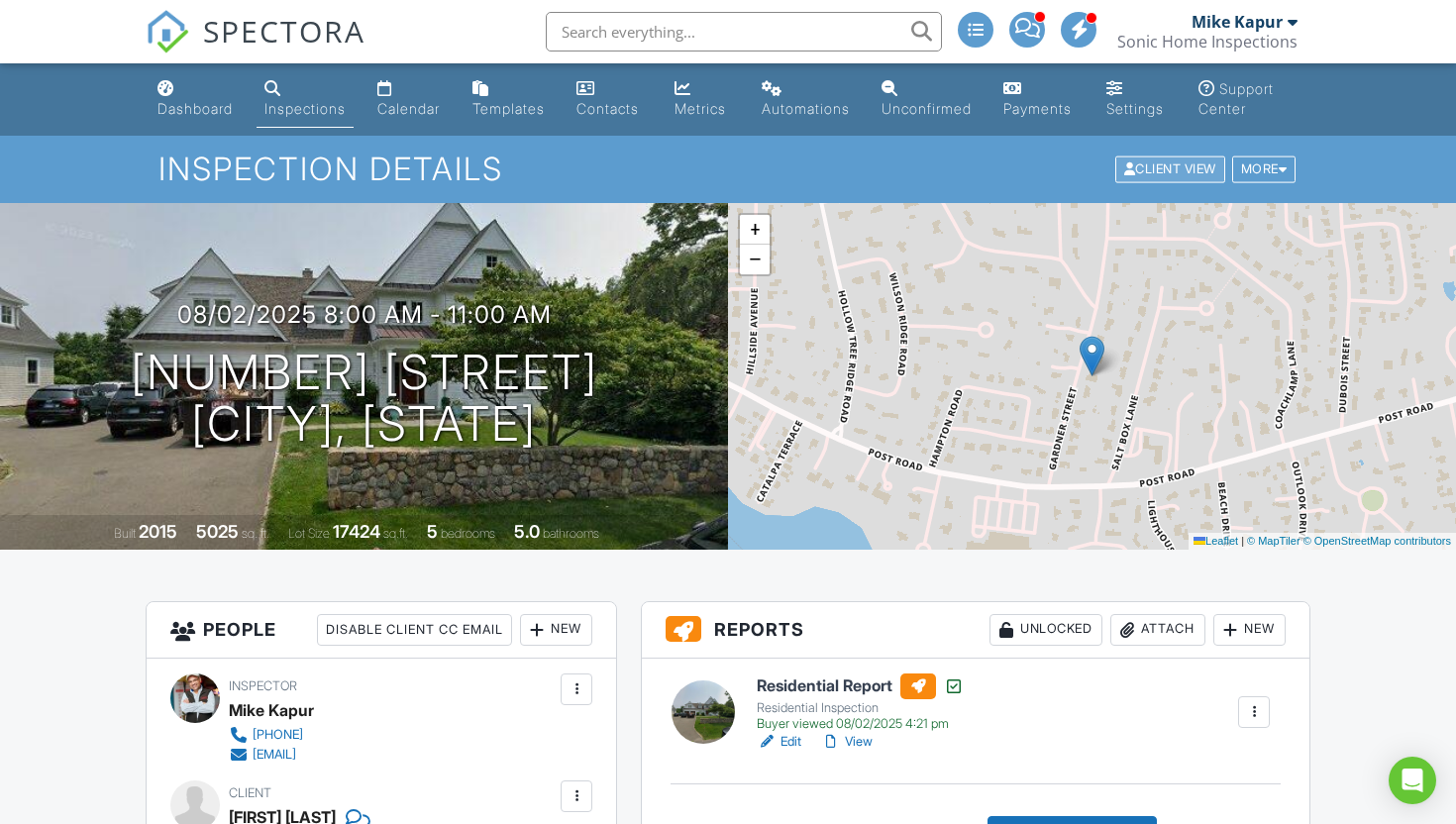 click on "Client View" at bounding box center [1170, 169] 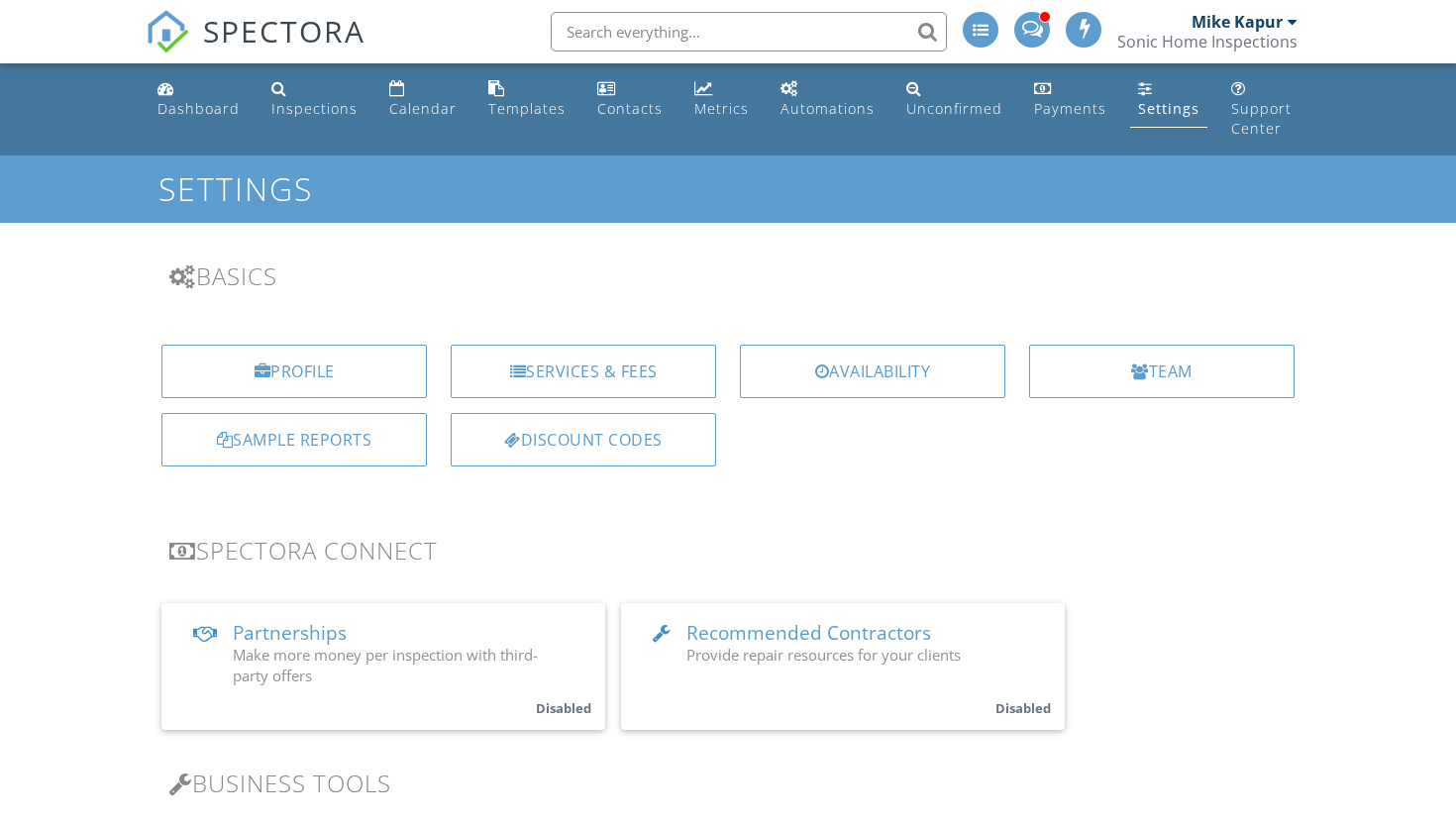 scroll, scrollTop: 0, scrollLeft: 0, axis: both 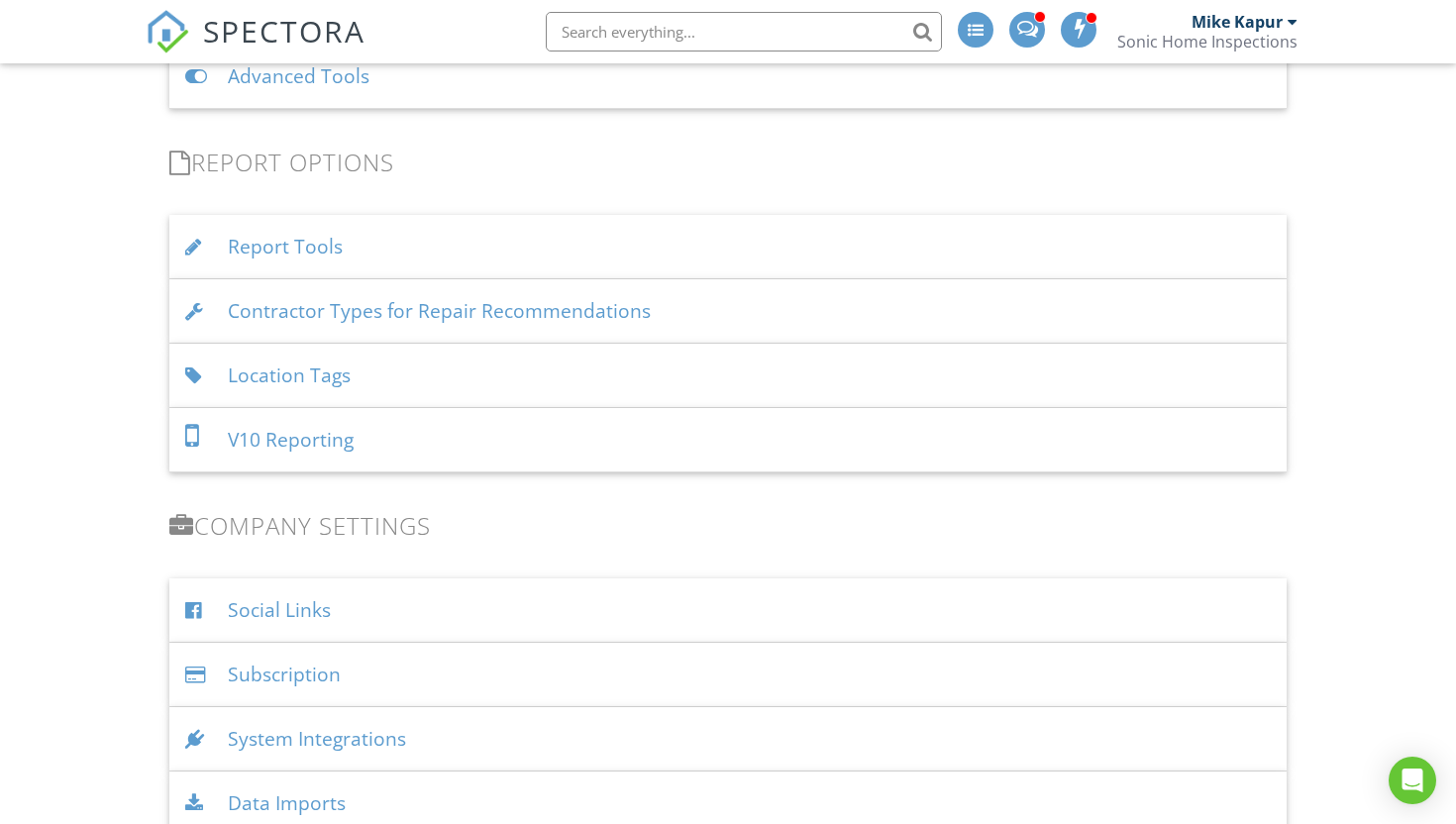 click on "Report Tools" at bounding box center (728, 247) 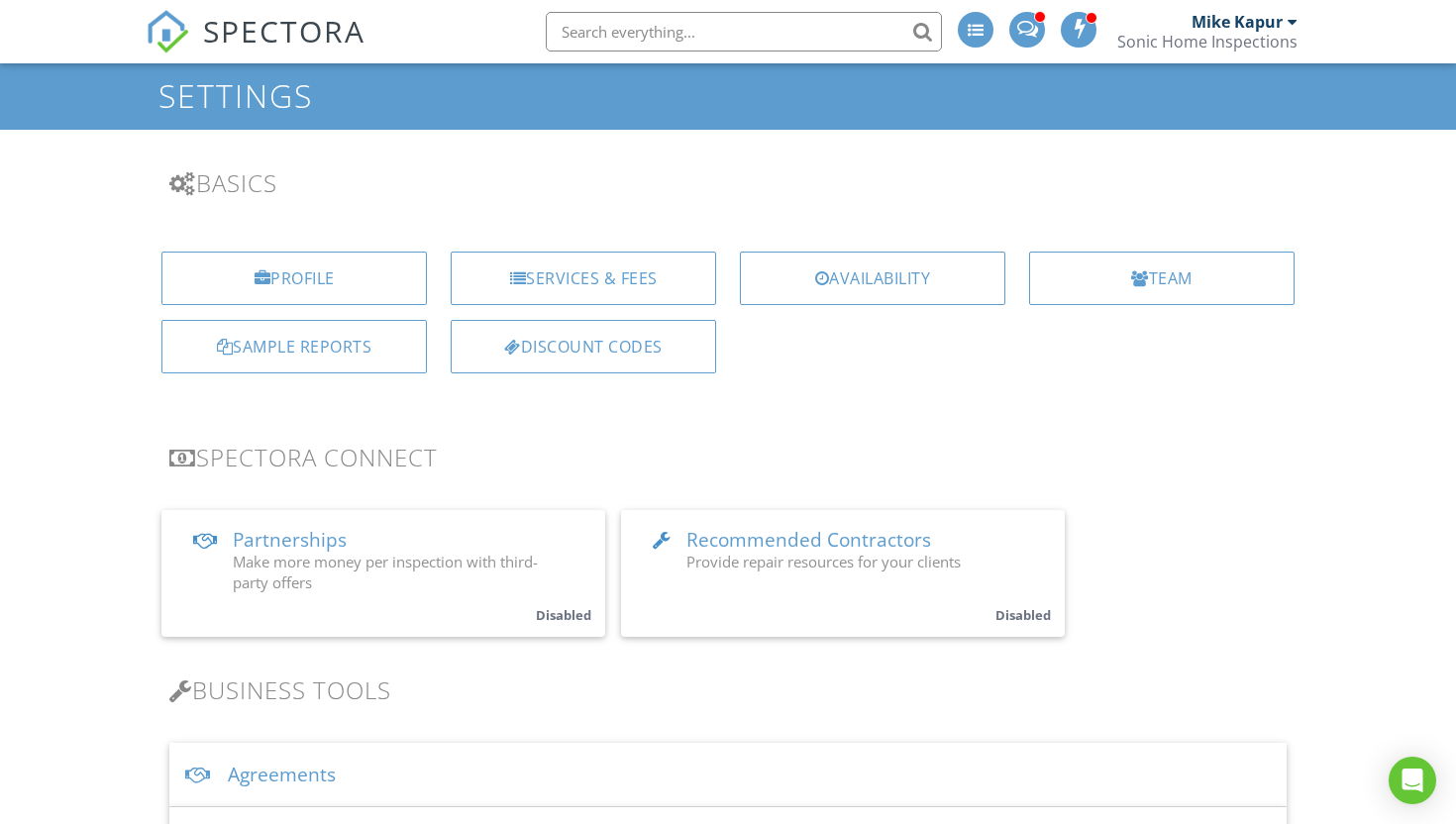 scroll, scrollTop: 0, scrollLeft: 0, axis: both 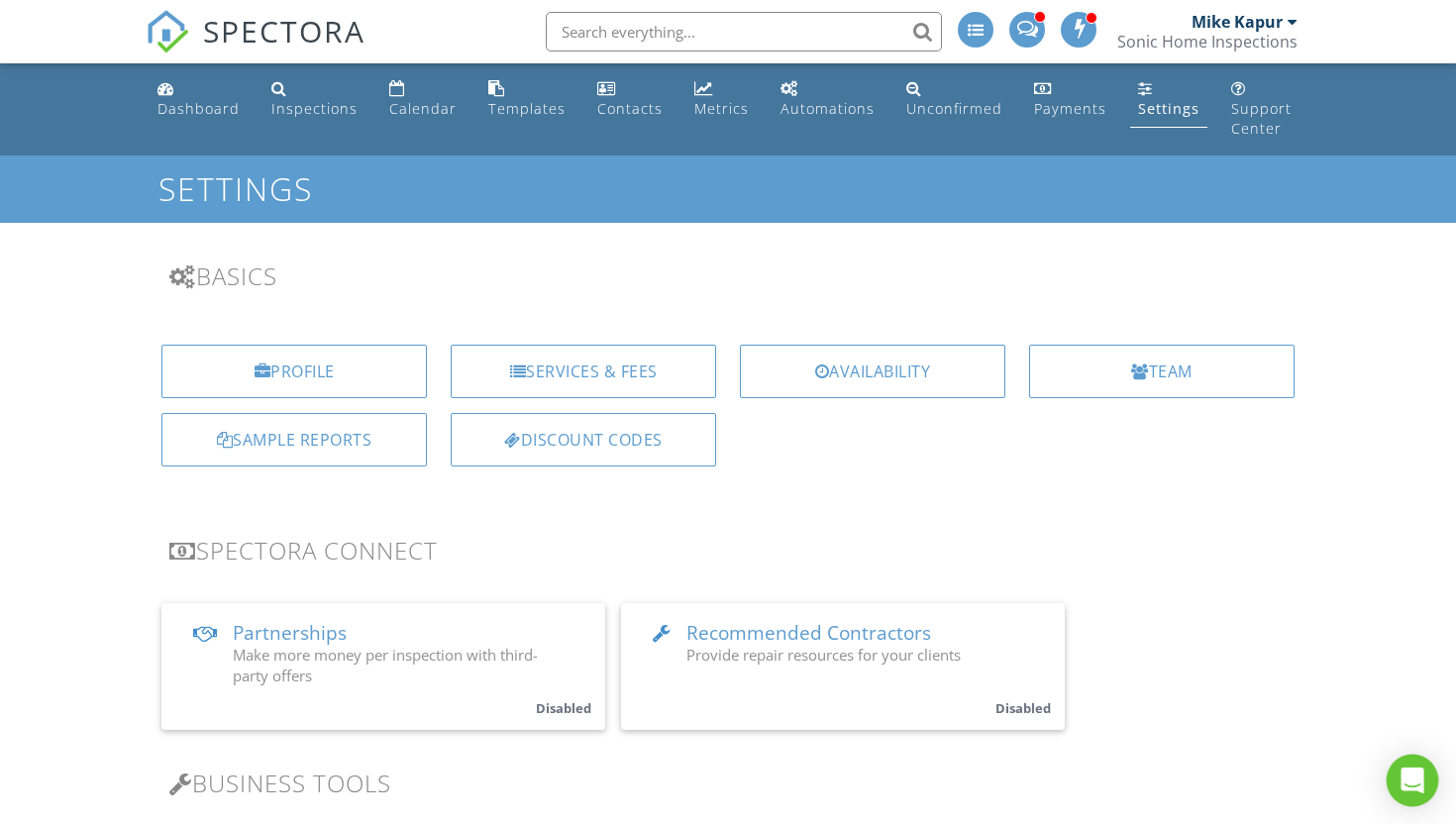 click at bounding box center (1412, 780) 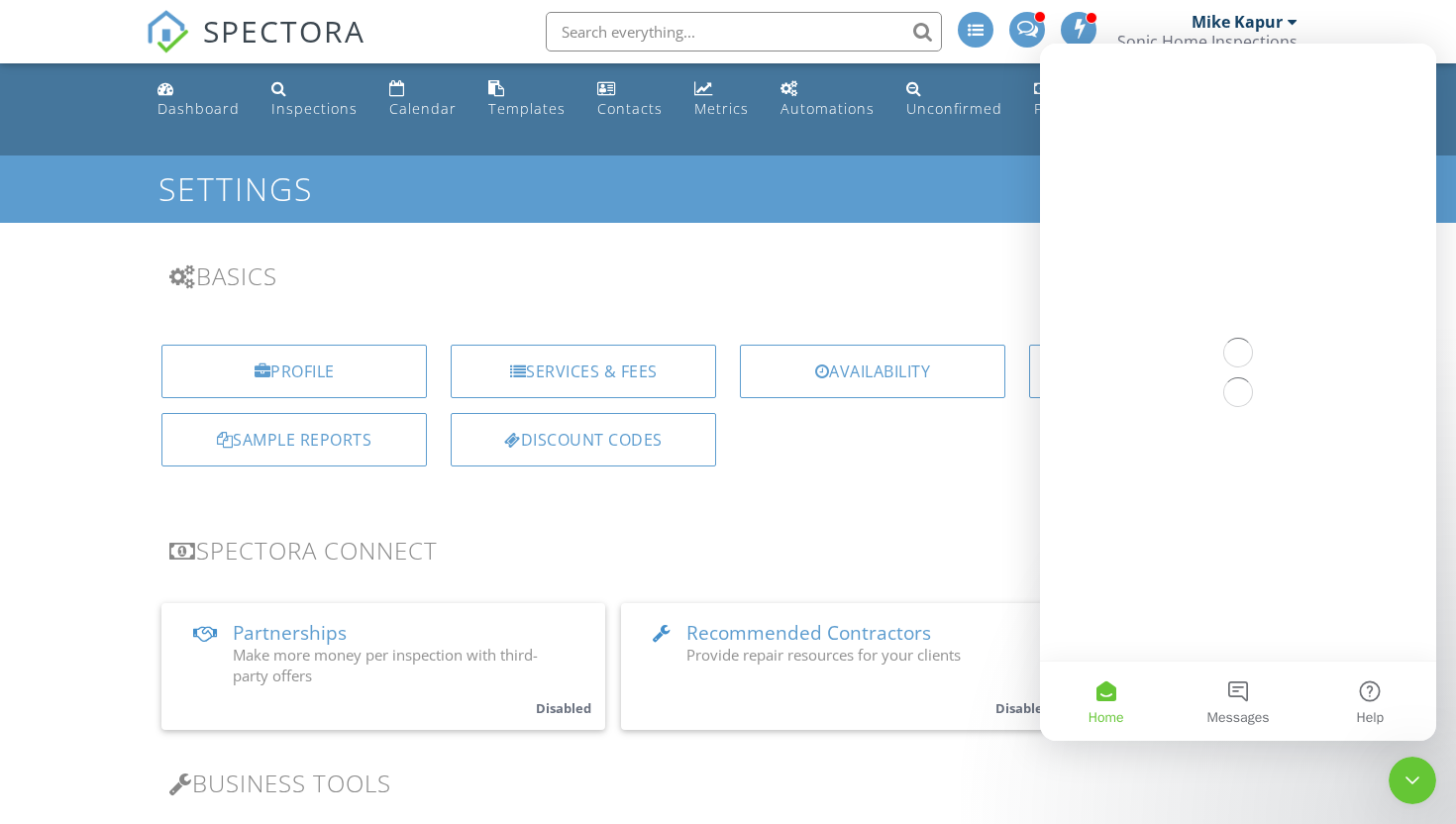 scroll, scrollTop: 0, scrollLeft: 0, axis: both 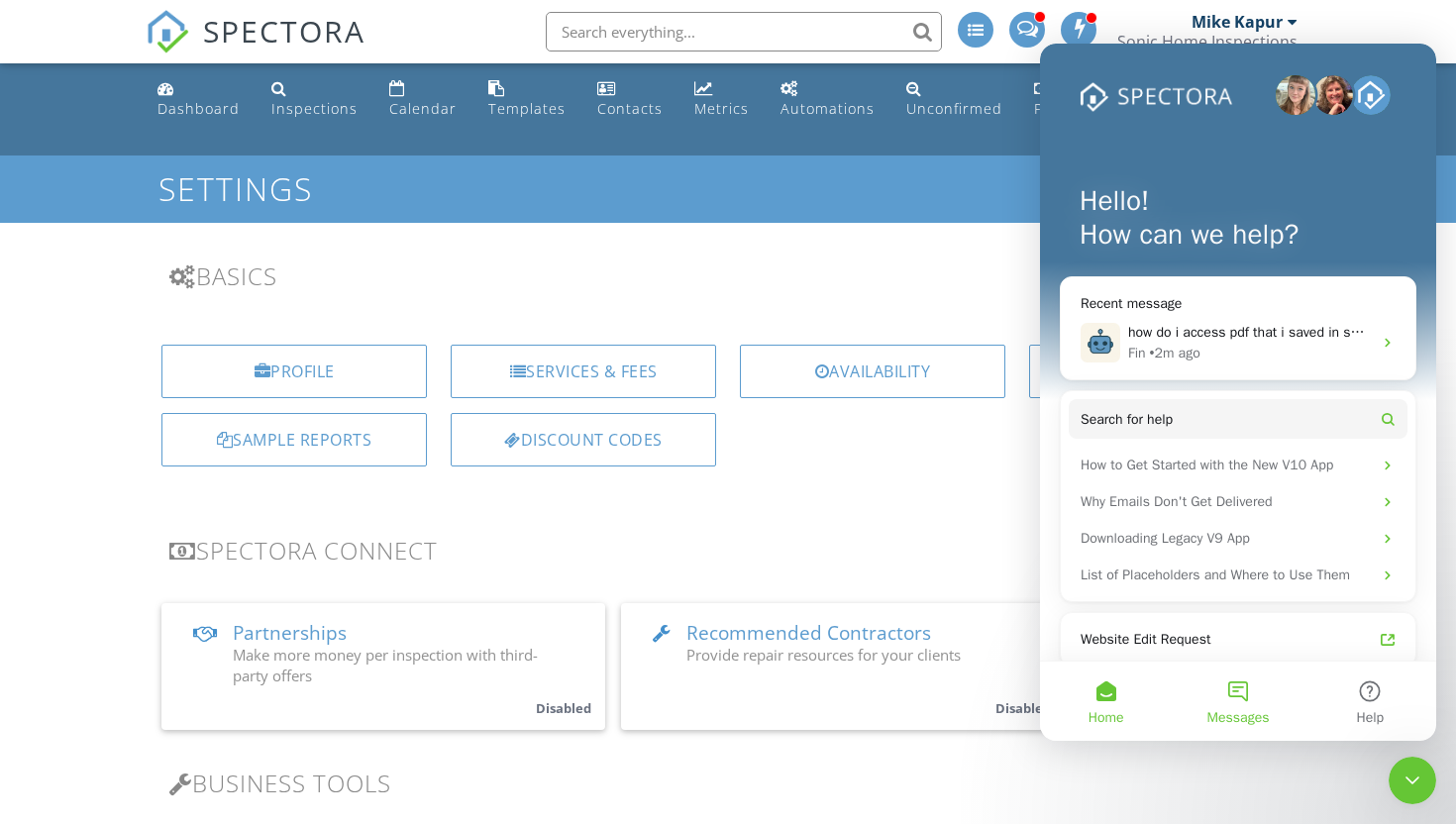 click on "Messages" at bounding box center (1237, 701) 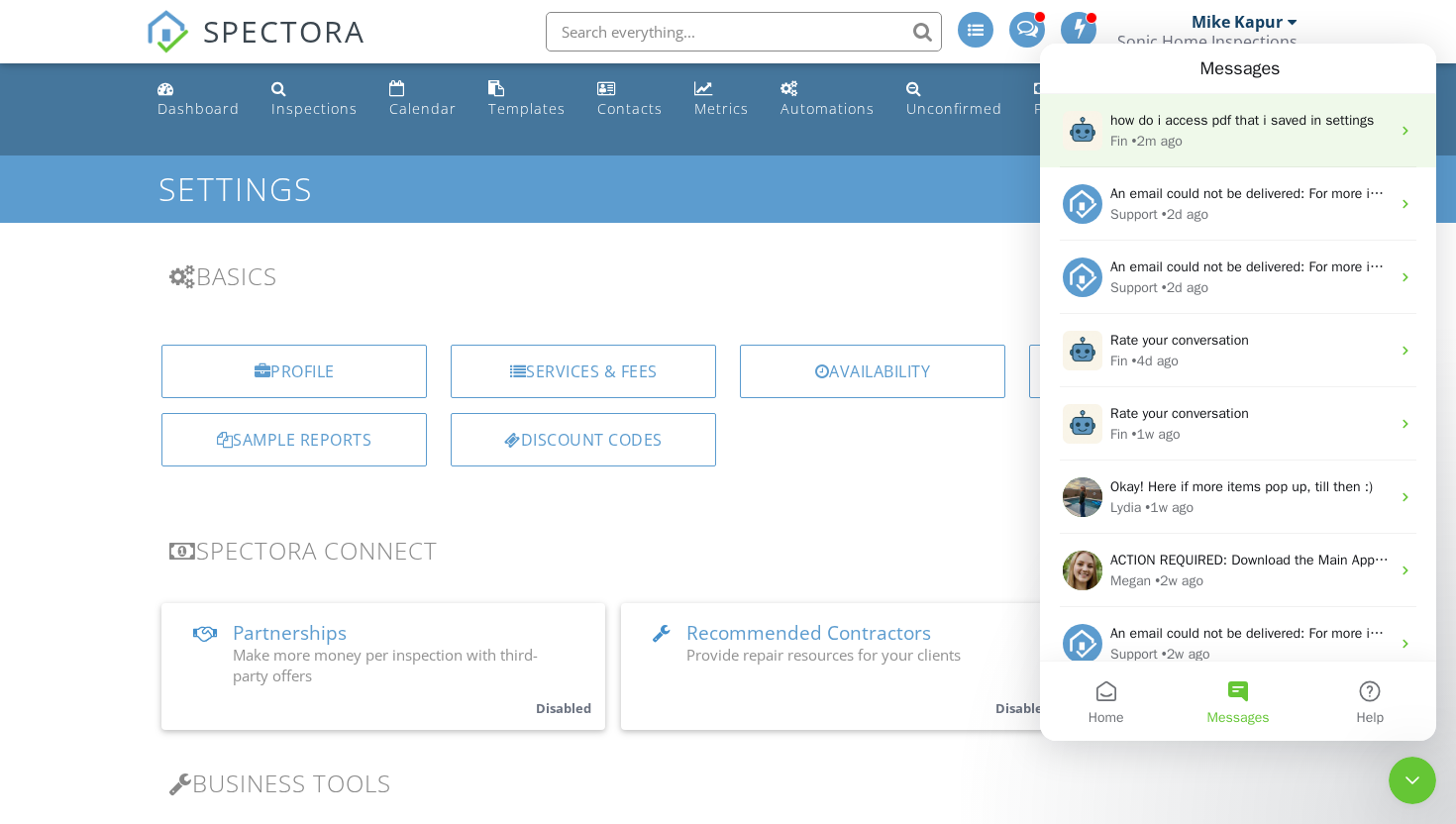 click on "how do i access pdf that i saved in settings" at bounding box center [1242, 120] 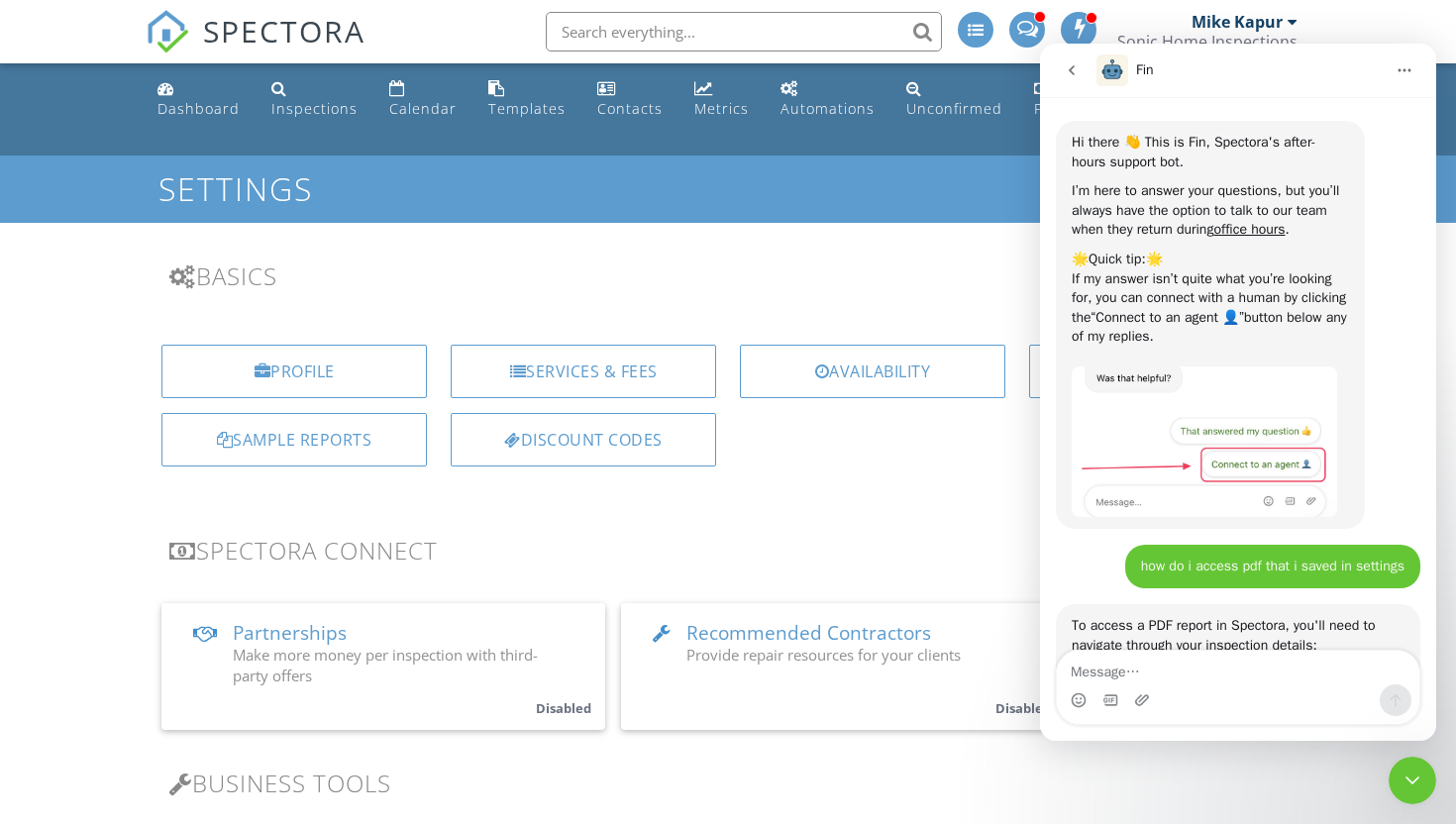 scroll, scrollTop: 1711, scrollLeft: 0, axis: vertical 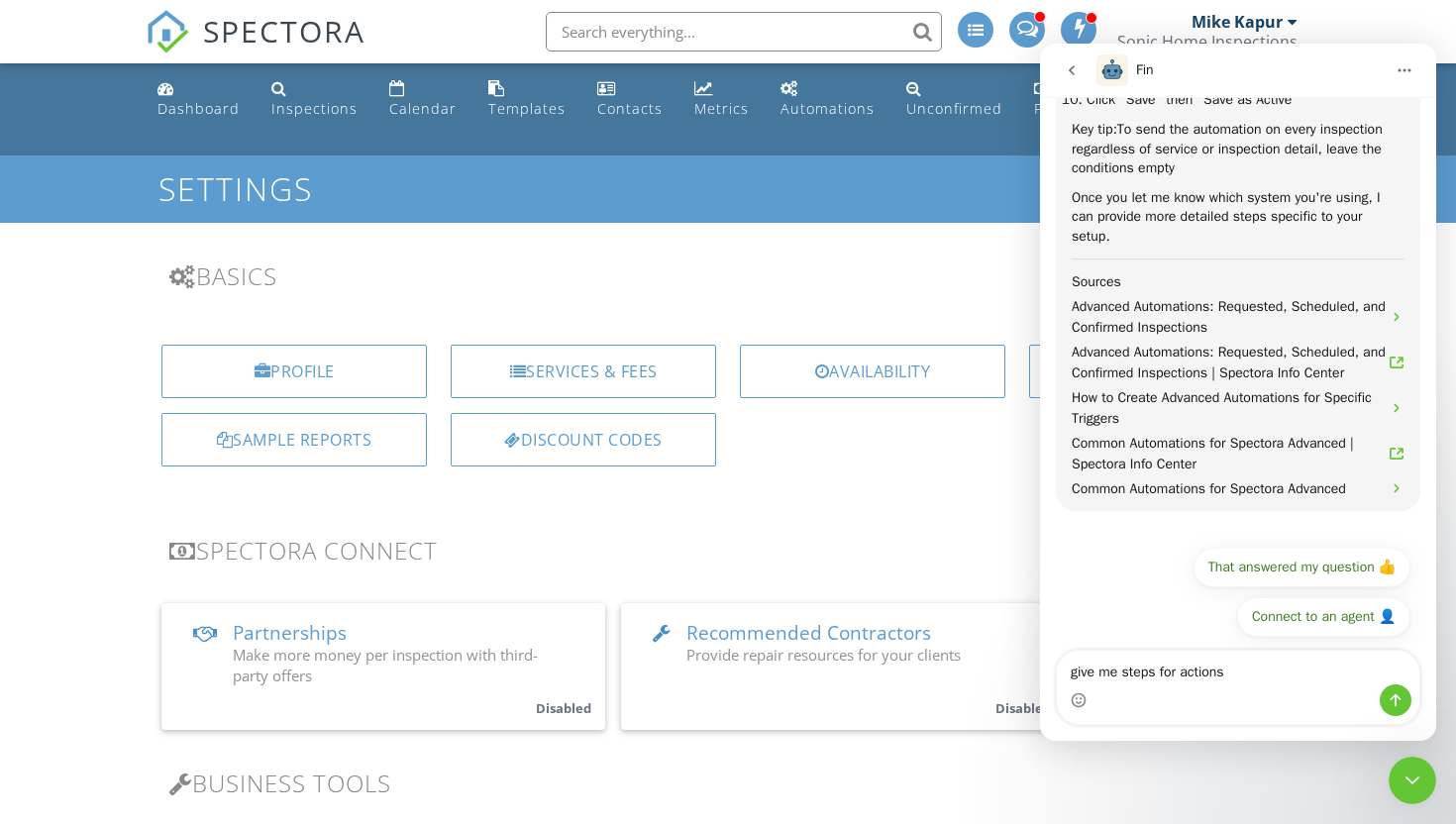 type on "give me steps for actions" 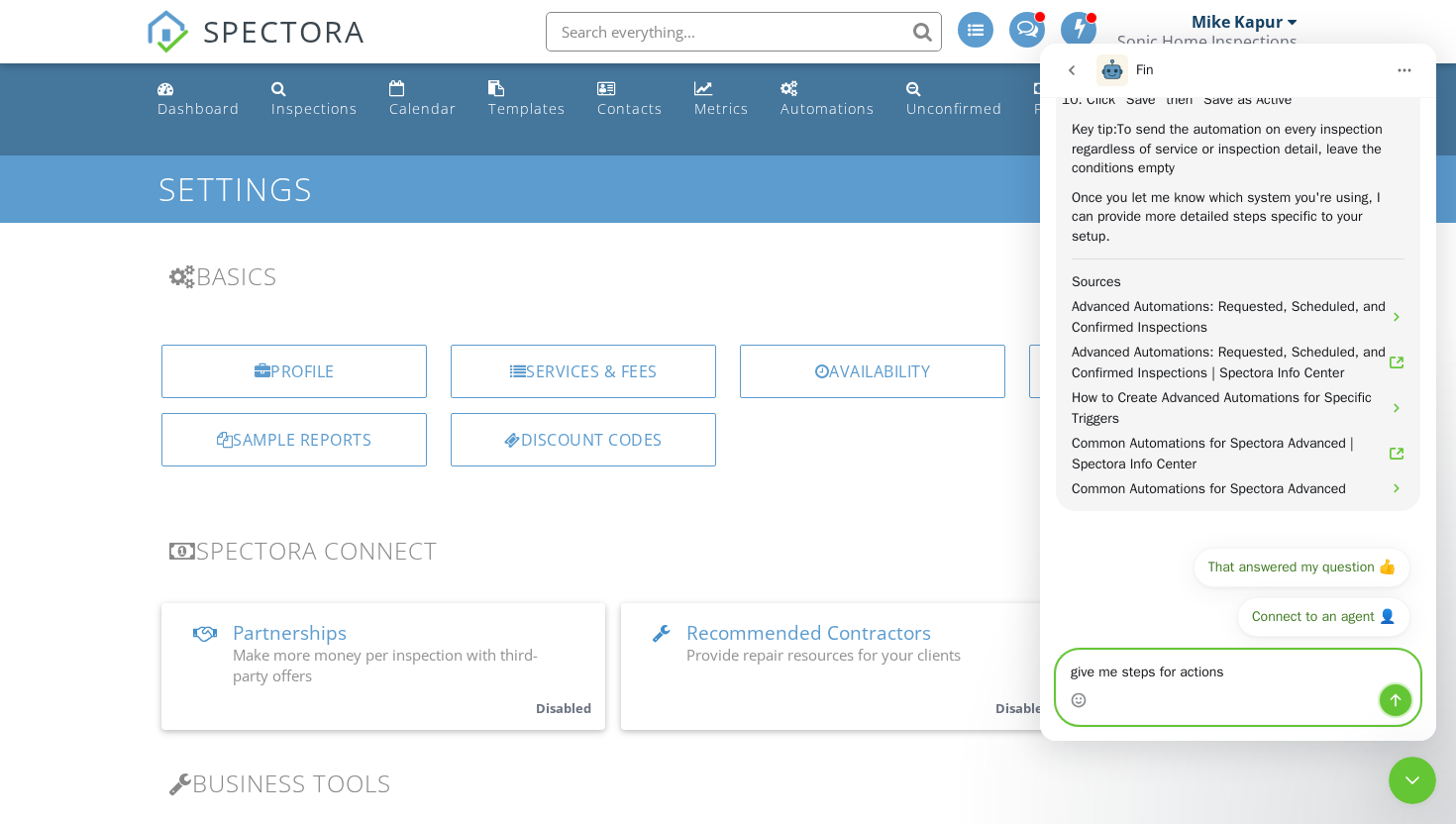 click 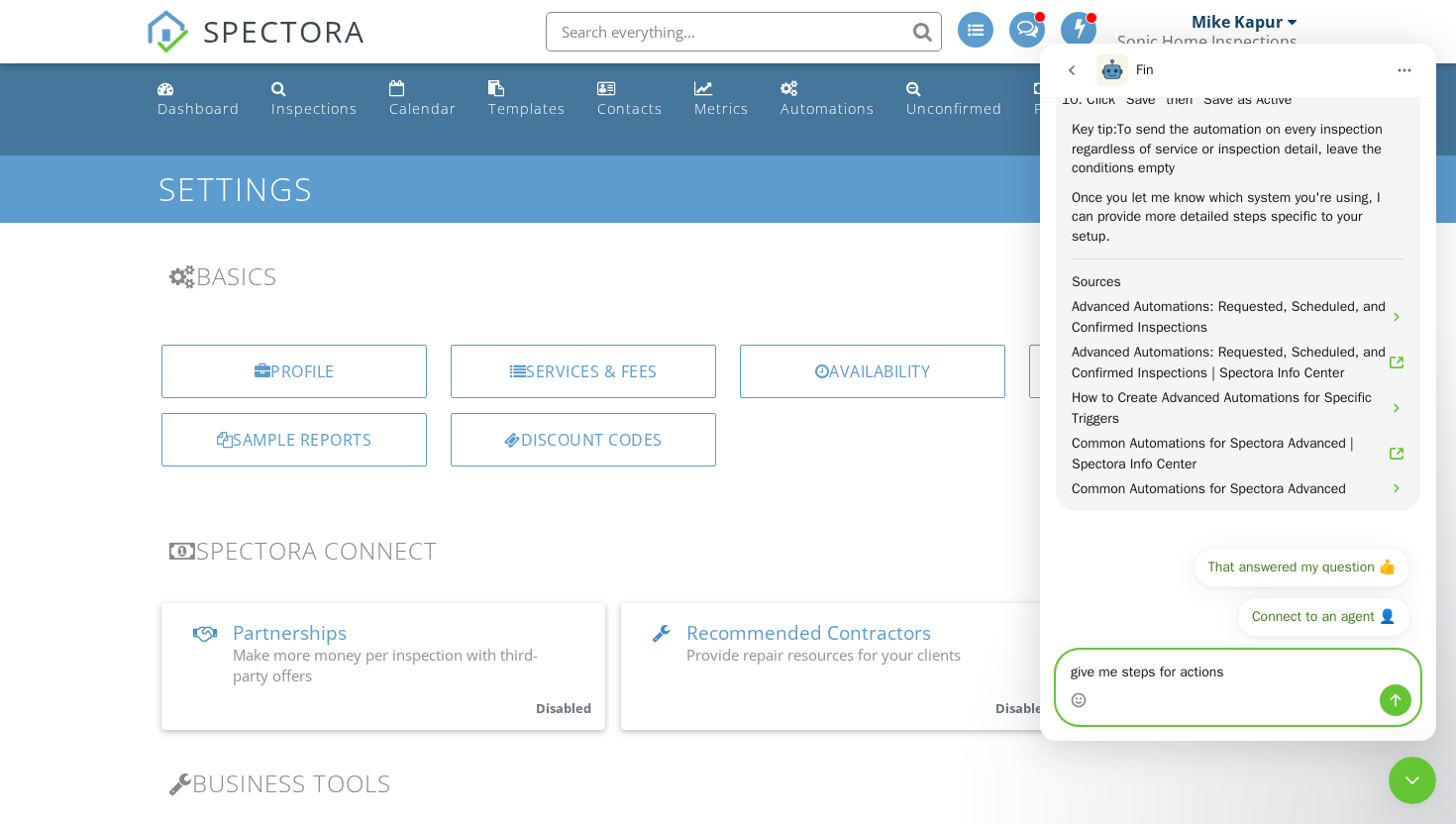 type 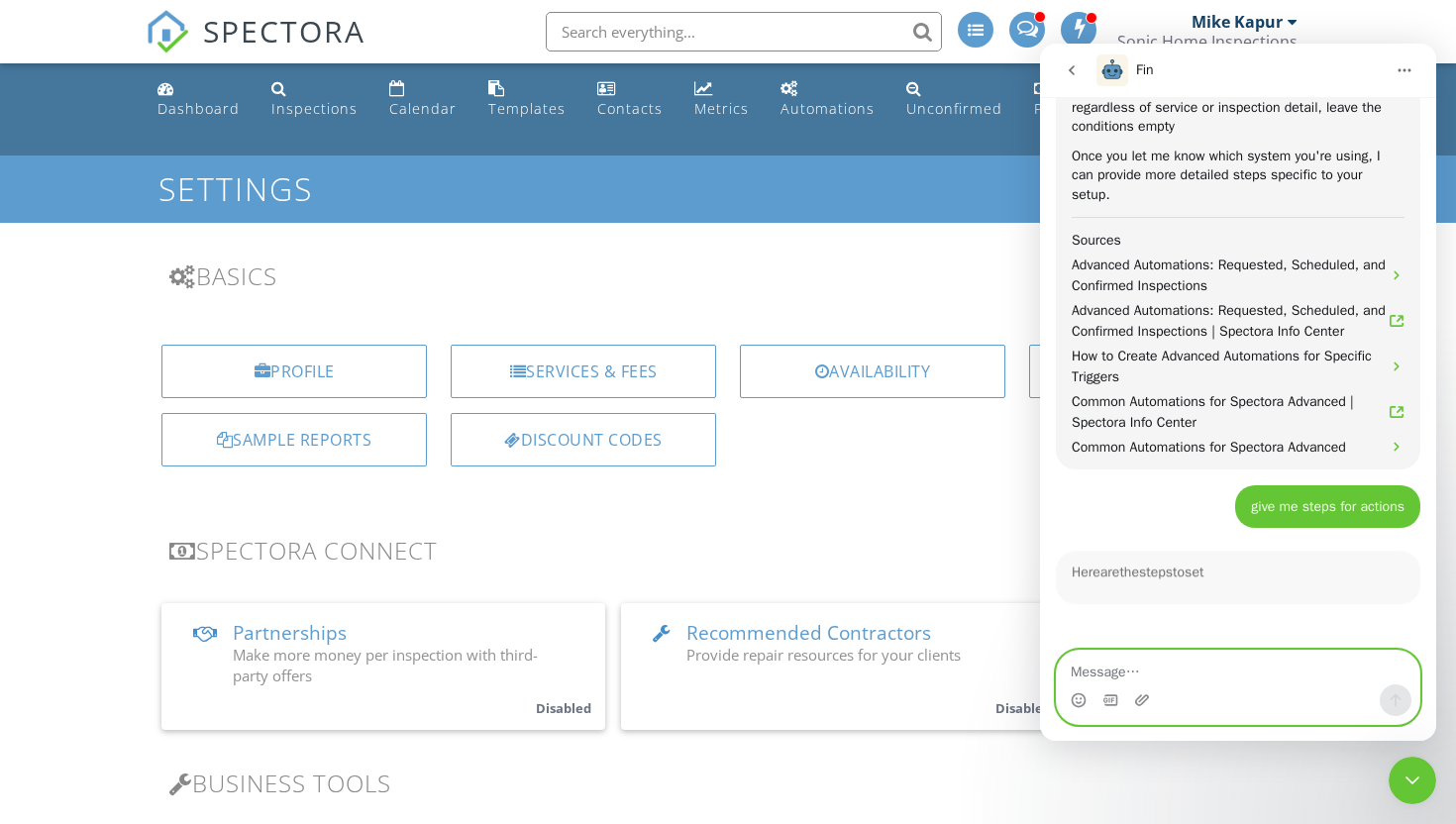 scroll, scrollTop: 2126, scrollLeft: 0, axis: vertical 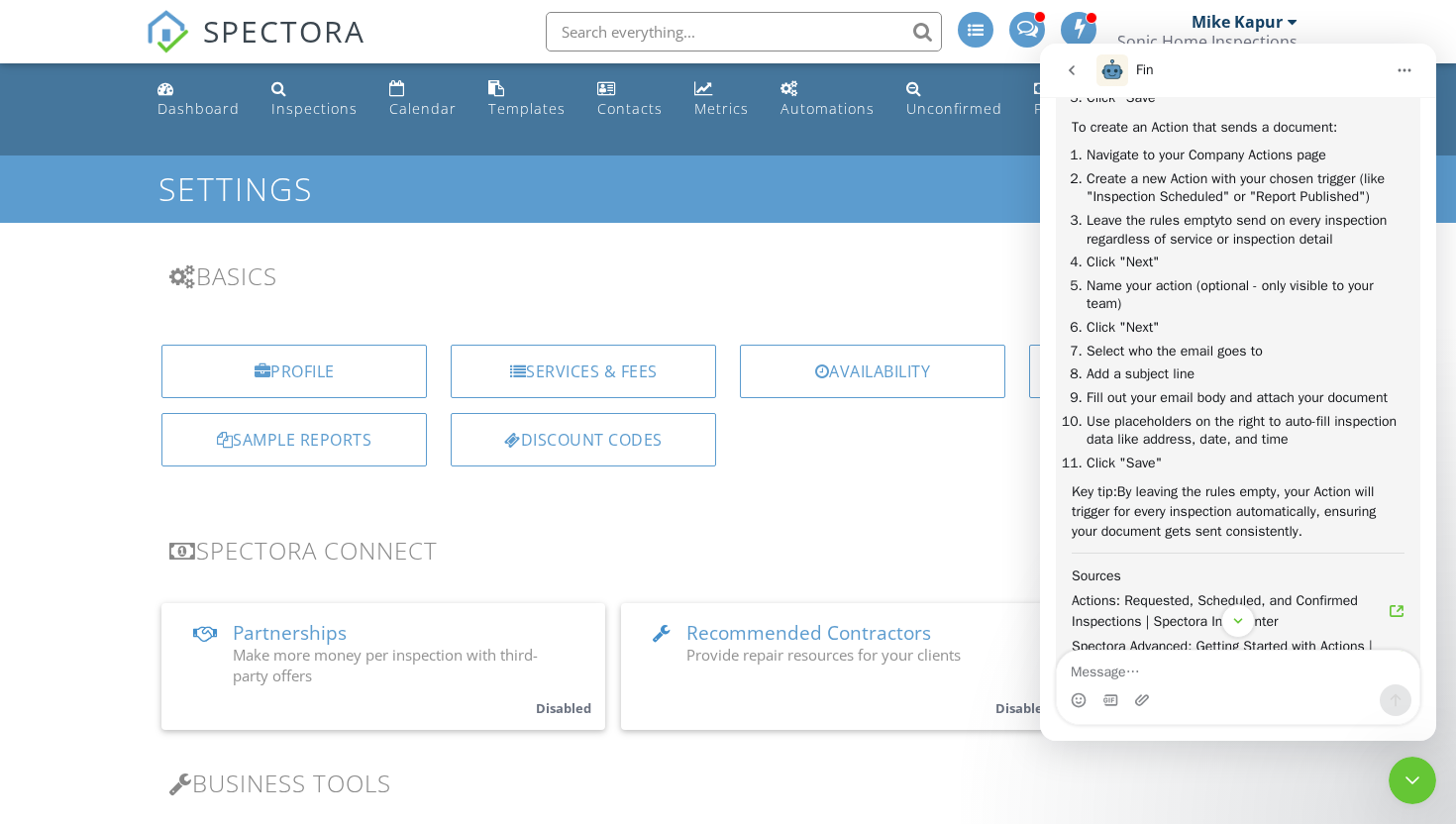 click 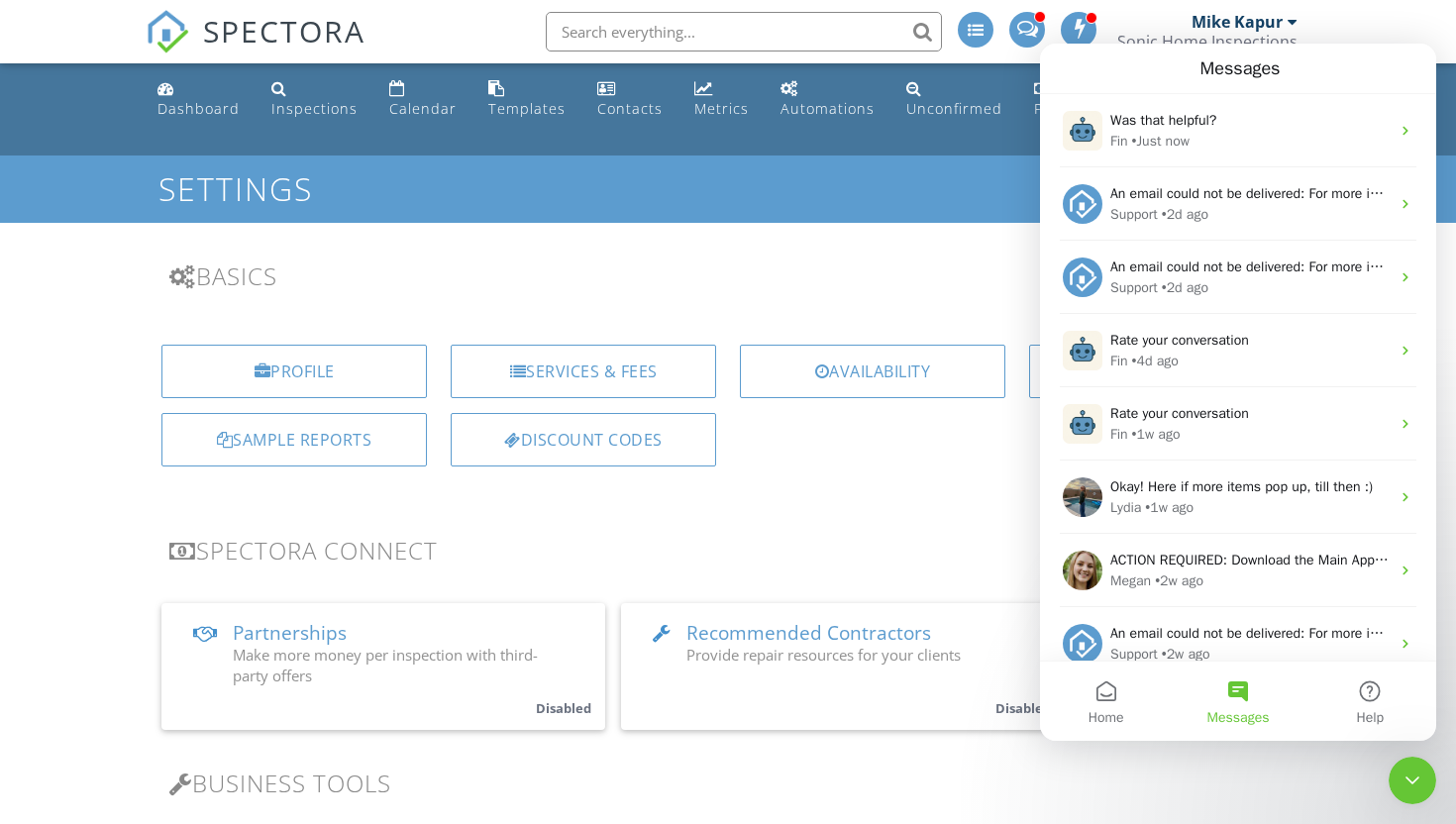 scroll, scrollTop: 2225, scrollLeft: 0, axis: vertical 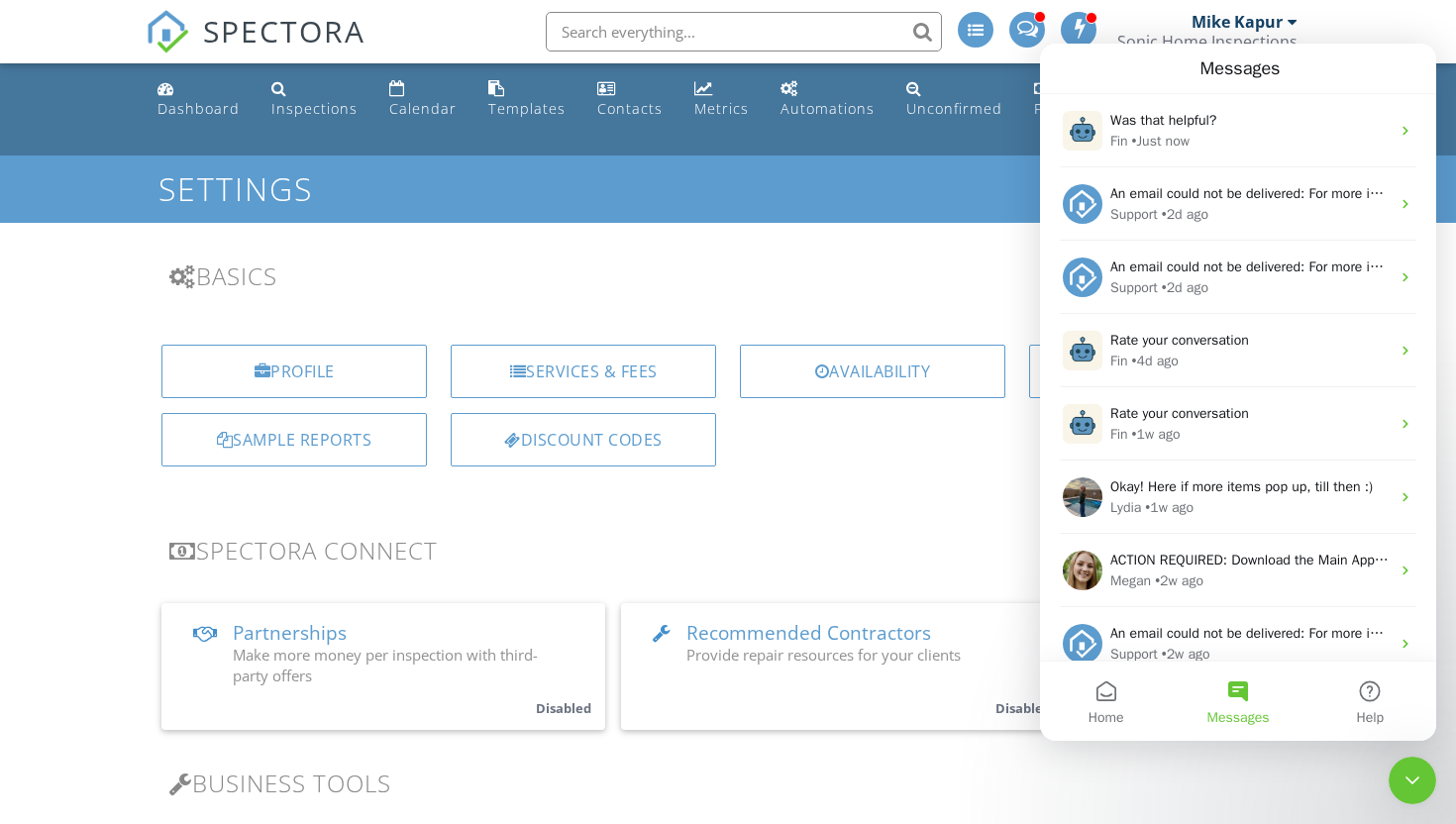 click 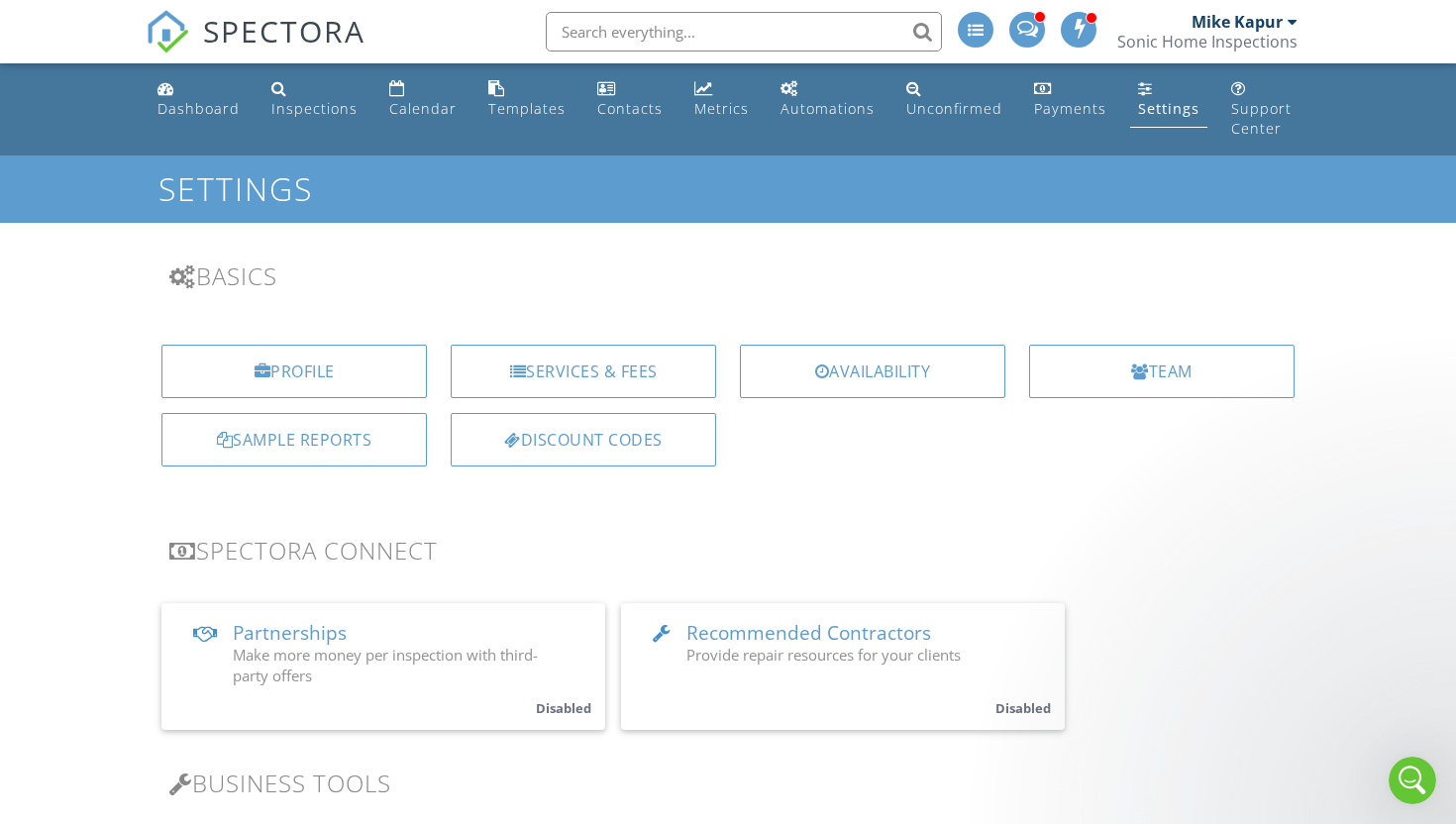 scroll, scrollTop: 0, scrollLeft: 0, axis: both 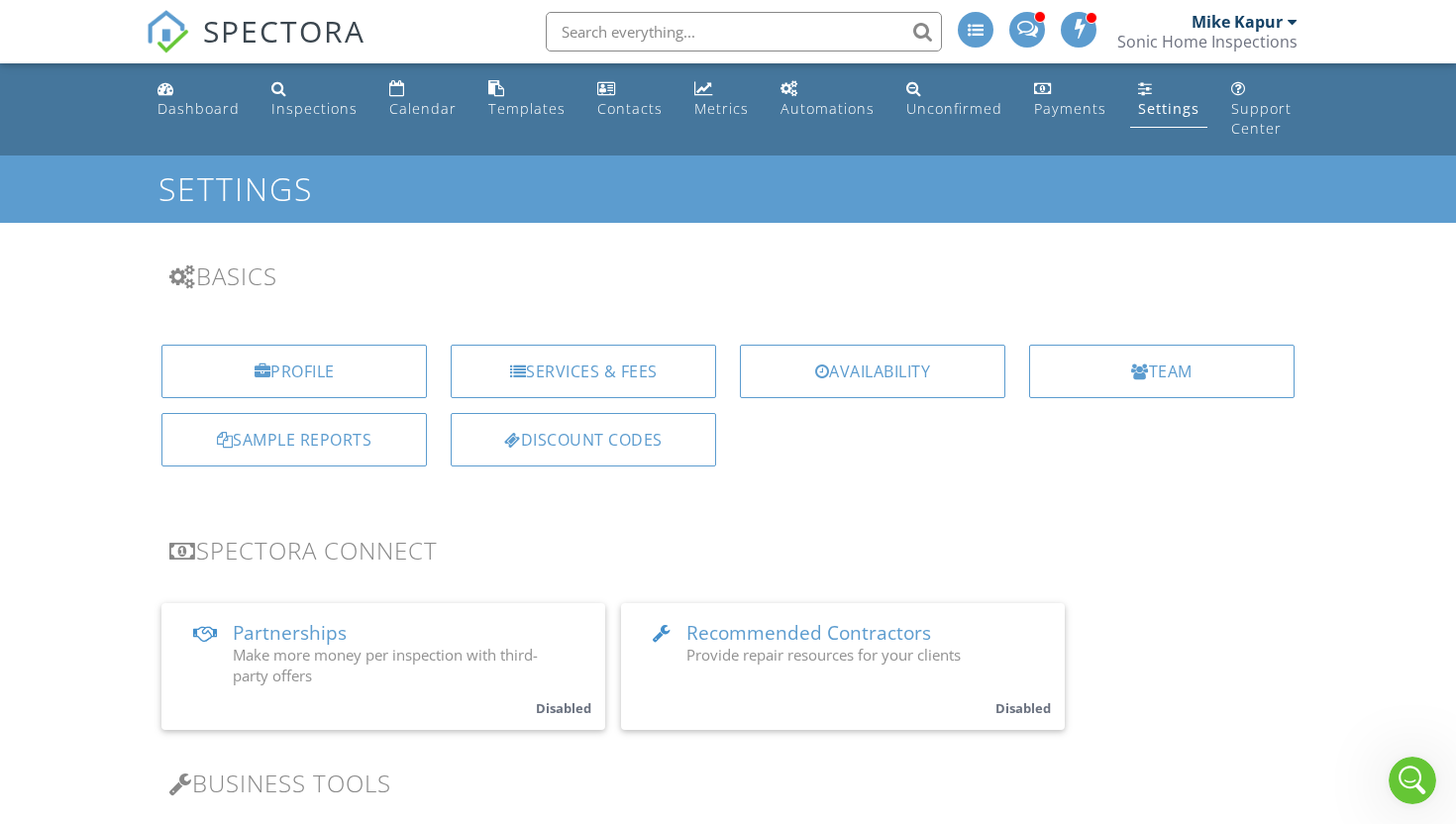 click on "Settings" at bounding box center (1169, 108) 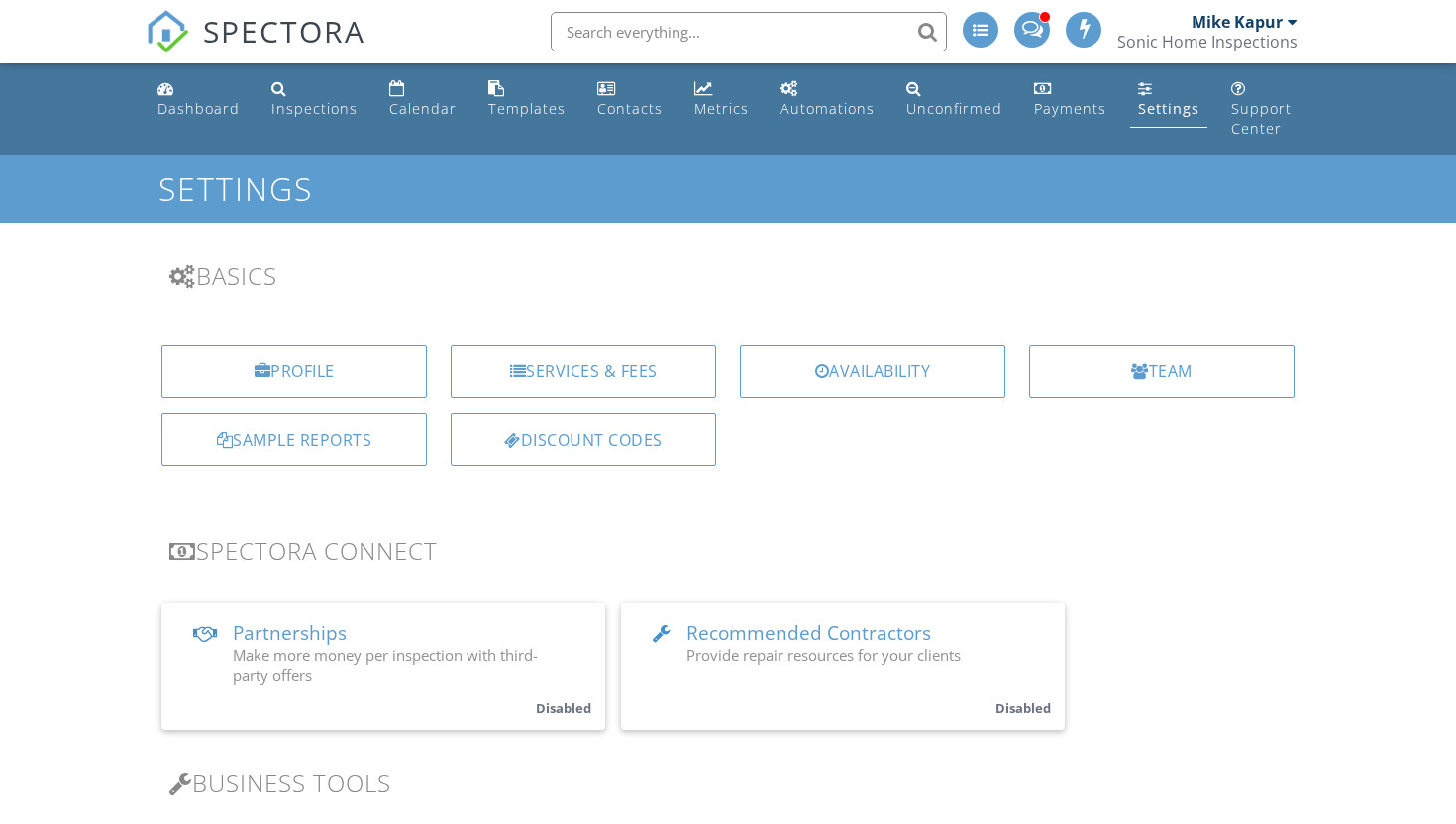 scroll, scrollTop: 0, scrollLeft: 0, axis: both 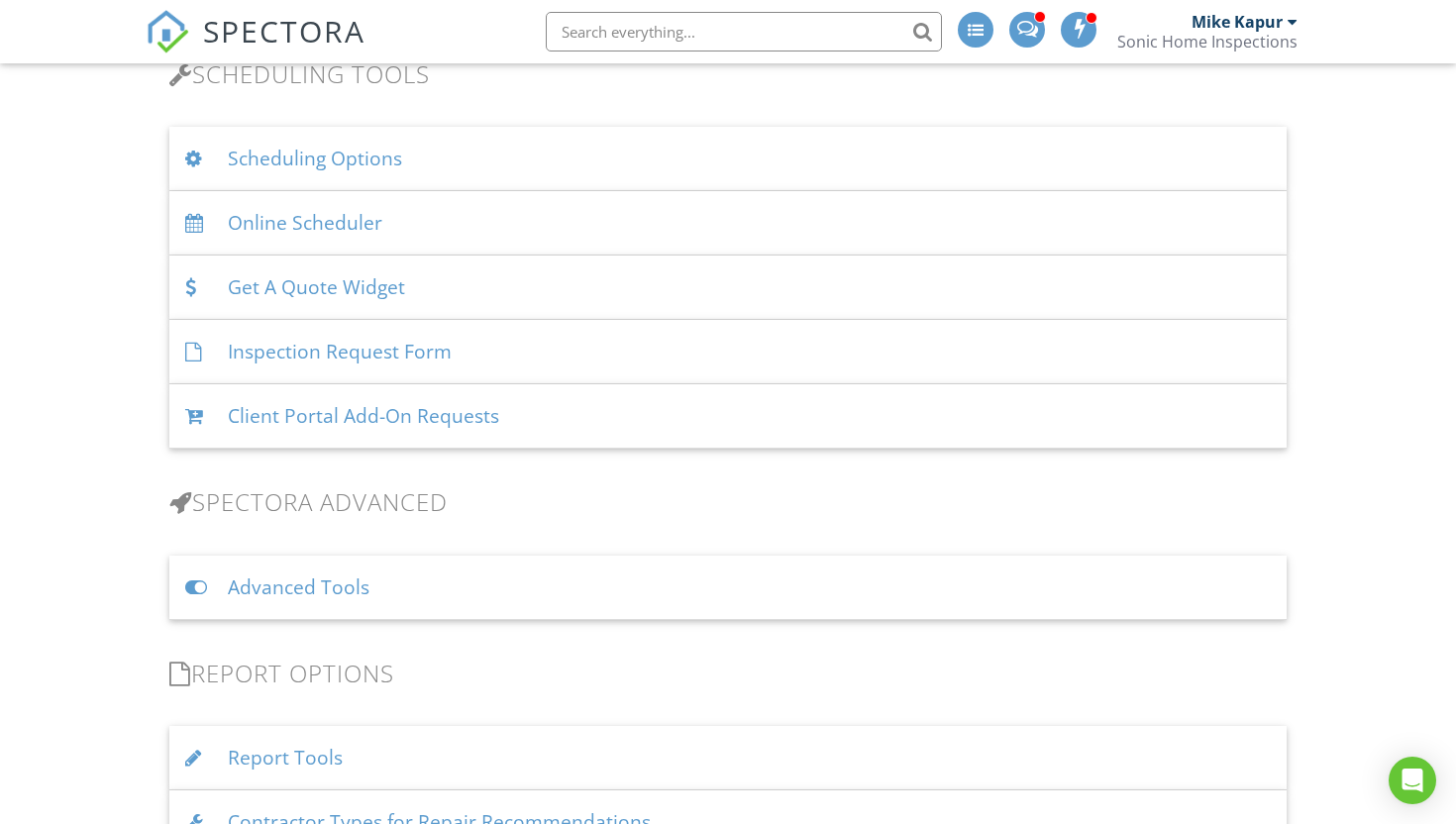 click on "Advanced Tools" at bounding box center (728, 587) 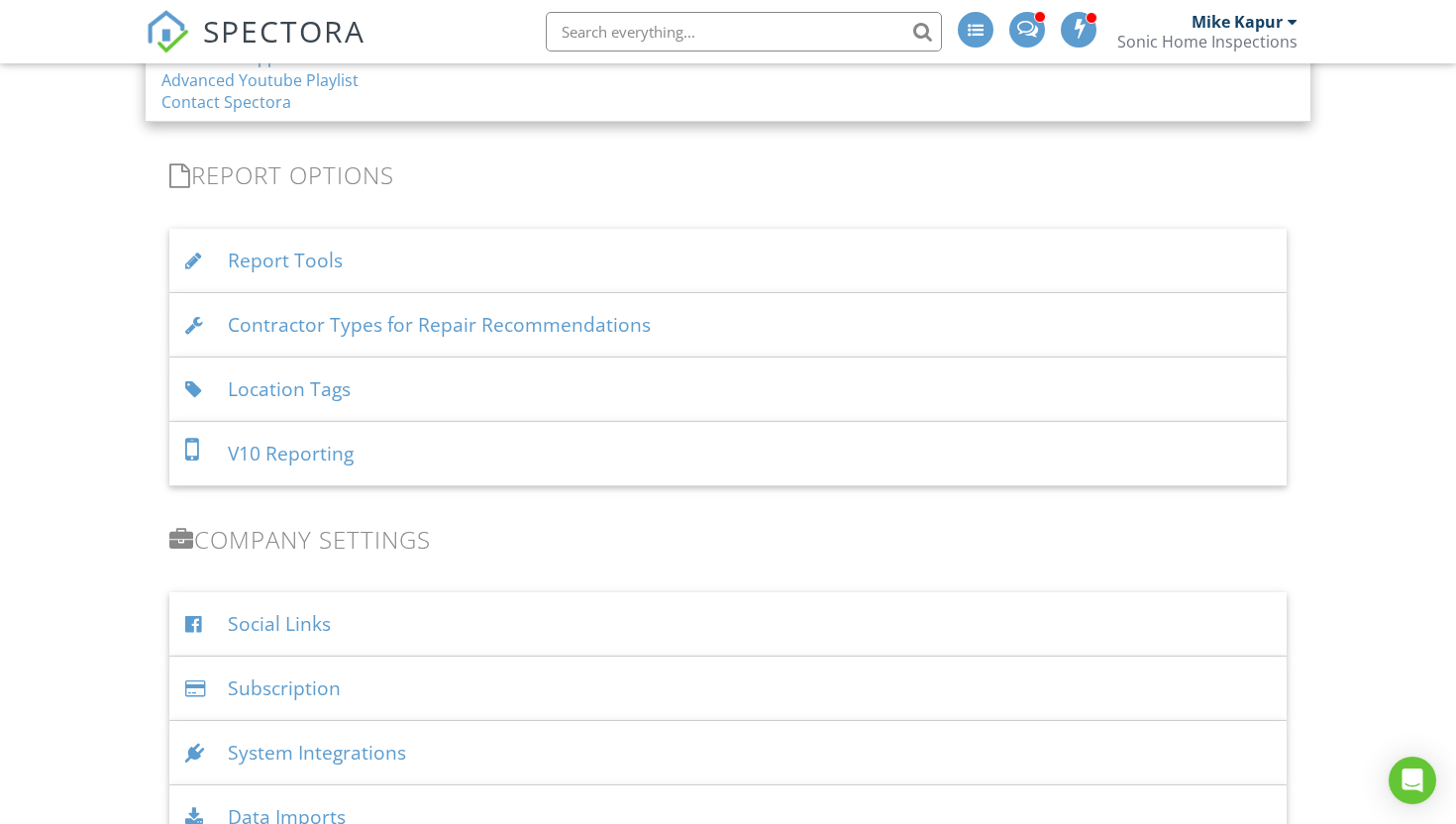 scroll, scrollTop: 2801, scrollLeft: 0, axis: vertical 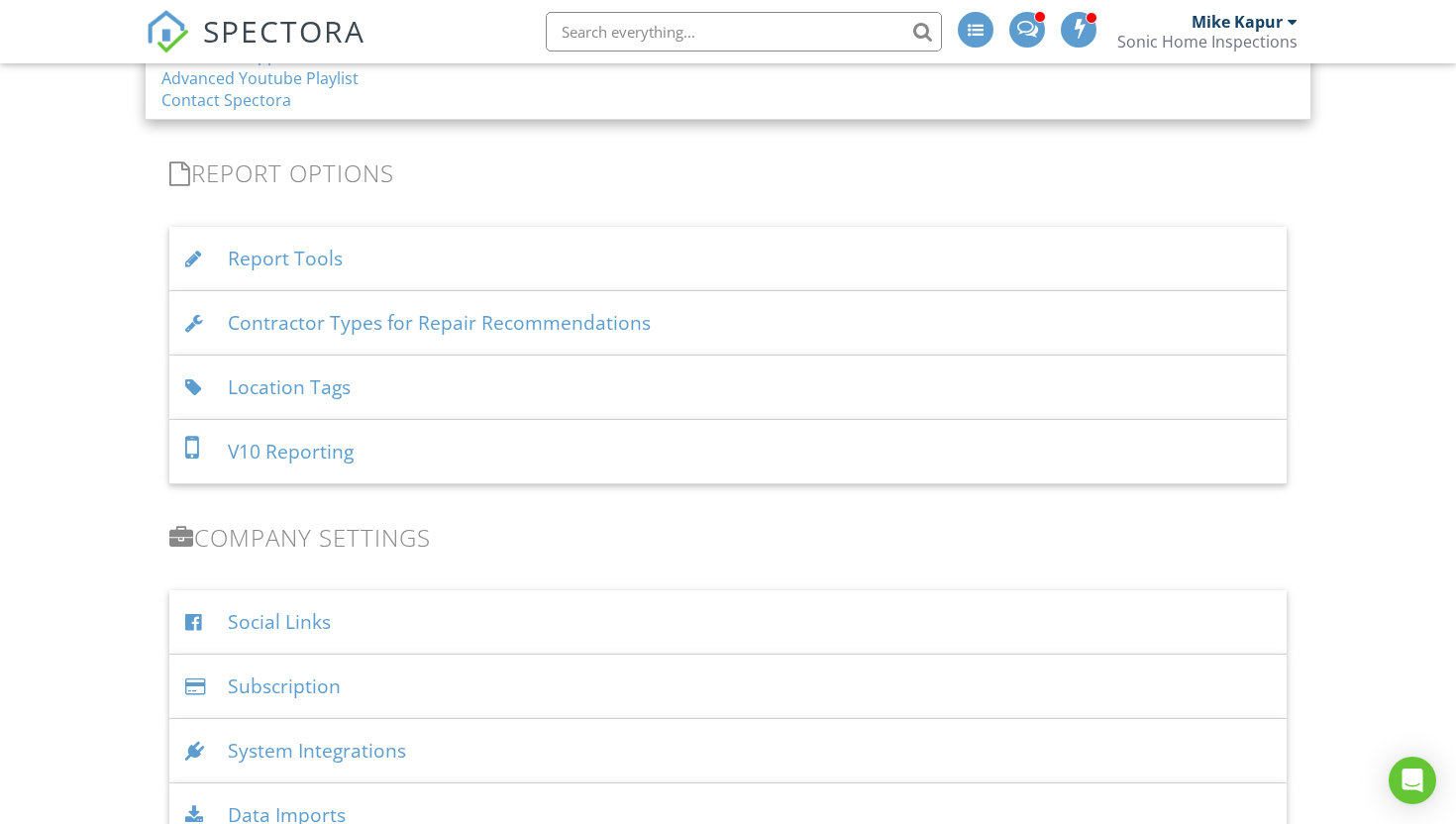 click on "Report Tools" at bounding box center [728, 258] 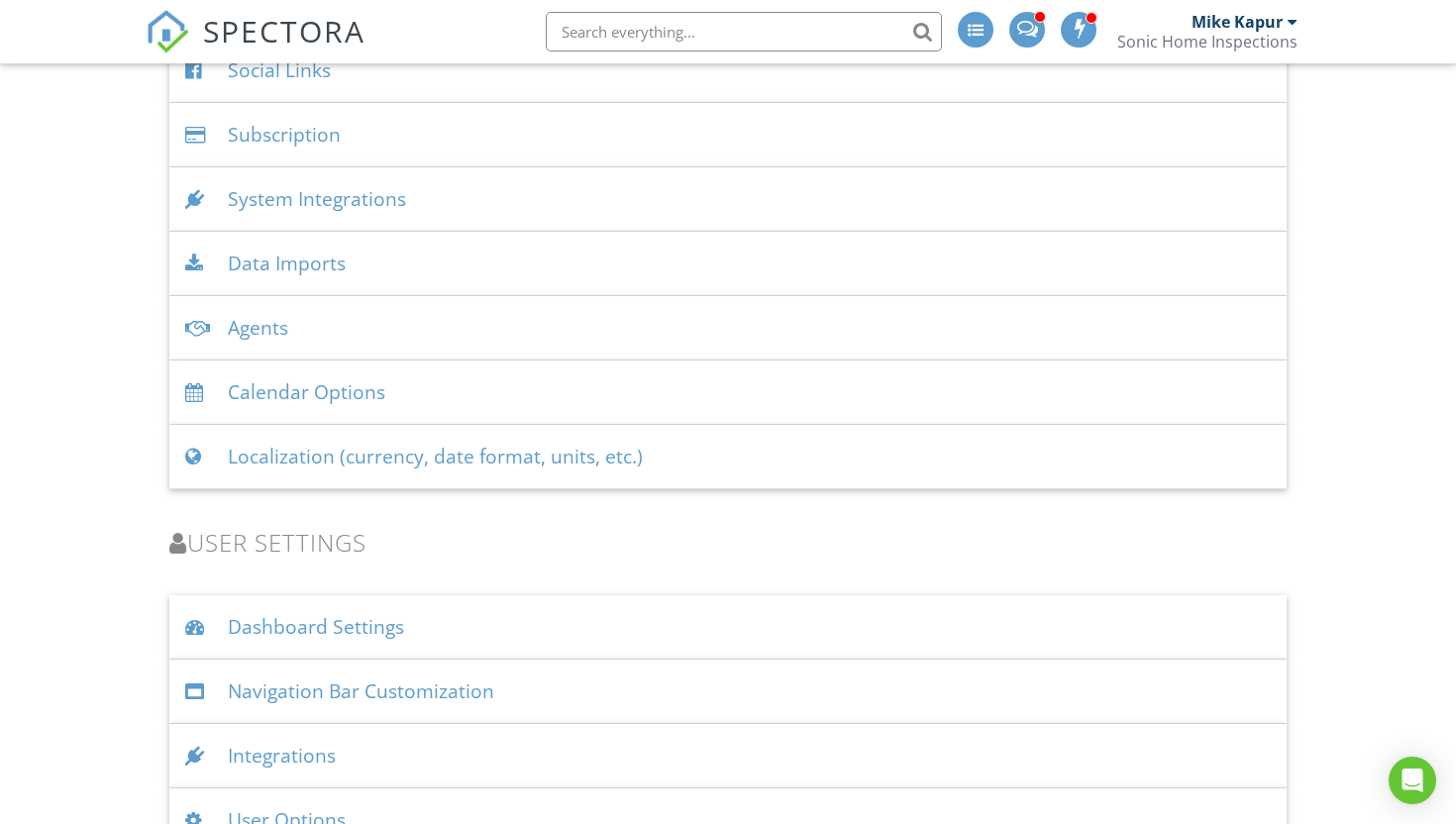 scroll, scrollTop: 3851, scrollLeft: 0, axis: vertical 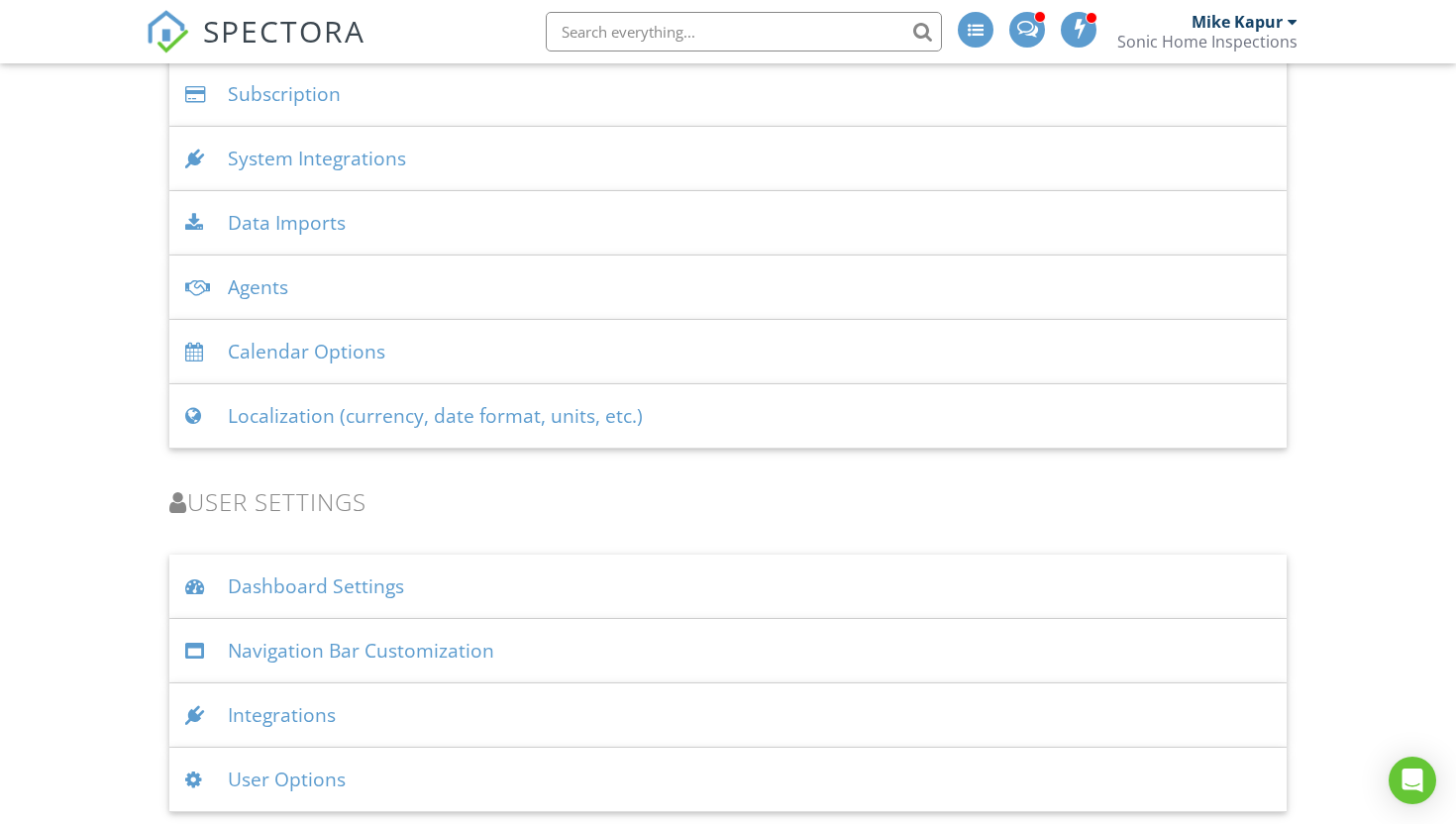 click on "User Options" at bounding box center [728, 779] 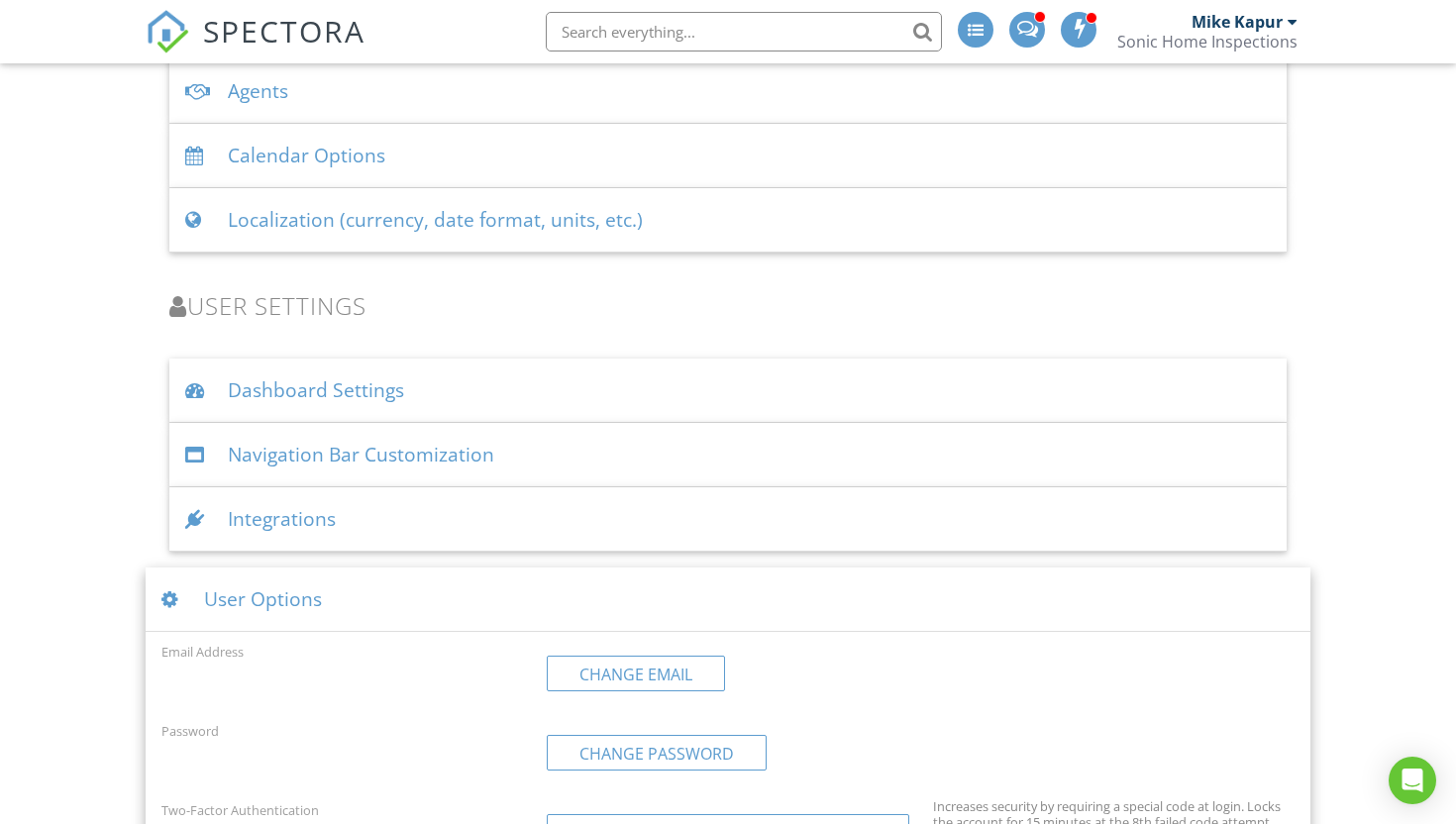 scroll, scrollTop: 4041, scrollLeft: 0, axis: vertical 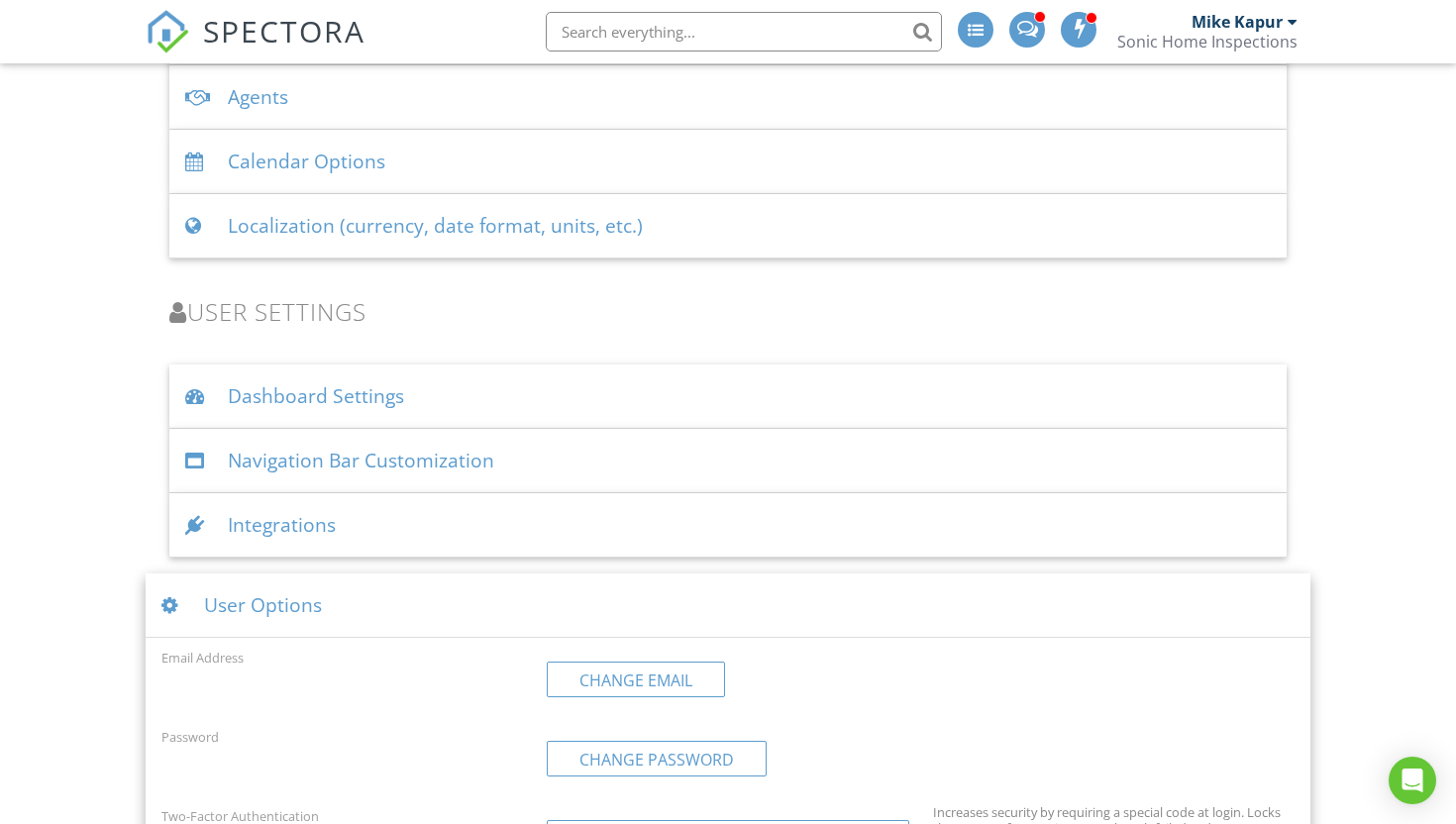 click on "Integrations" at bounding box center (728, 525) 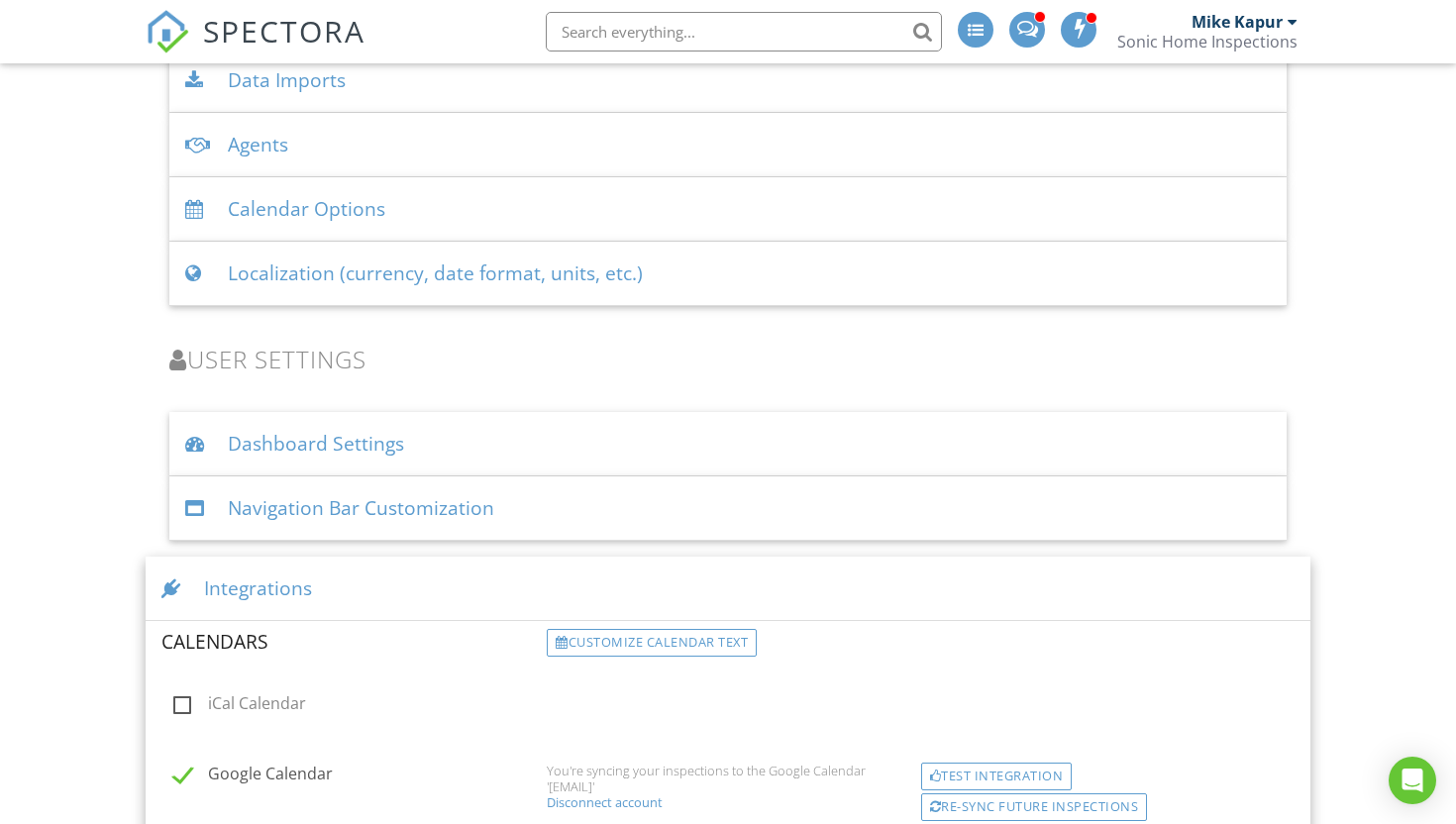 scroll, scrollTop: 3951, scrollLeft: 0, axis: vertical 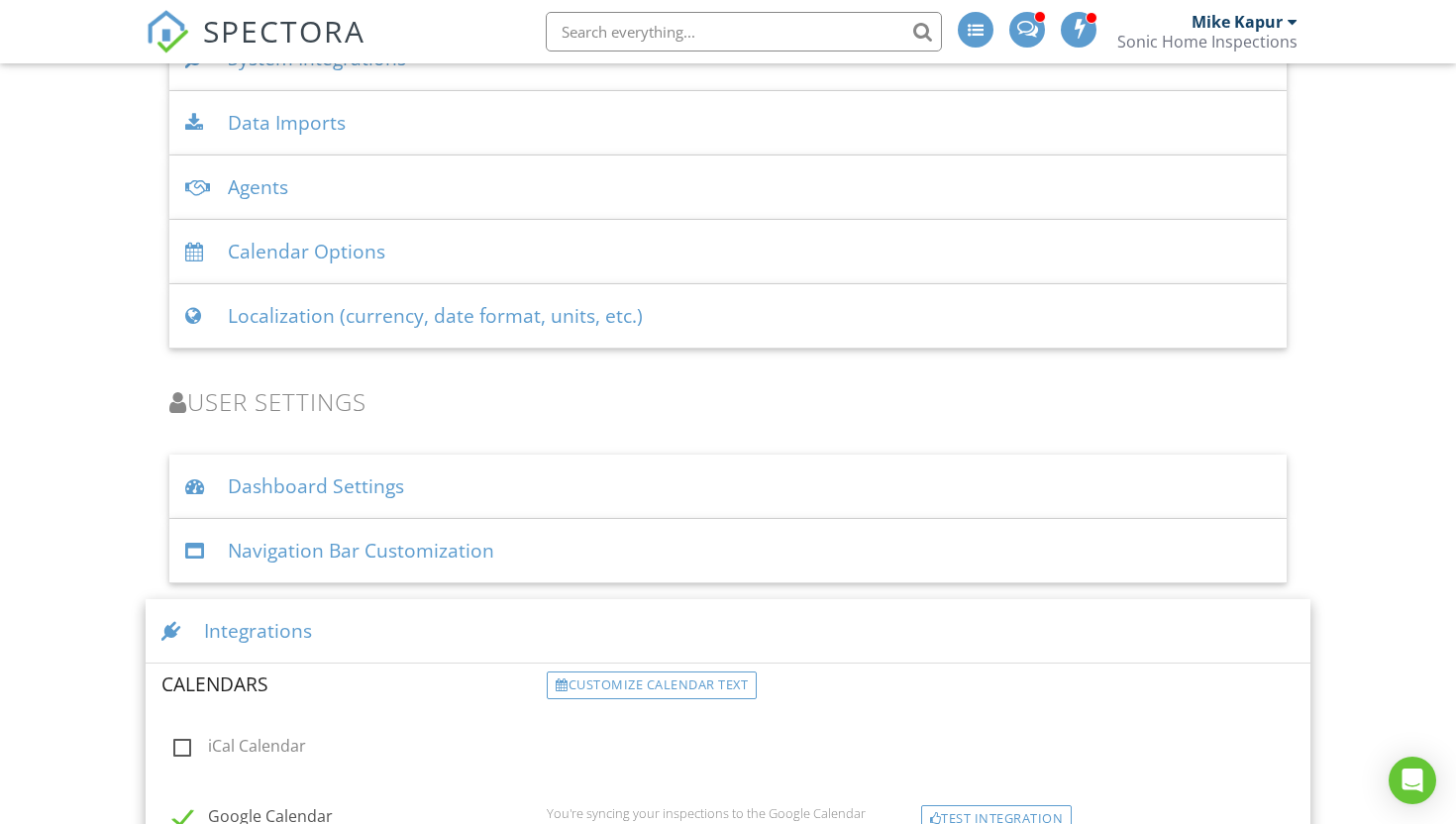 click on "Navigation Bar Customization" at bounding box center [728, 551] 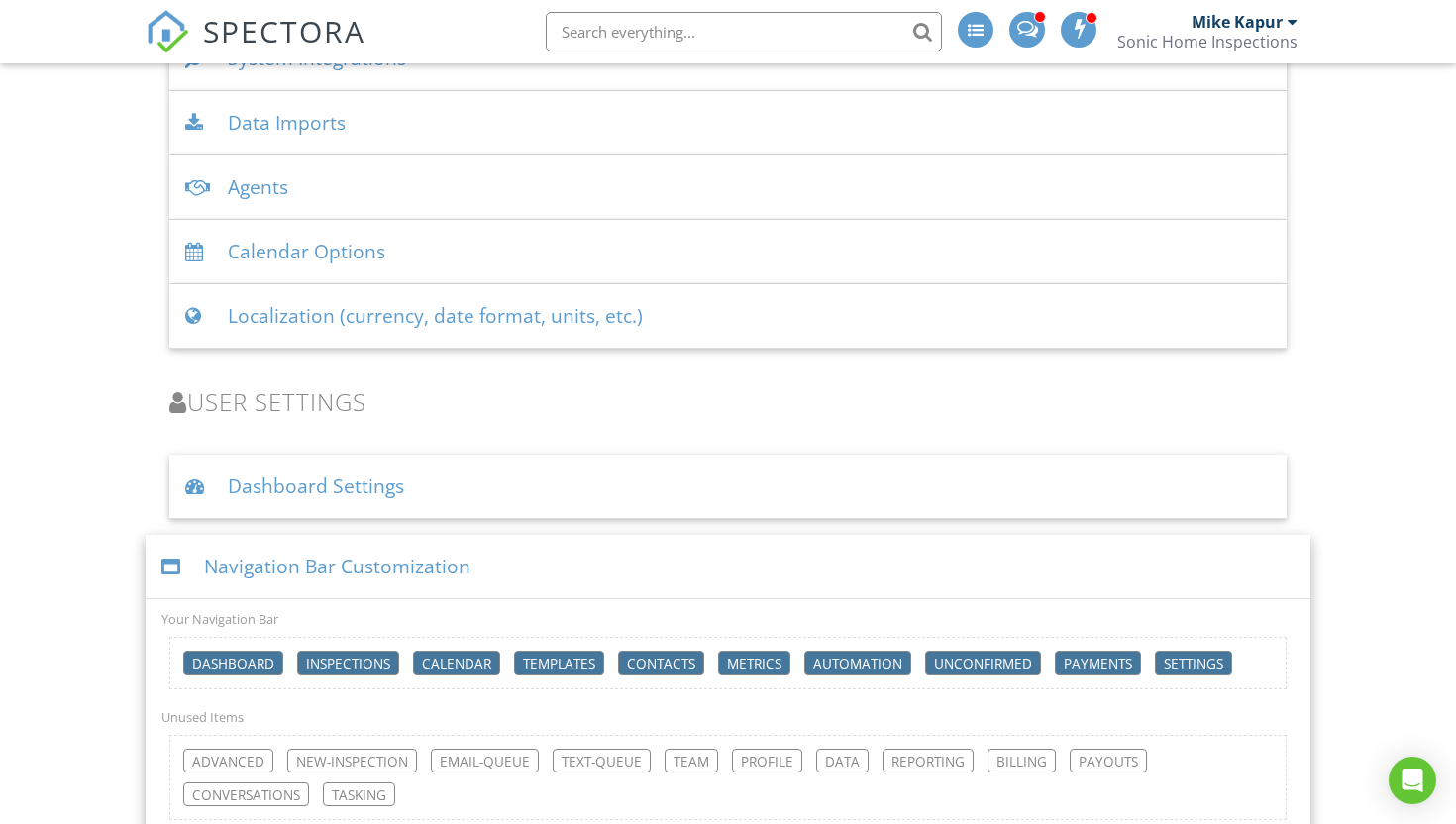 click on "Dashboard Settings" at bounding box center [728, 486] 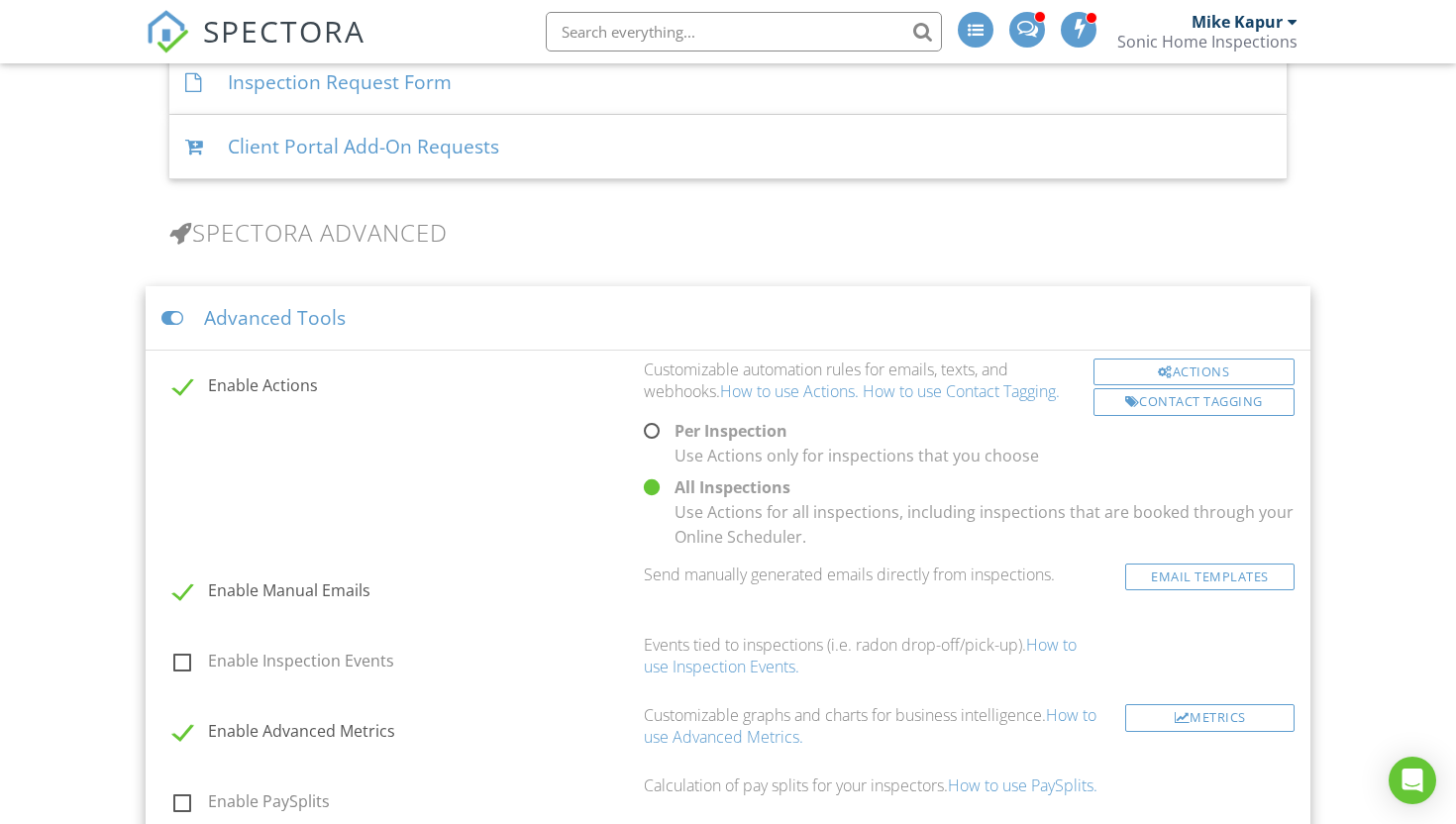 scroll, scrollTop: 1595, scrollLeft: 0, axis: vertical 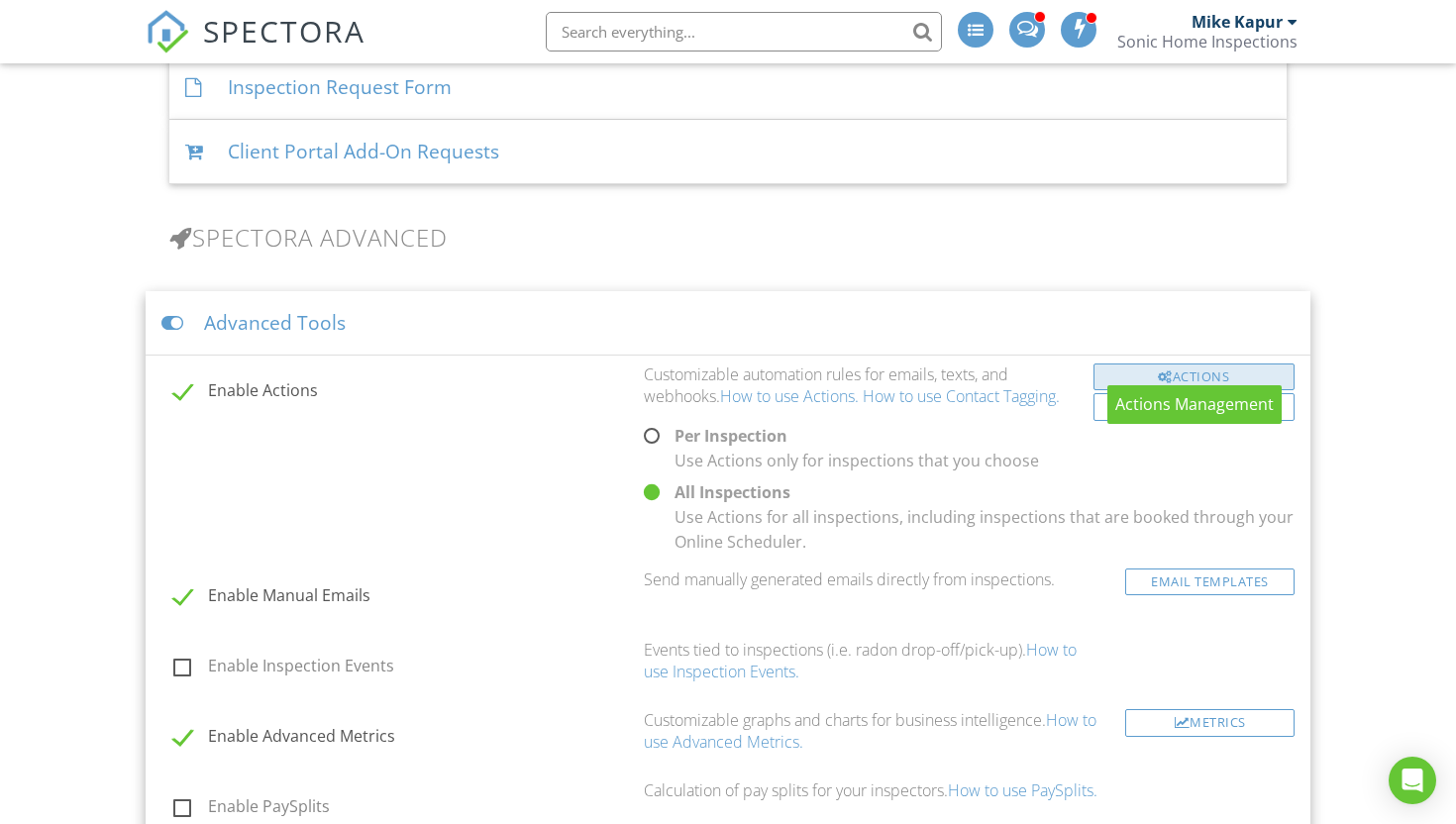 click on "Actions" at bounding box center [1194, 377] 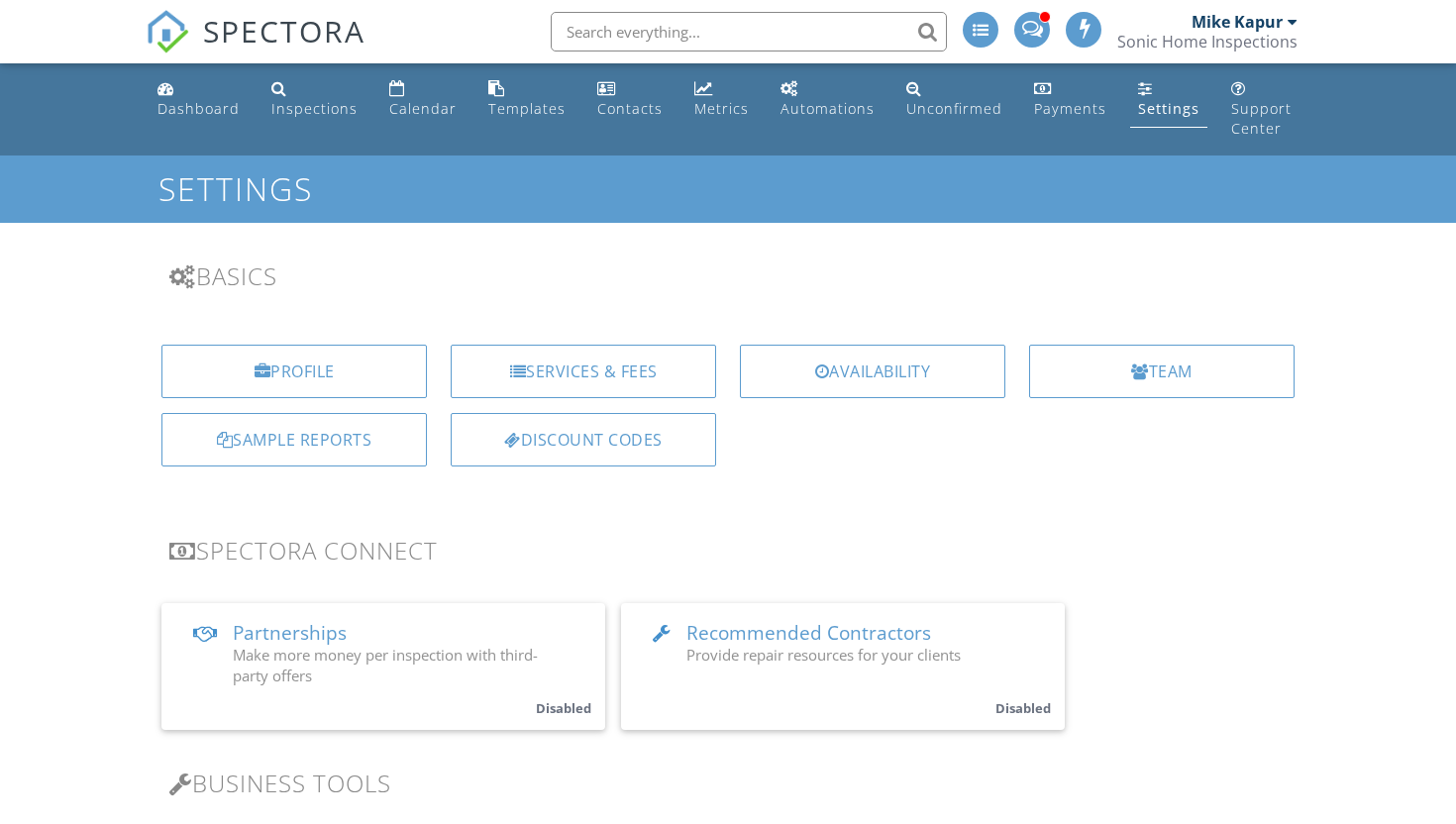 scroll, scrollTop: 0, scrollLeft: 0, axis: both 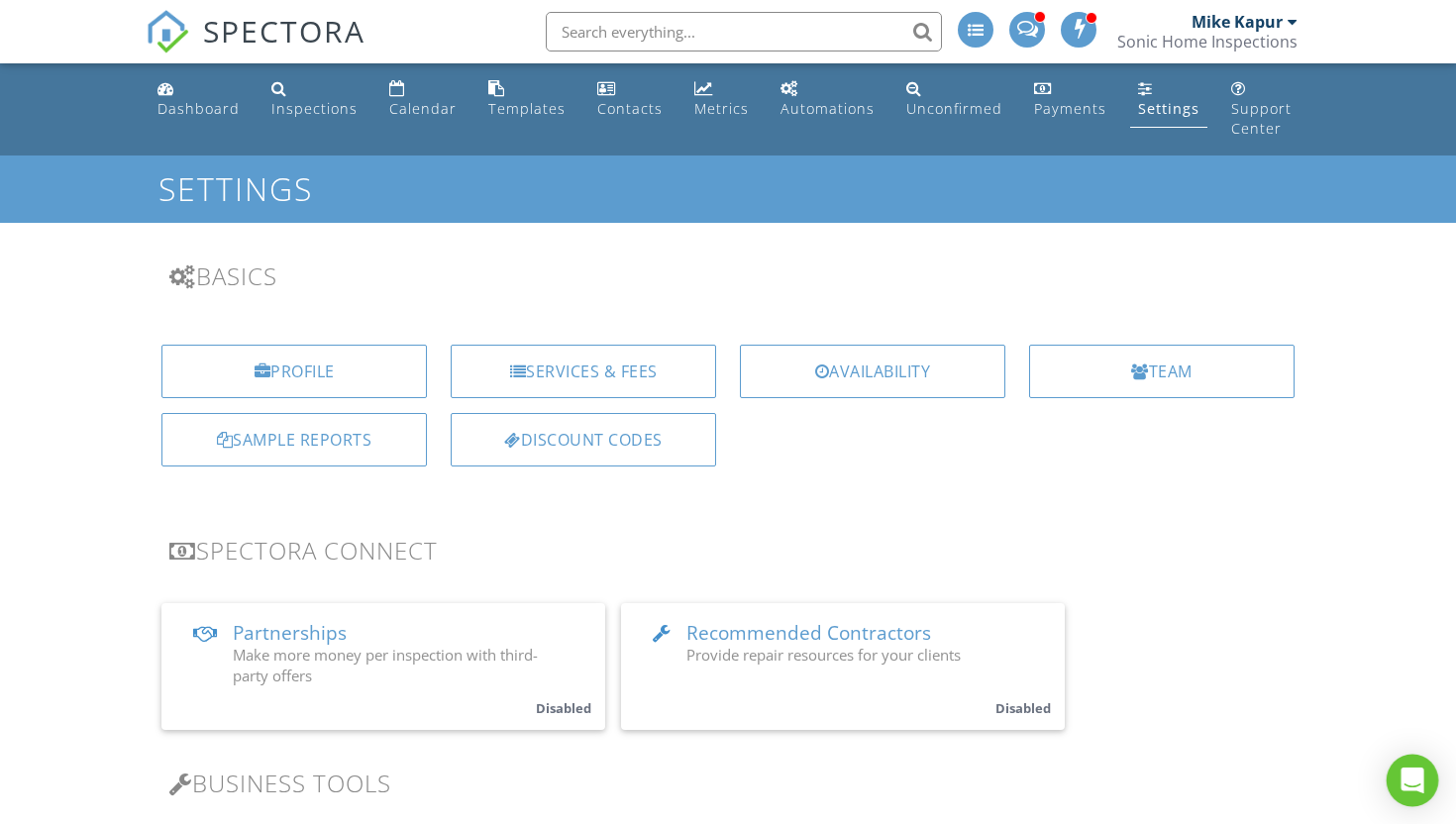 click 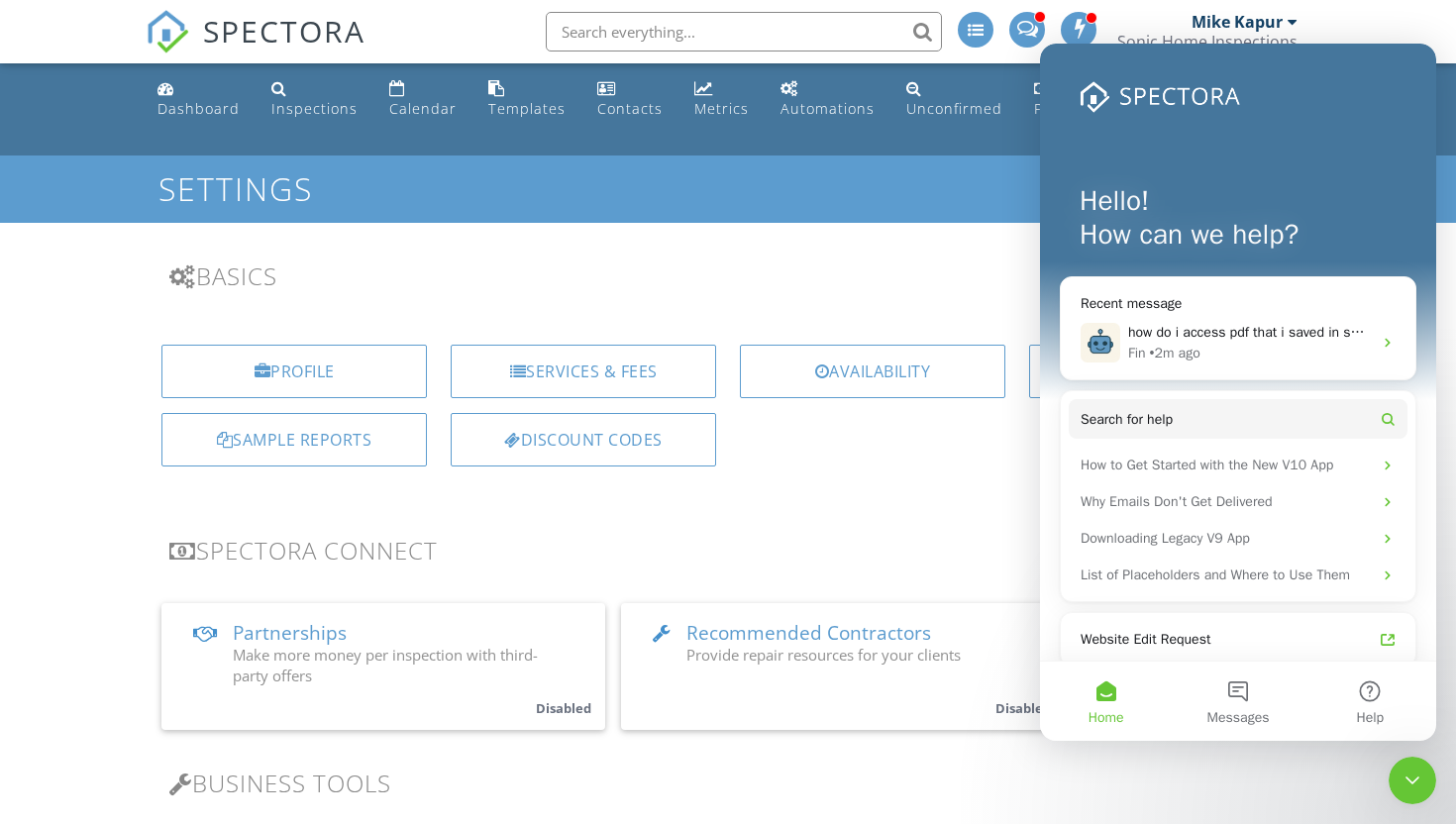 scroll, scrollTop: 0, scrollLeft: 0, axis: both 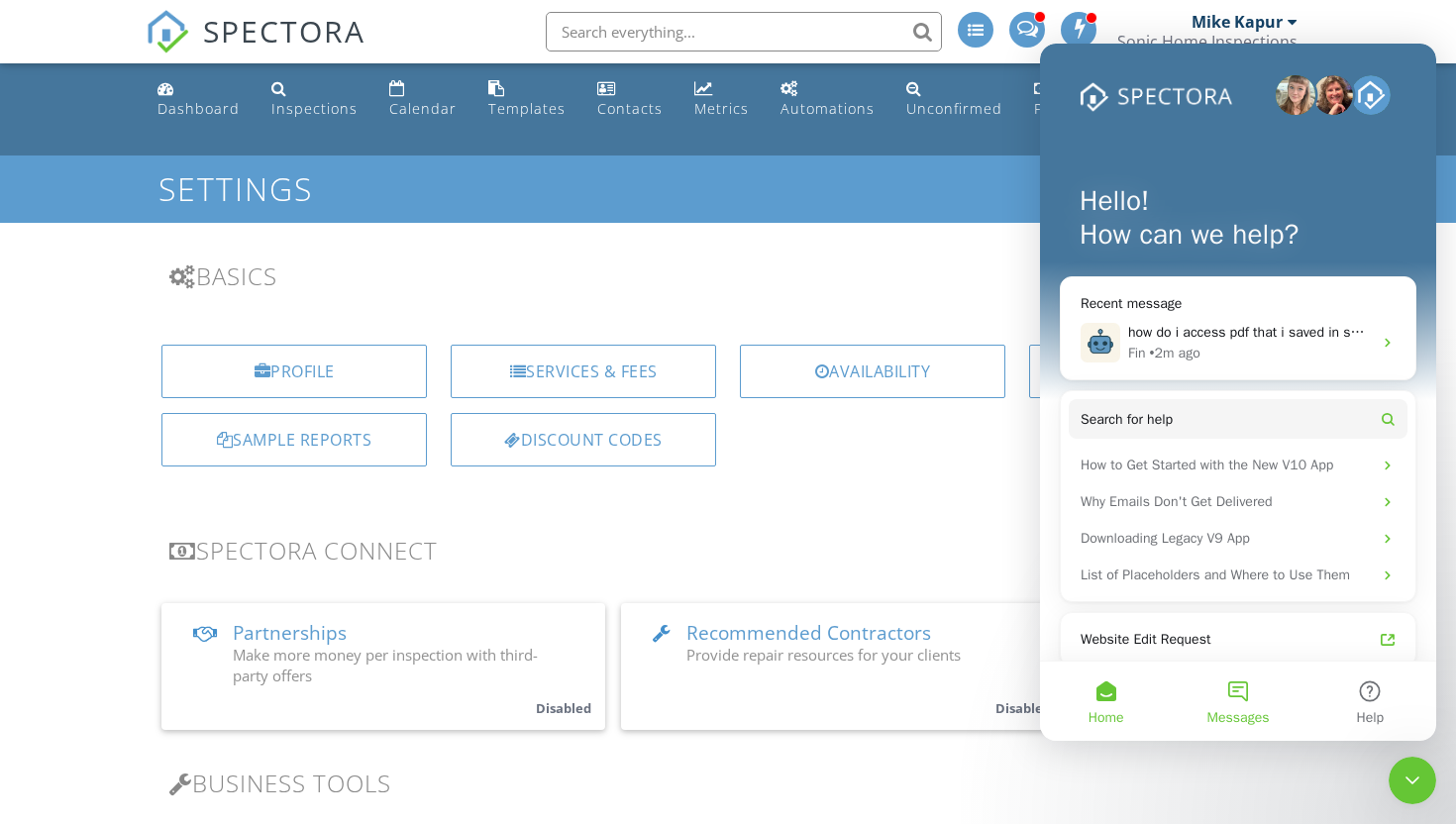 click on "Messages" at bounding box center [1237, 701] 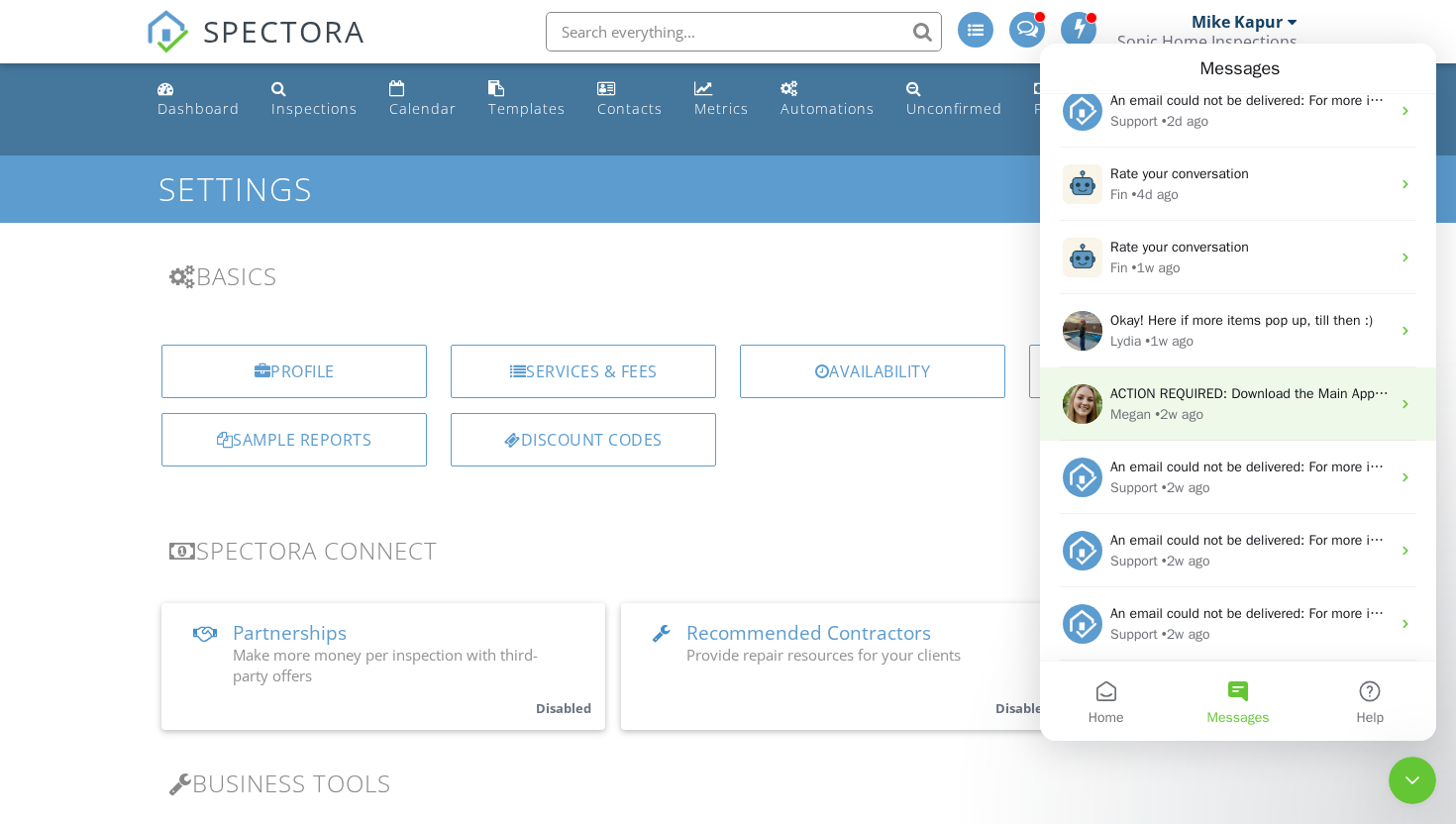 scroll, scrollTop: 0, scrollLeft: 0, axis: both 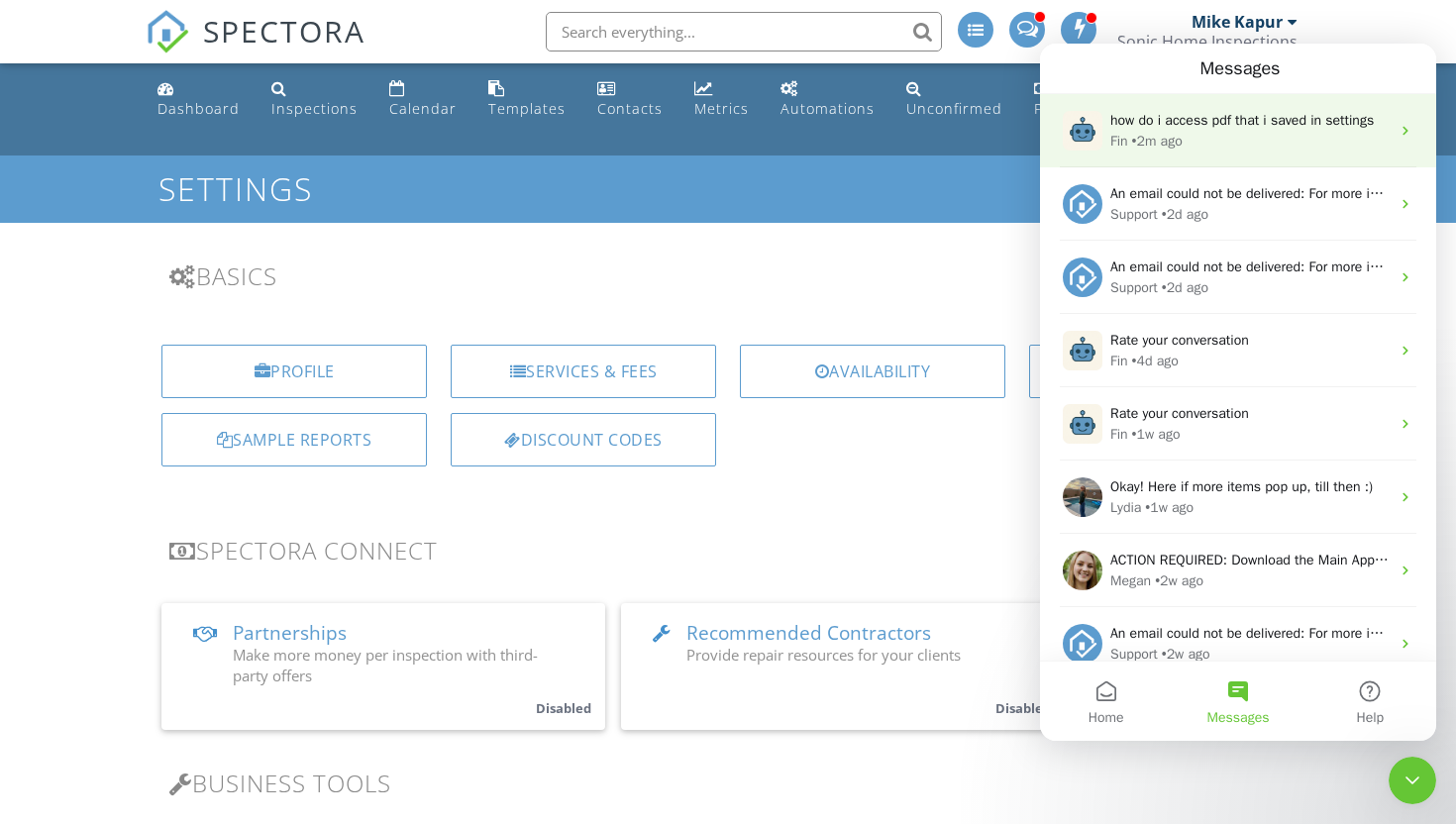 click on "Fin •  2m ago" at bounding box center (1250, 141) 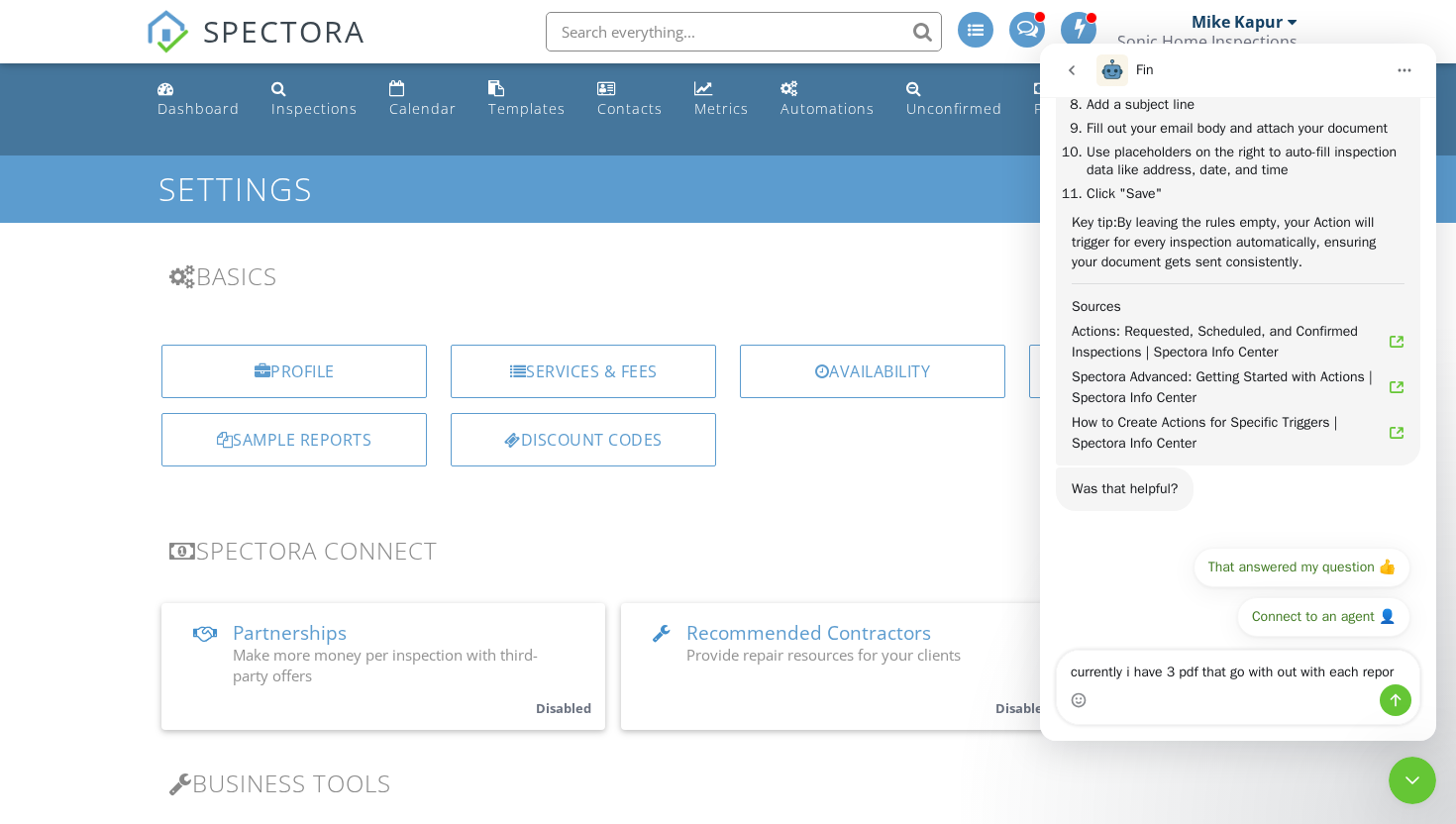 scroll, scrollTop: 2735, scrollLeft: 0, axis: vertical 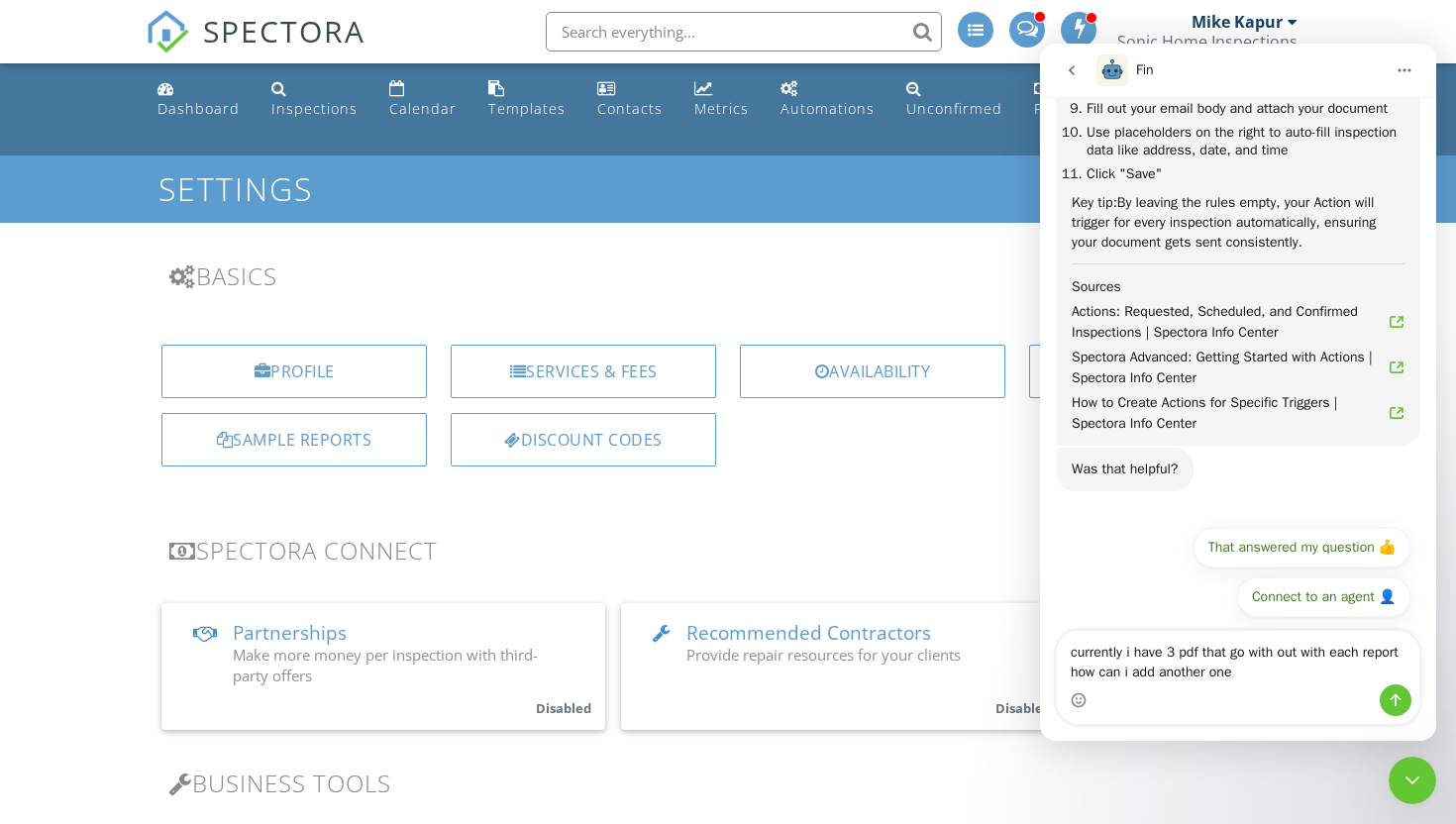 type on "currently i have 3 pdf that go with out with each report how can i add another one" 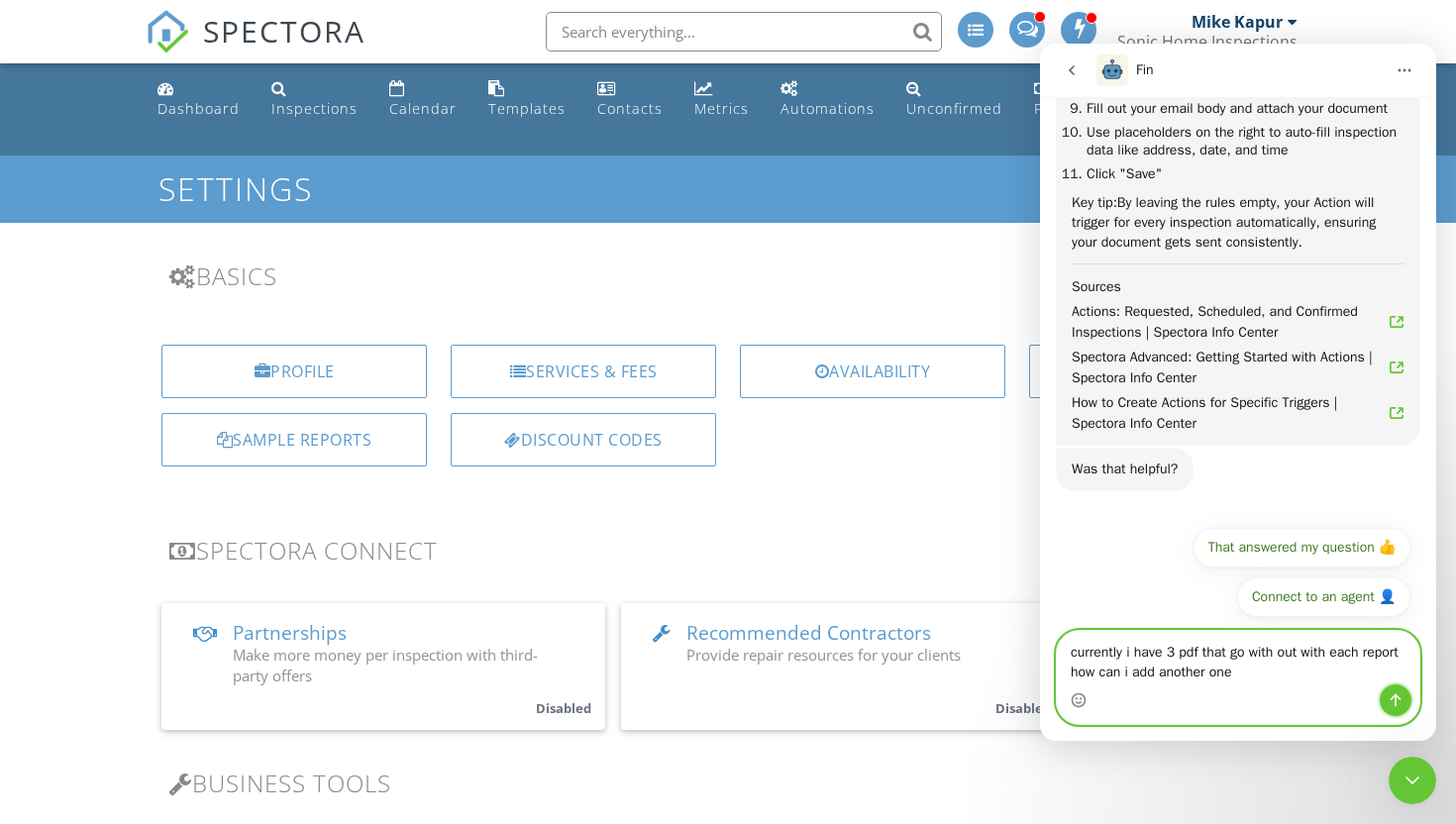 click at bounding box center [1396, 700] 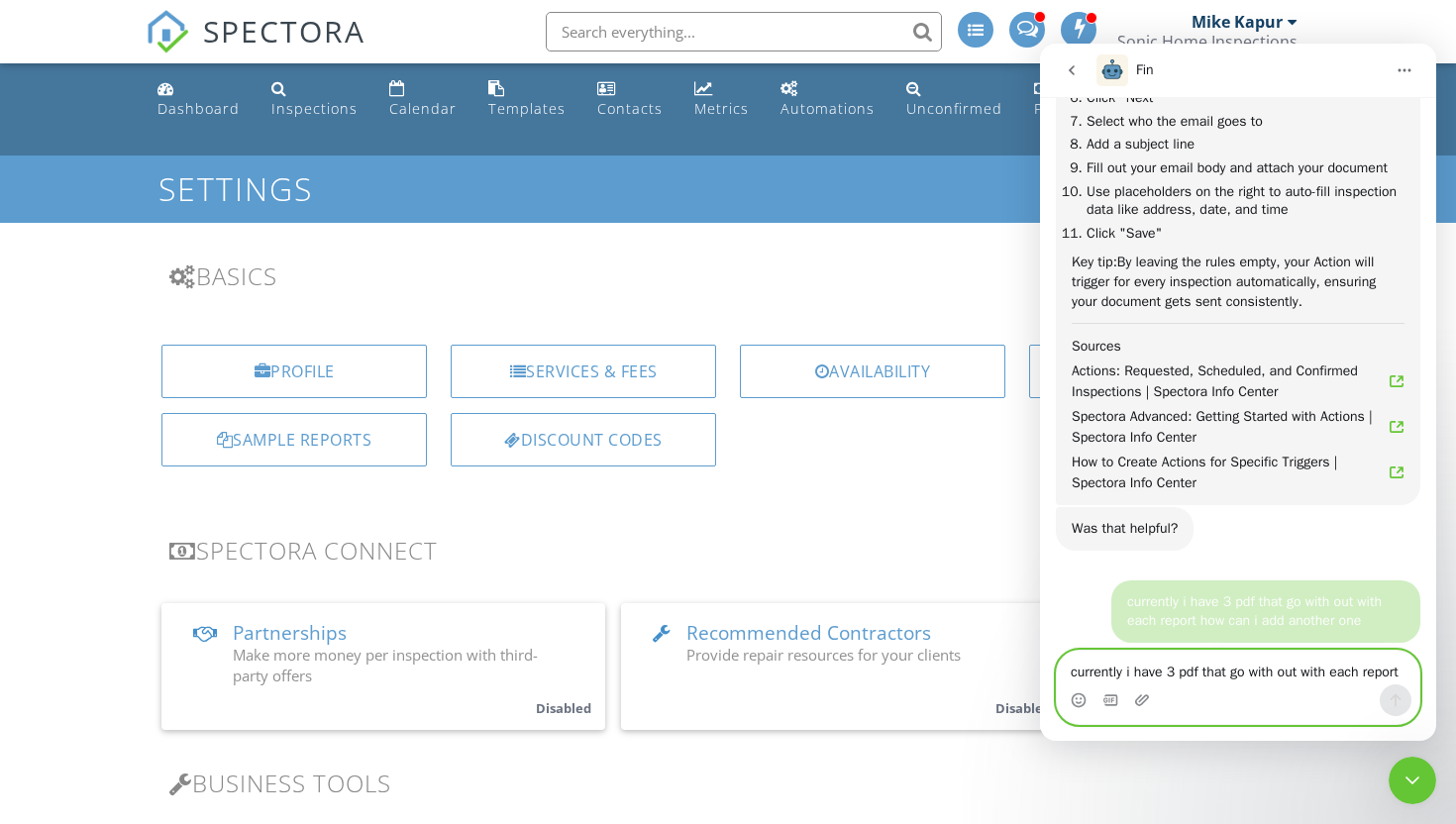 type 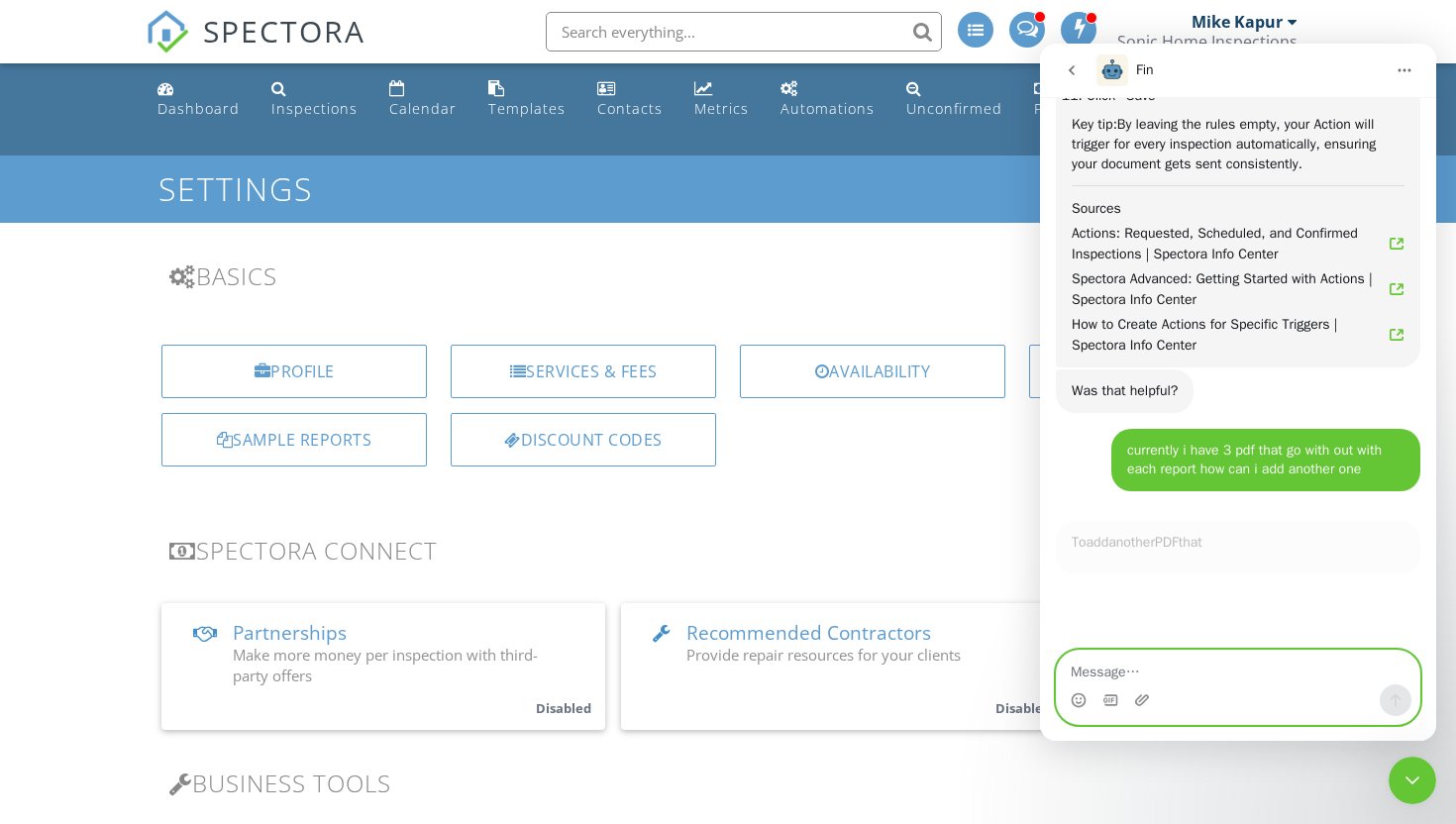 scroll, scrollTop: 3131, scrollLeft: 0, axis: vertical 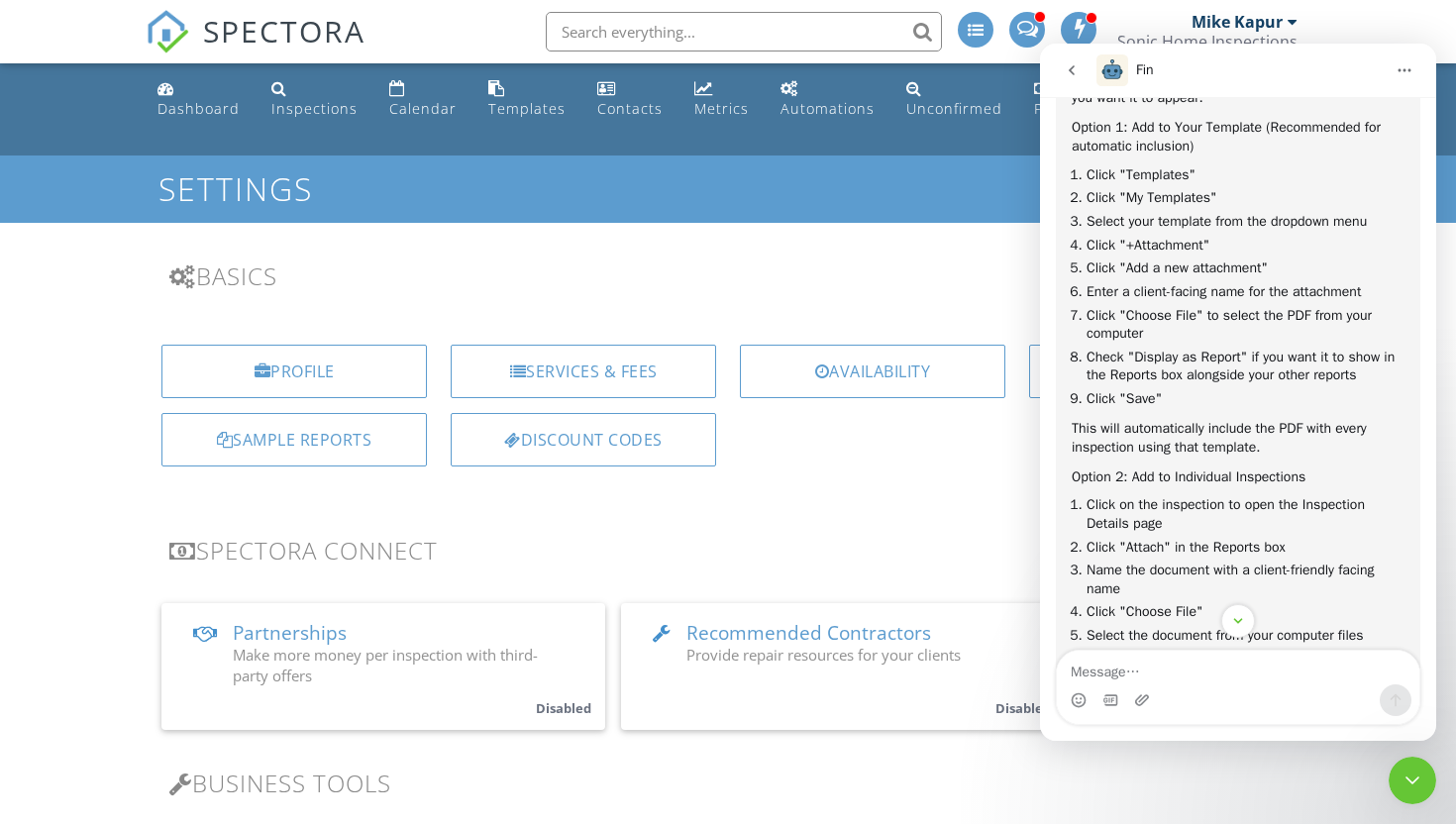 click 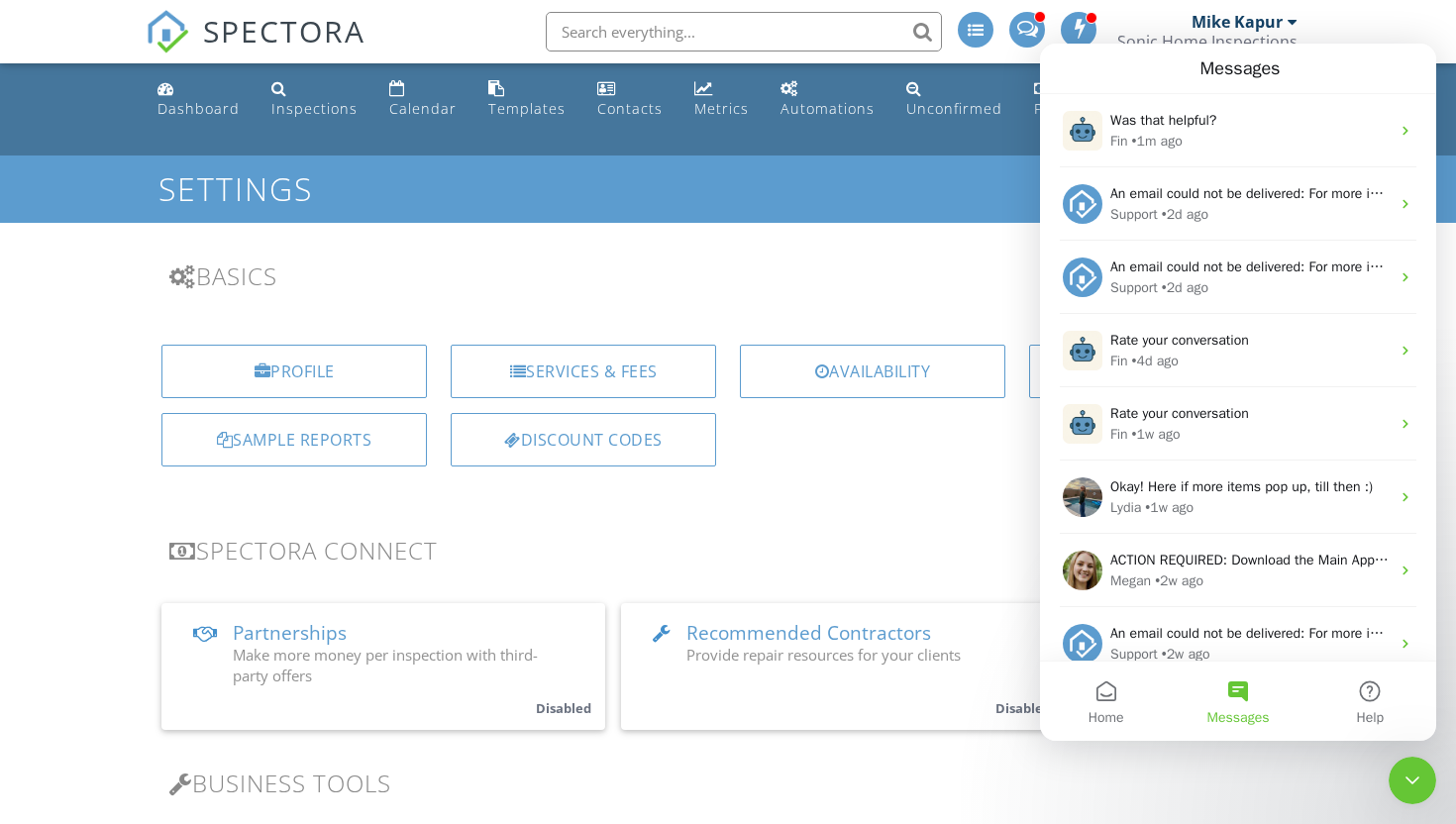 scroll, scrollTop: 3243, scrollLeft: 0, axis: vertical 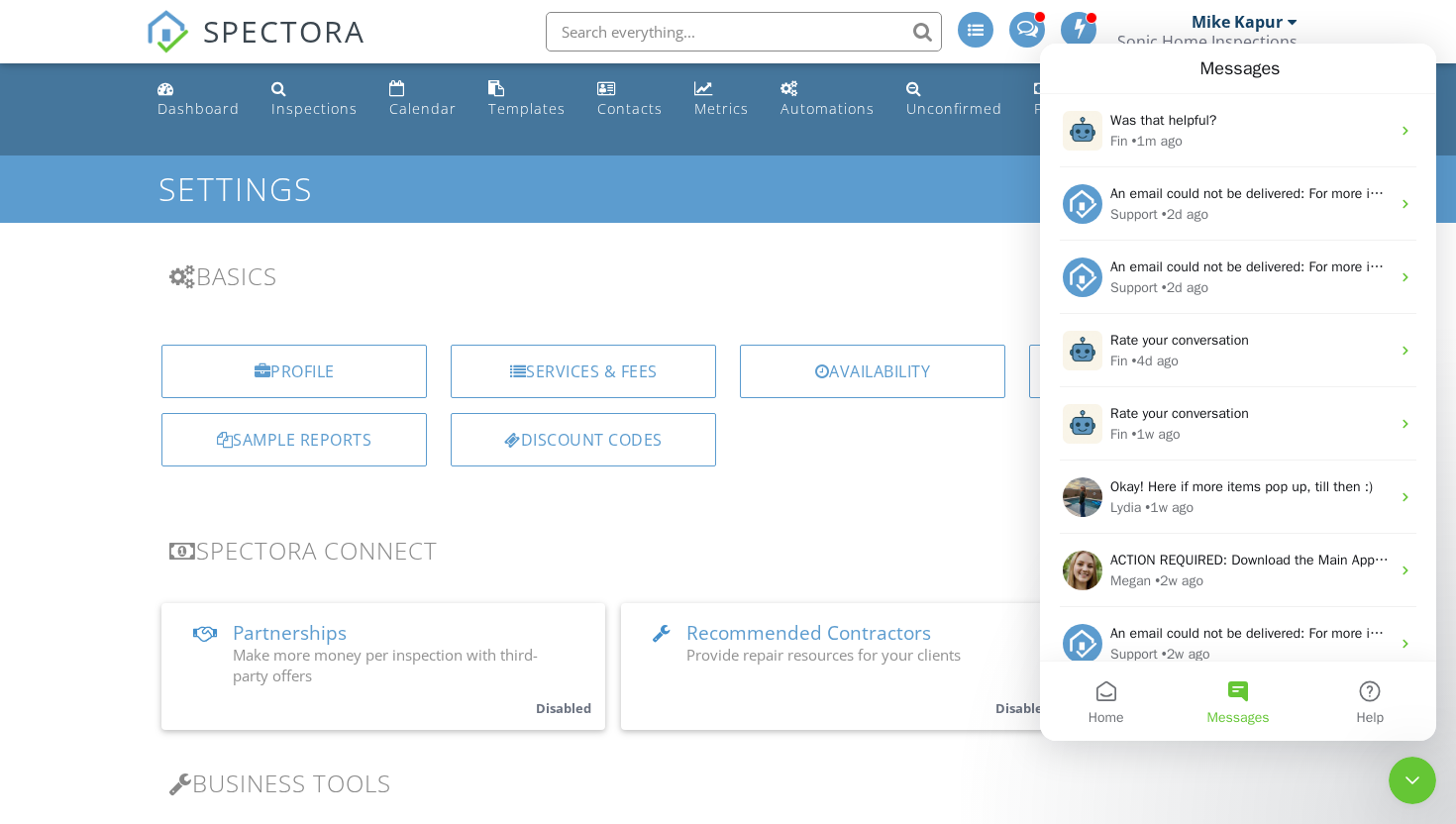 click 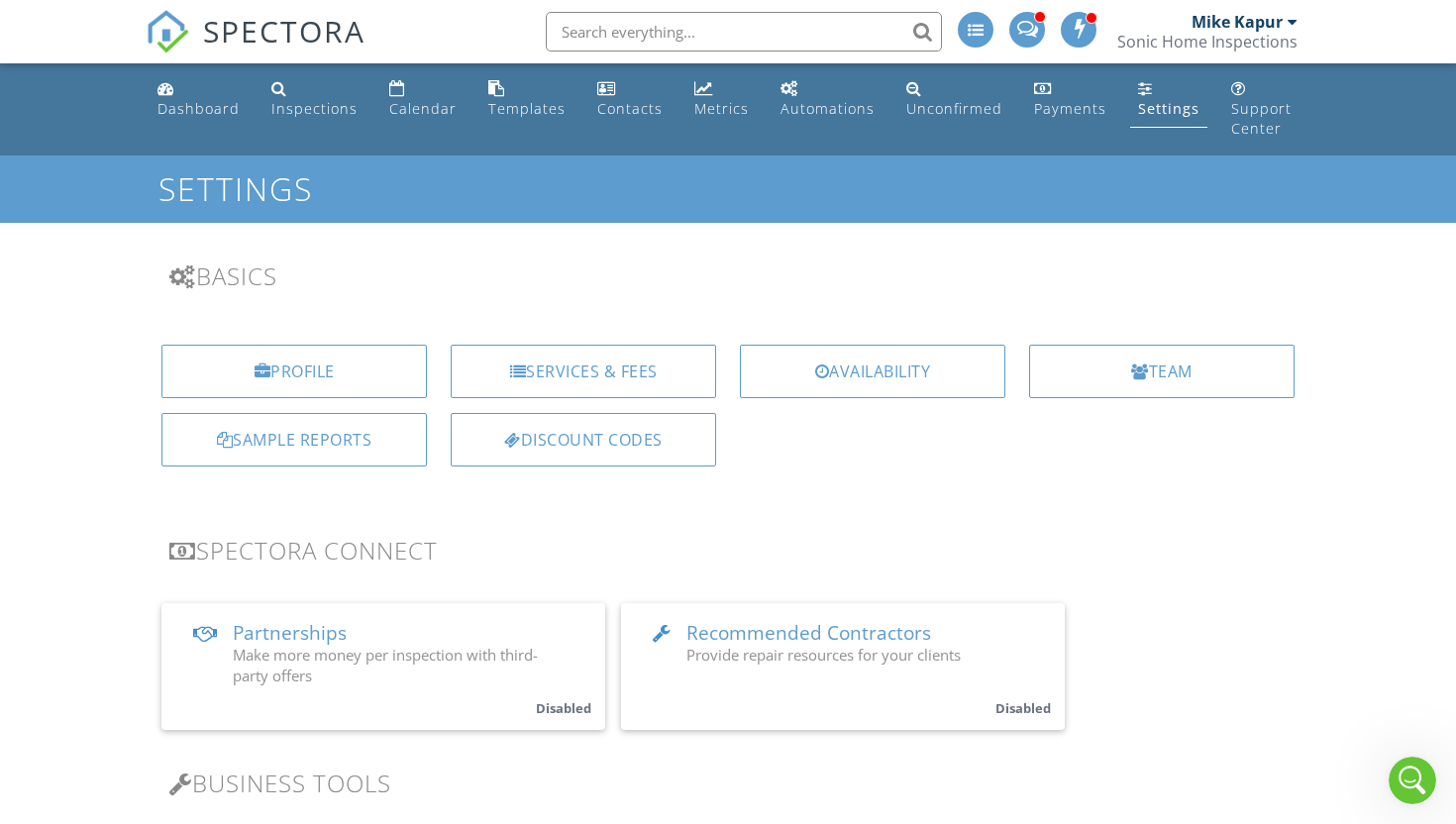 scroll, scrollTop: 0, scrollLeft: 0, axis: both 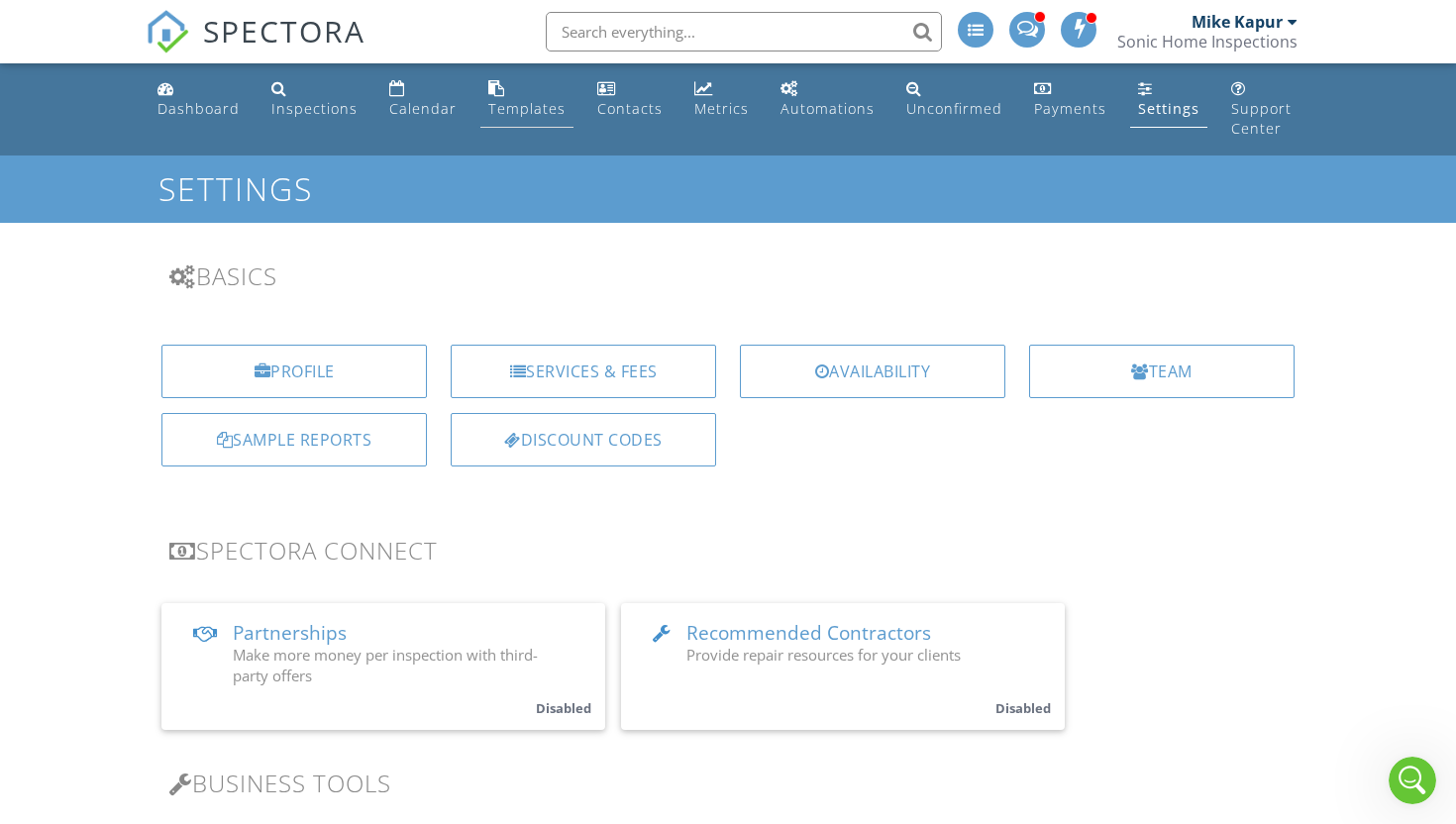 click on "Templates" at bounding box center (527, 108) 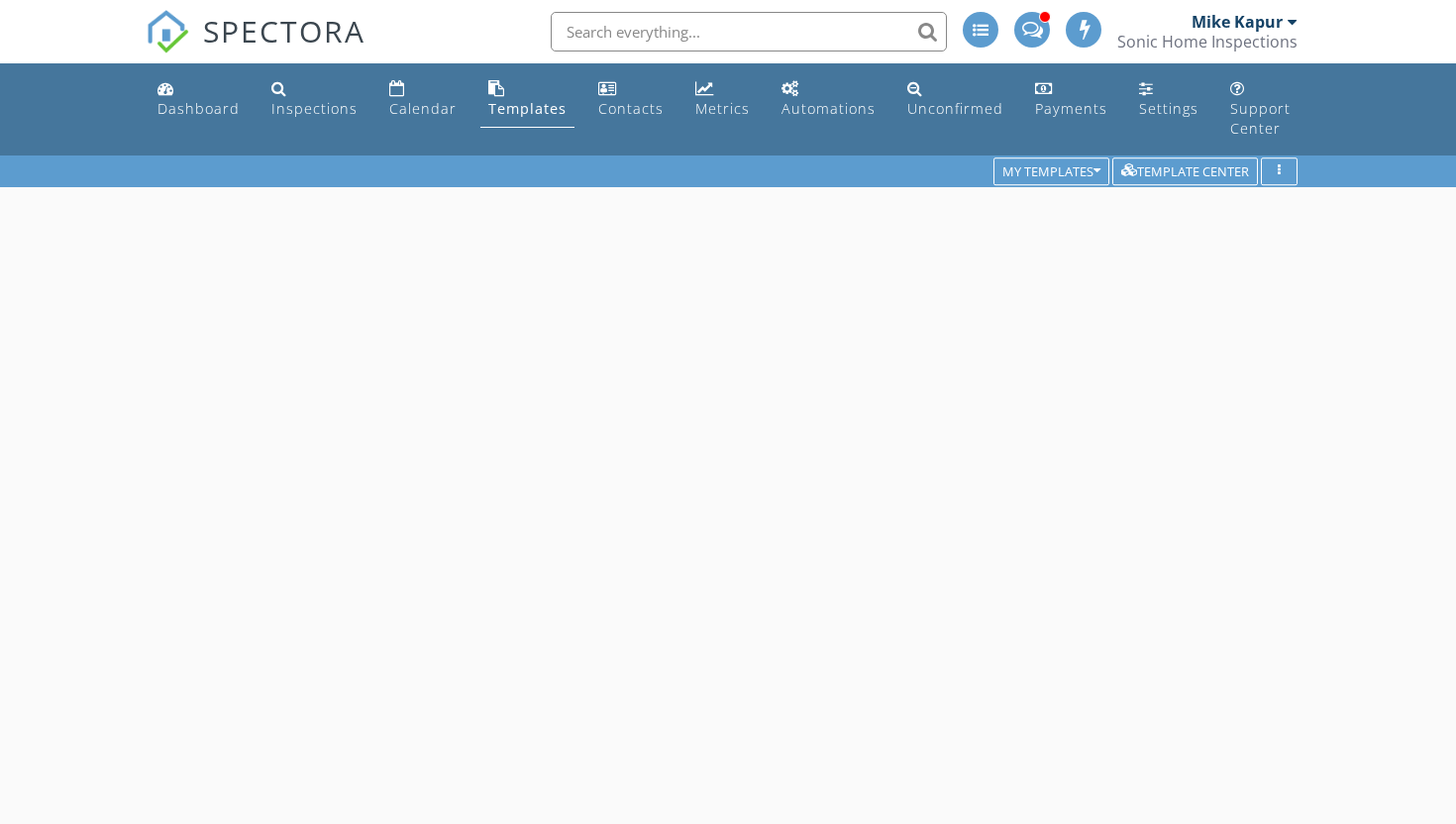 scroll, scrollTop: 0, scrollLeft: 0, axis: both 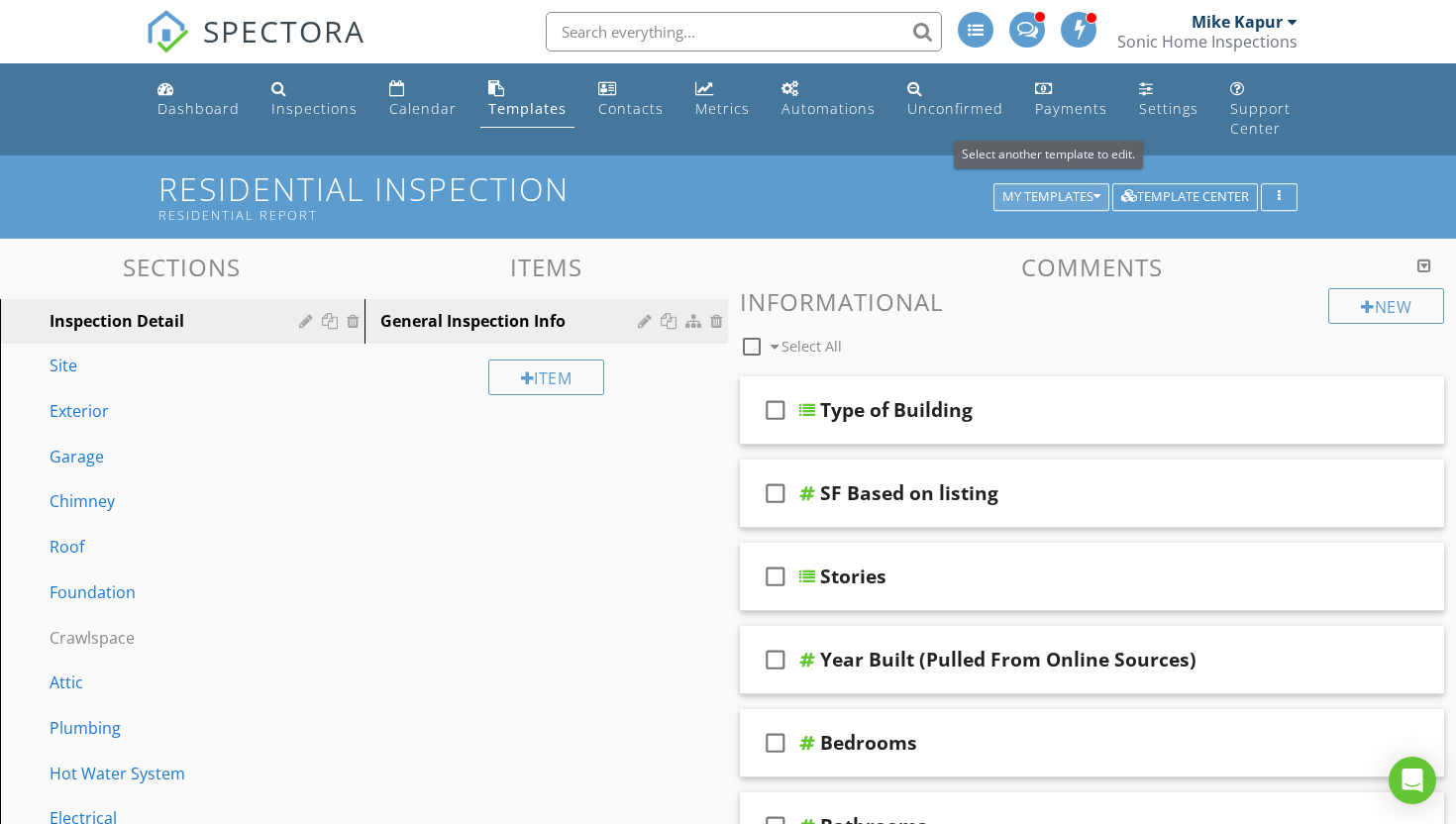 click at bounding box center [1096, 197] 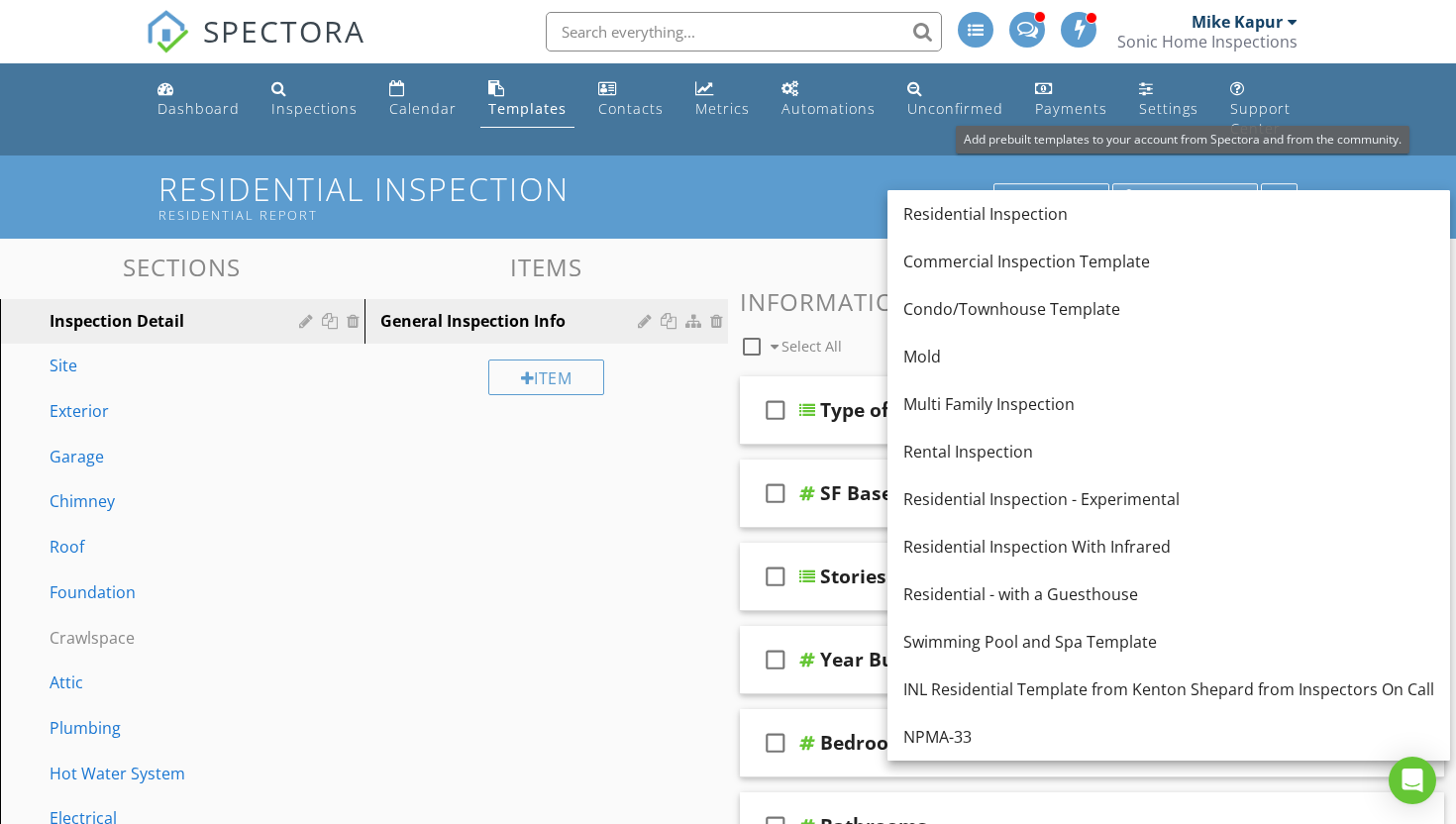 click on "Template Center" at bounding box center [1185, 197] 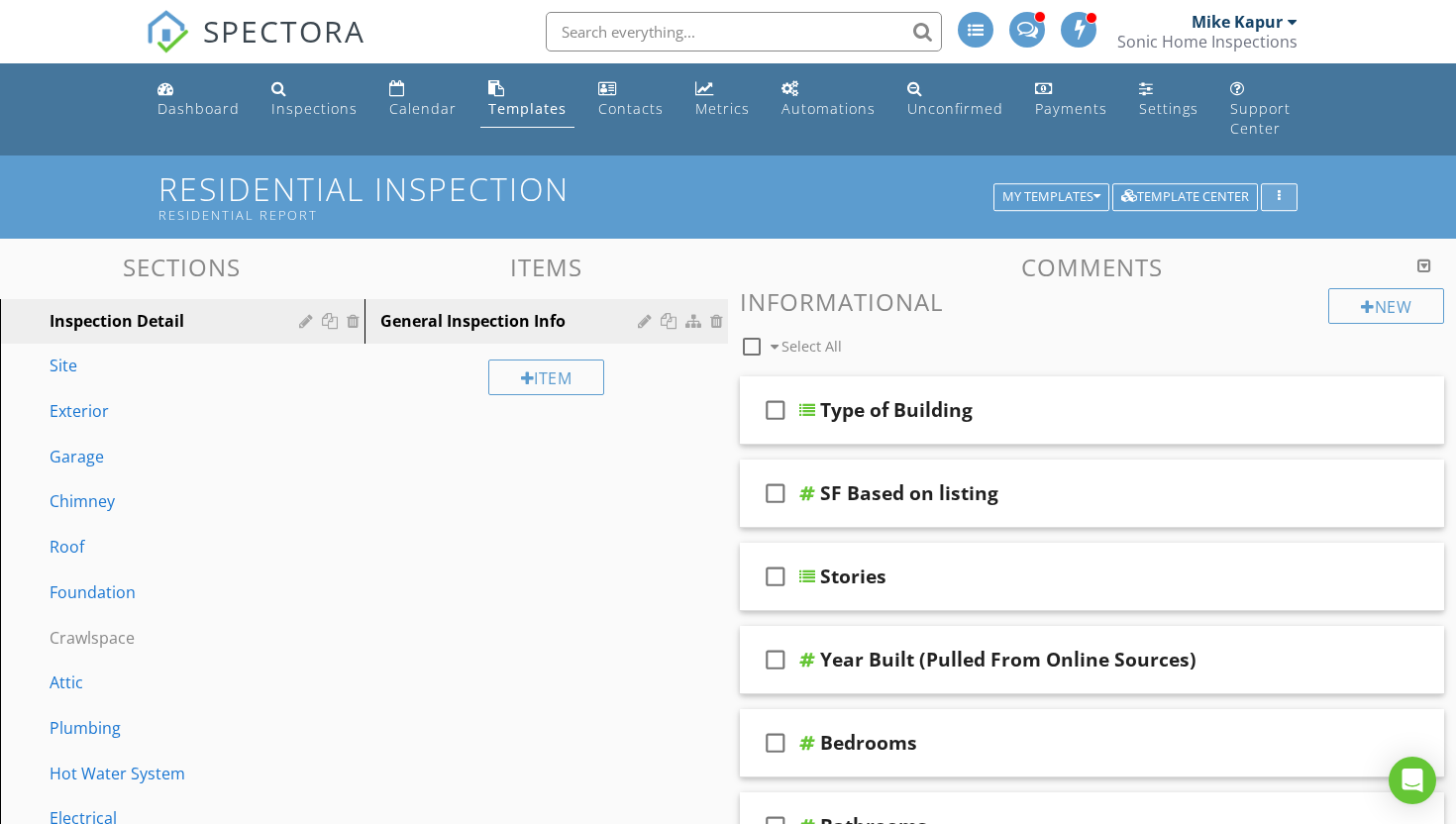 click at bounding box center [1279, 197] 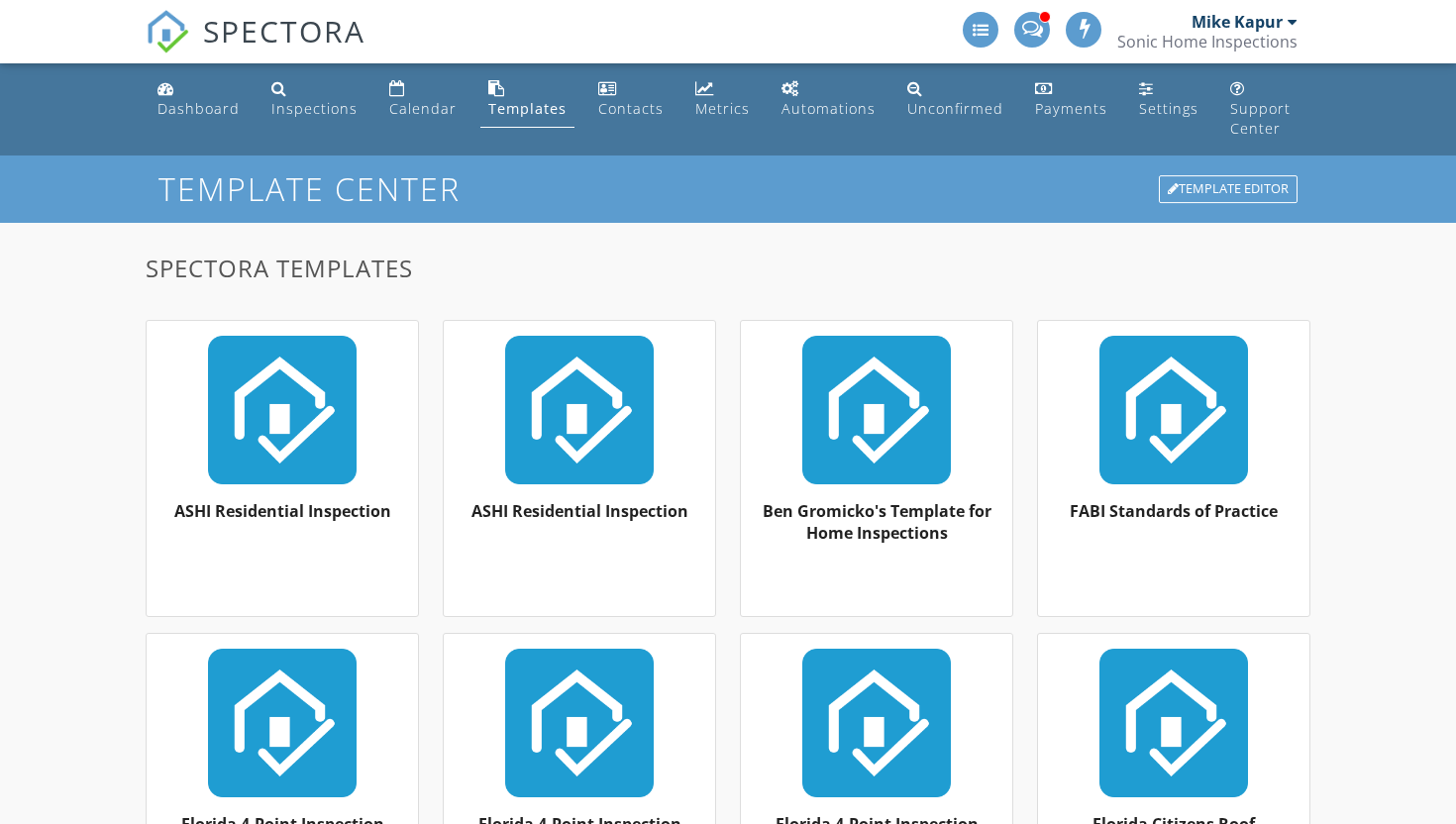 scroll, scrollTop: 0, scrollLeft: 0, axis: both 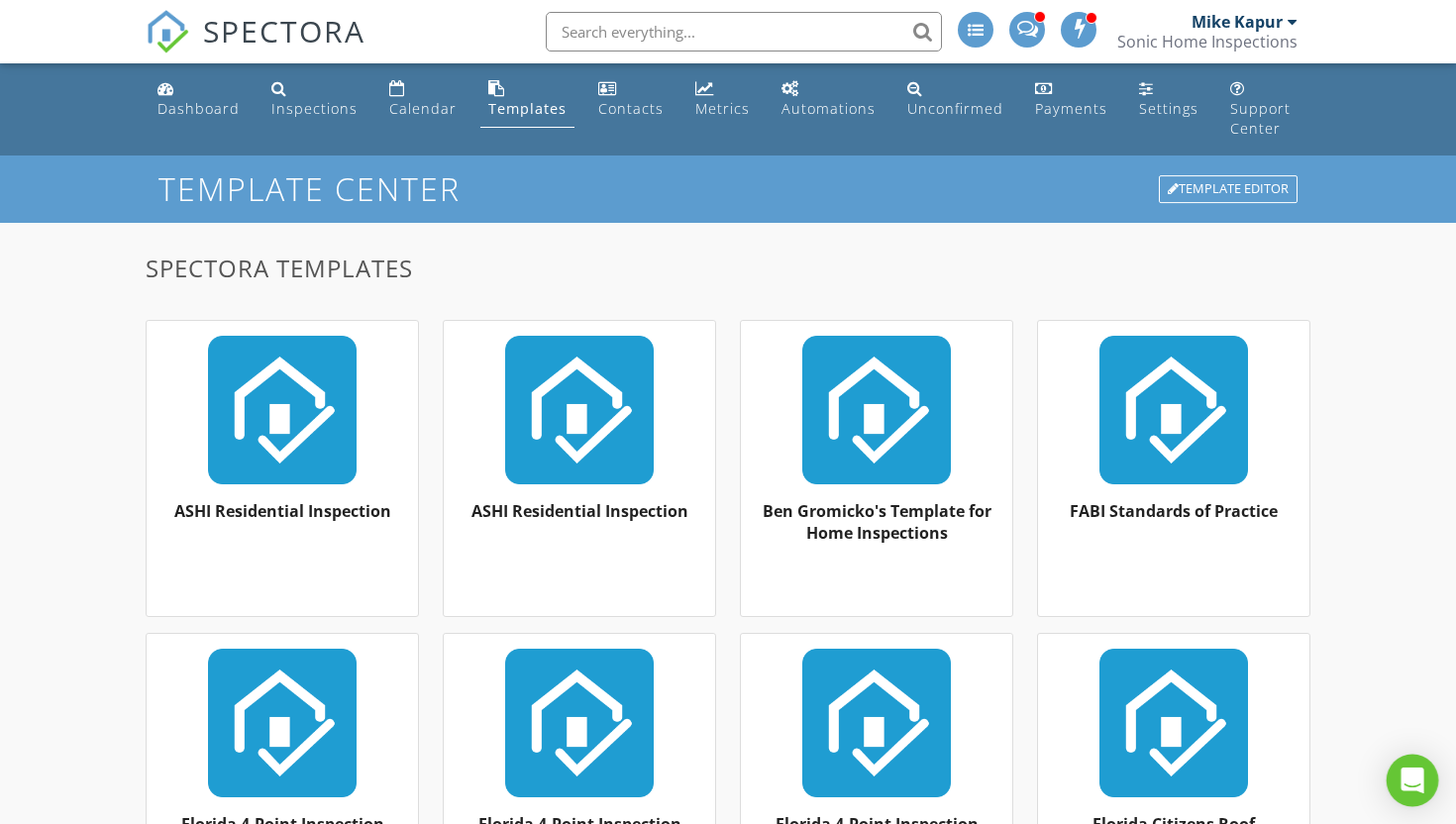 click 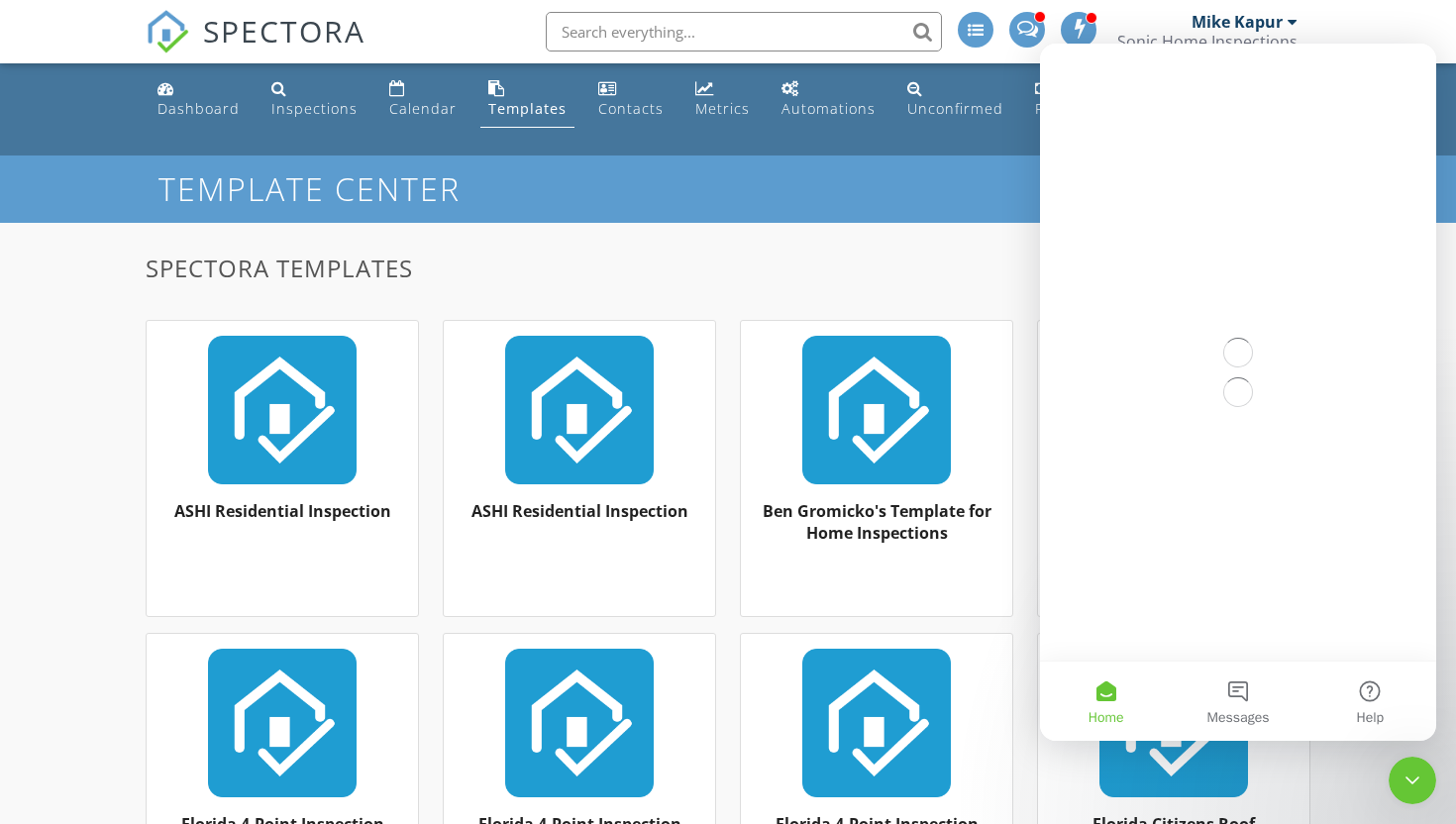 scroll, scrollTop: 0, scrollLeft: 0, axis: both 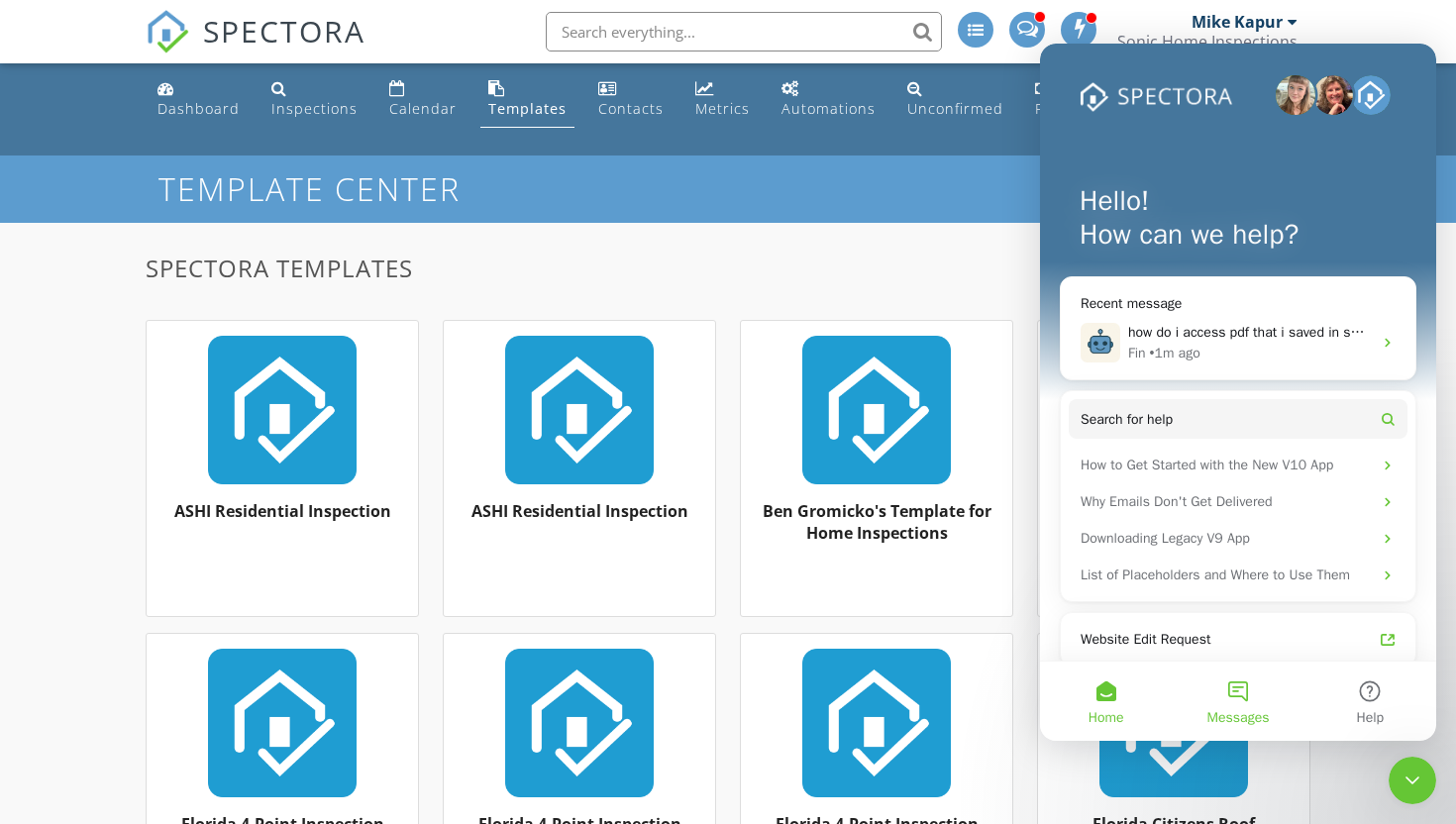 click on "Messages" at bounding box center [1237, 701] 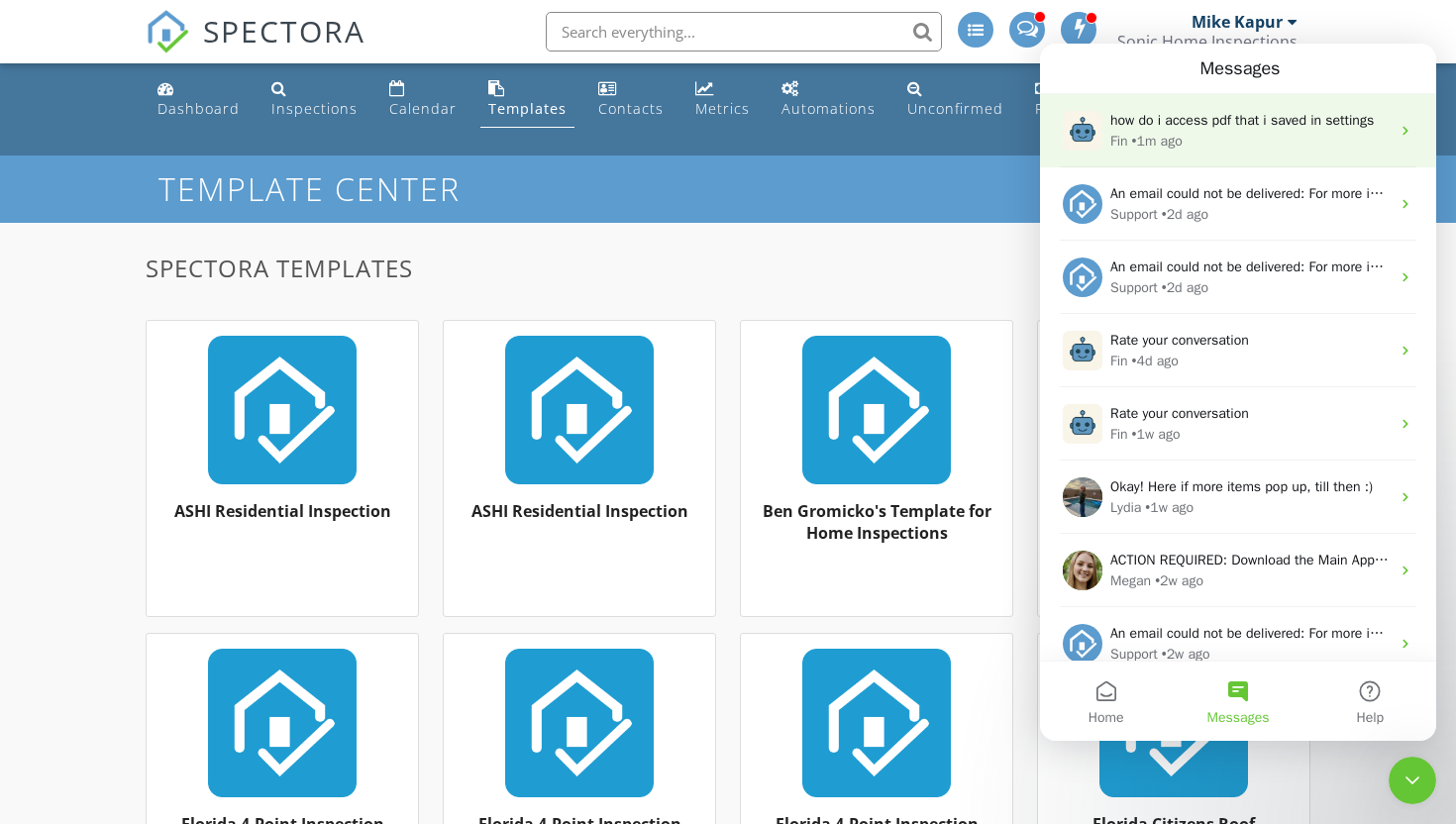 click on "Fin •  1m ago" at bounding box center [1250, 141] 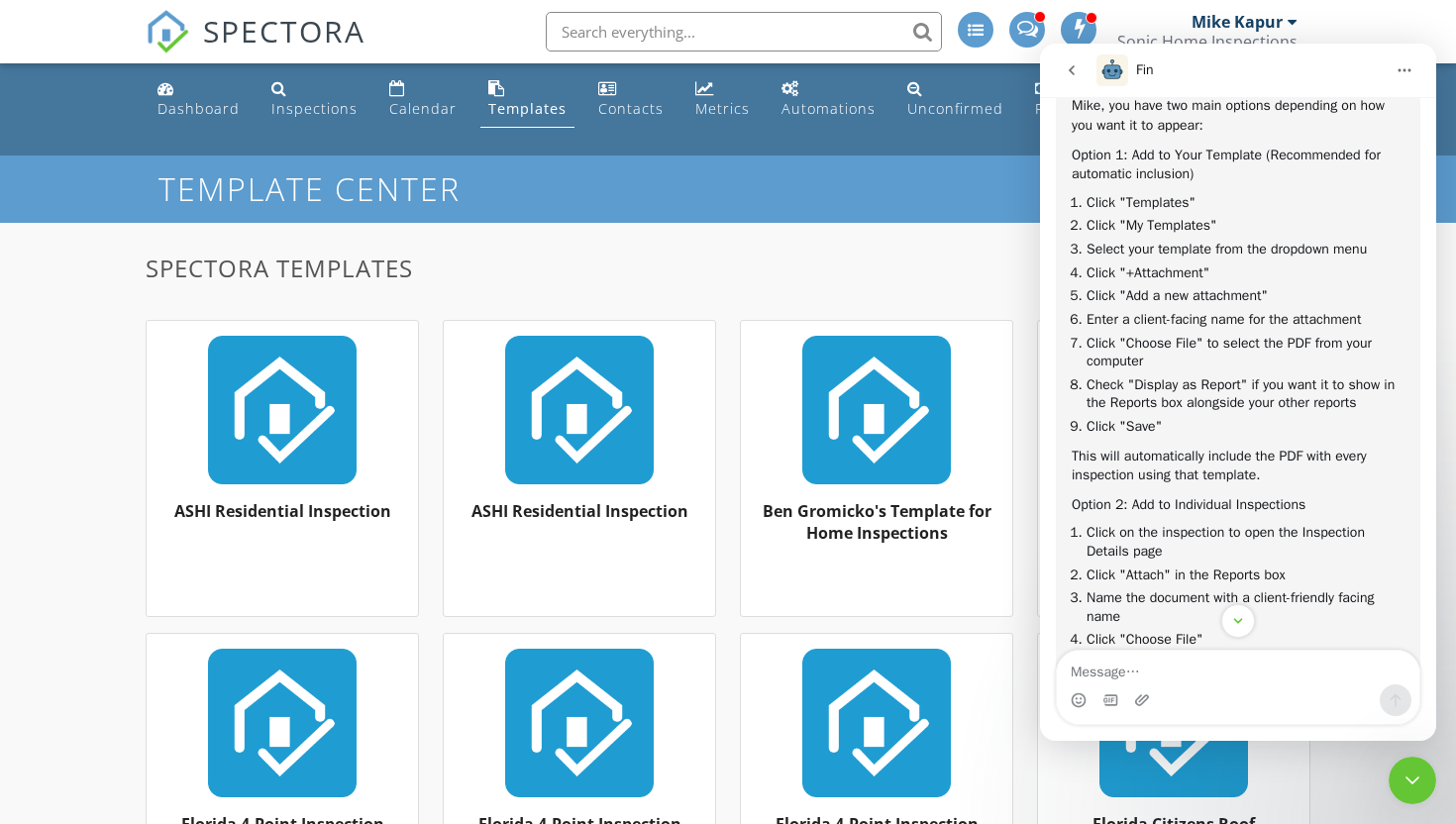 scroll, scrollTop: 3177, scrollLeft: 0, axis: vertical 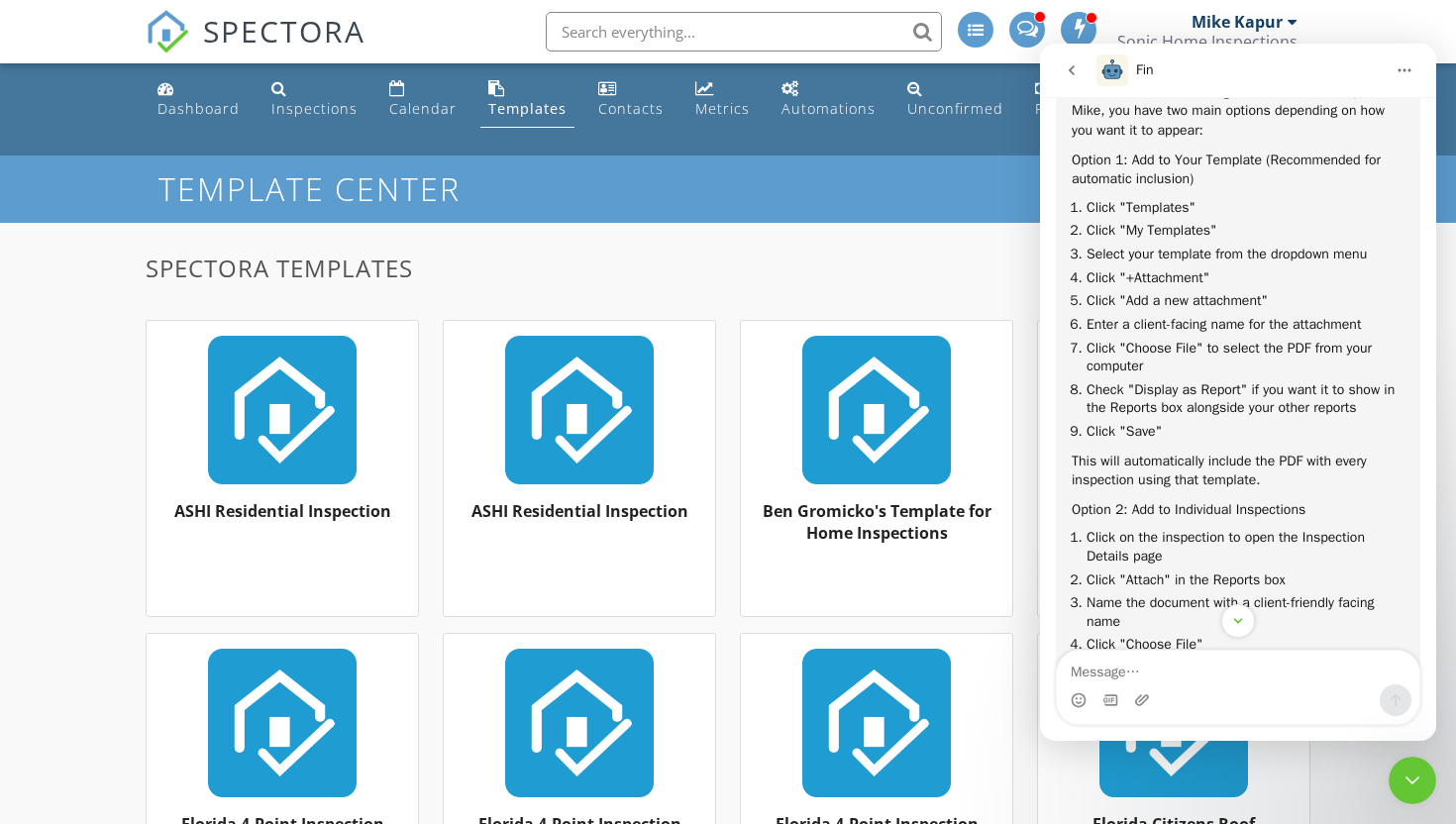 click 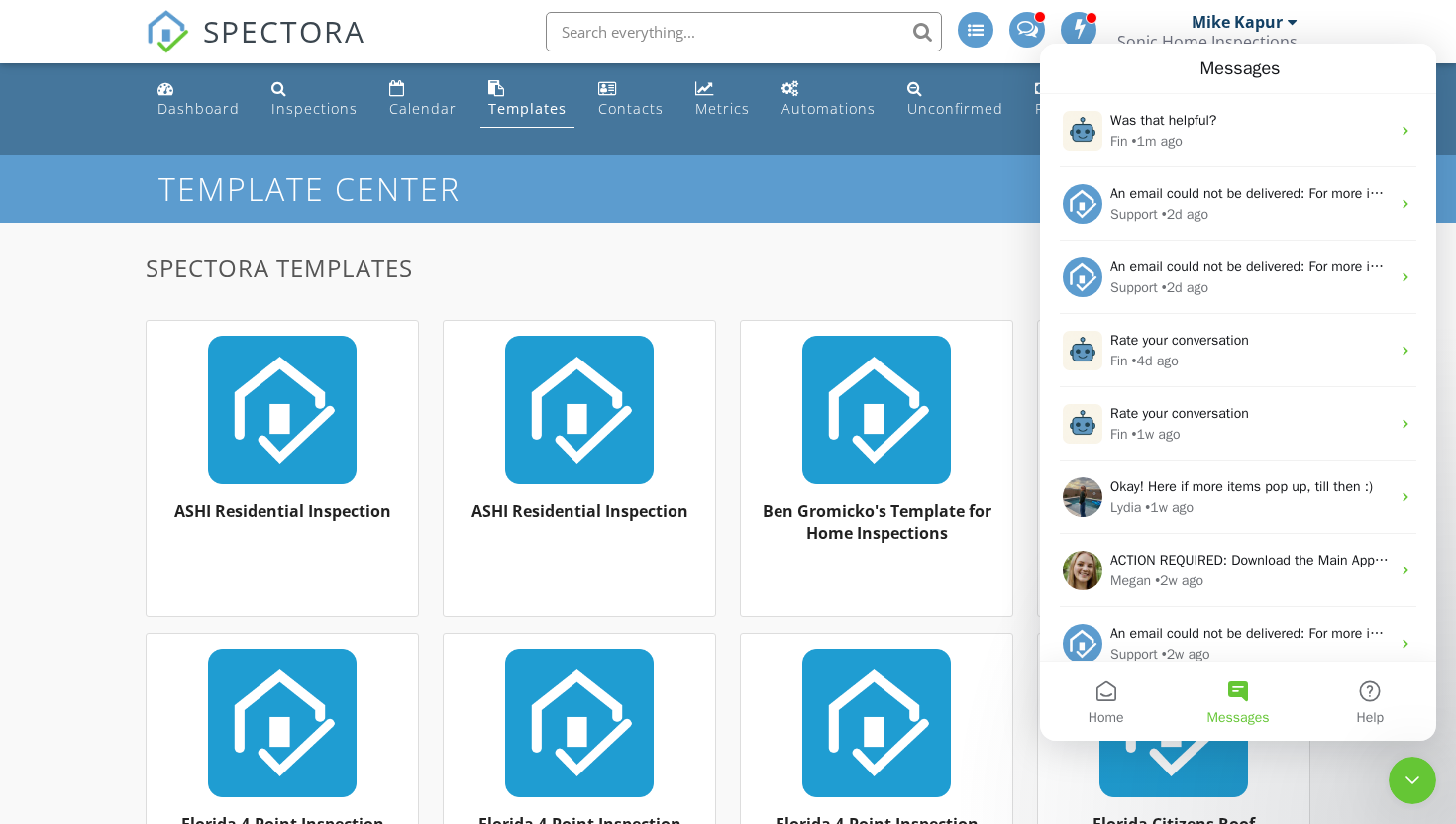 scroll, scrollTop: 0, scrollLeft: 0, axis: both 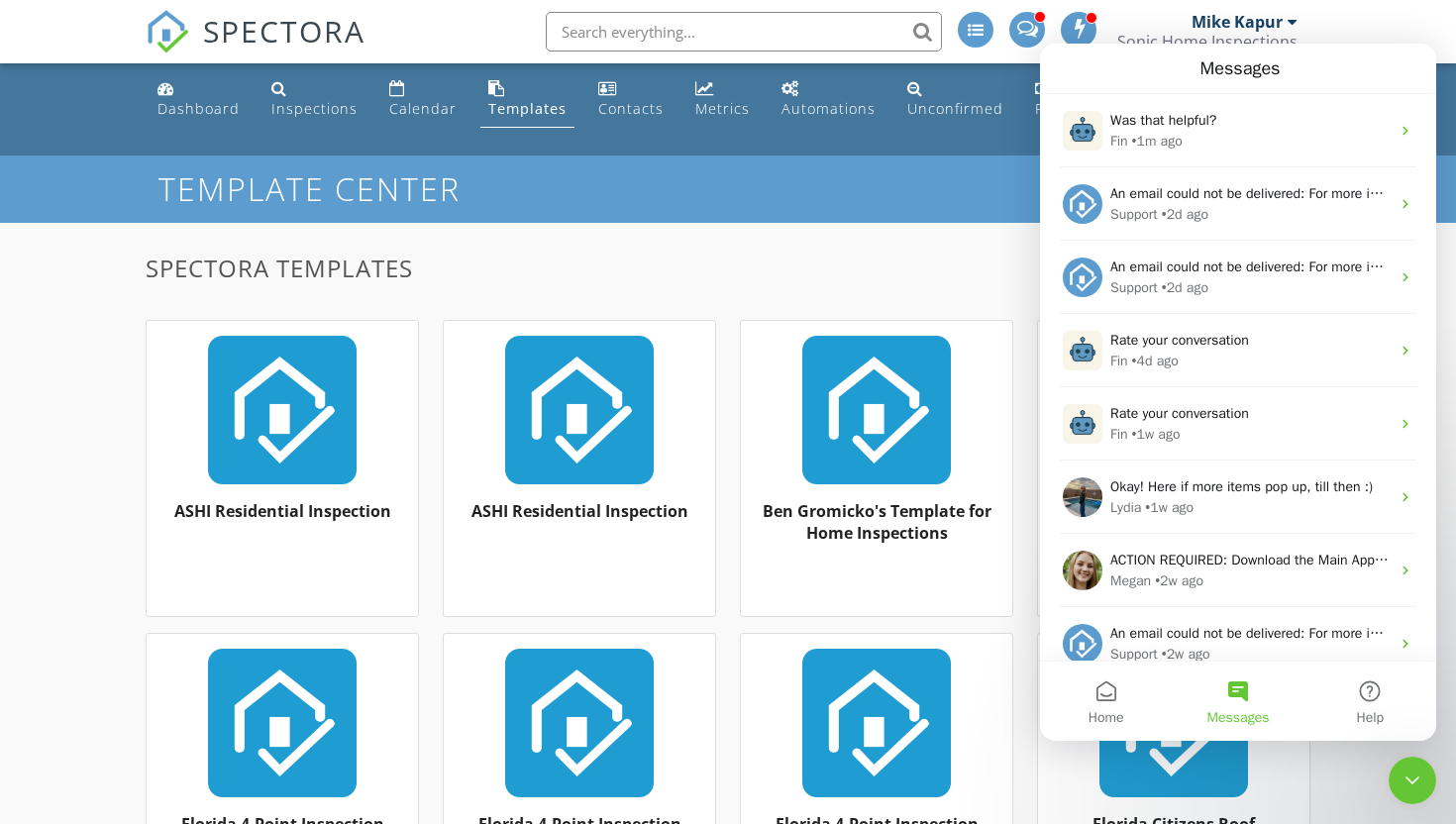 click at bounding box center (1412, 780) 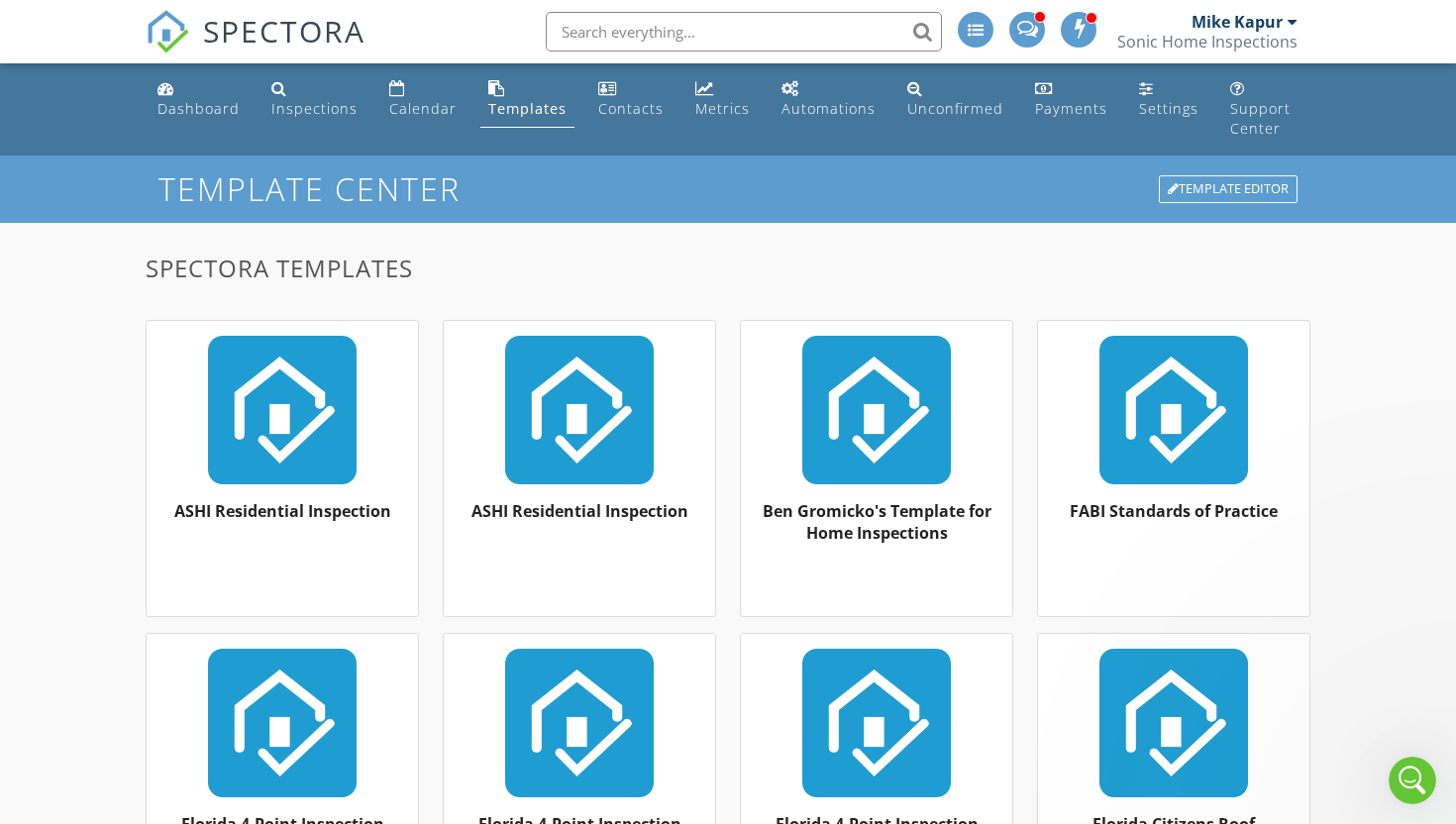 scroll, scrollTop: 0, scrollLeft: 0, axis: both 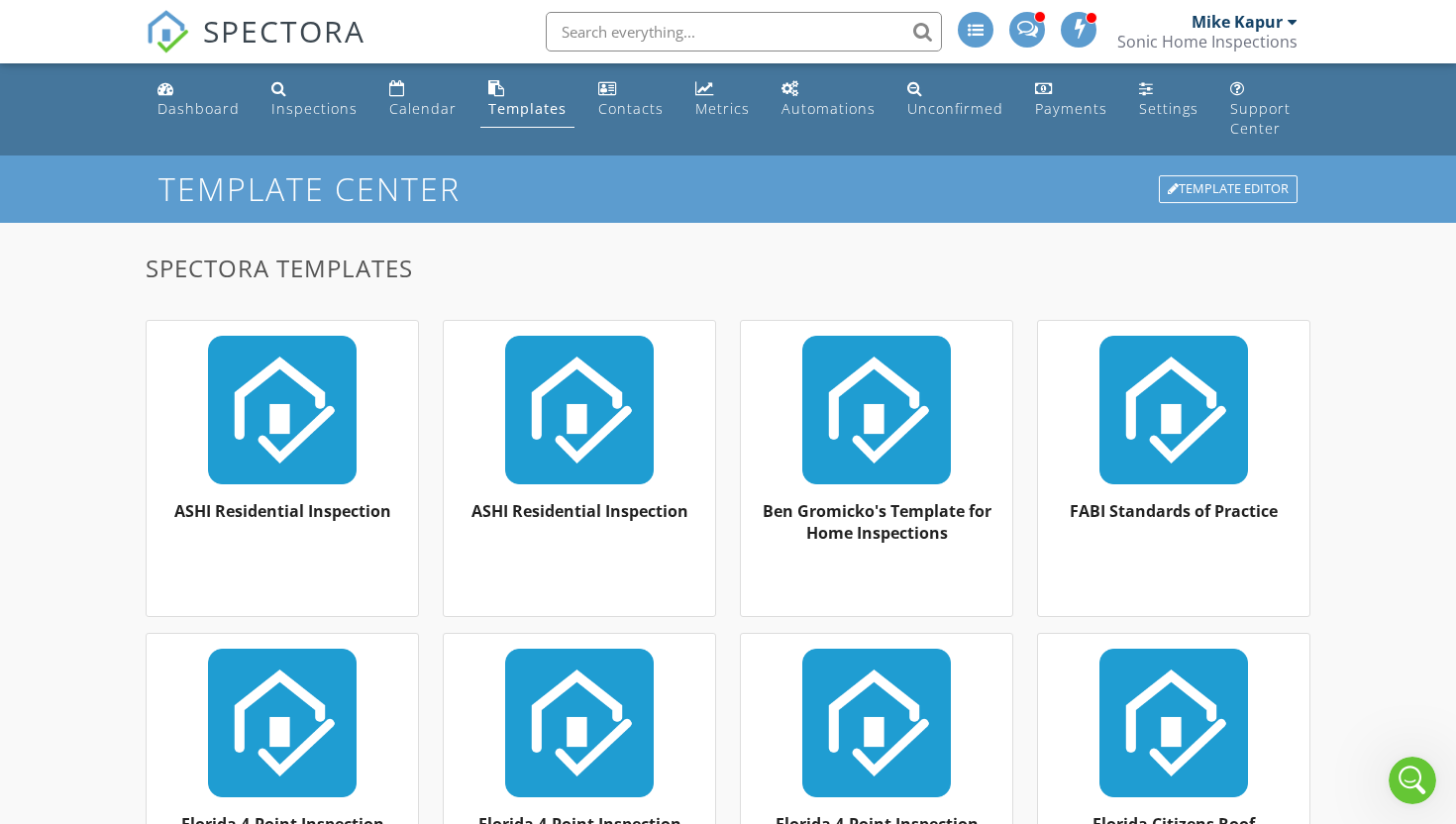click on "Templates" at bounding box center (527, 108) 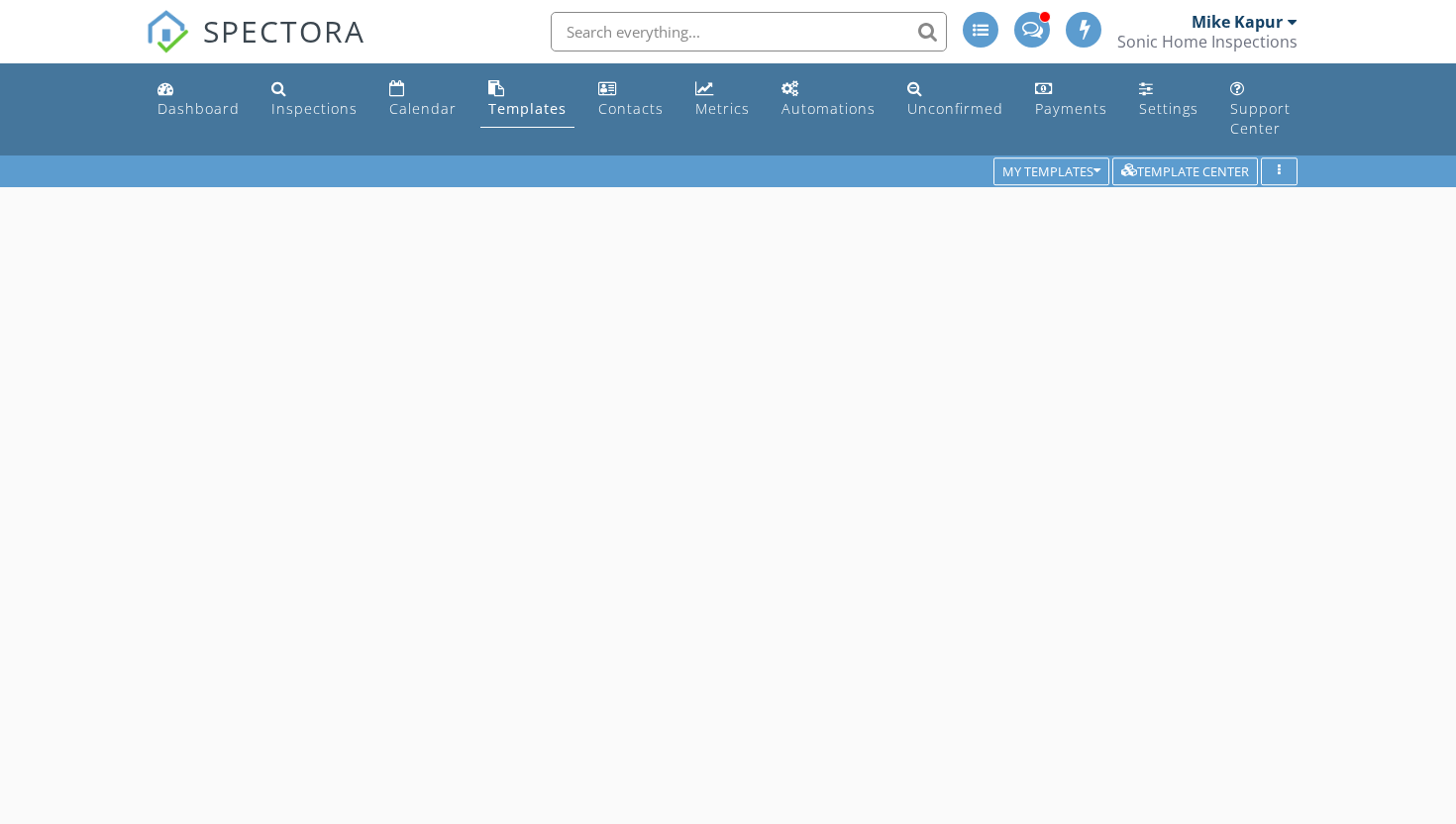 scroll, scrollTop: 0, scrollLeft: 0, axis: both 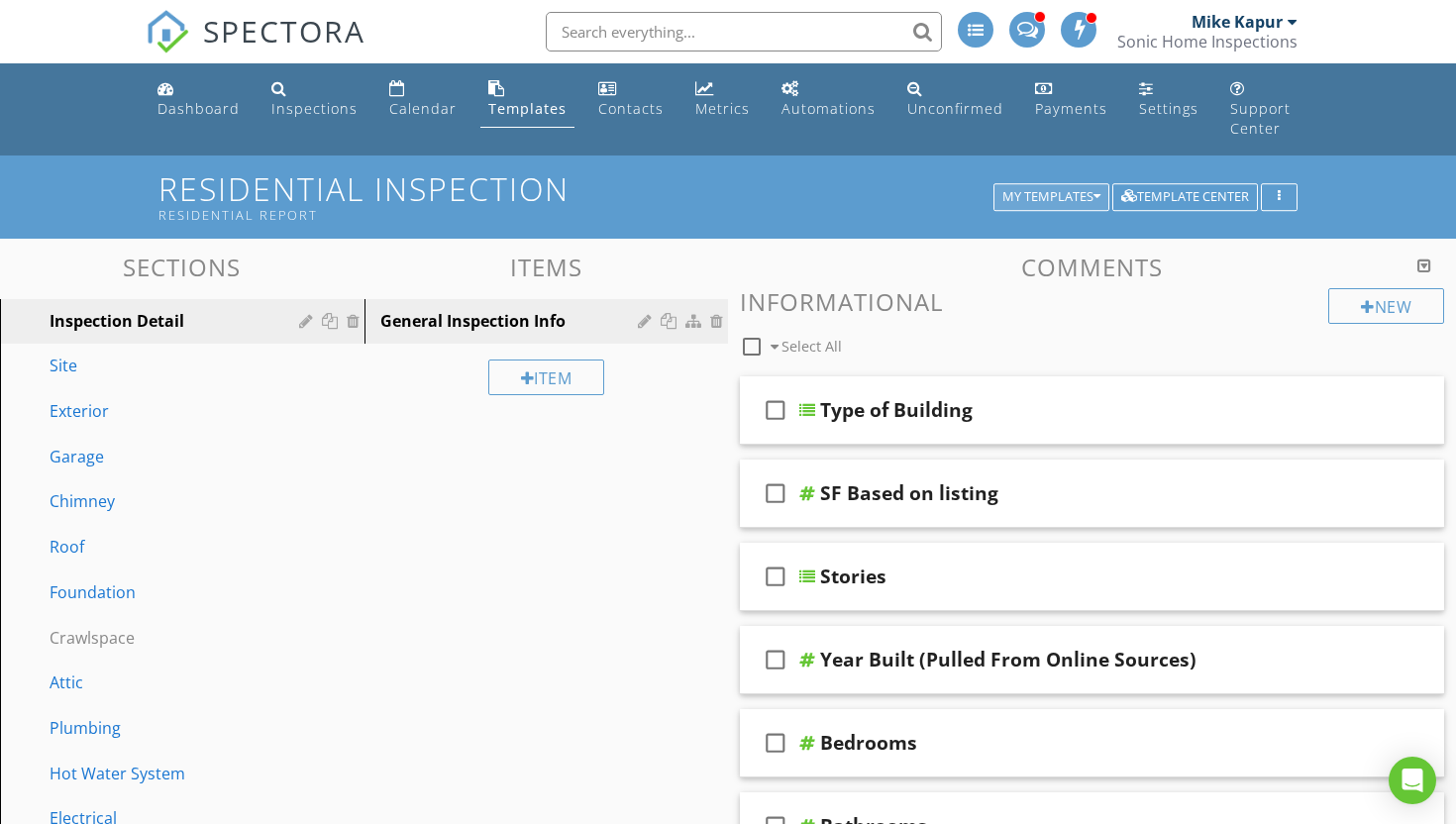 click on "My Templates" at bounding box center (1051, 197) 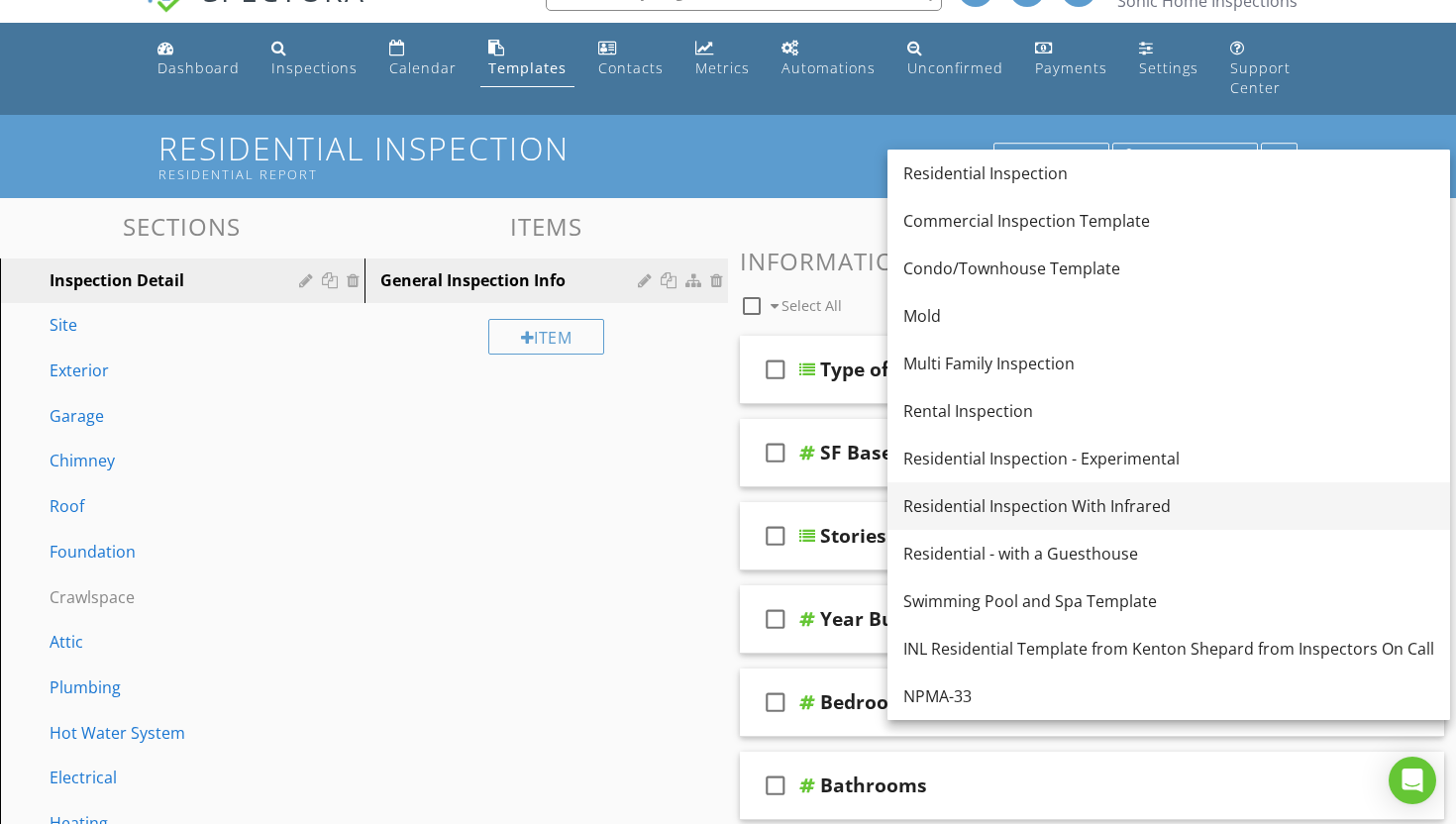 scroll, scrollTop: 0, scrollLeft: 0, axis: both 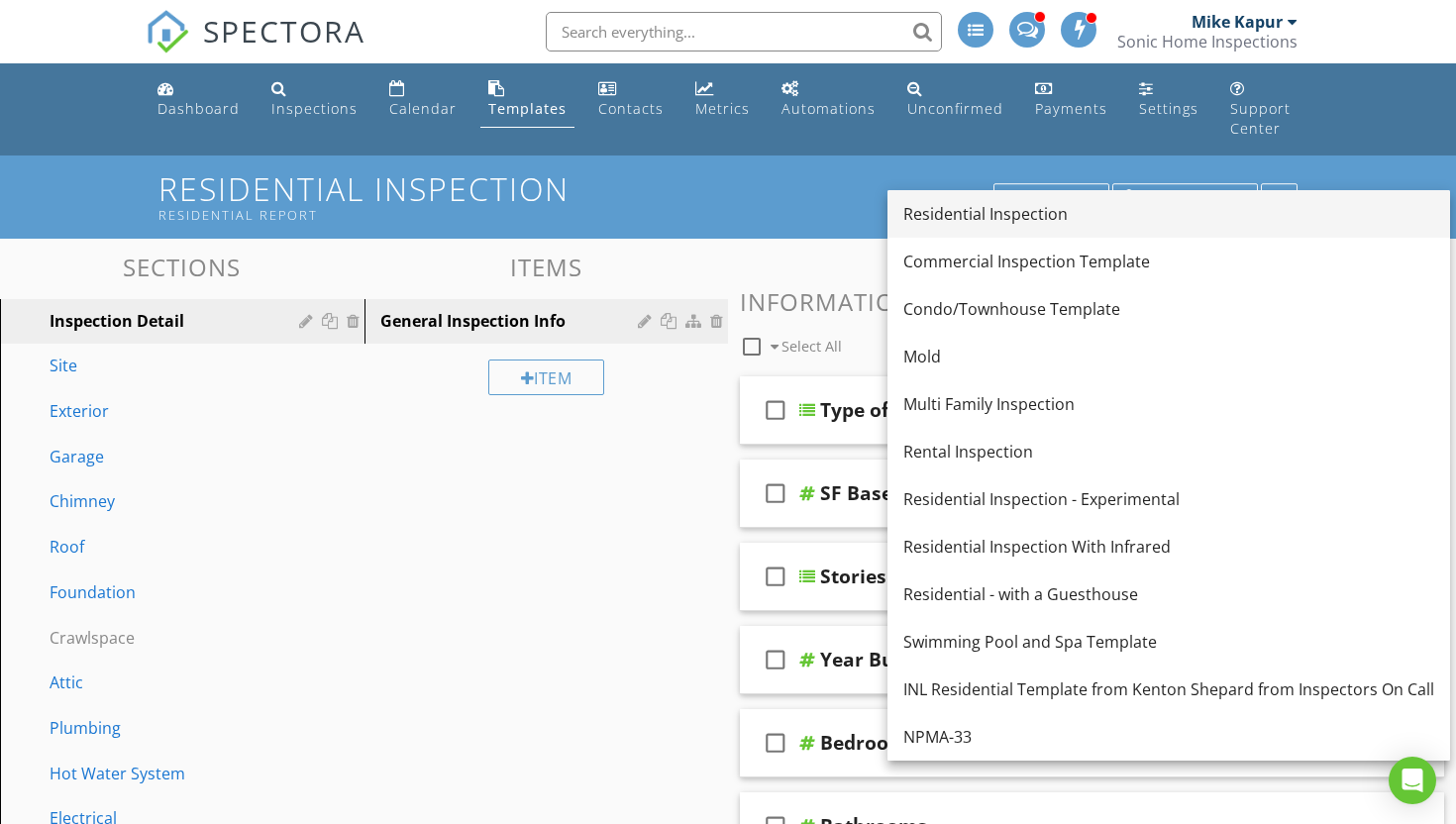 click on "Residential Inspection" at bounding box center [1169, 214] 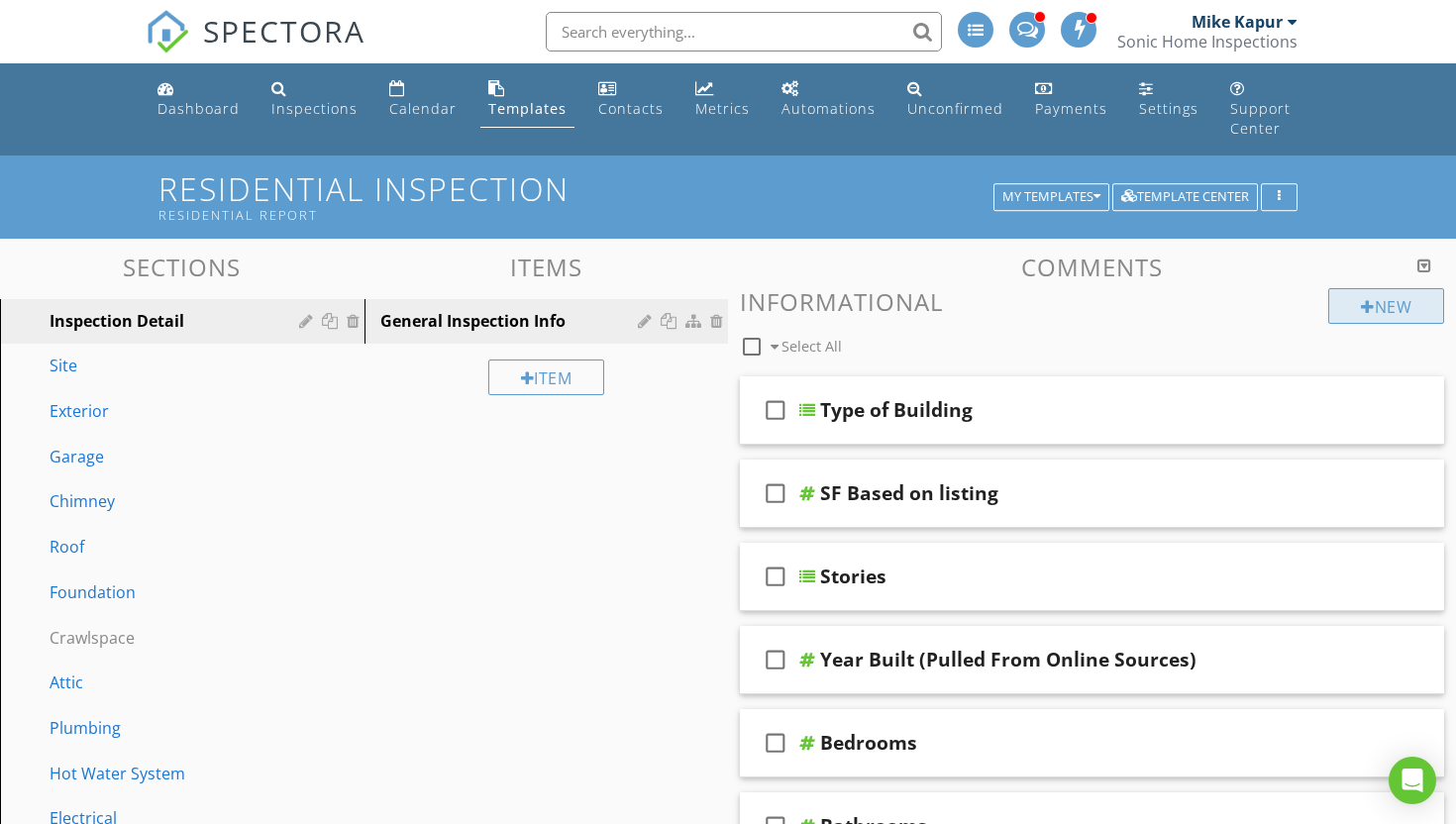 click on "New" at bounding box center [1386, 306] 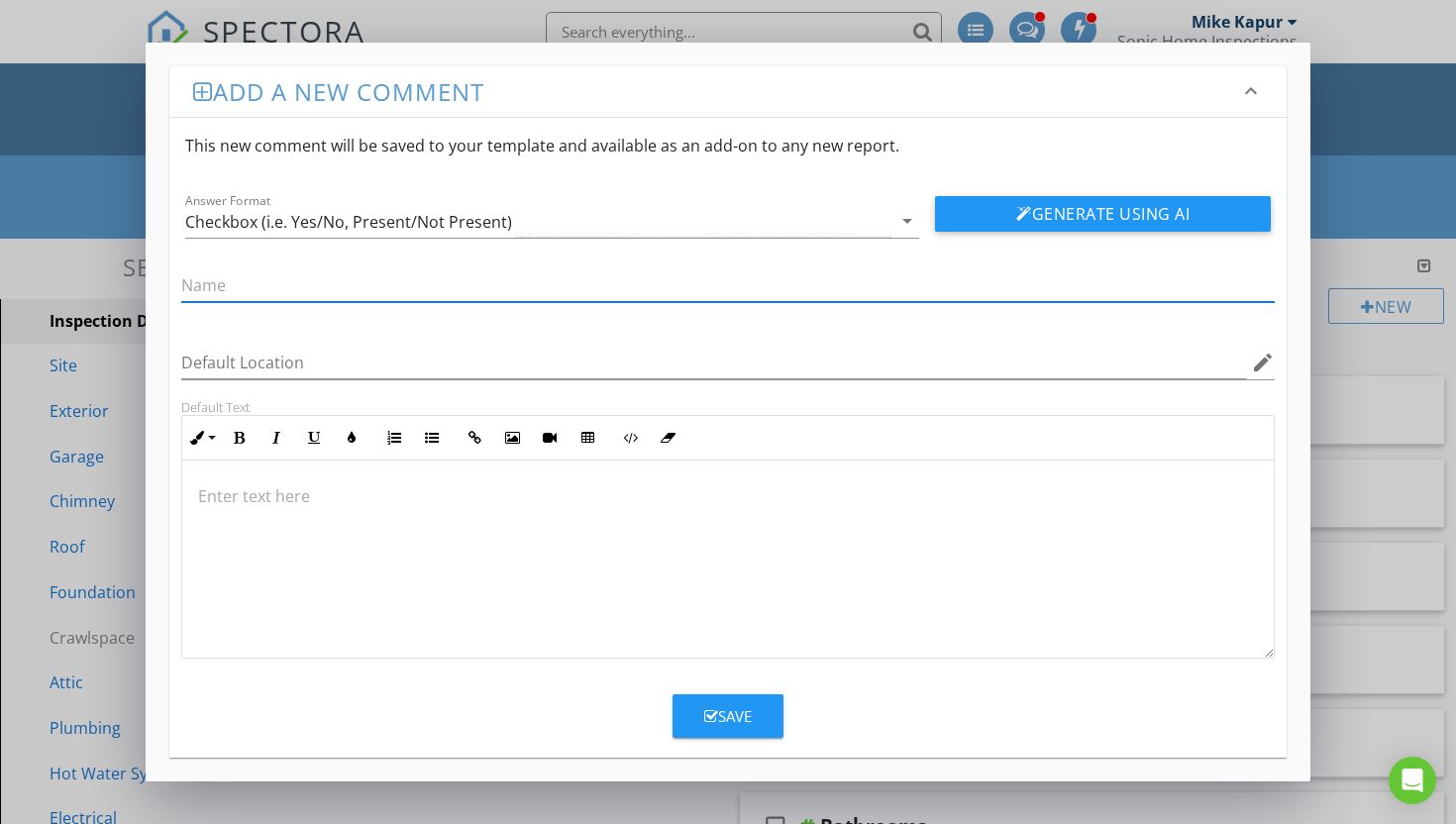 scroll, scrollTop: 1, scrollLeft: 0, axis: vertical 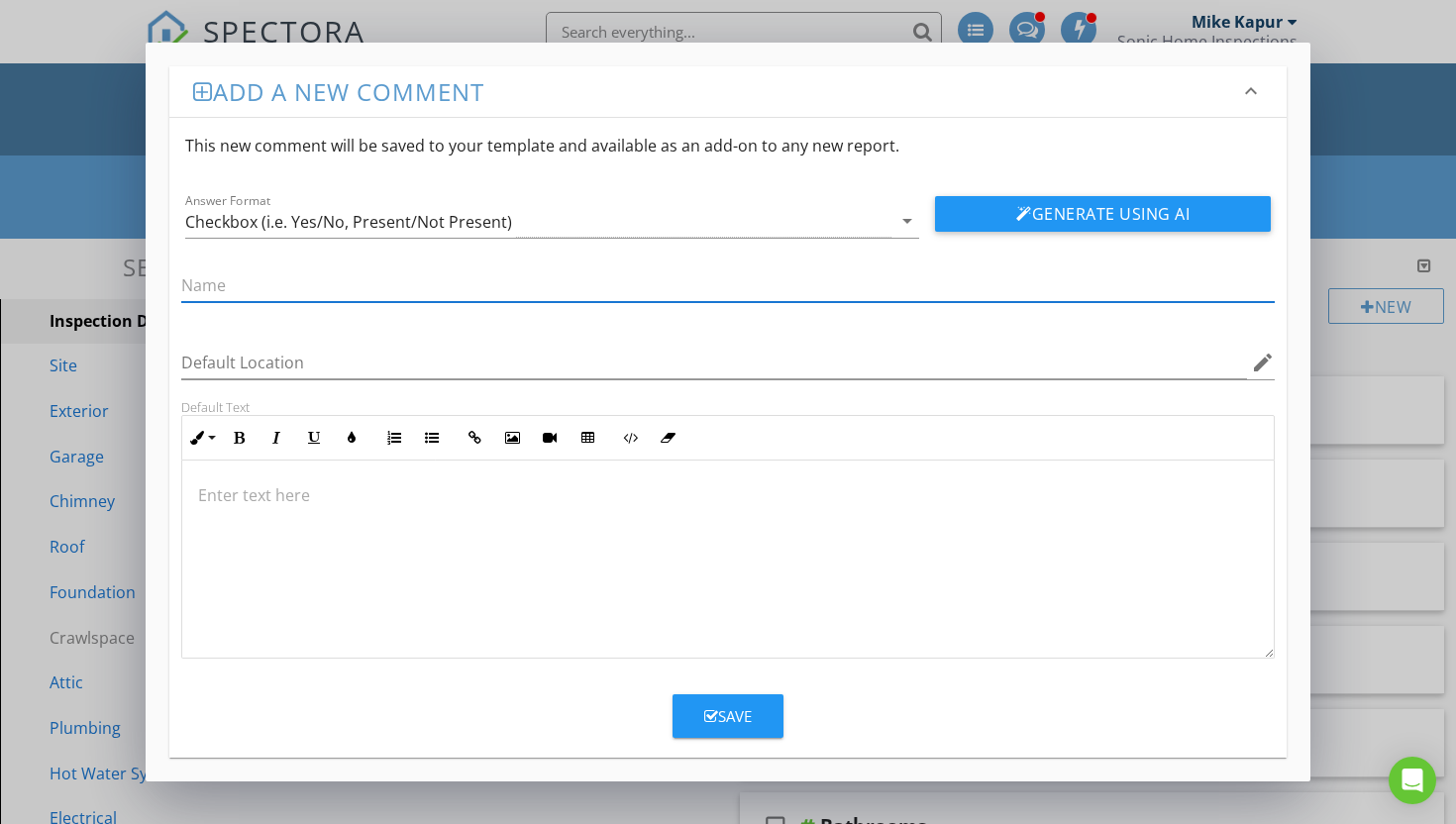 click on "Add a new comment
keyboard_arrow_down
This new comment will be saved to your template and available as an
add-on to any new report.
Answer Format Checkbox (i.e. Yes/No, Present/Not Present) arrow_drop_down
Generate Using AI
Default Location edit       Default Text   Inline Style XLarge Large Normal Small Light Small/Light Bold Italic Underline Colors Ordered List Unordered List Insert Link Insert Image Insert Video Insert Table Code View Clear Formatting Enter text here
Save" at bounding box center (728, 412) 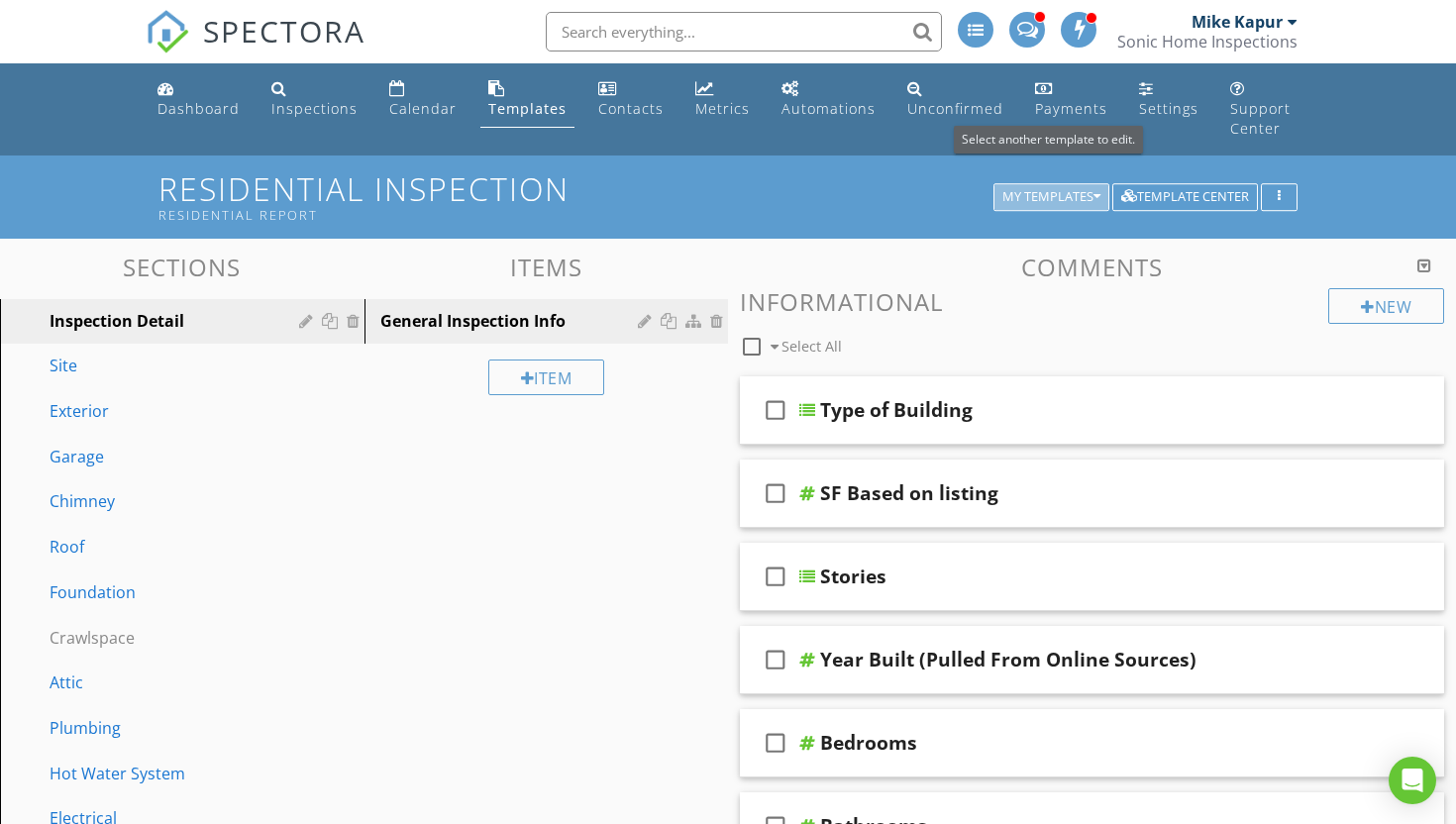 click at bounding box center [1096, 197] 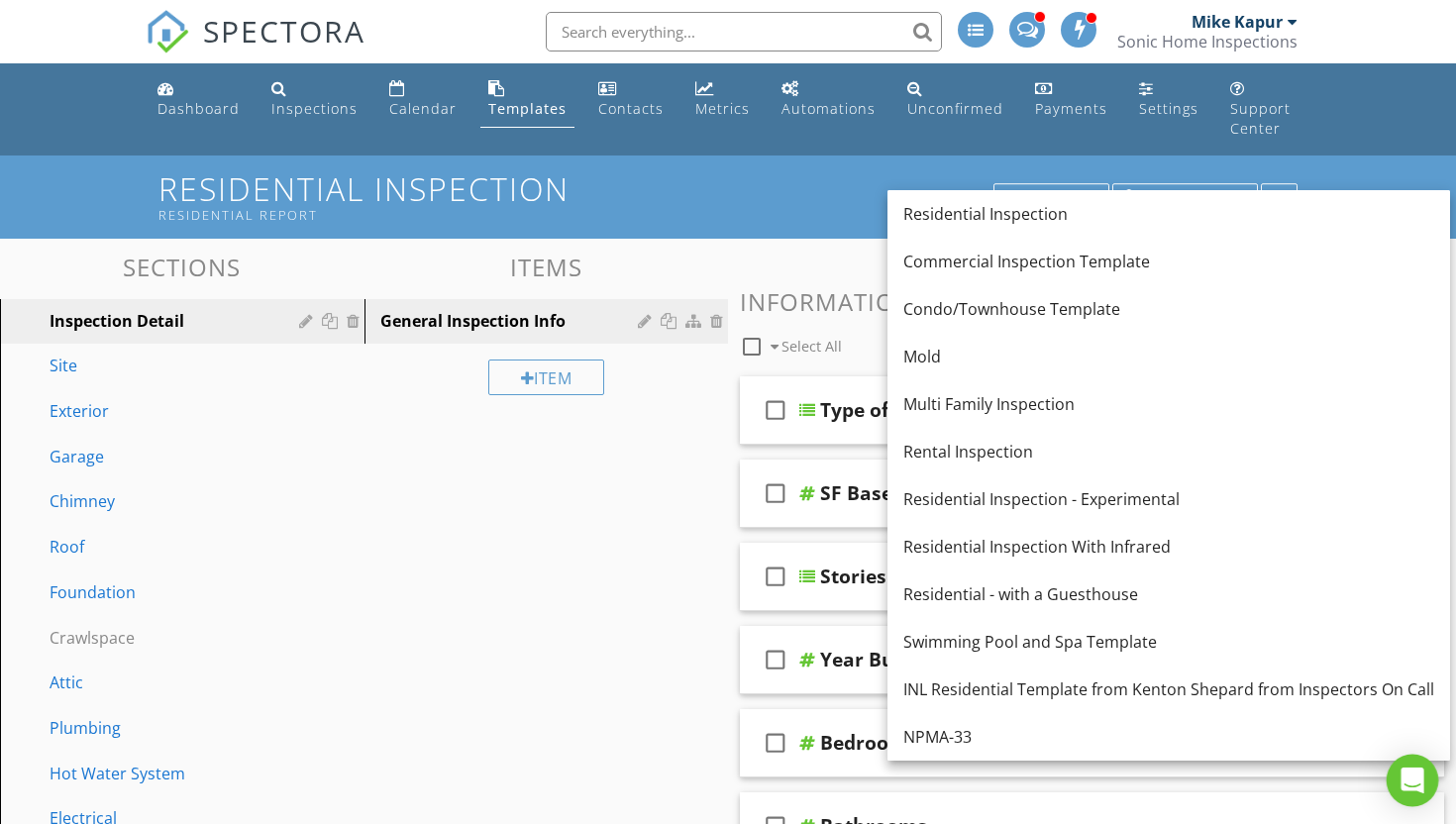 click 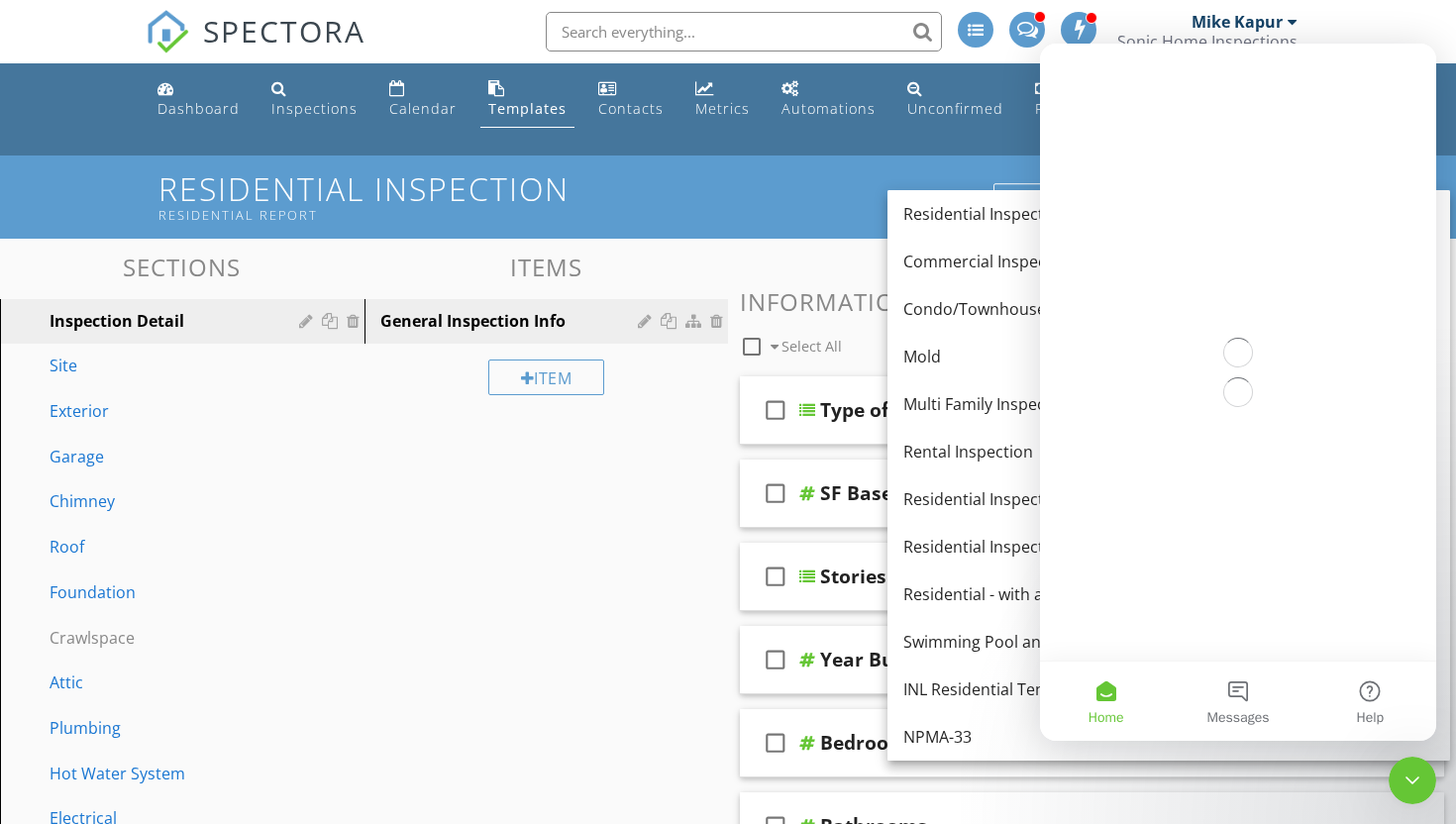 scroll, scrollTop: 0, scrollLeft: 0, axis: both 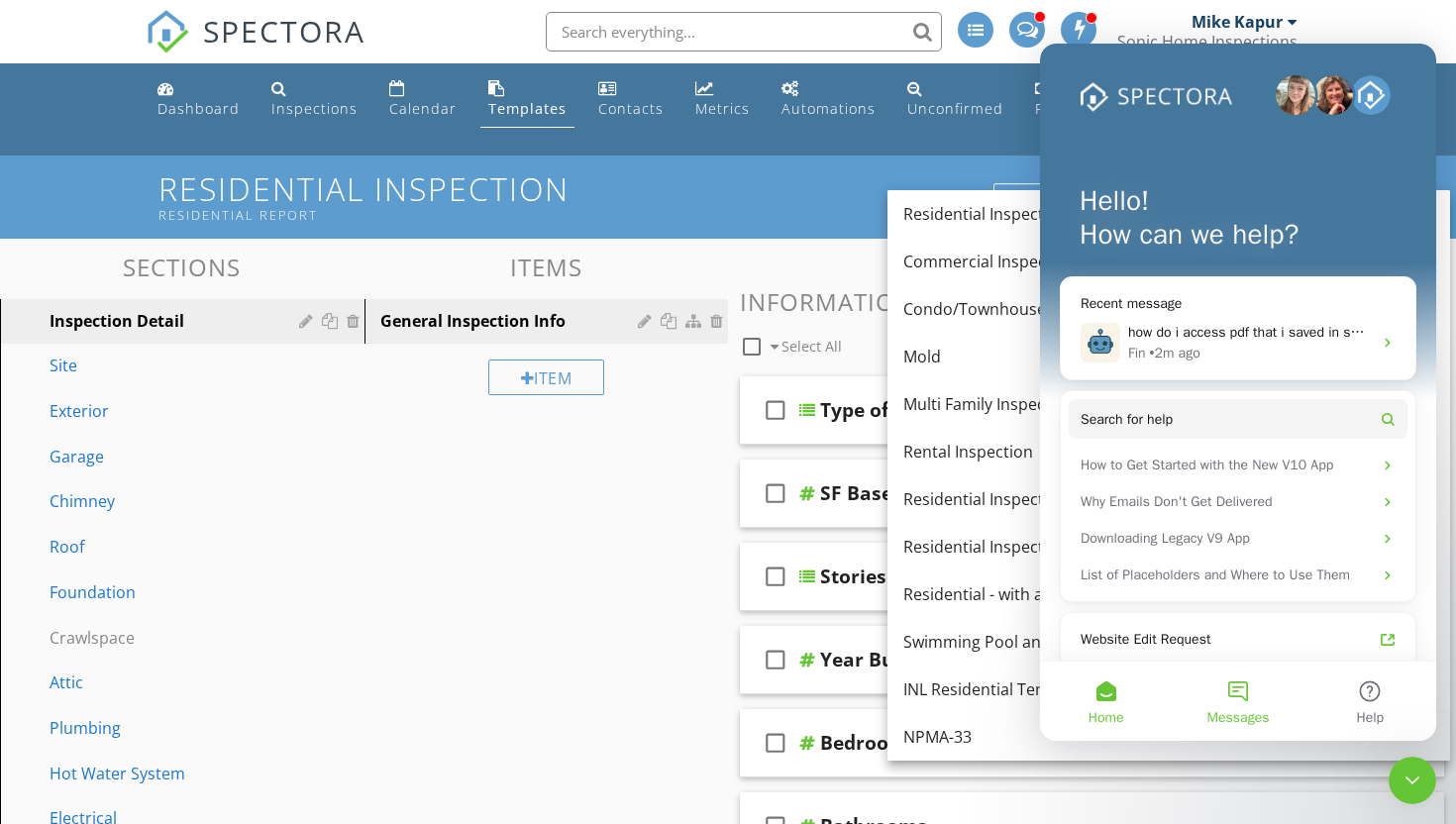 click on "Messages" at bounding box center [1237, 701] 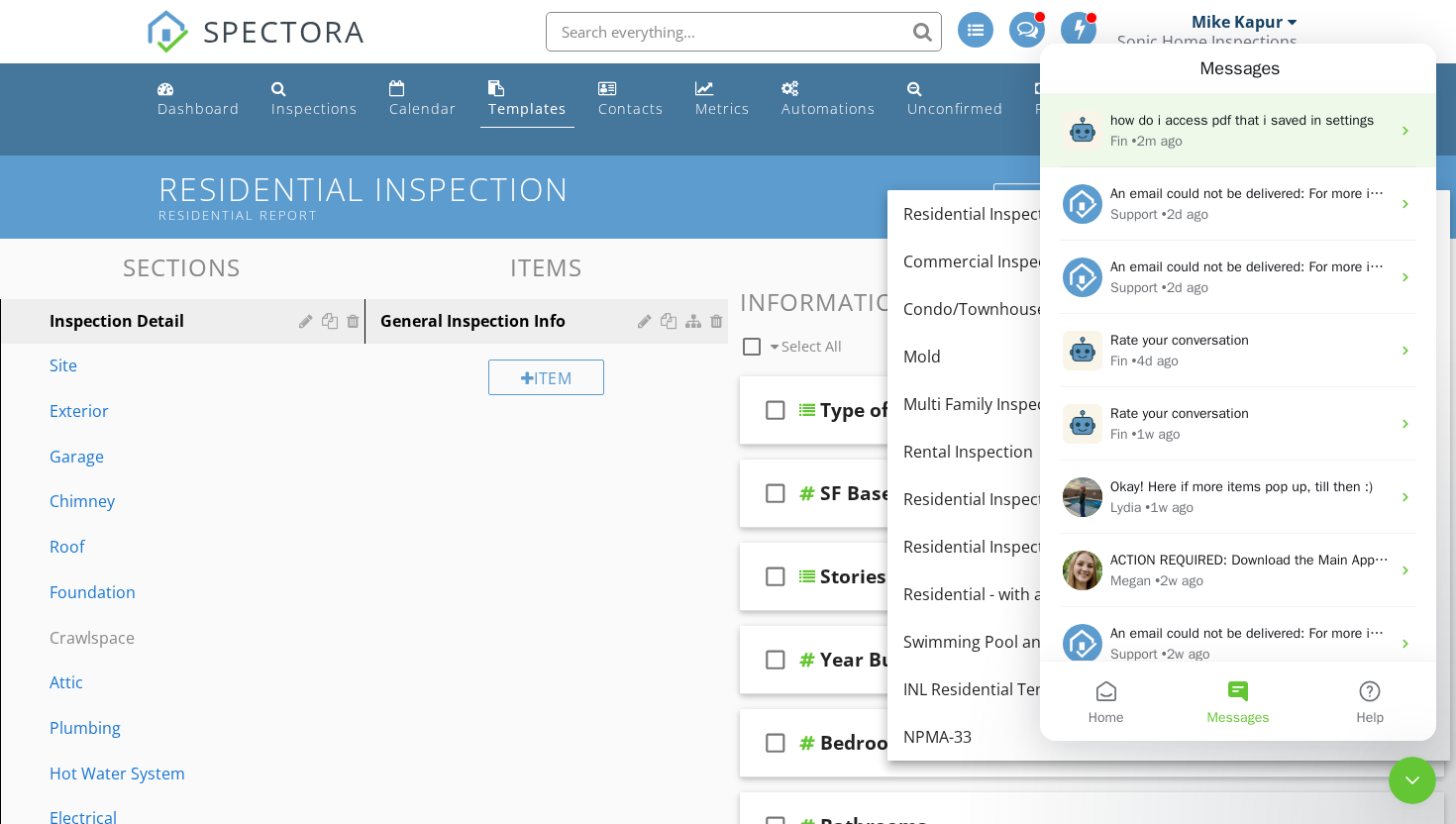 click on "how do i access pdf that i saved in settings Fin •  2m ago" at bounding box center (1238, 131) 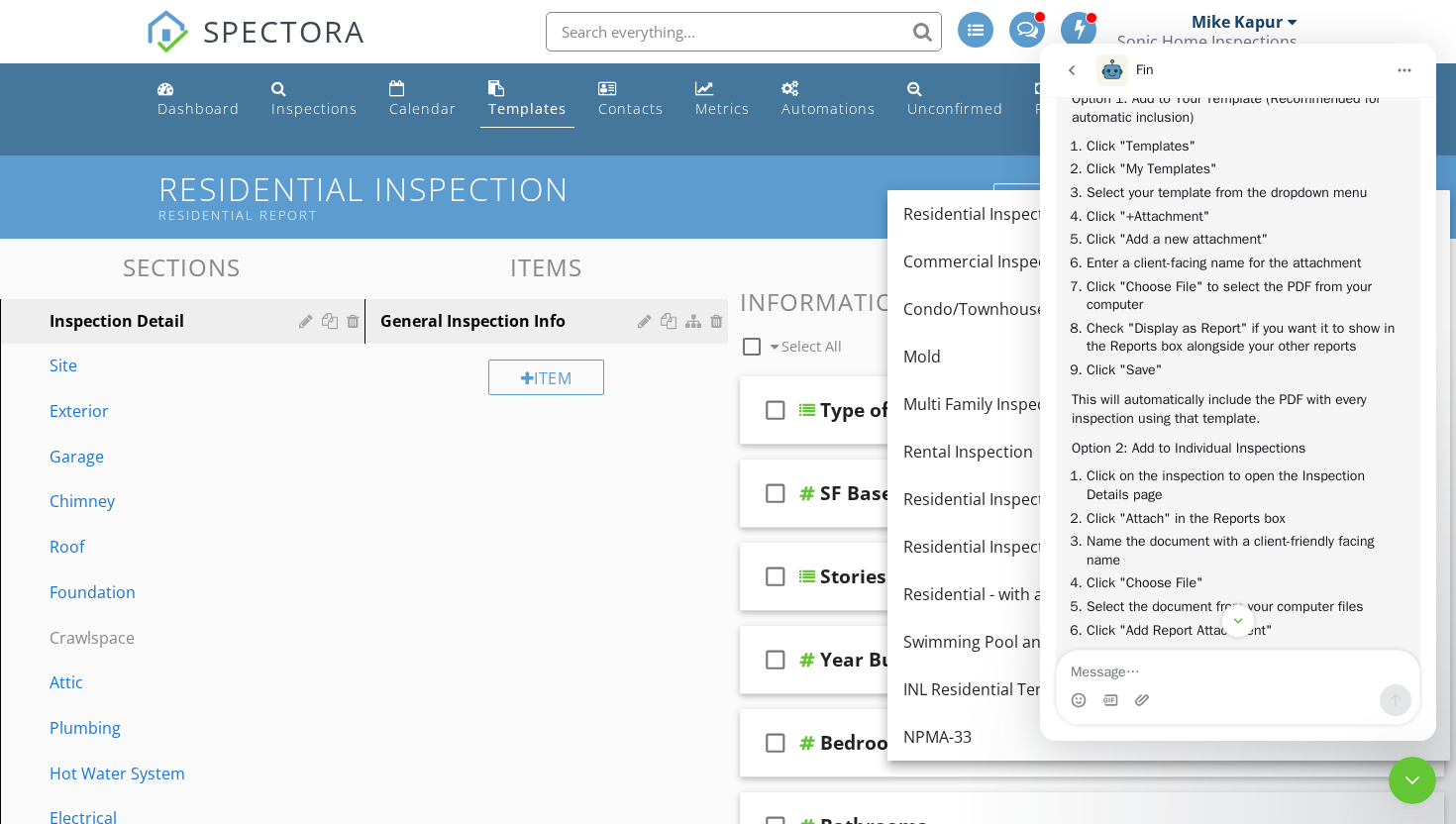 scroll, scrollTop: 3237, scrollLeft: 0, axis: vertical 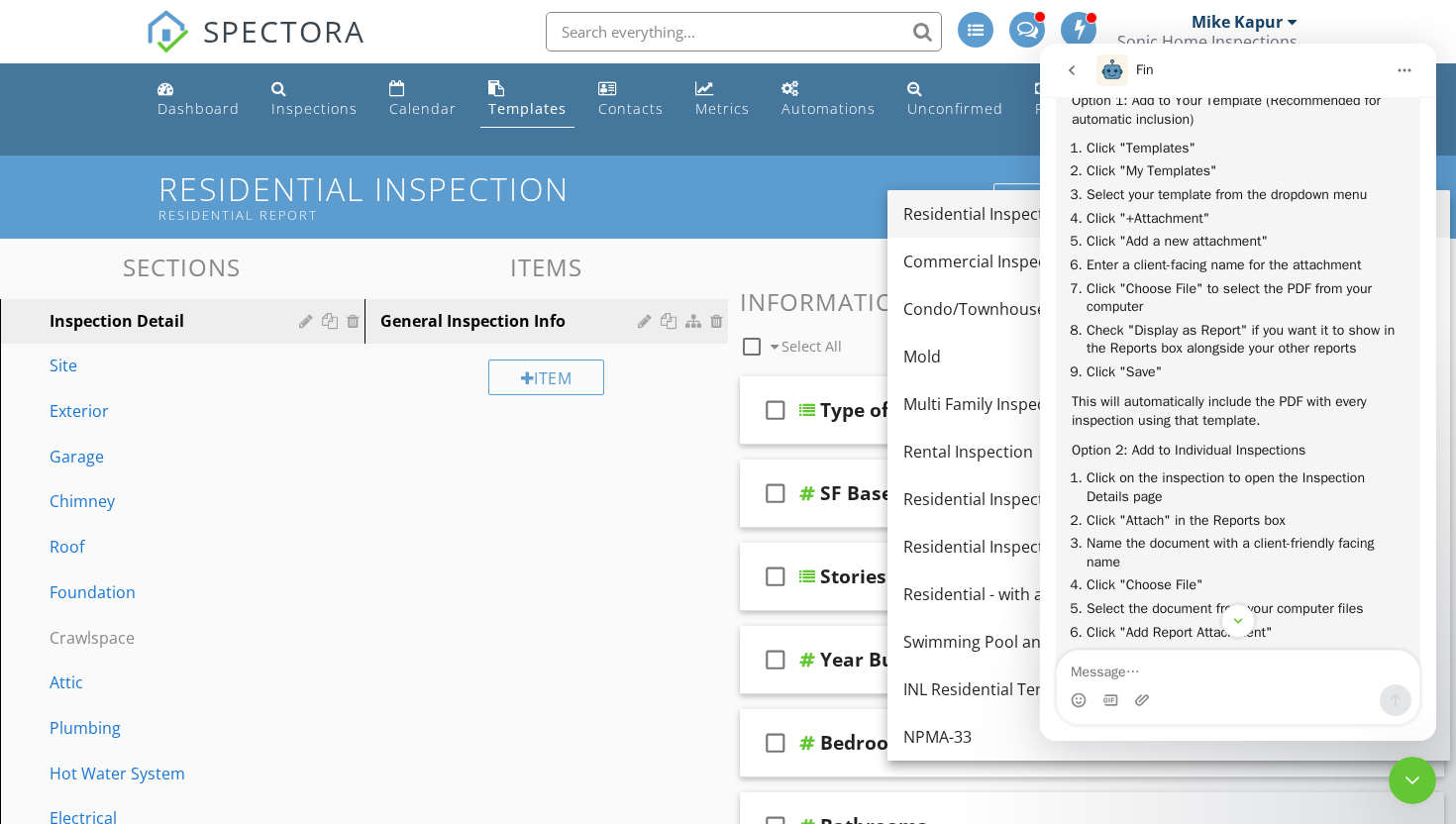 click on "Residential Inspection" at bounding box center [1169, 214] 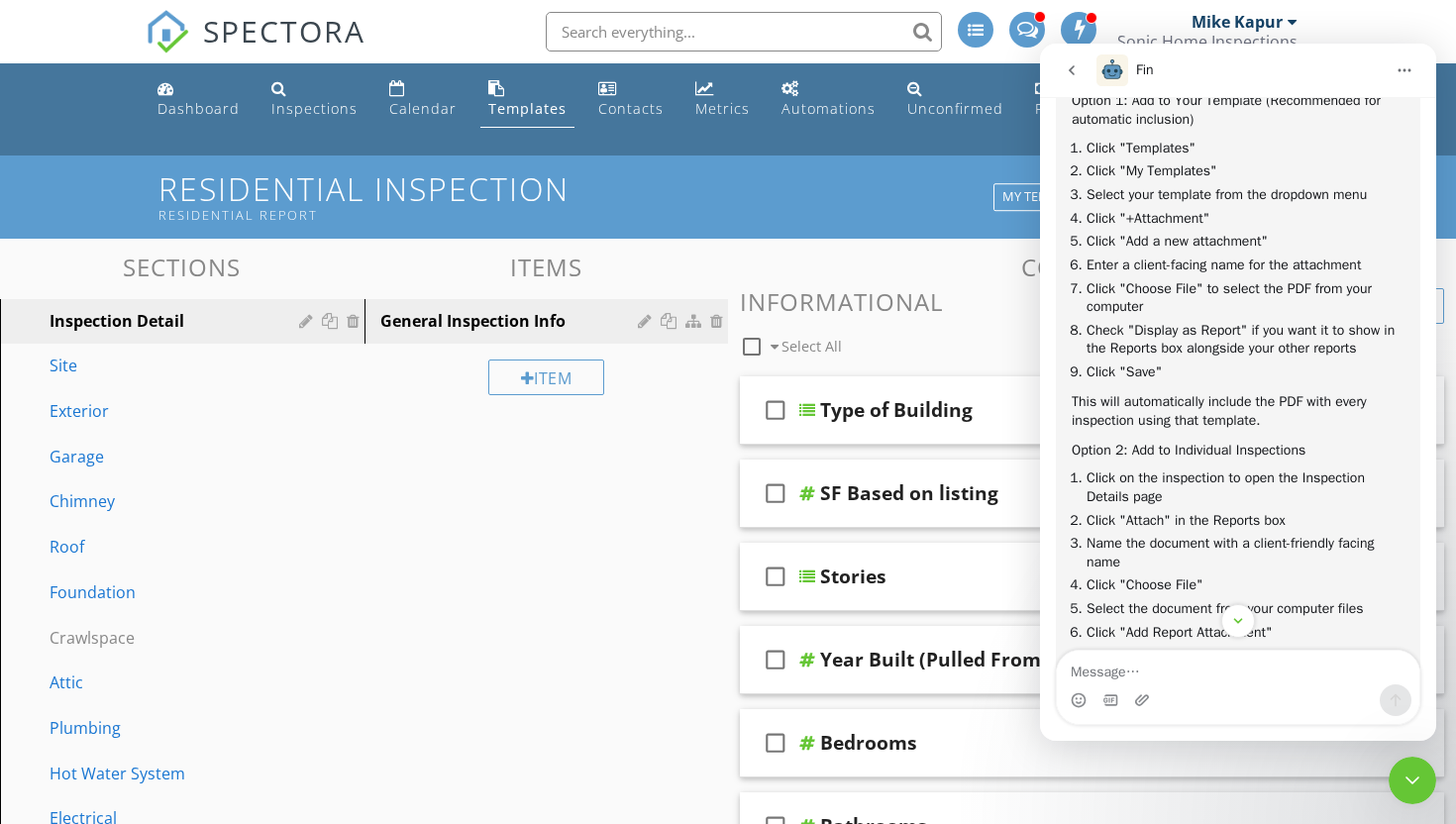 click 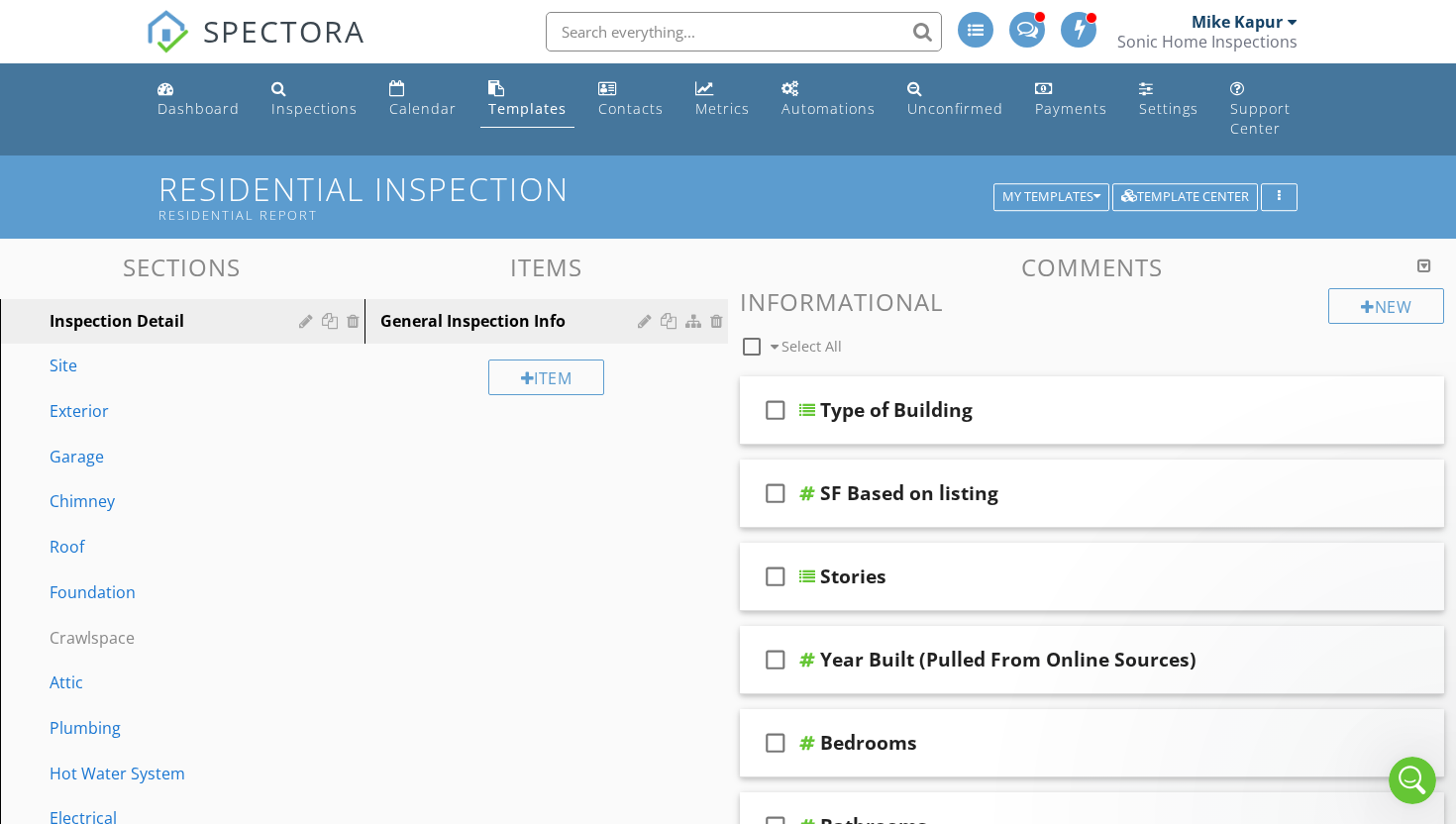 scroll, scrollTop: 0, scrollLeft: 0, axis: both 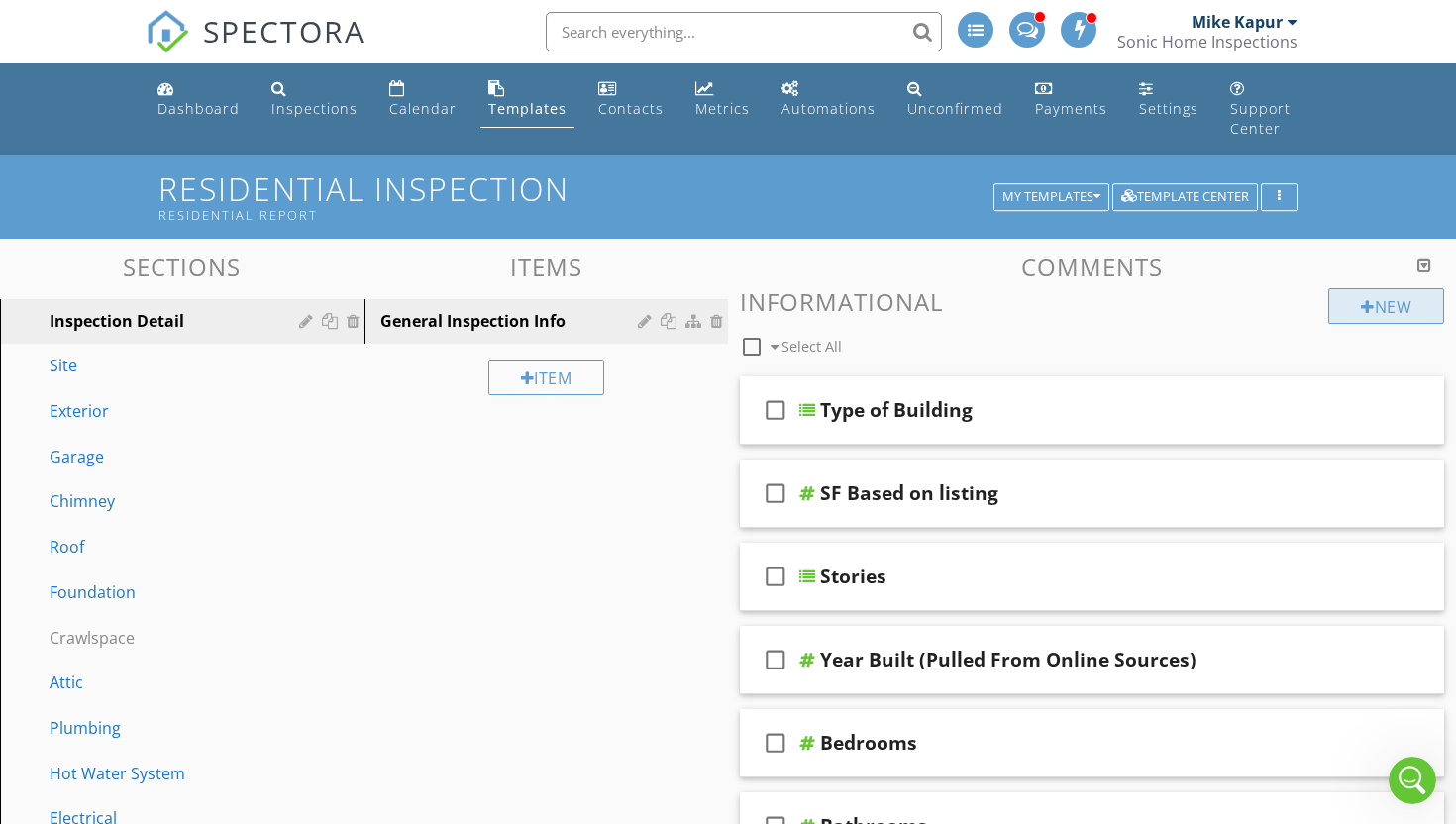 click on "New" at bounding box center [1386, 306] 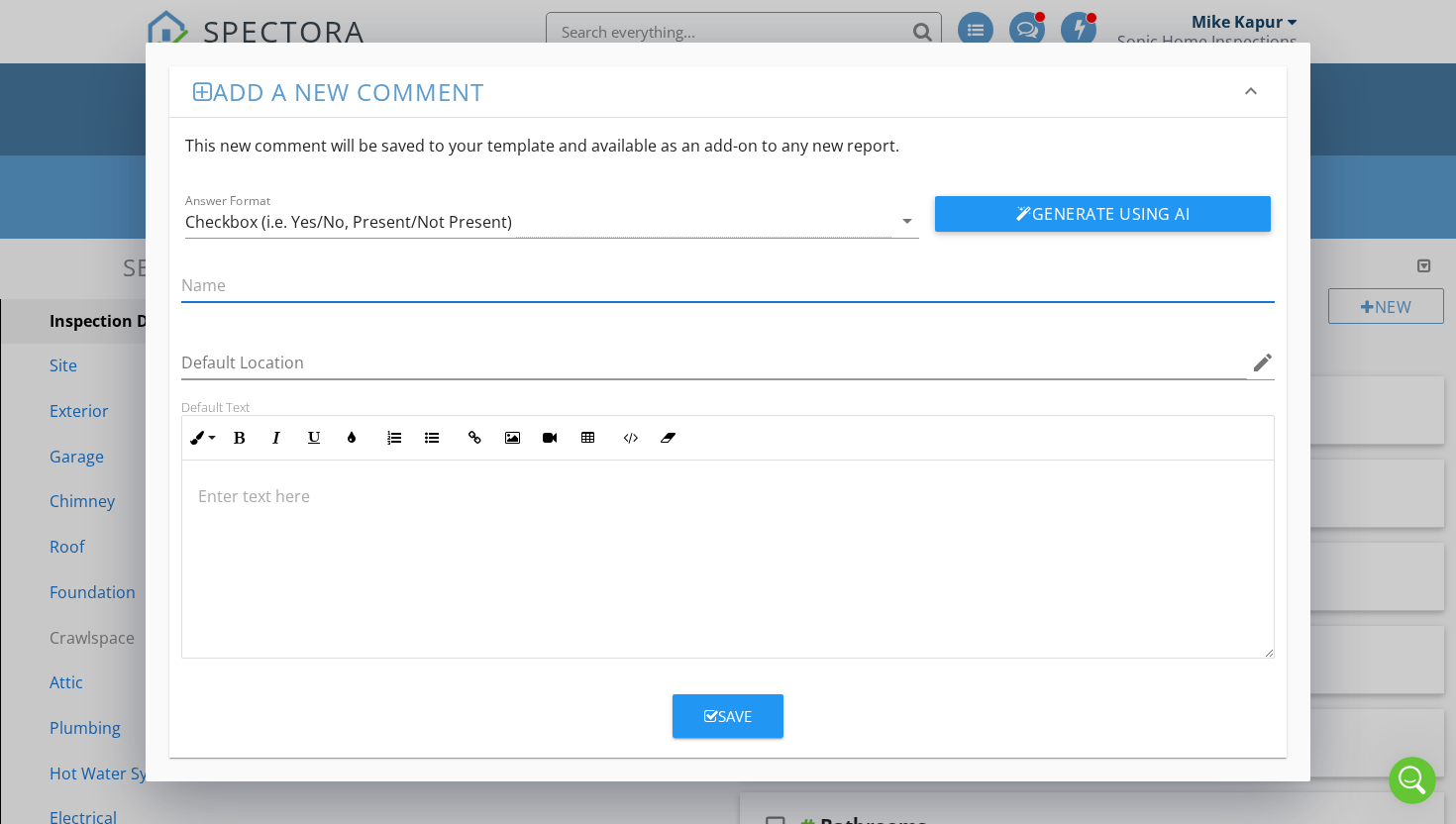 click on "Add a new comment
keyboard_arrow_down
This new comment will be saved to your template and available as an
add-on to any new report.
Answer Format Checkbox (i.e. Yes/No, Present/Not Present) arrow_drop_down
Generate Using AI
Default Location edit       Default Text   Inline Style XLarge Large Normal Small Light Small/Light Bold Italic Underline Colors Ordered List Unordered List Insert Link Insert Image Insert Video Insert Table Code View Clear Formatting Enter text here
Save" at bounding box center (728, 412) 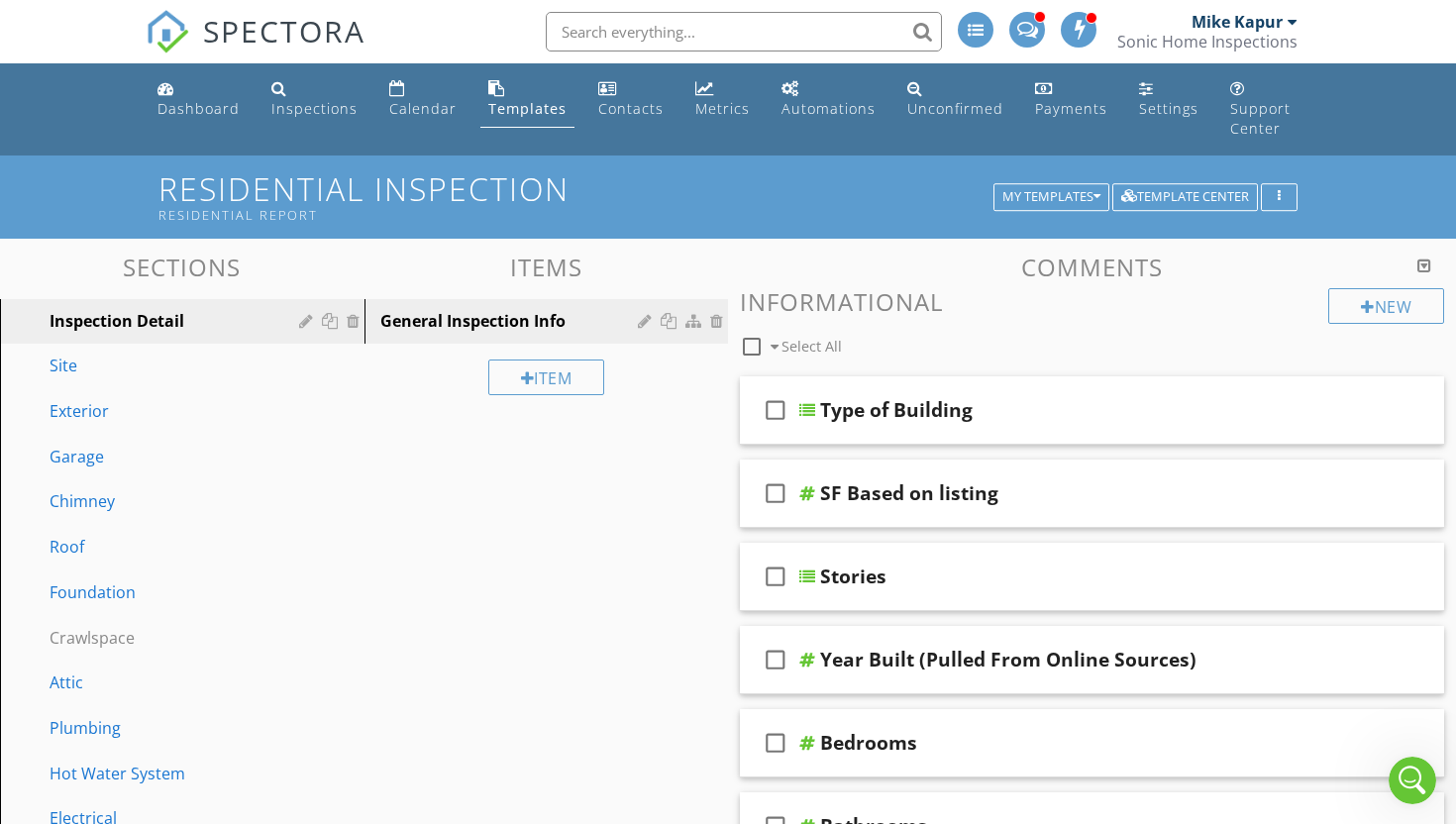 click at bounding box center (1424, 265) 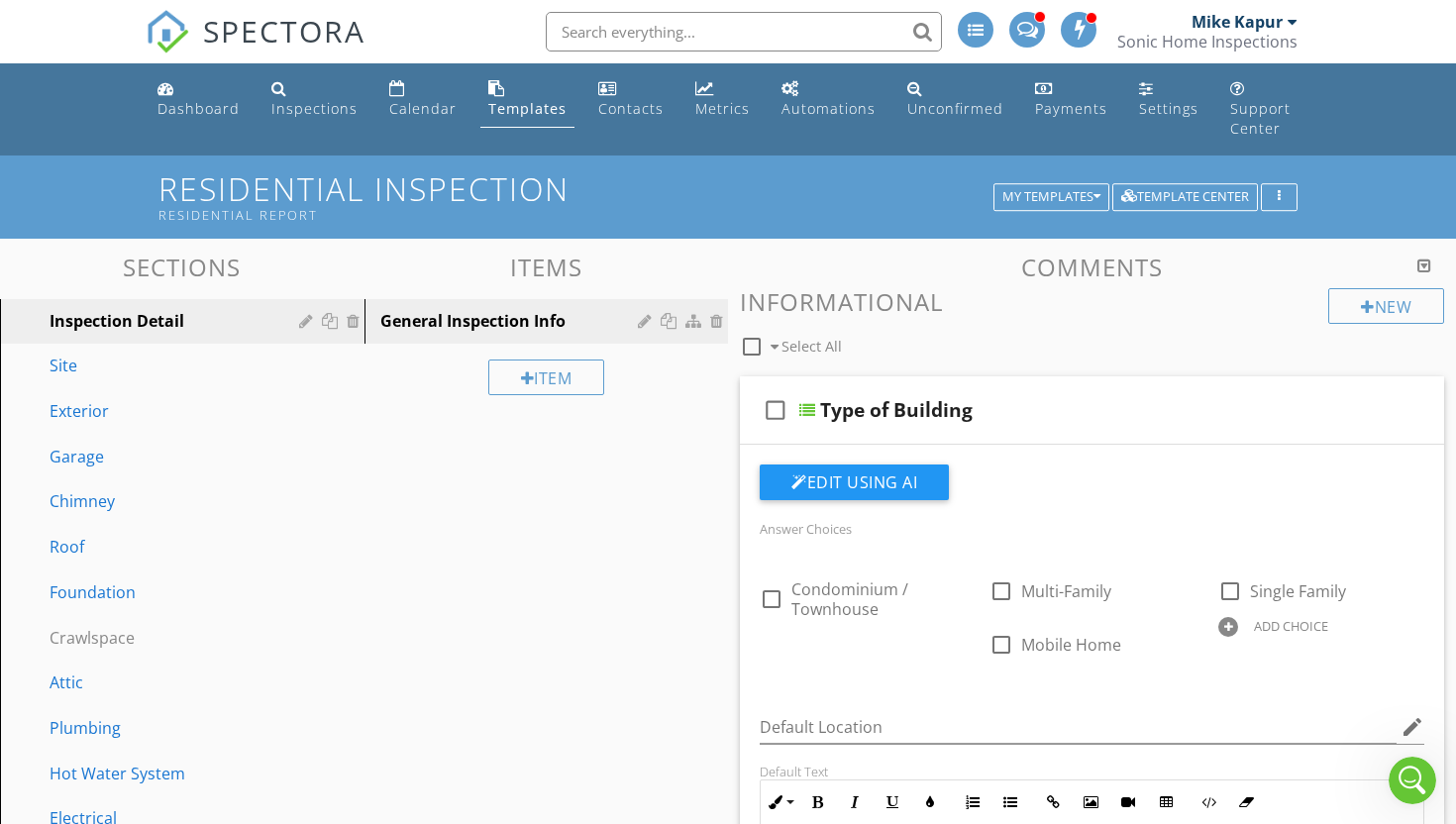 click at bounding box center [1424, 265] 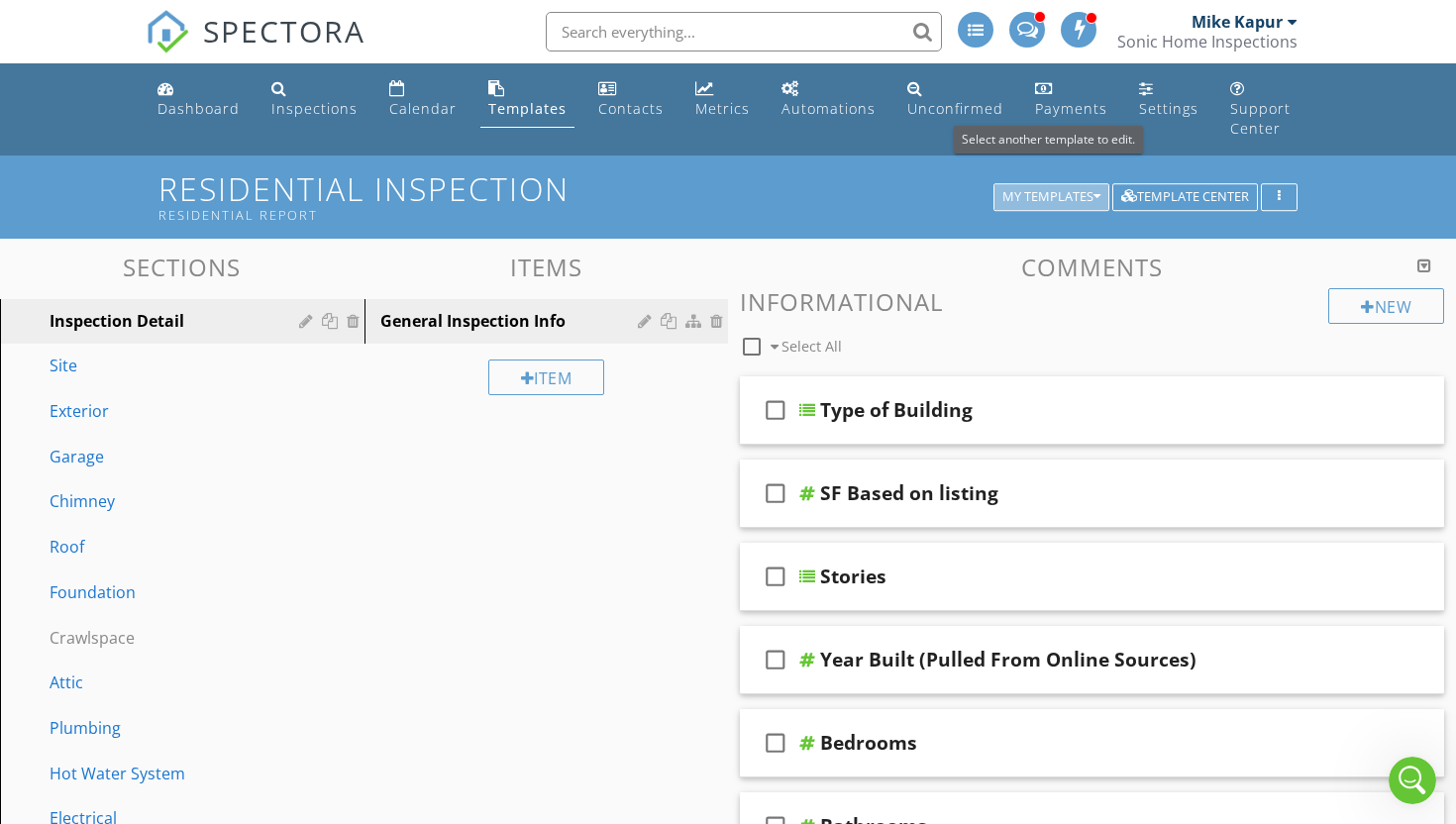 click at bounding box center (1096, 197) 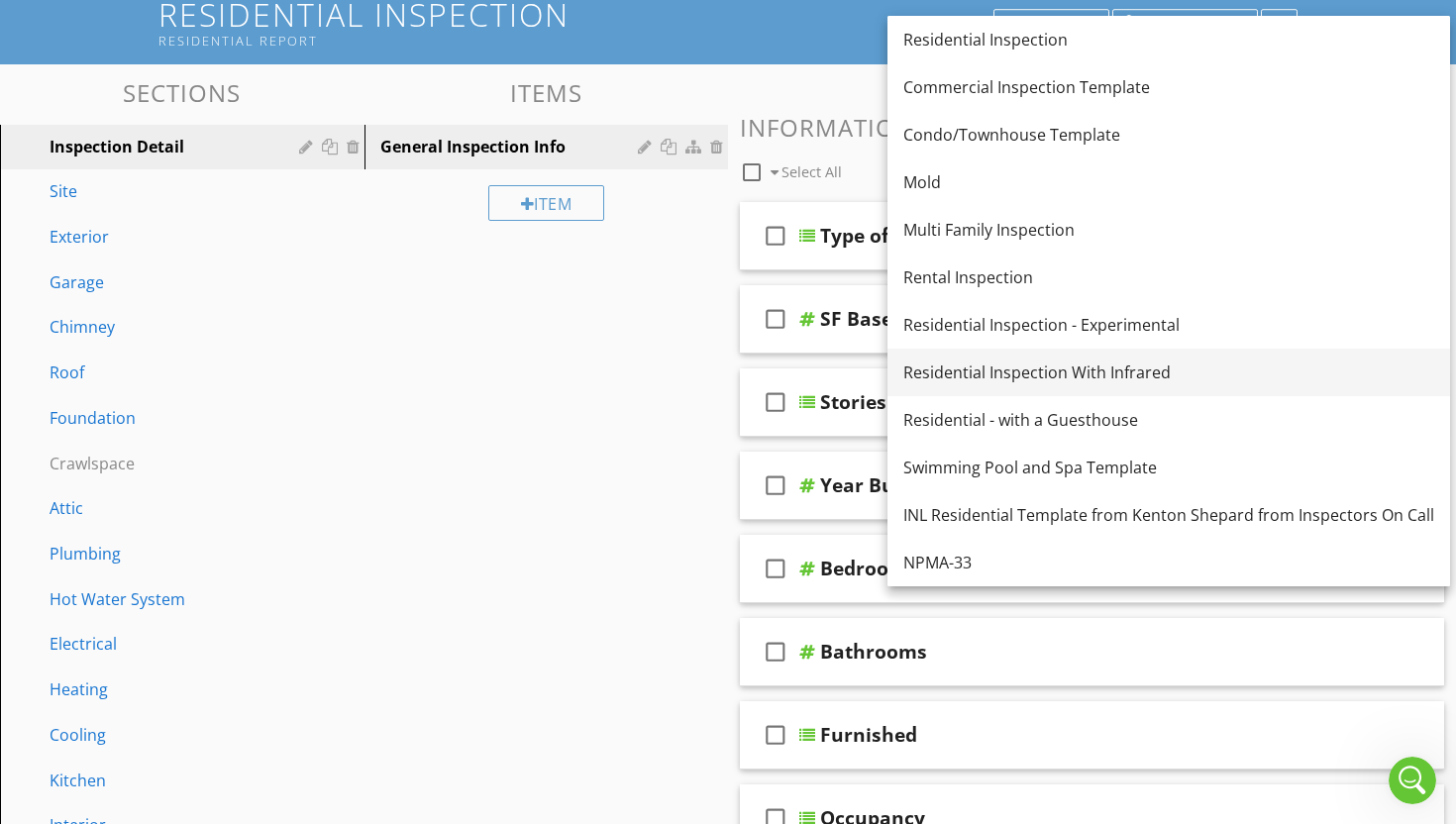 scroll, scrollTop: 0, scrollLeft: 0, axis: both 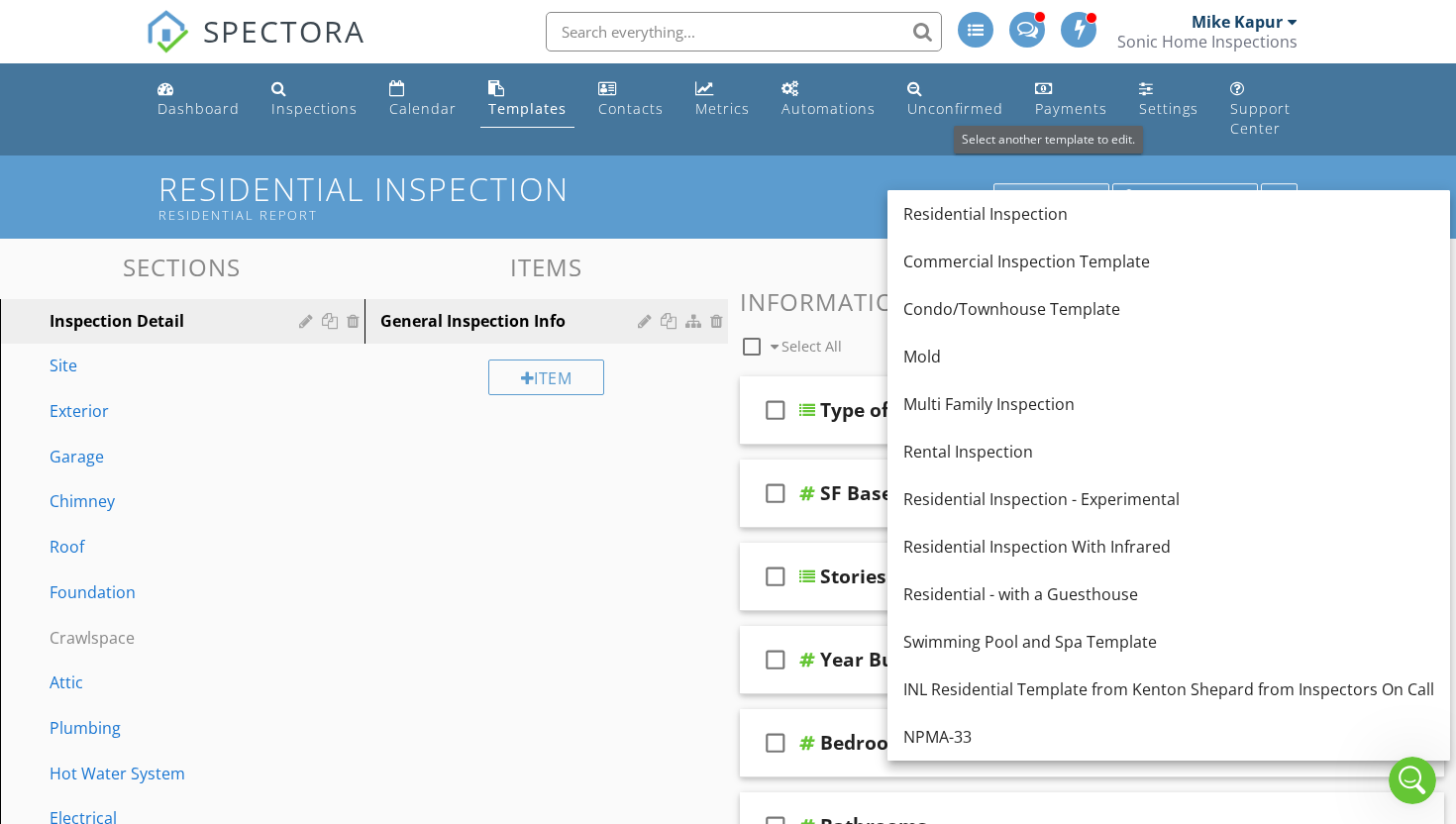 click at bounding box center [1096, 197] 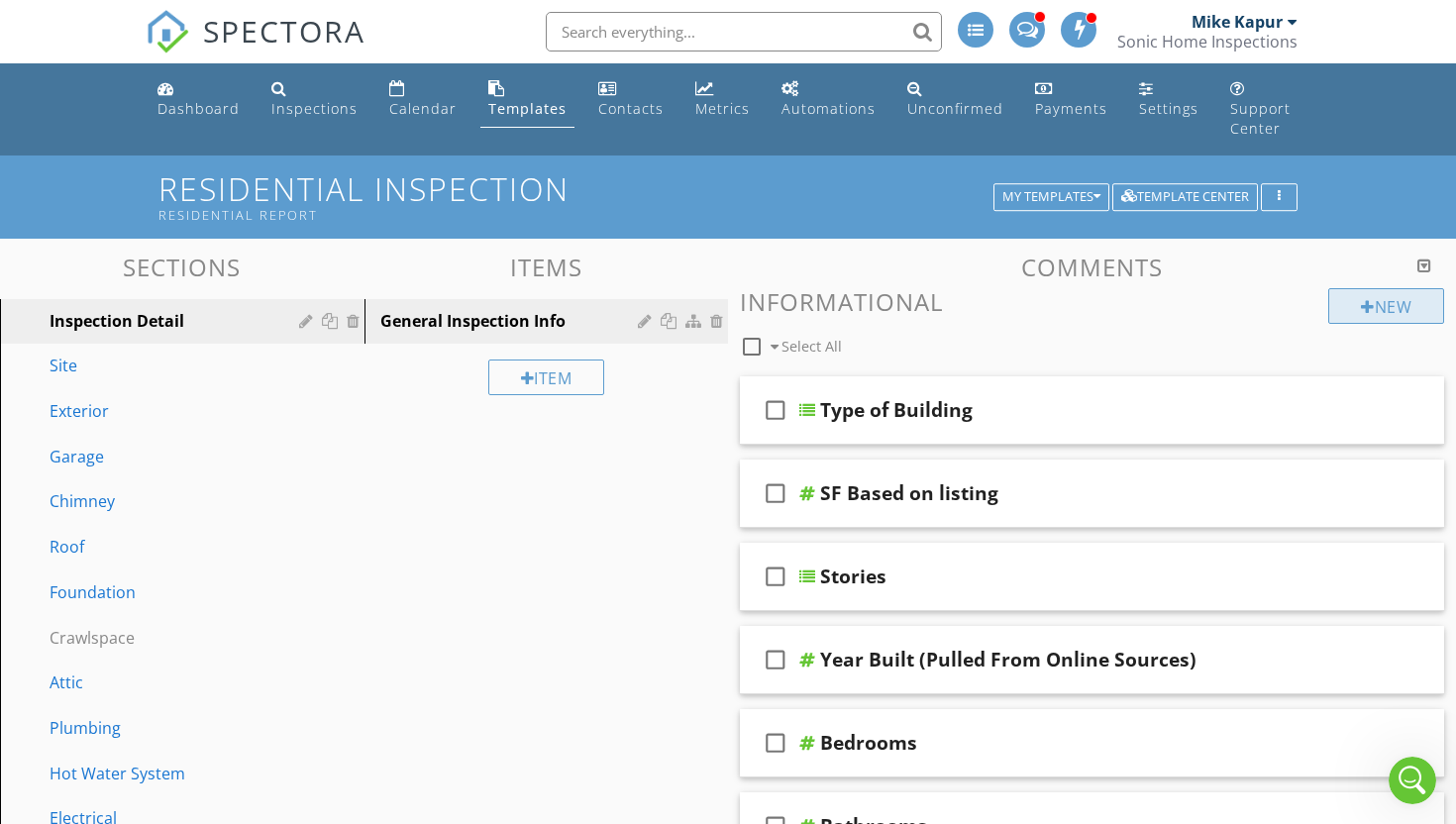 click on "New" at bounding box center [1386, 306] 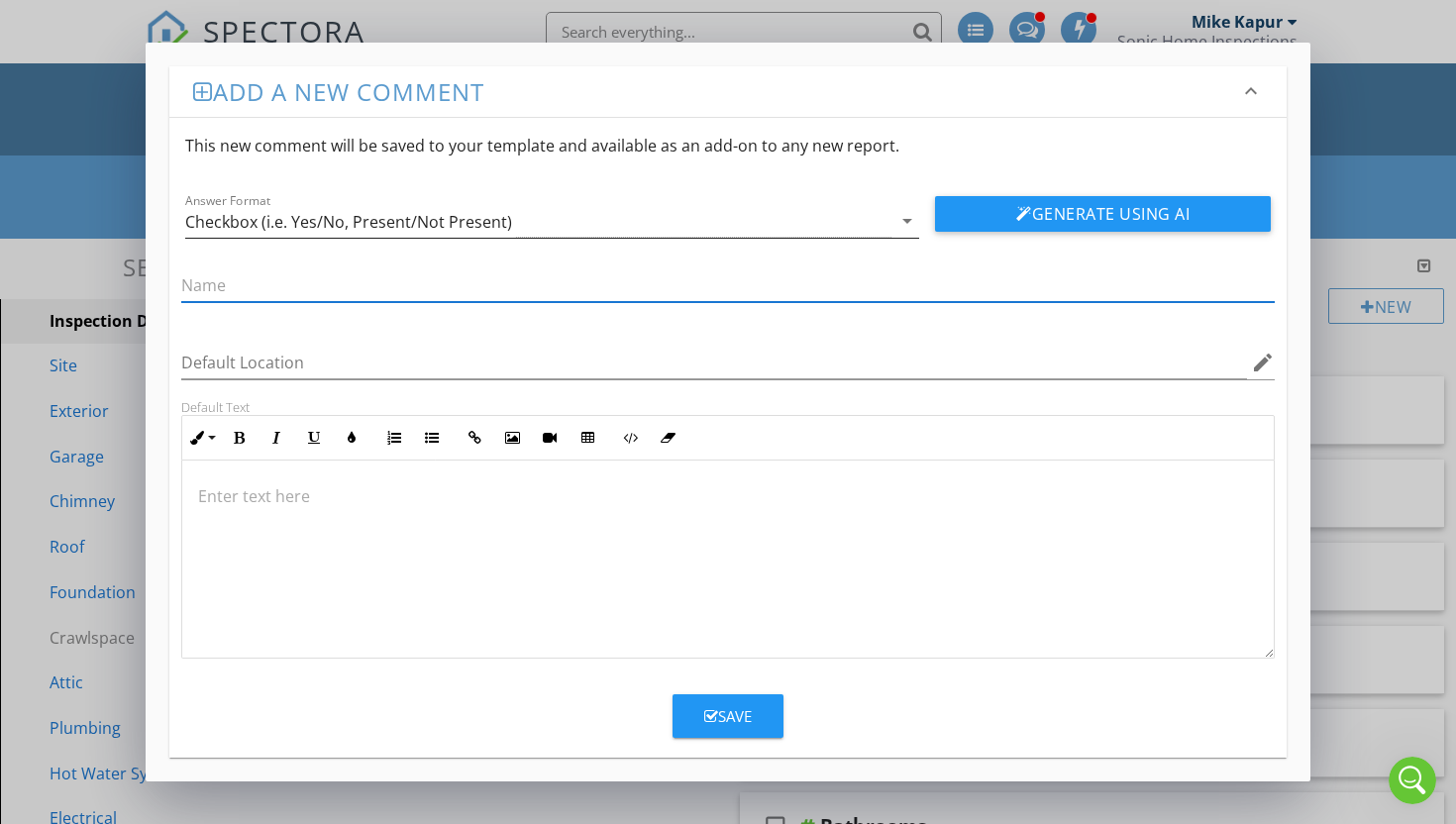 click on "arrow_drop_down" at bounding box center [907, 221] 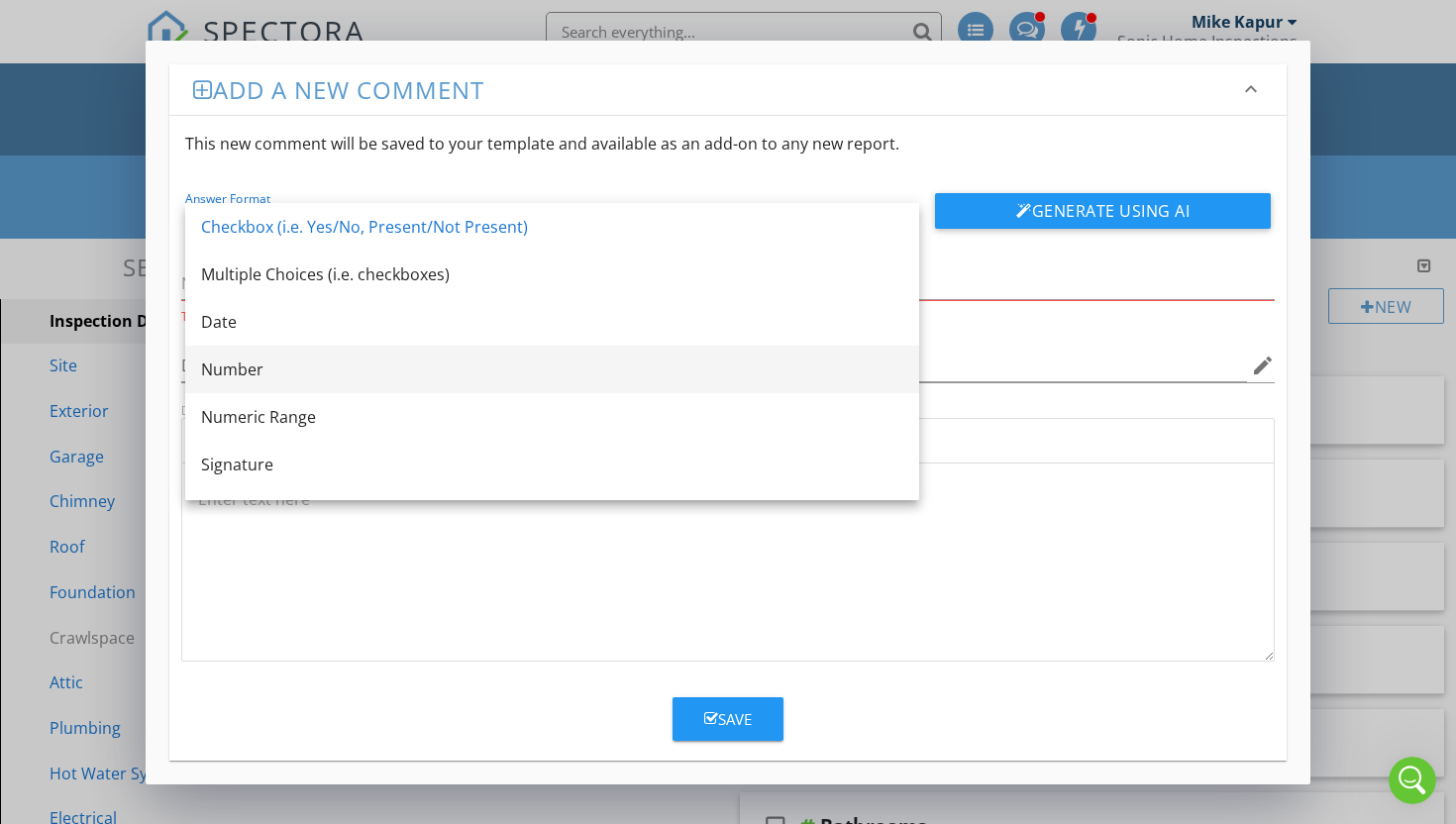 scroll, scrollTop: 36, scrollLeft: 0, axis: vertical 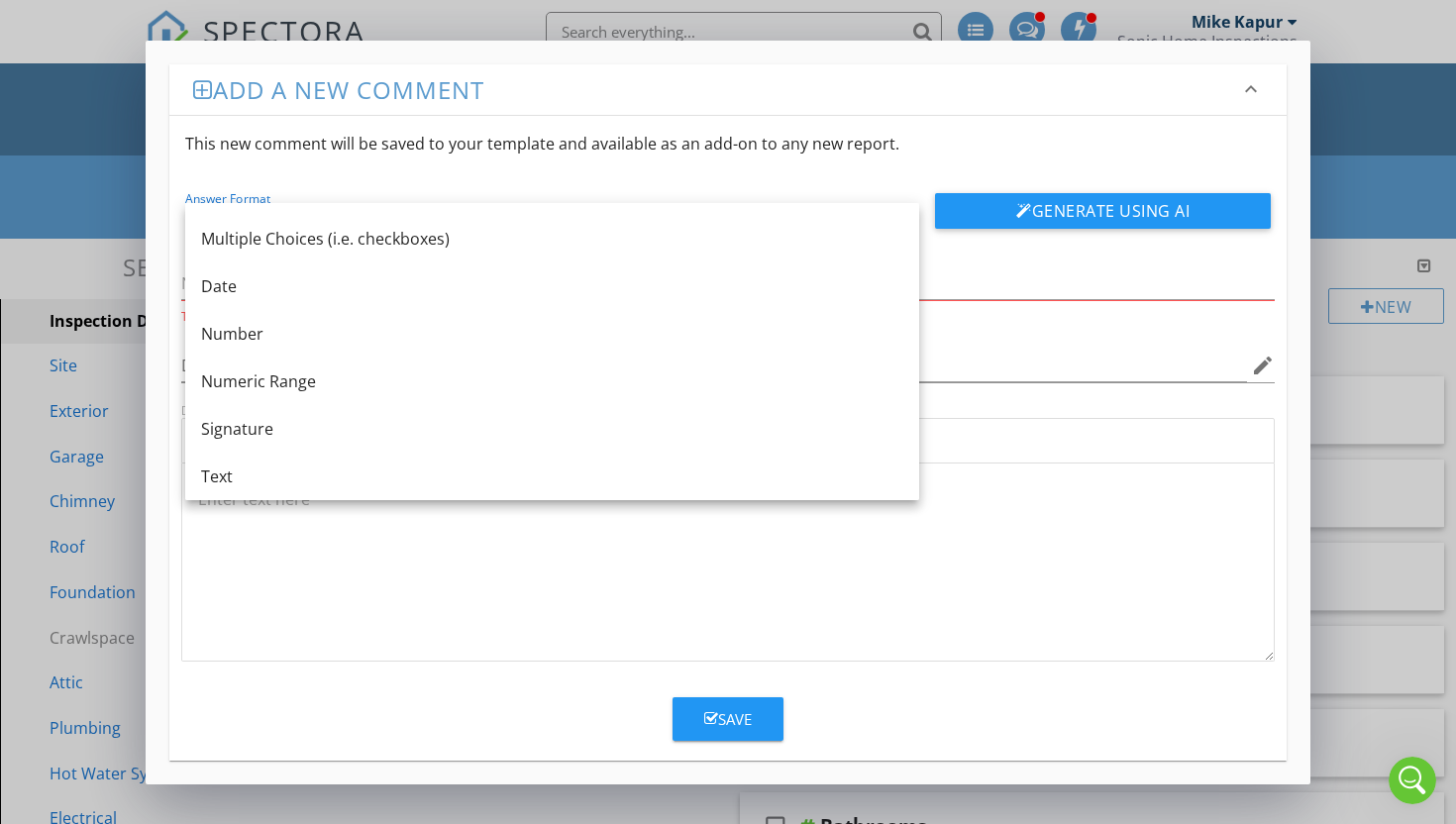 click on "keyboard_arrow_down" at bounding box center (1251, 89) 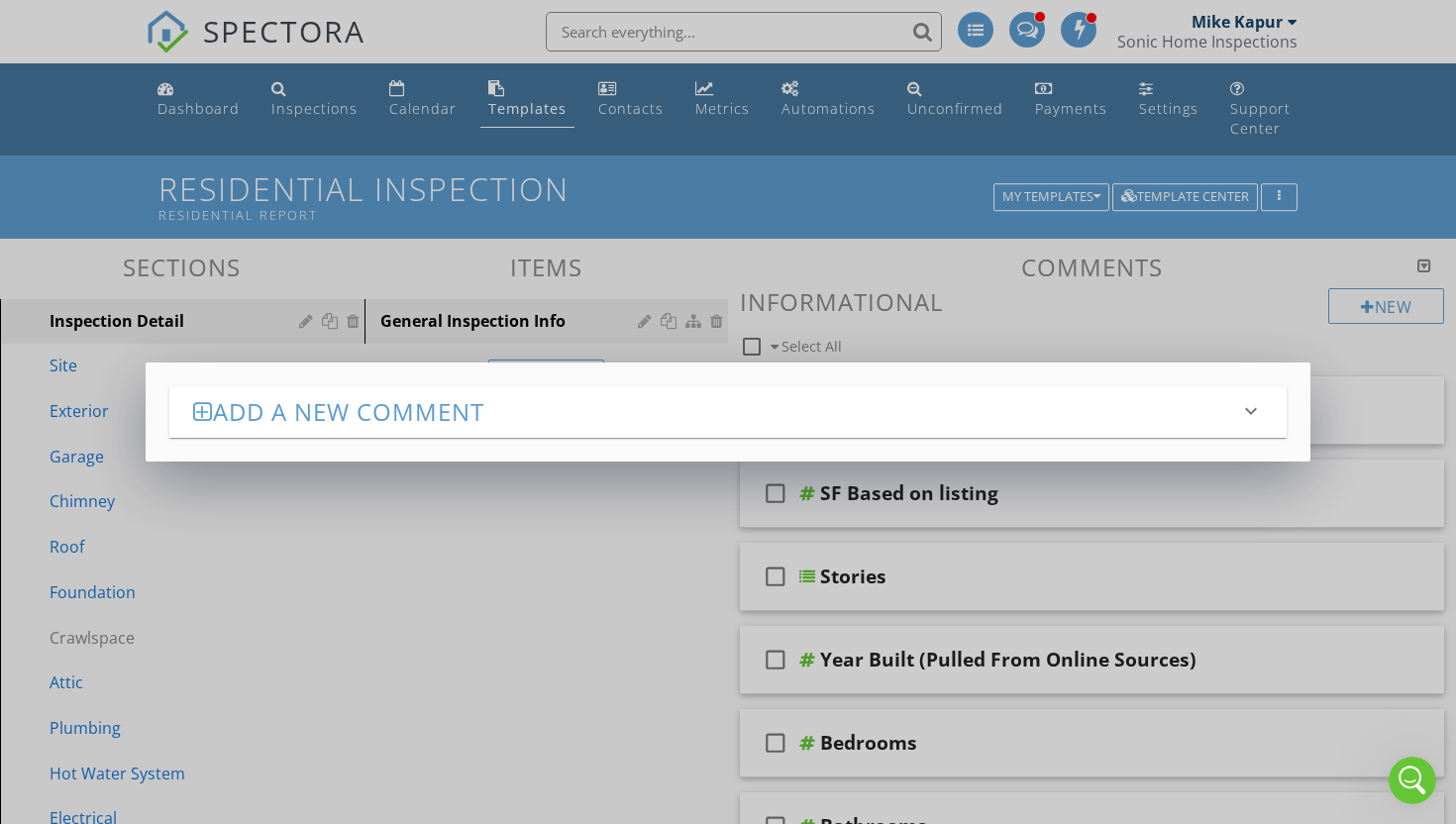 click on "Add a new comment
keyboard_arrow_down
This new comment will be saved to your template and available as an
add-on to any new report.
Answer Format Checkbox (i.e. Yes/No, Present/Not Present) arrow_drop_down
Generate Using AI
The name field is required.             Default Location edit       Default Text   Inline Style XLarge Large Normal Small Light Small/Light Bold Italic Underline Colors Ordered List Unordered List Insert Link Insert Image Insert Video Insert Table Code View Clear Formatting Enter text here
Save" at bounding box center (728, 412) 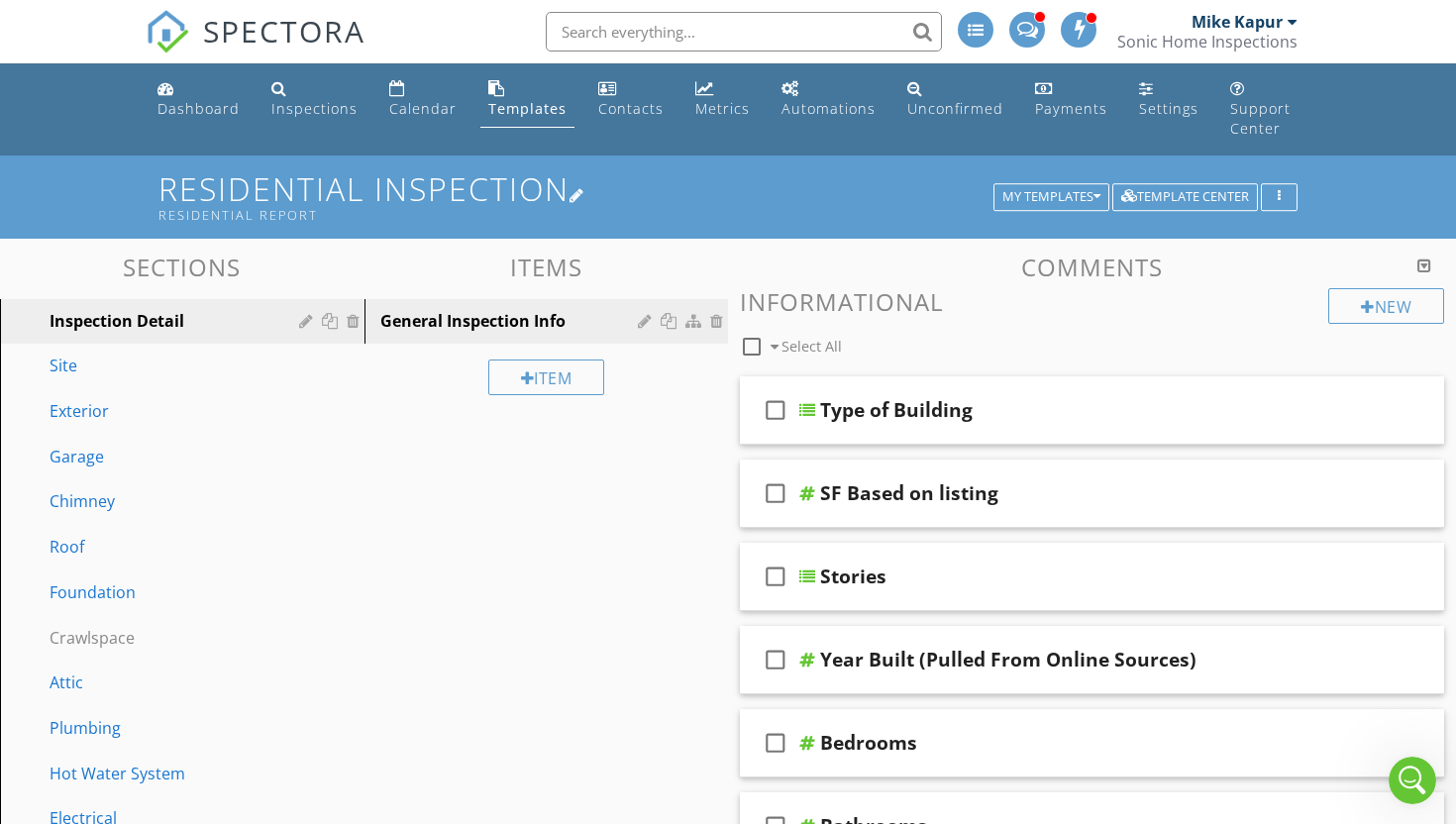 click at bounding box center [577, 195] 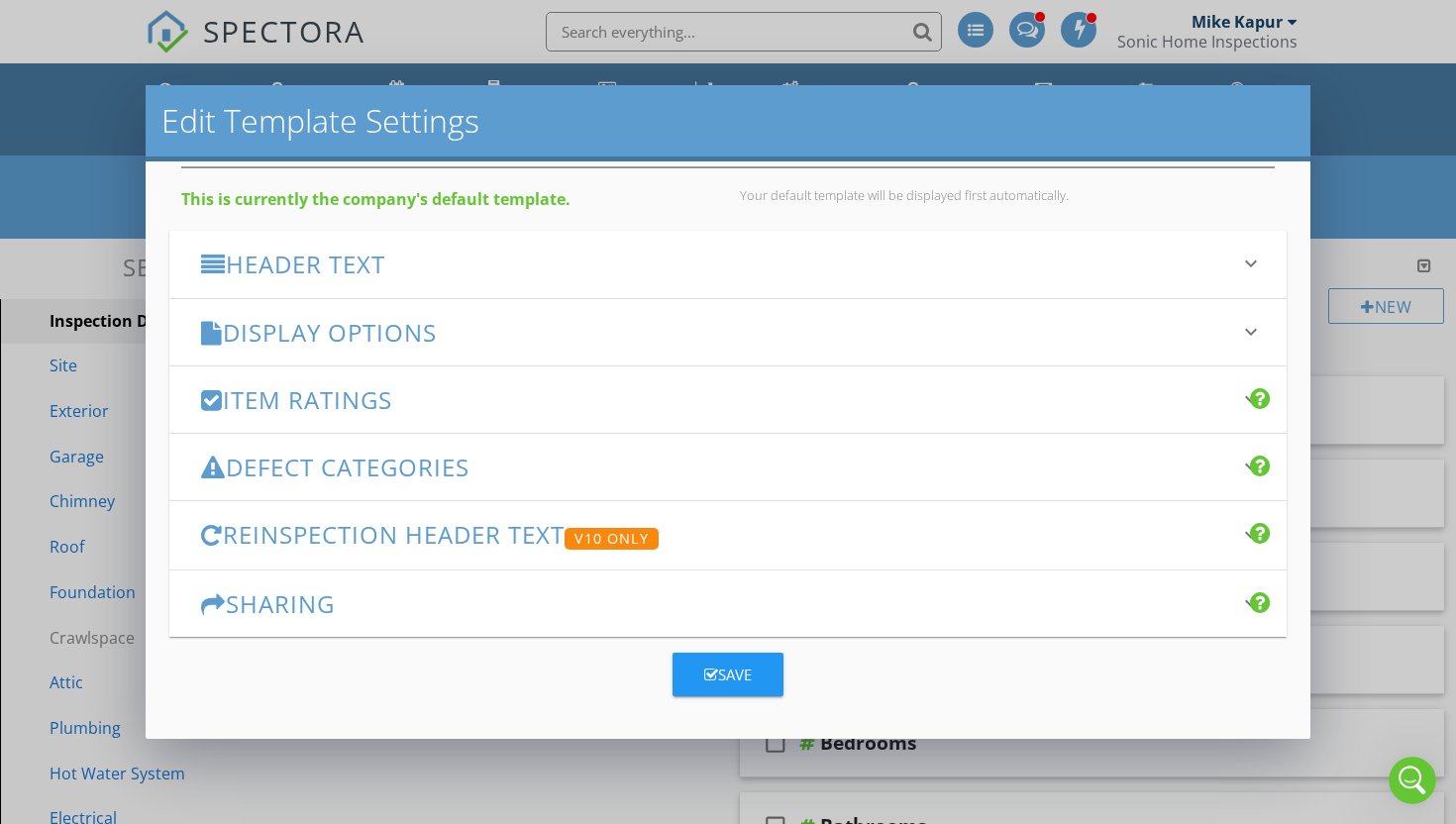 scroll, scrollTop: 0, scrollLeft: 0, axis: both 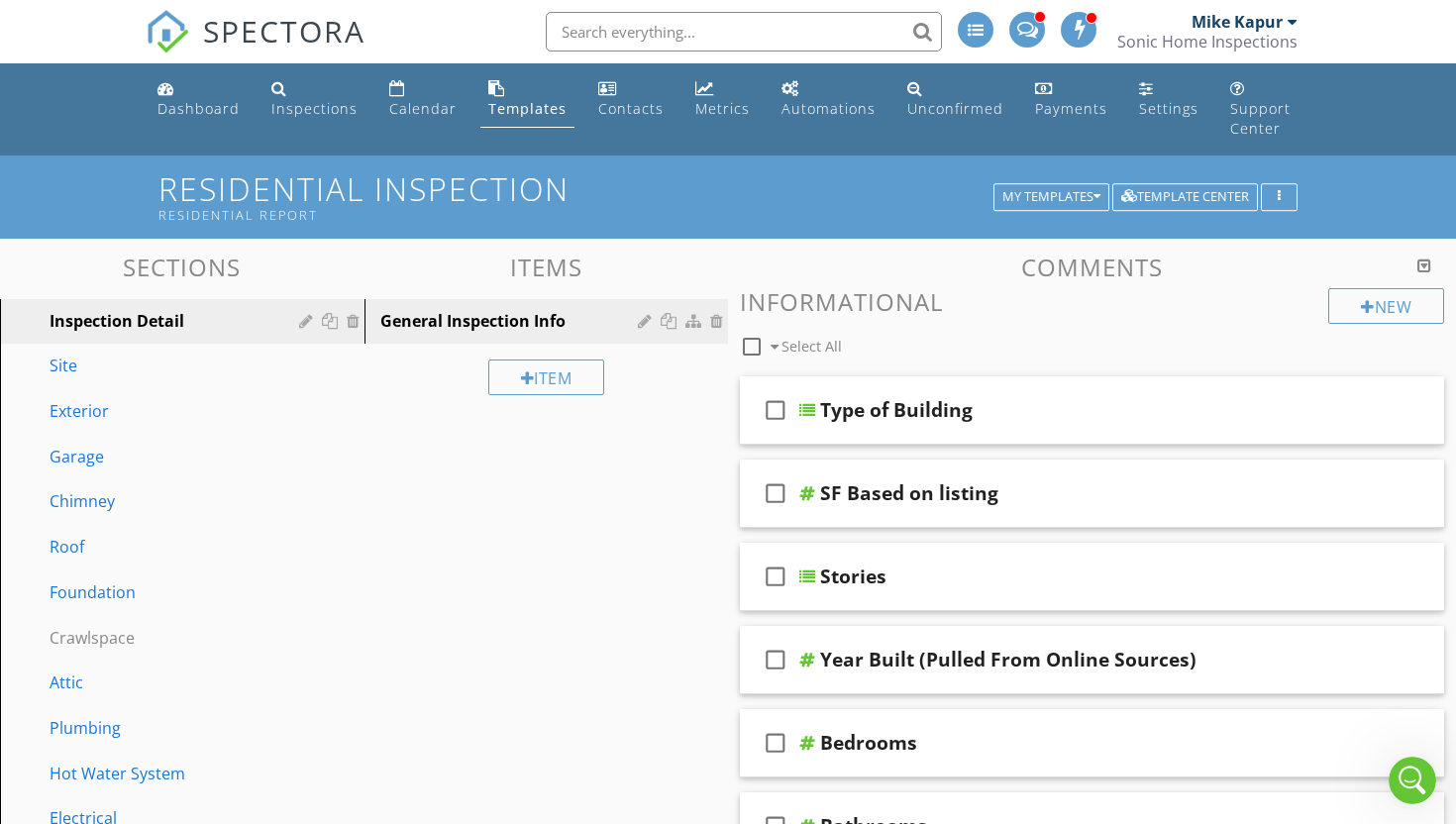 click at bounding box center [728, 412] 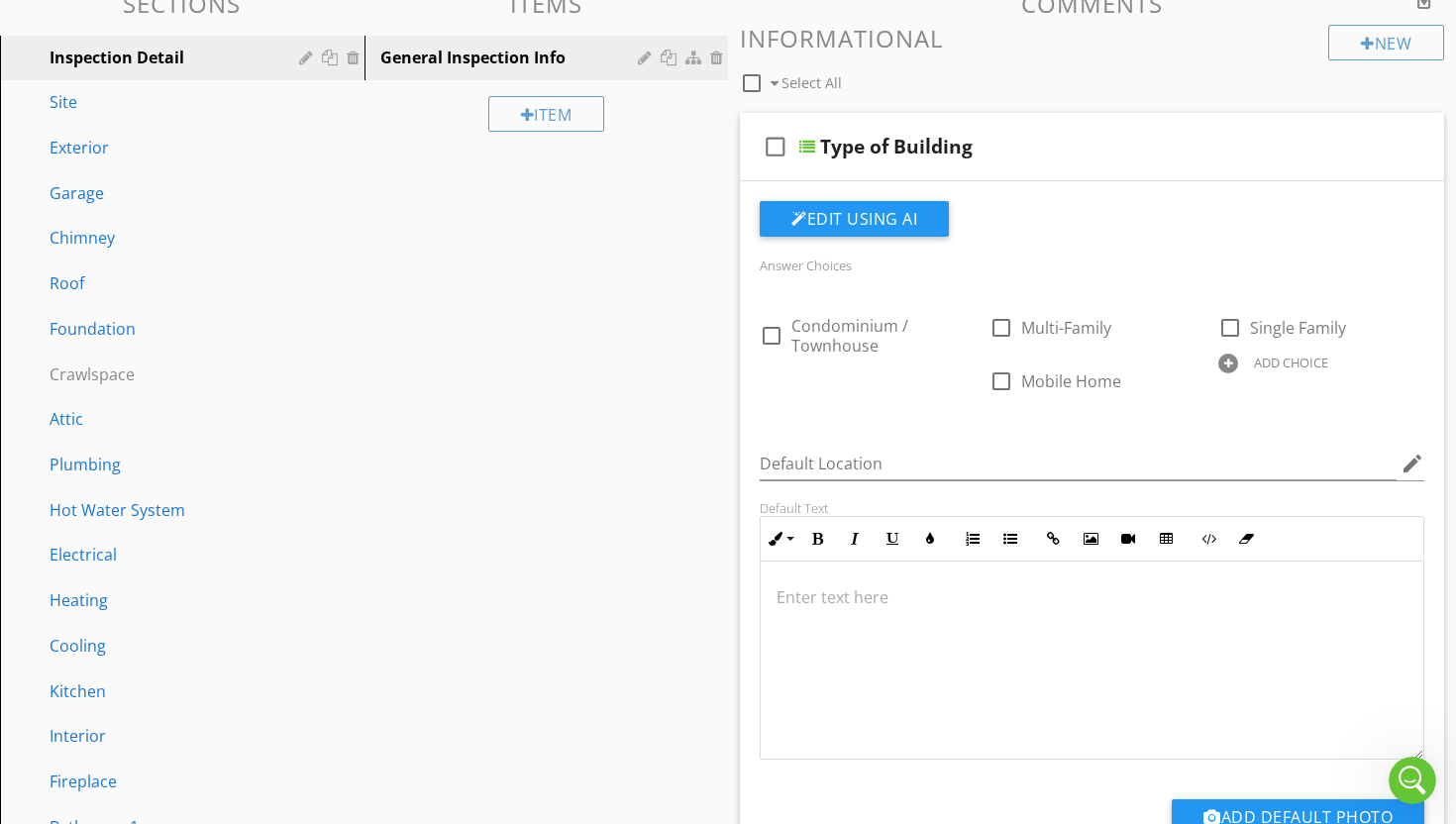 scroll, scrollTop: 0, scrollLeft: 0, axis: both 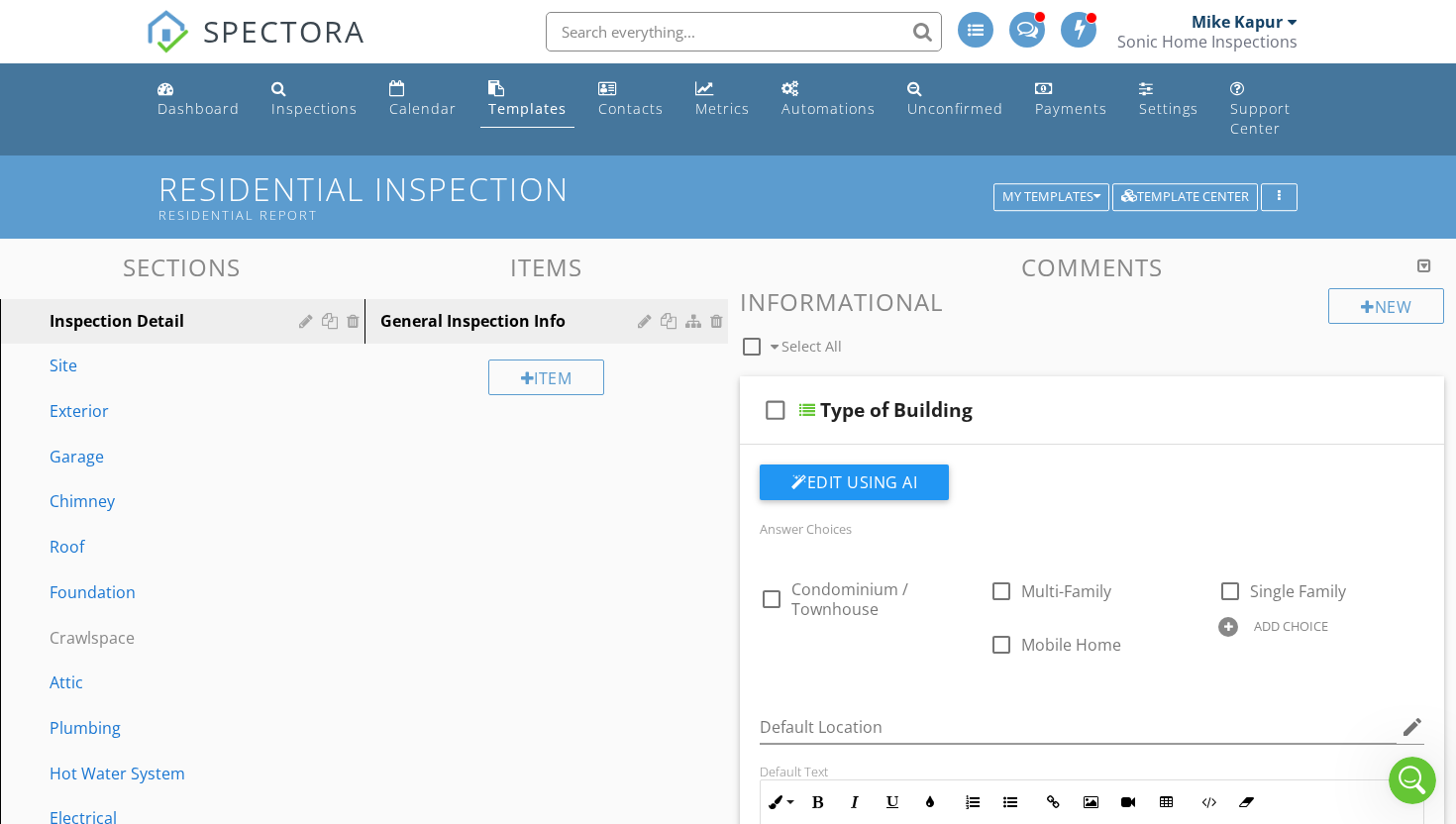 click at bounding box center [1424, 265] 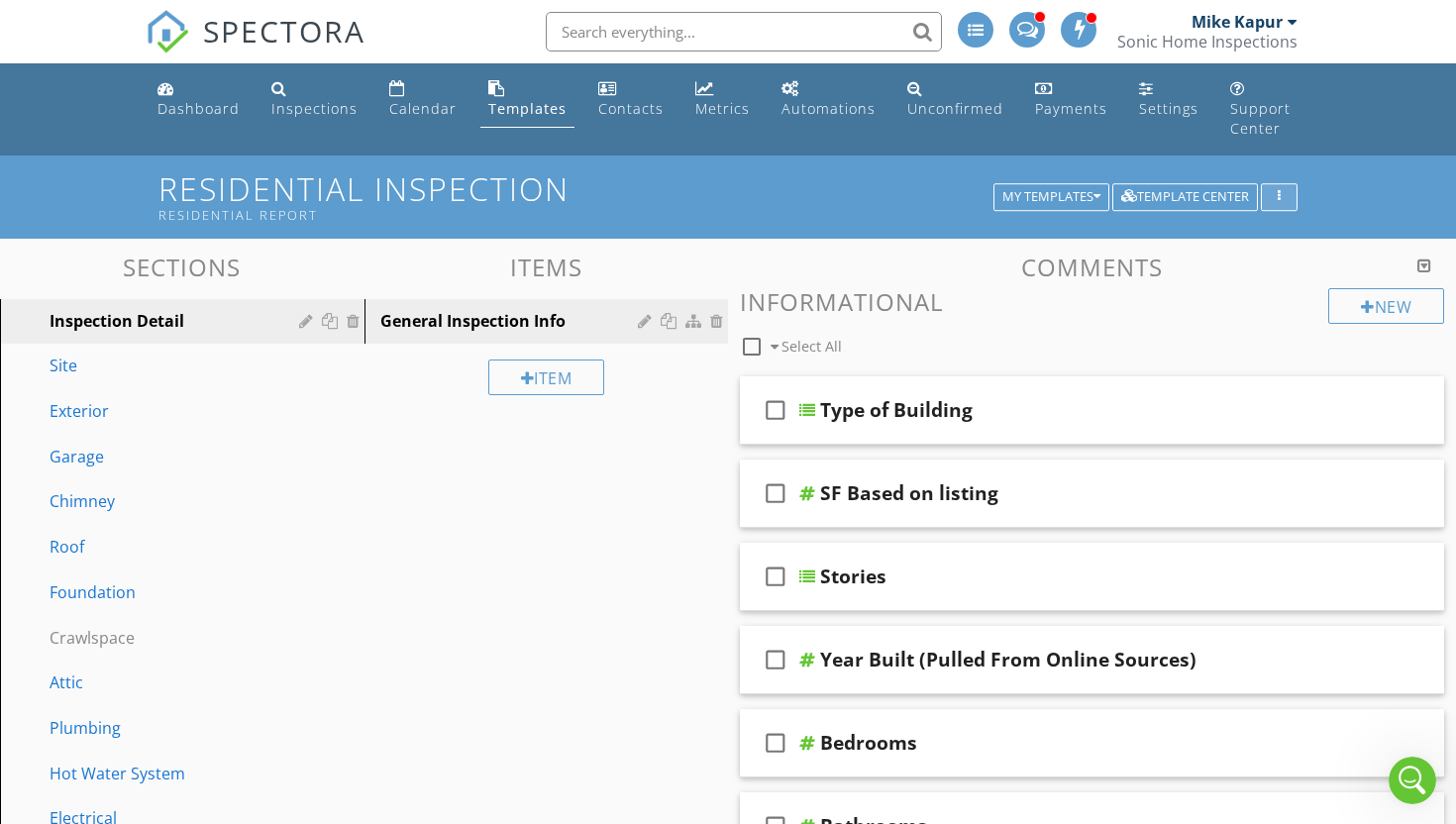 click at bounding box center (1279, 197) 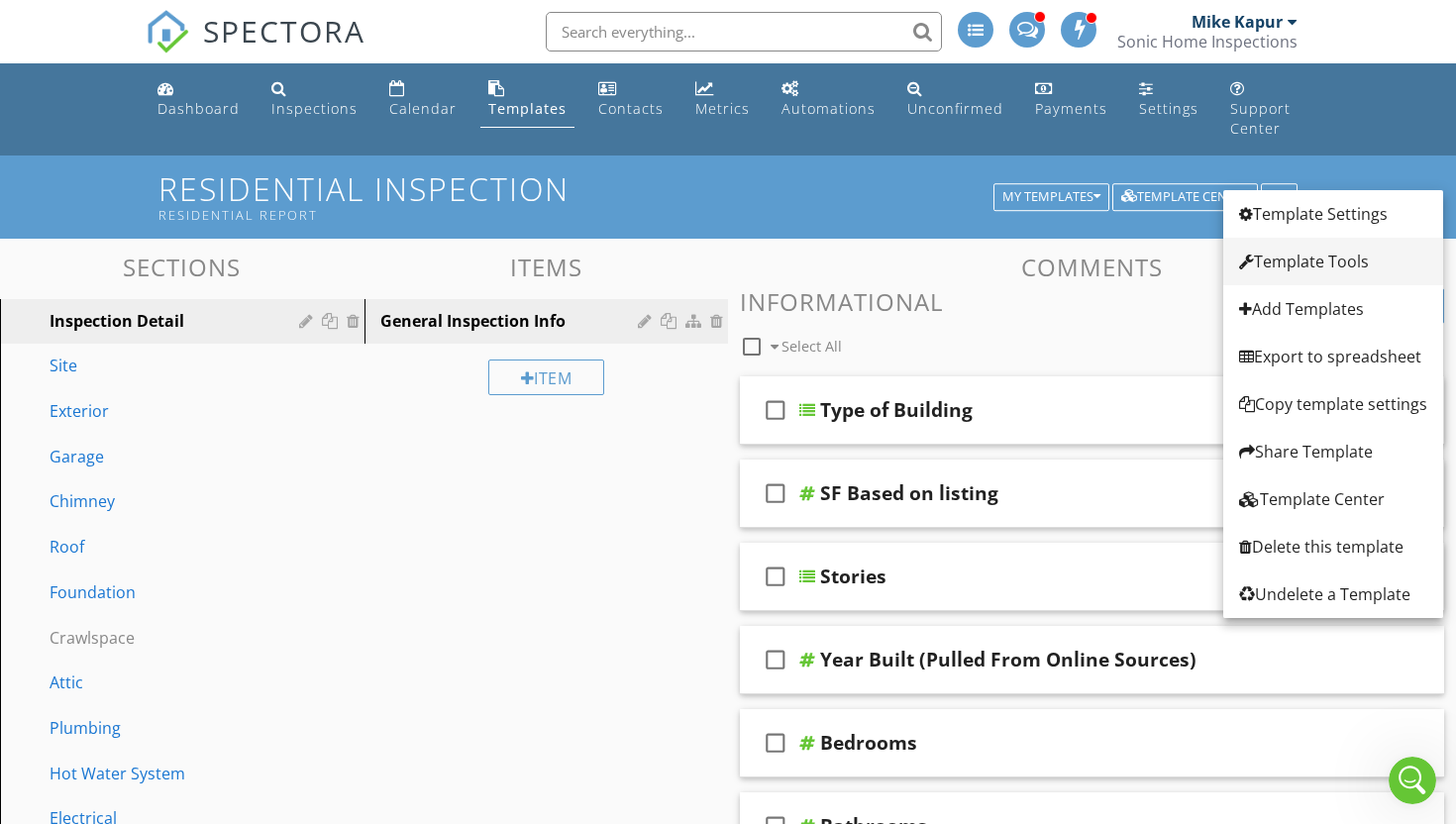 click on "Template Tools" at bounding box center [1333, 261] 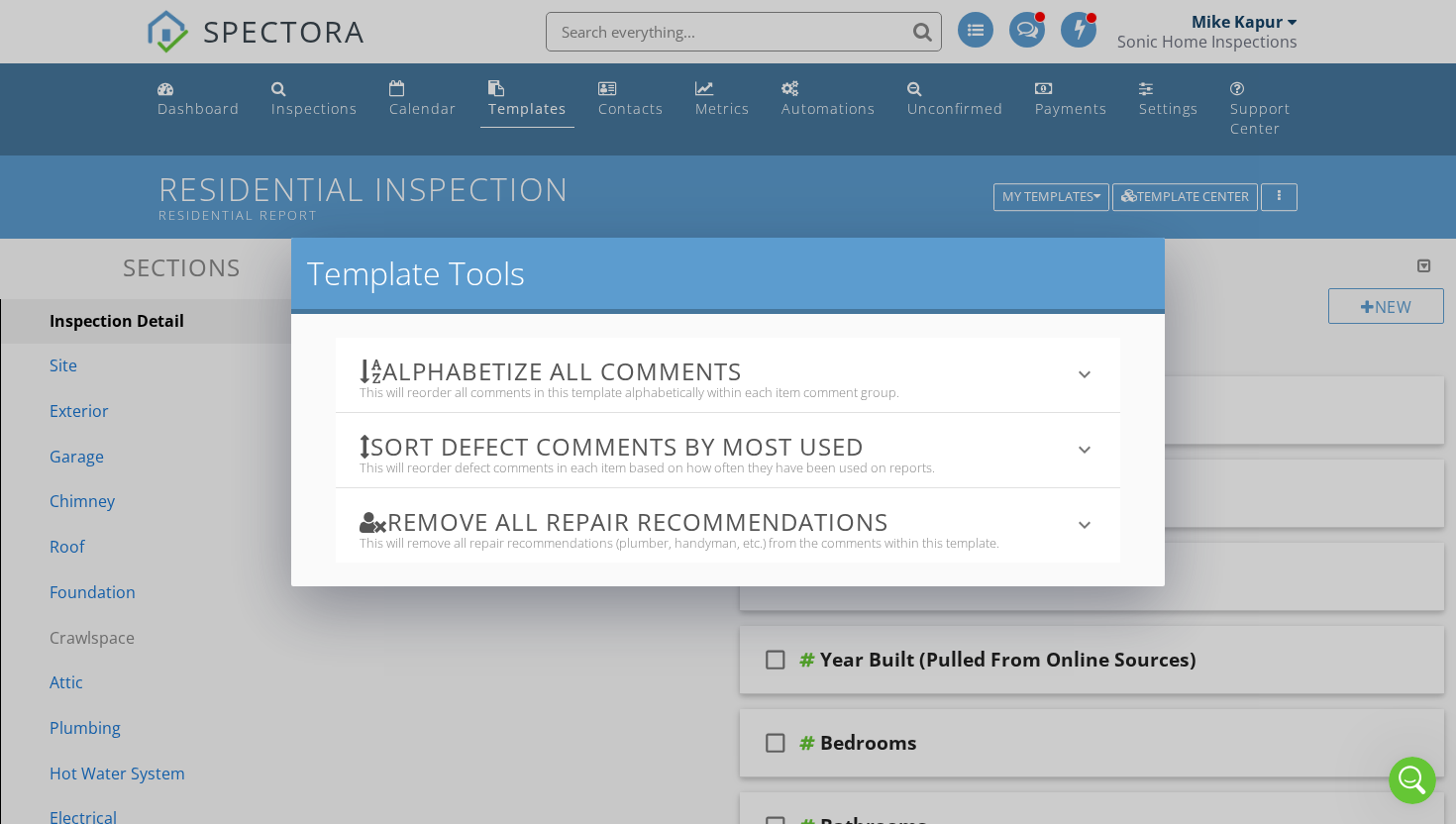 click on "Template Tools
Alphabetize All Comments
This will reorder all comments in this template alphabetically
within each item comment group.
keyboard_arrow_down     All template comments will be reordered. There is no undoing
this action!
Alphabetize Comments
Sort defect comments by most used
This will reorder defect comments in each item based on how
often they have been used on reports.
keyboard_arrow_down     All template comments will be reordered. There is no undoing
this action!
Reorder Comments
Remove All Repair Recommendations
This will remove all repair recommendations (plumber, handyman,
etc.) from the comments within this template. keyboard_arrow_down
Blank Recommendations" at bounding box center (728, 412) 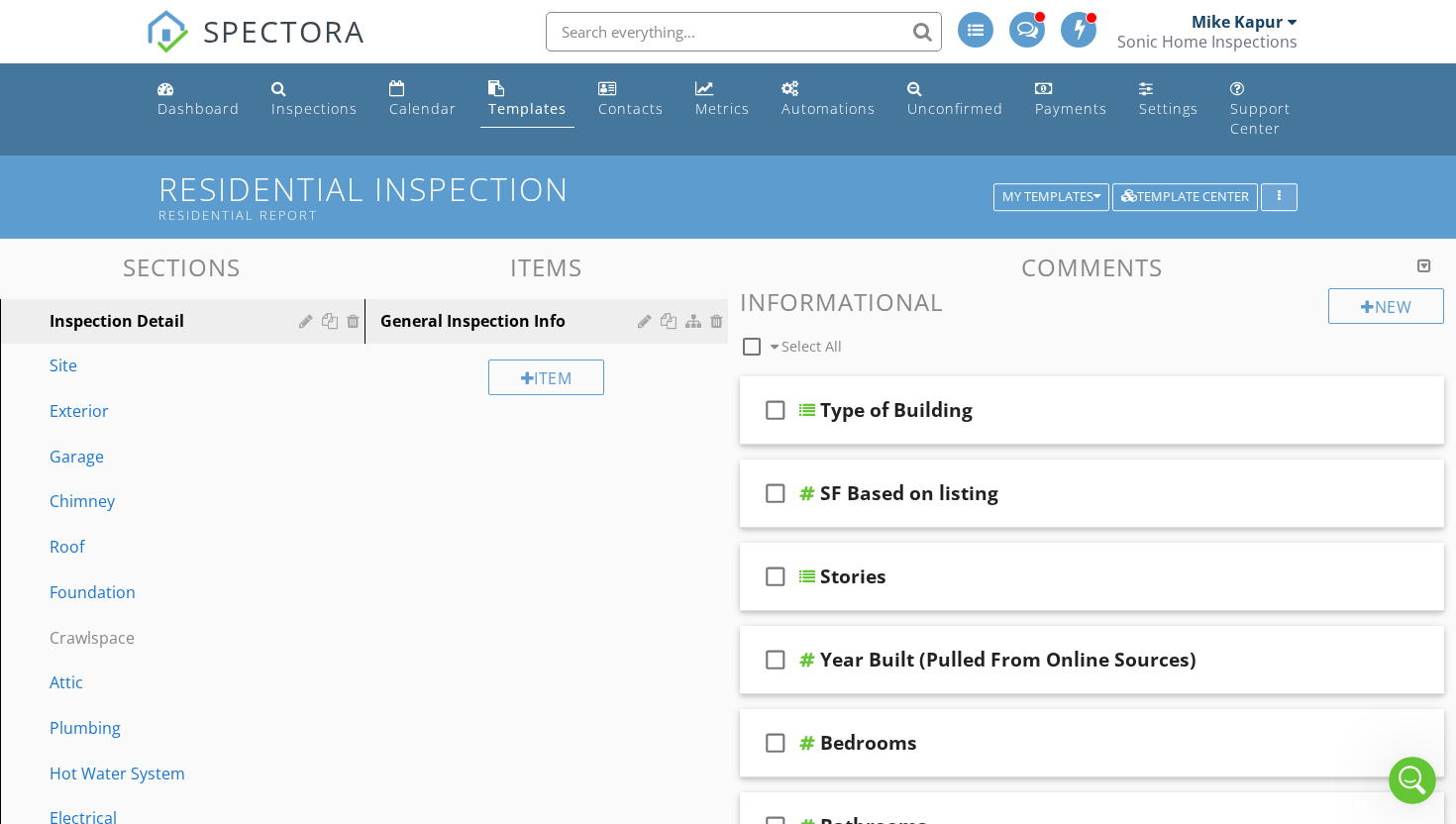 click at bounding box center (1279, 197) 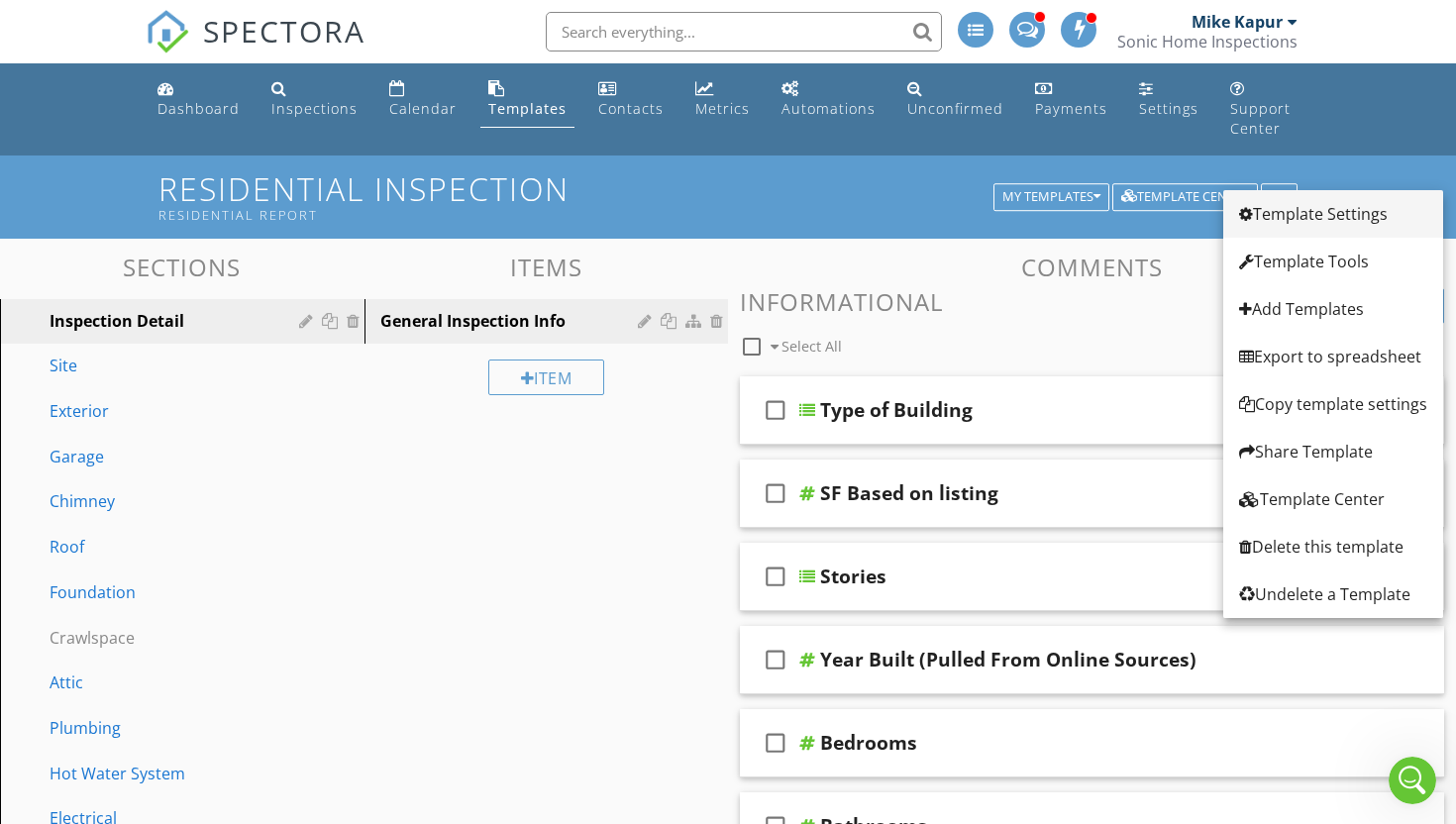 click on "Template Settings" at bounding box center [1333, 214] 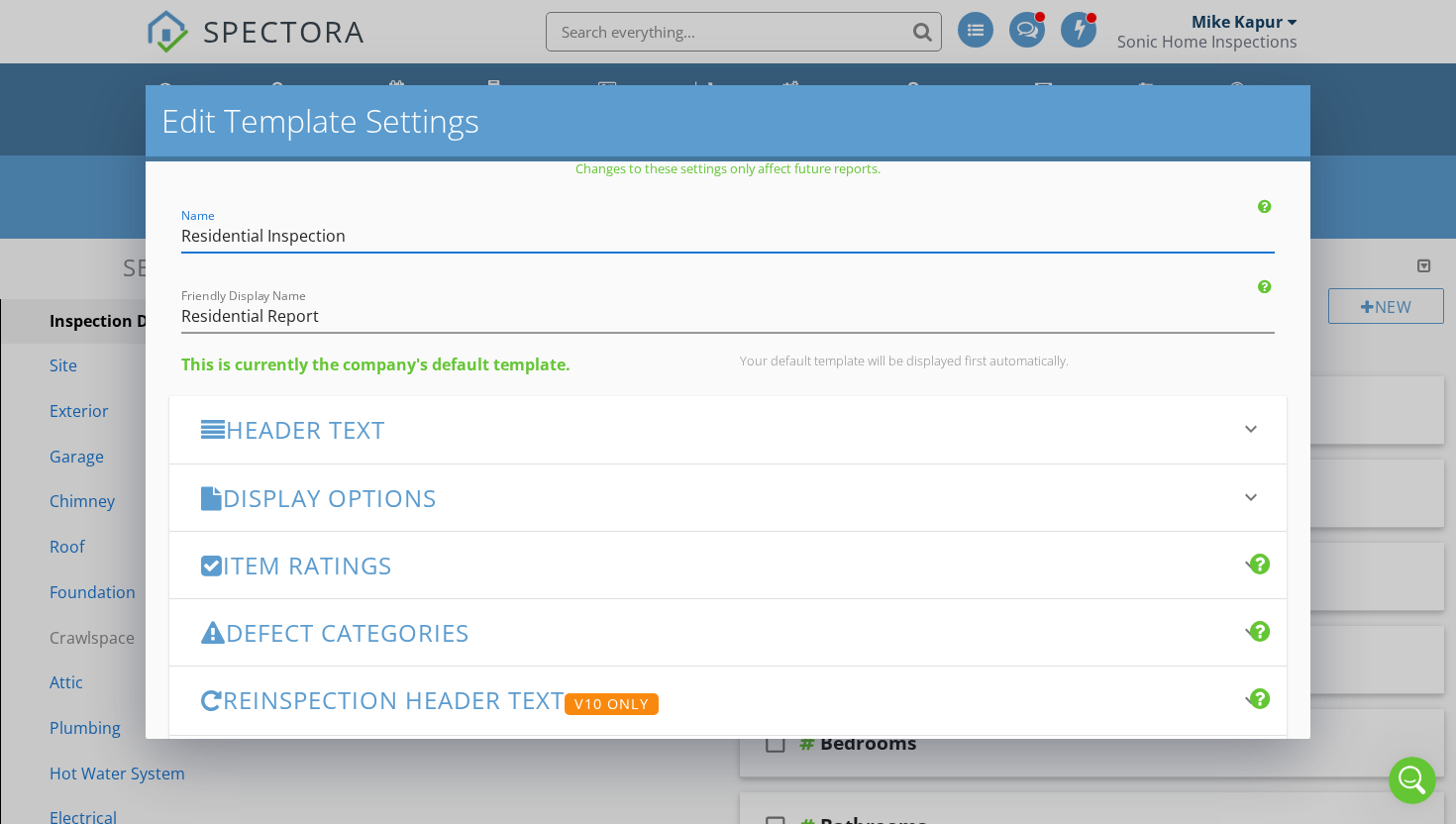 scroll, scrollTop: 0, scrollLeft: 0, axis: both 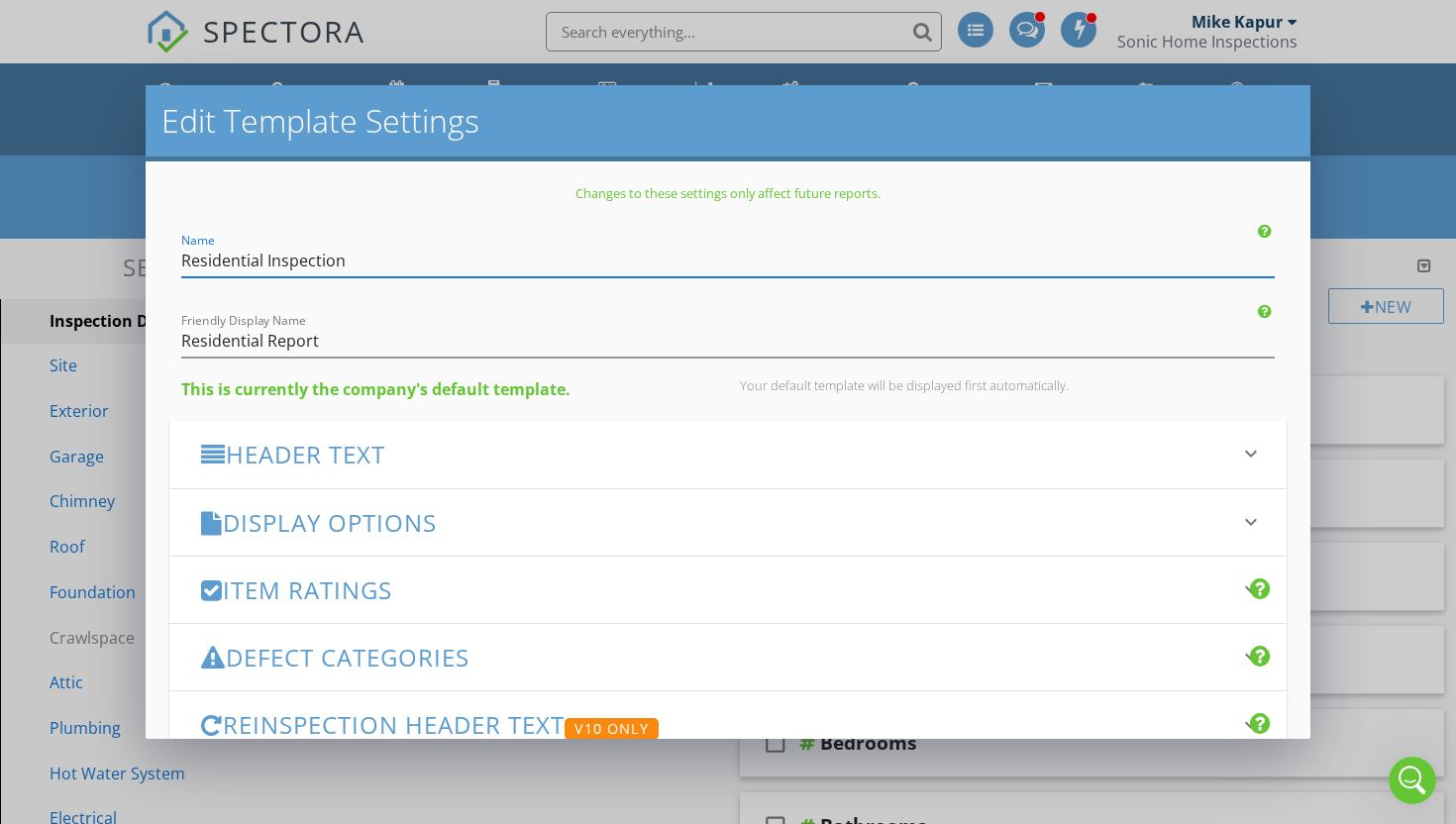click on "Edit Template Settings   Changes to these settings only affect future reports.     Name Residential Inspection     Friendly Display Name Residential Report
This is currently the company's default template.
Your default template will be displayed first
automatically.
Header Text
keyboard_arrow_down   Full Report Header Text     Summary Header Text
Display Options
keyboard_arrow_down     check_box Display Category Counts Summary
What does this look like?
check_box Display 'Items Inspected' Count
With
vs
without
check_box Display Inspector Signature   Configure Signature
Where does this display?
check_box Display Standards of Practice
Set per-section by clicking the 'pencil' icon next to each
section.
What does this look like?
check_box_outline_blank" at bounding box center (728, 412) 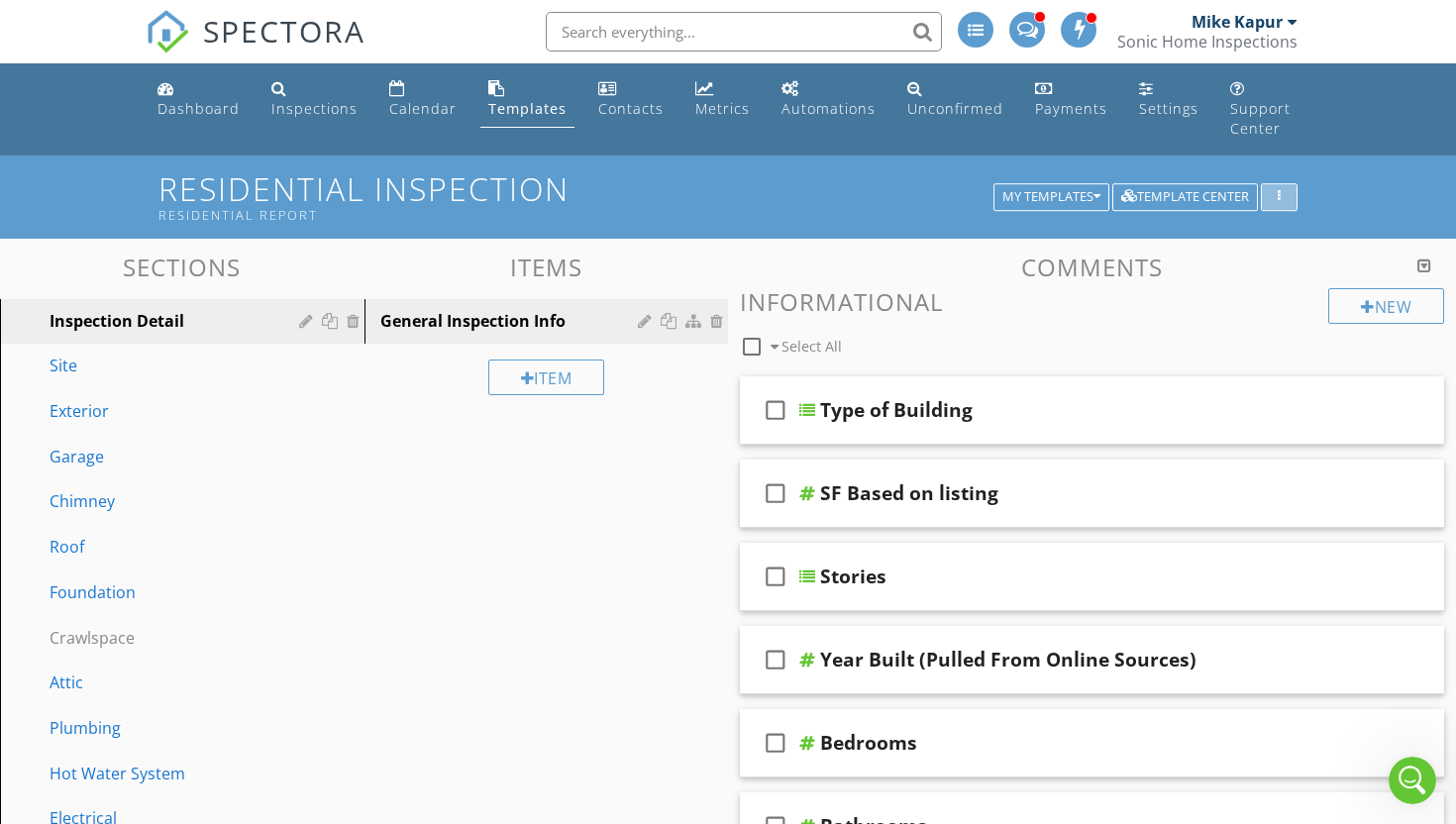 click at bounding box center (1279, 197) 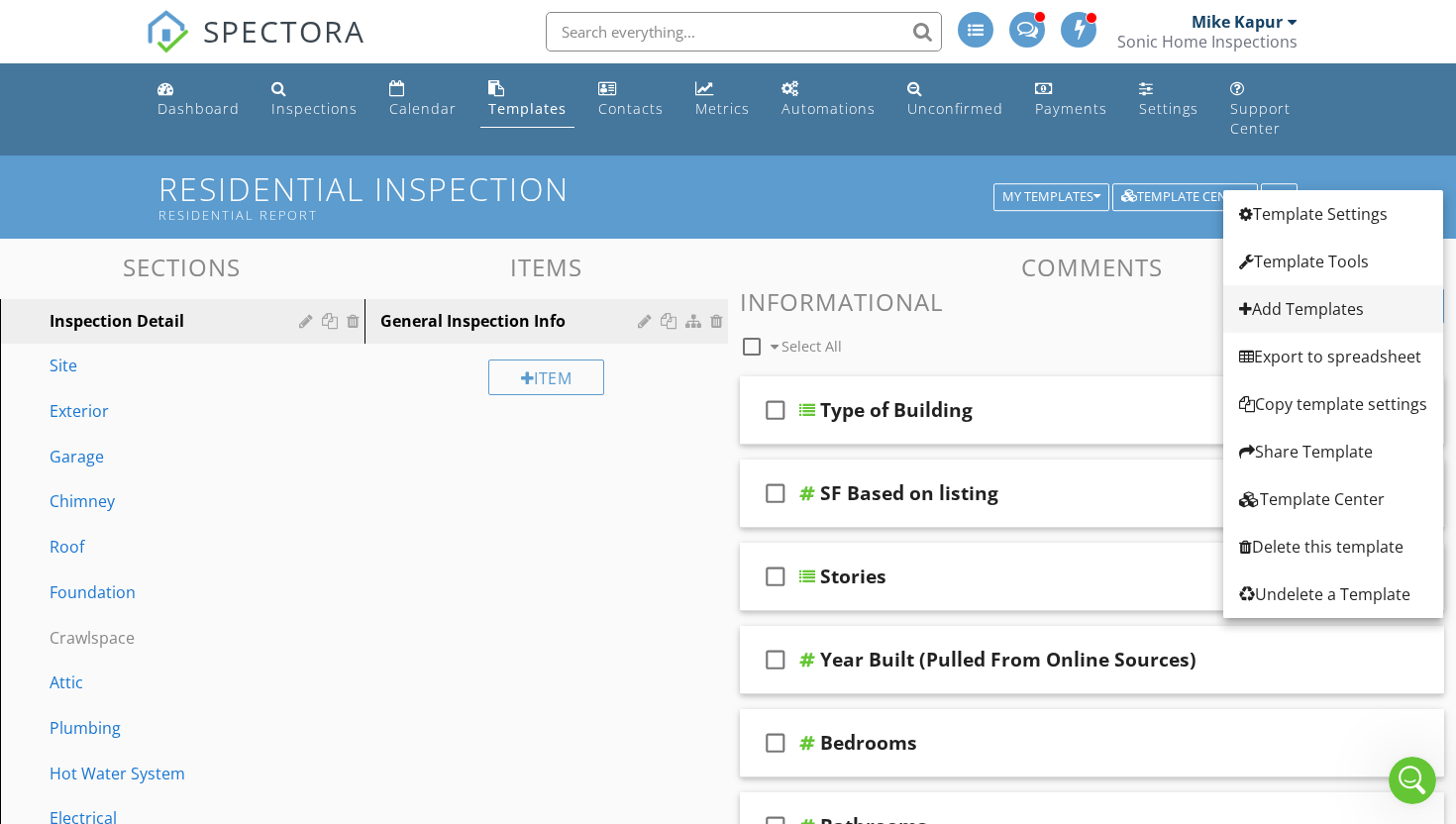 click on "Add Templates" at bounding box center (1333, 309) 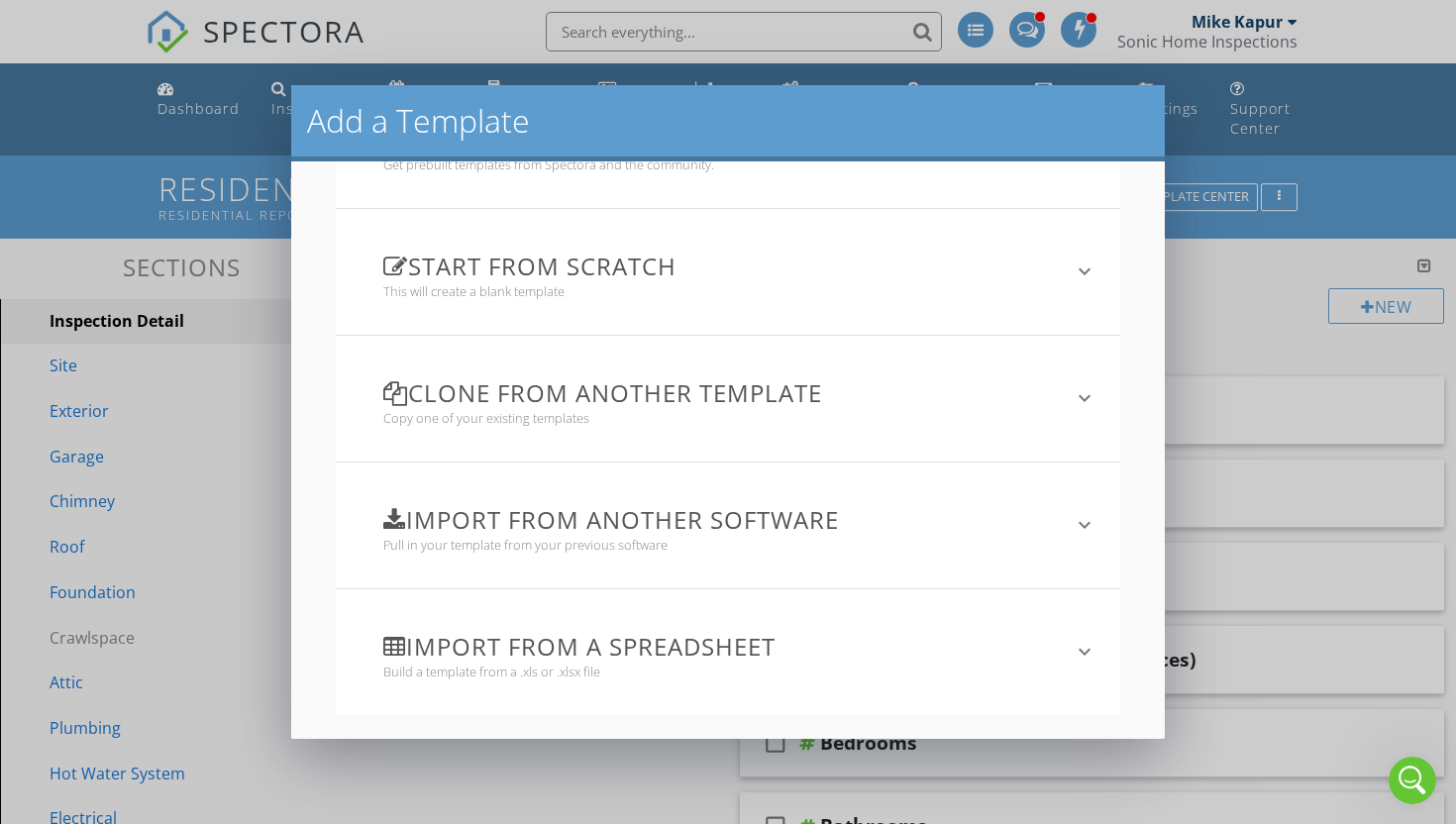 scroll, scrollTop: 0, scrollLeft: 0, axis: both 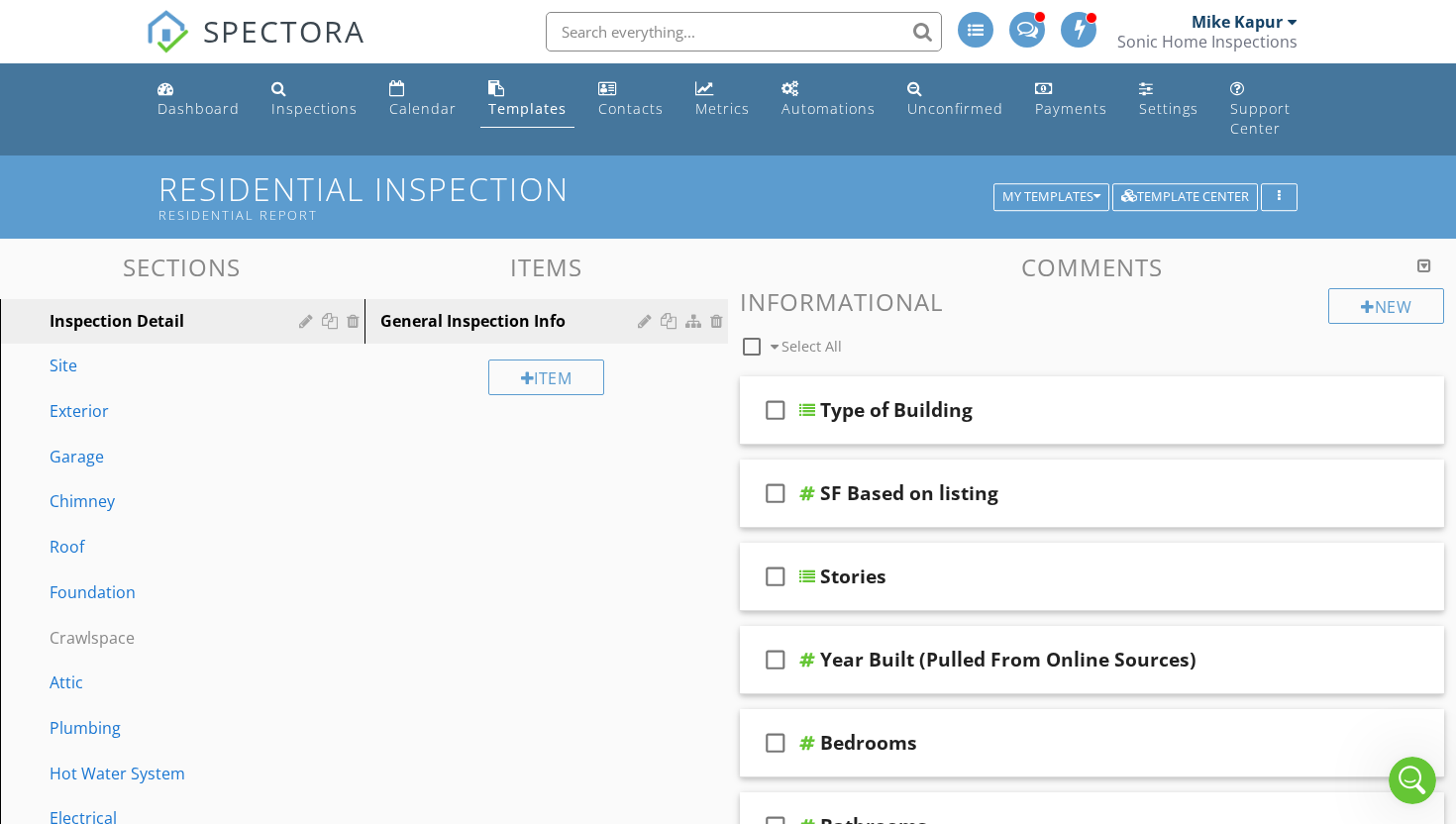 click on "Add a Template
Browse the Template Center
Get prebuilt templates from Spectora and the community. keyboard_arrow_down
We have several prebuilt templates ready for you to customize,
including templates based on InterNACHI and ASHI Standards of
Practice. Members of the Spectora community also generously
share their templates here!
Template Center
Start from scratch
This will create a blank template keyboard_arrow_down       Name     Friendly Display Name   PDF Output Format Standard arrow_drop_down
Create Template
Clone from another template
Copy one of your existing templates keyboard_arrow_down
Choose template
Import from another software
keyboard_arrow_down" at bounding box center (728, 412) 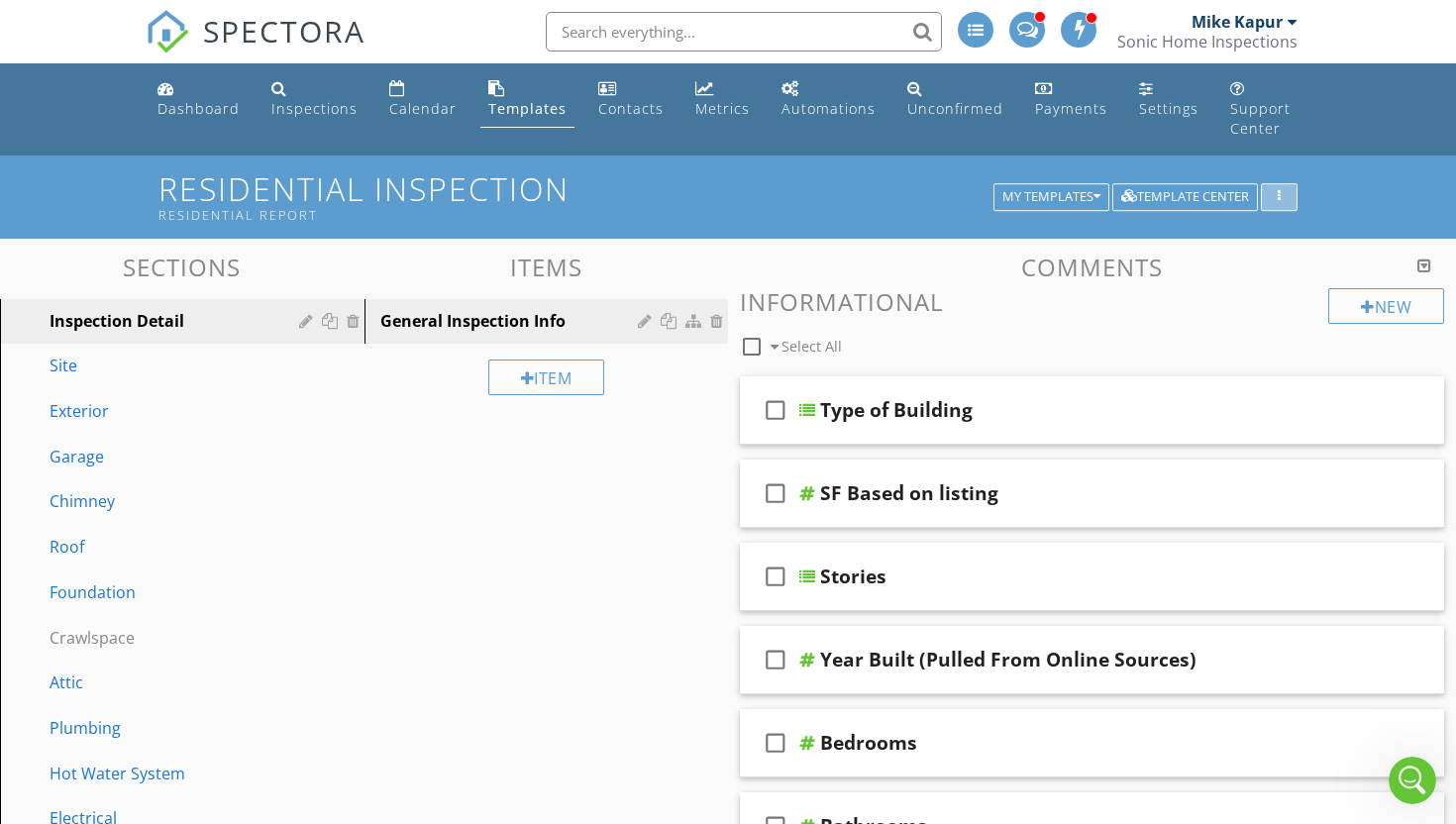 click at bounding box center (1279, 197) 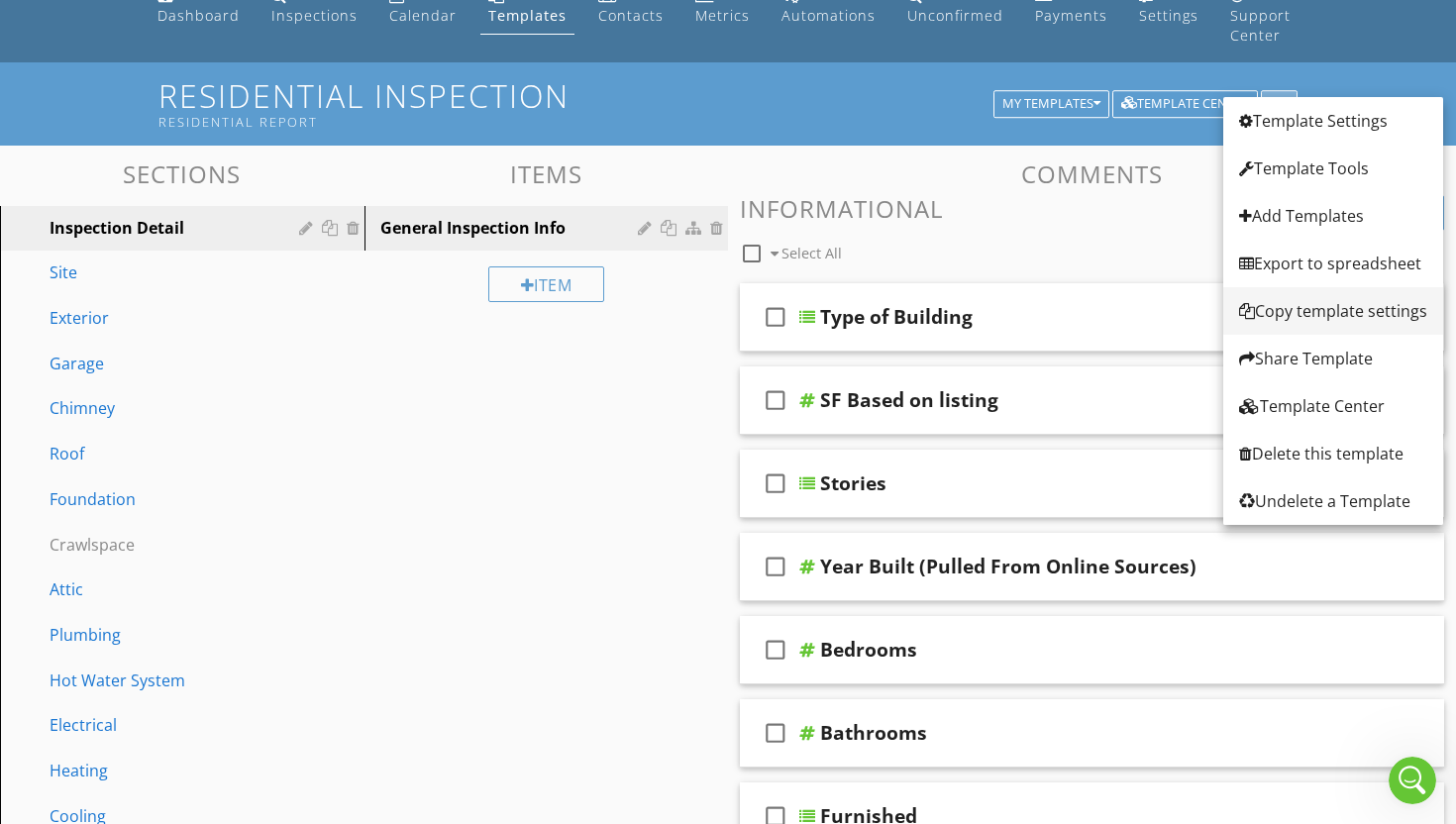 scroll, scrollTop: 0, scrollLeft: 0, axis: both 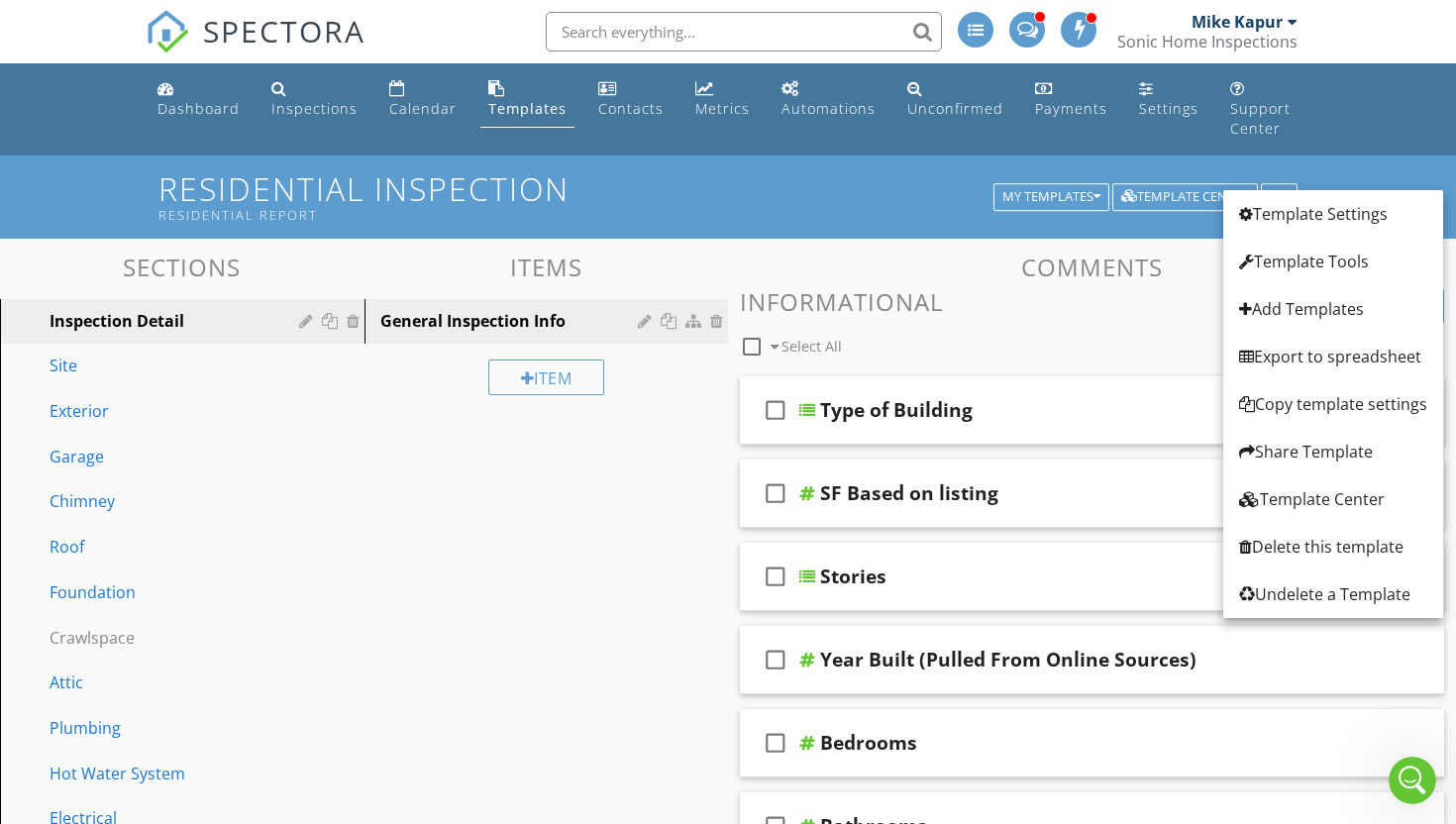 click on "Residential Inspection
Residential Report
My Templates
Template Center" at bounding box center (728, 196) 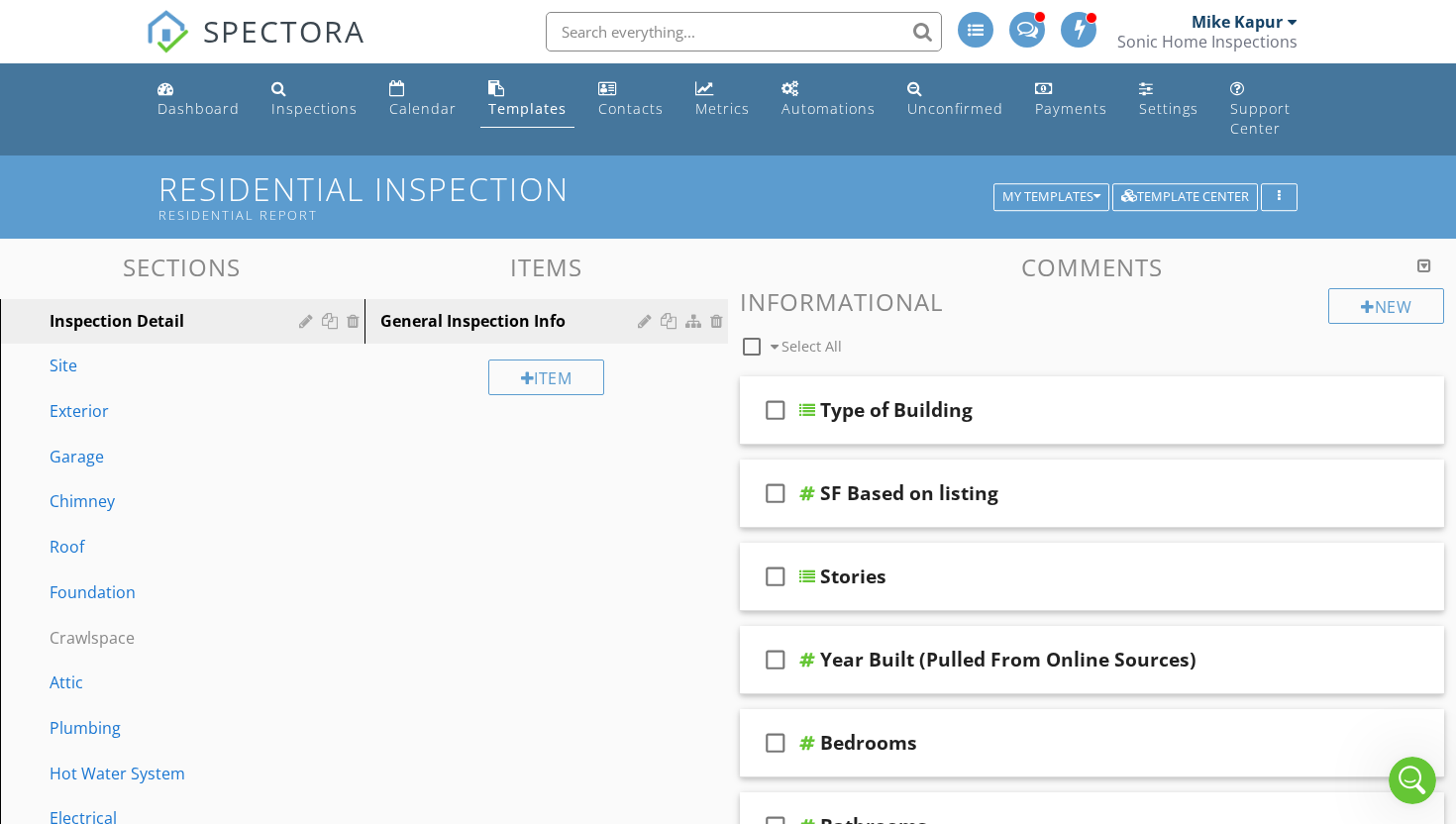 click at bounding box center [1412, 780] 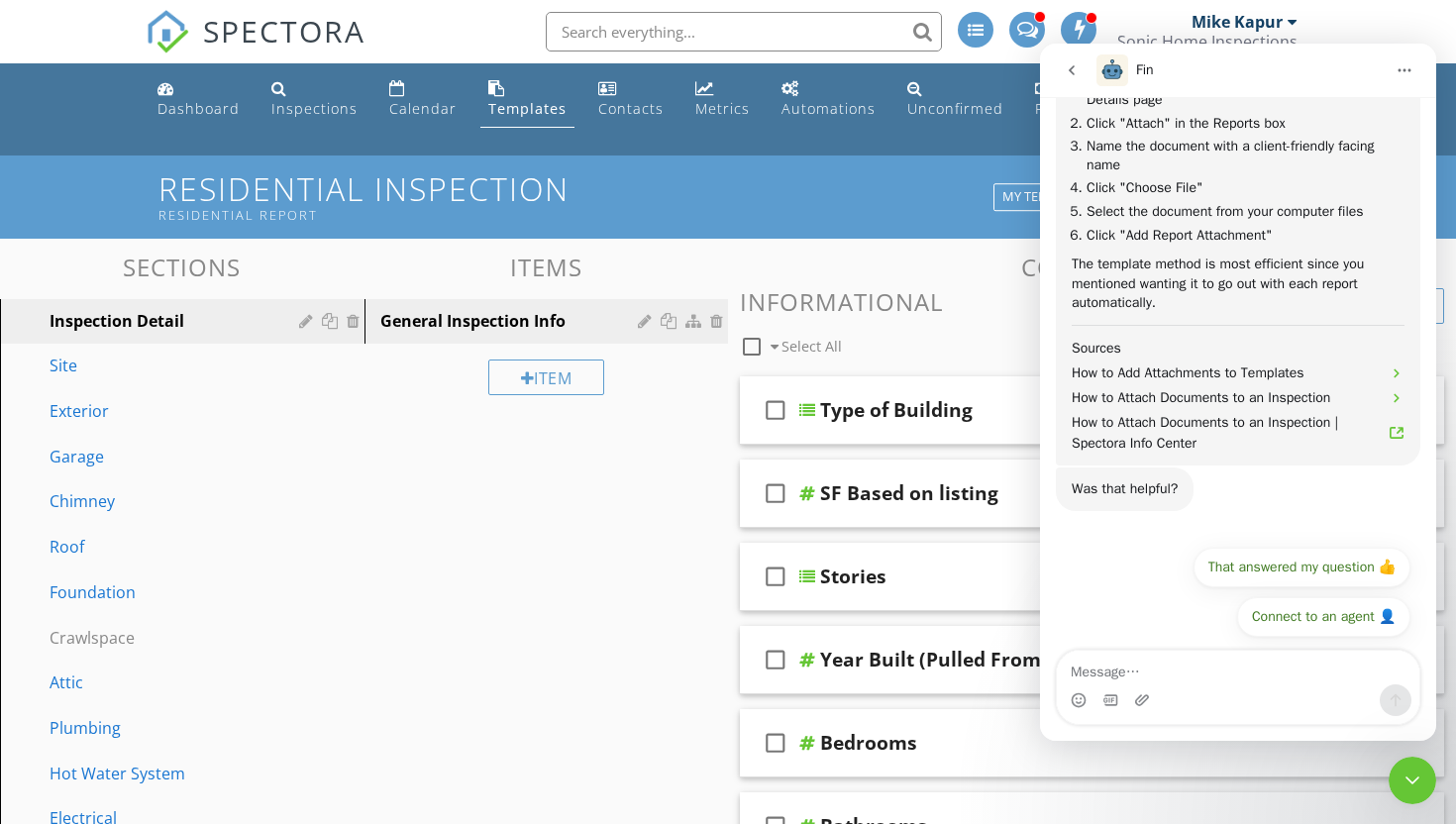 scroll, scrollTop: 3686, scrollLeft: 0, axis: vertical 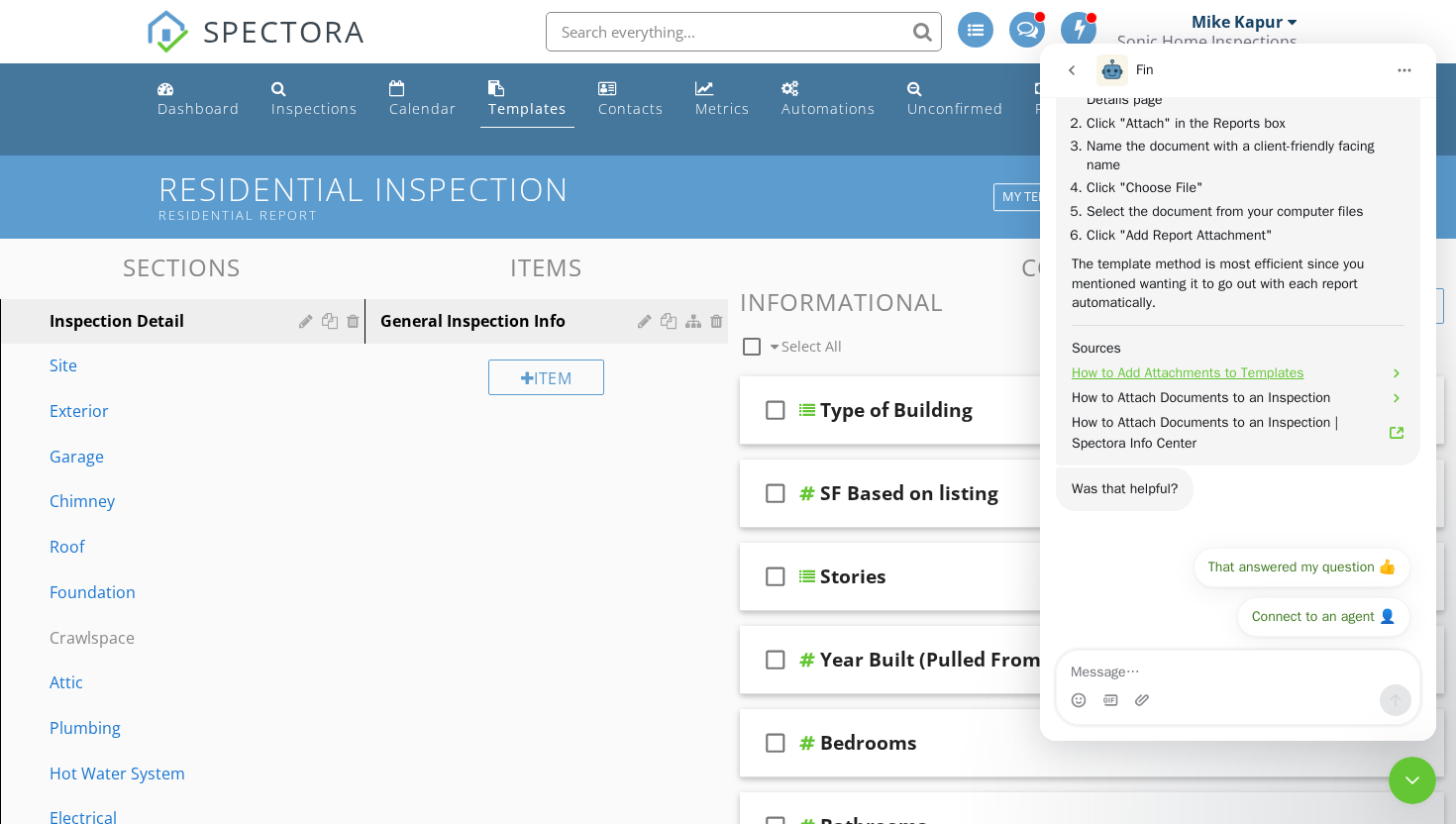 click 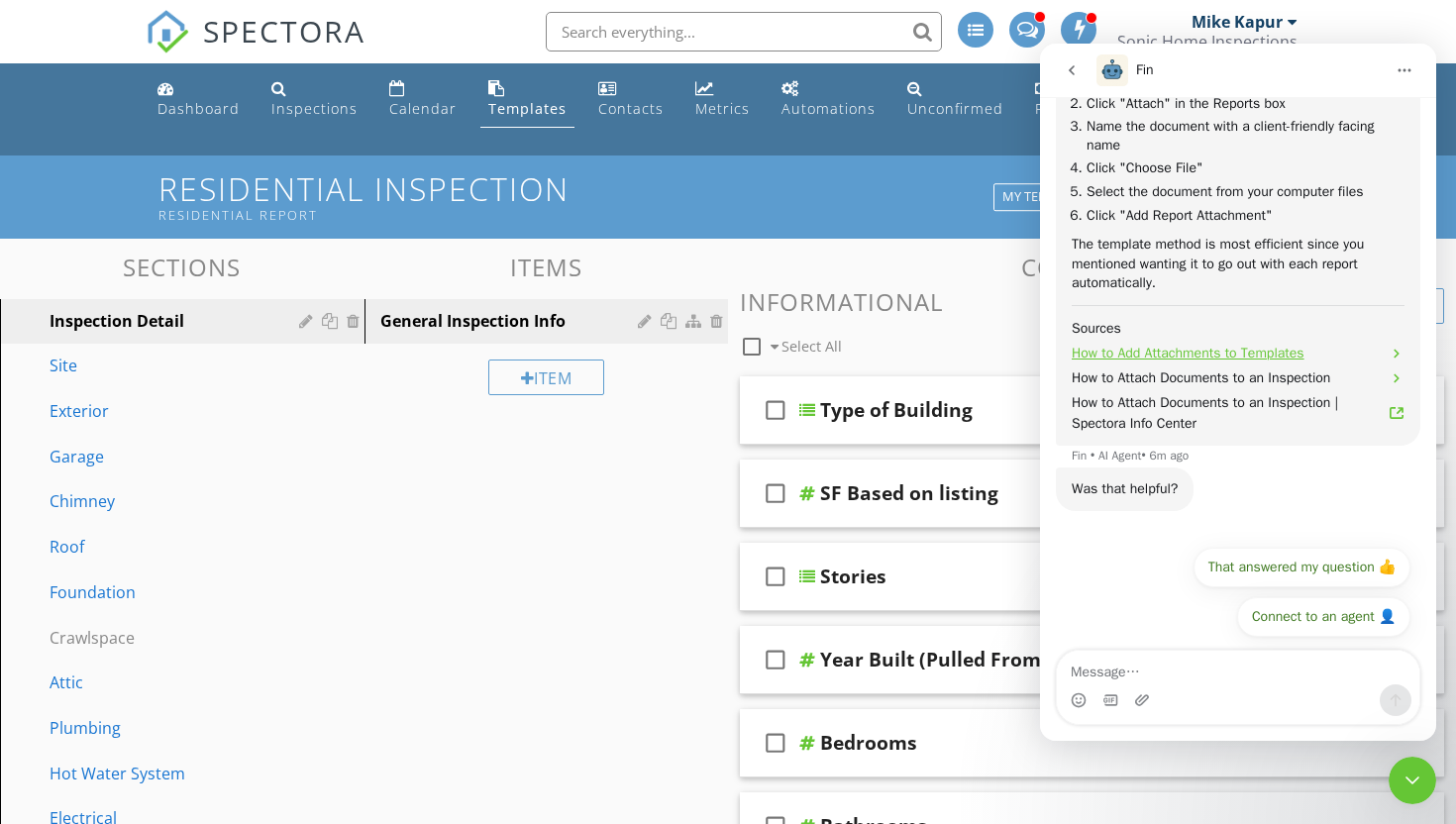 scroll, scrollTop: 0, scrollLeft: 0, axis: both 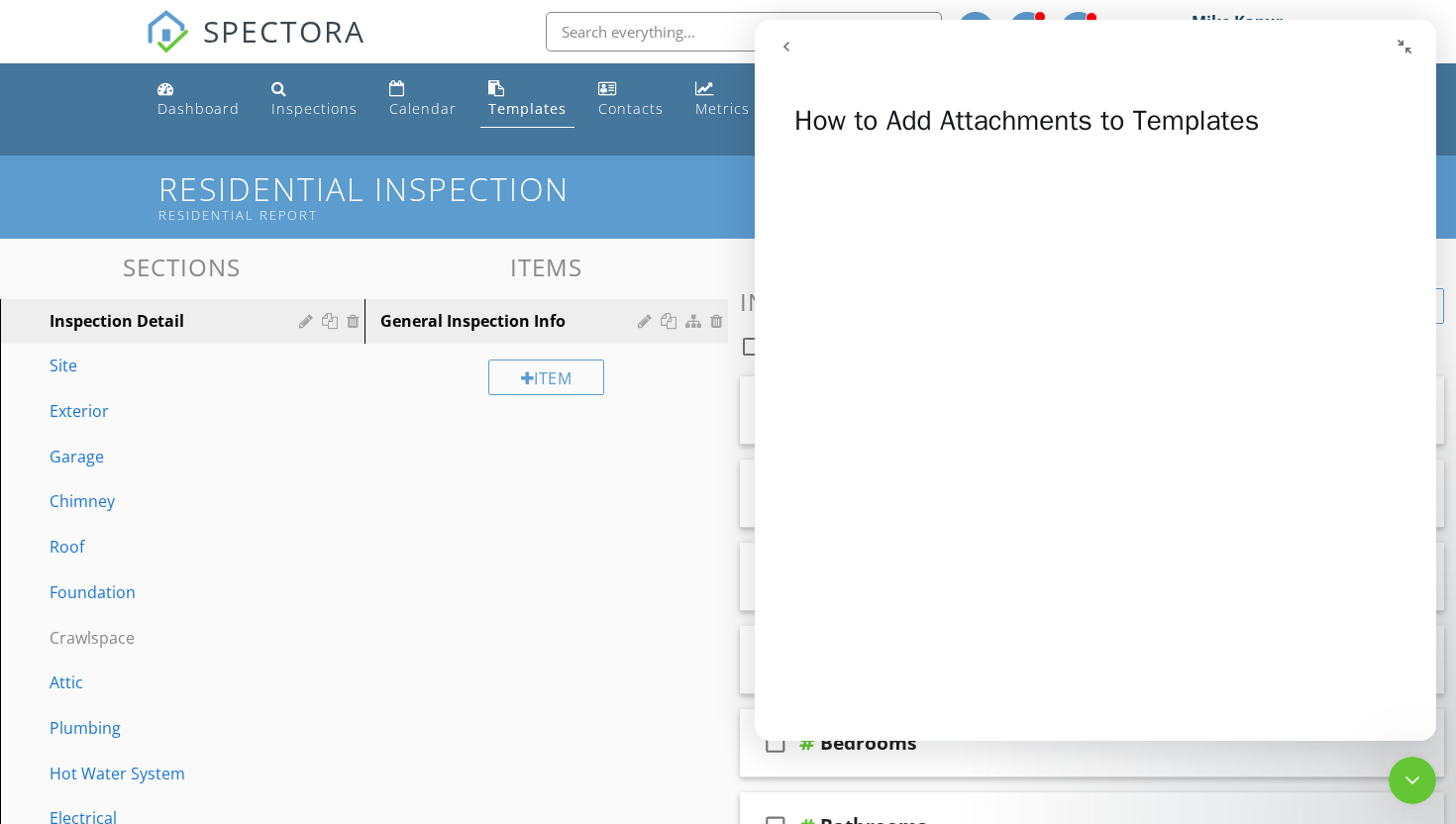 click 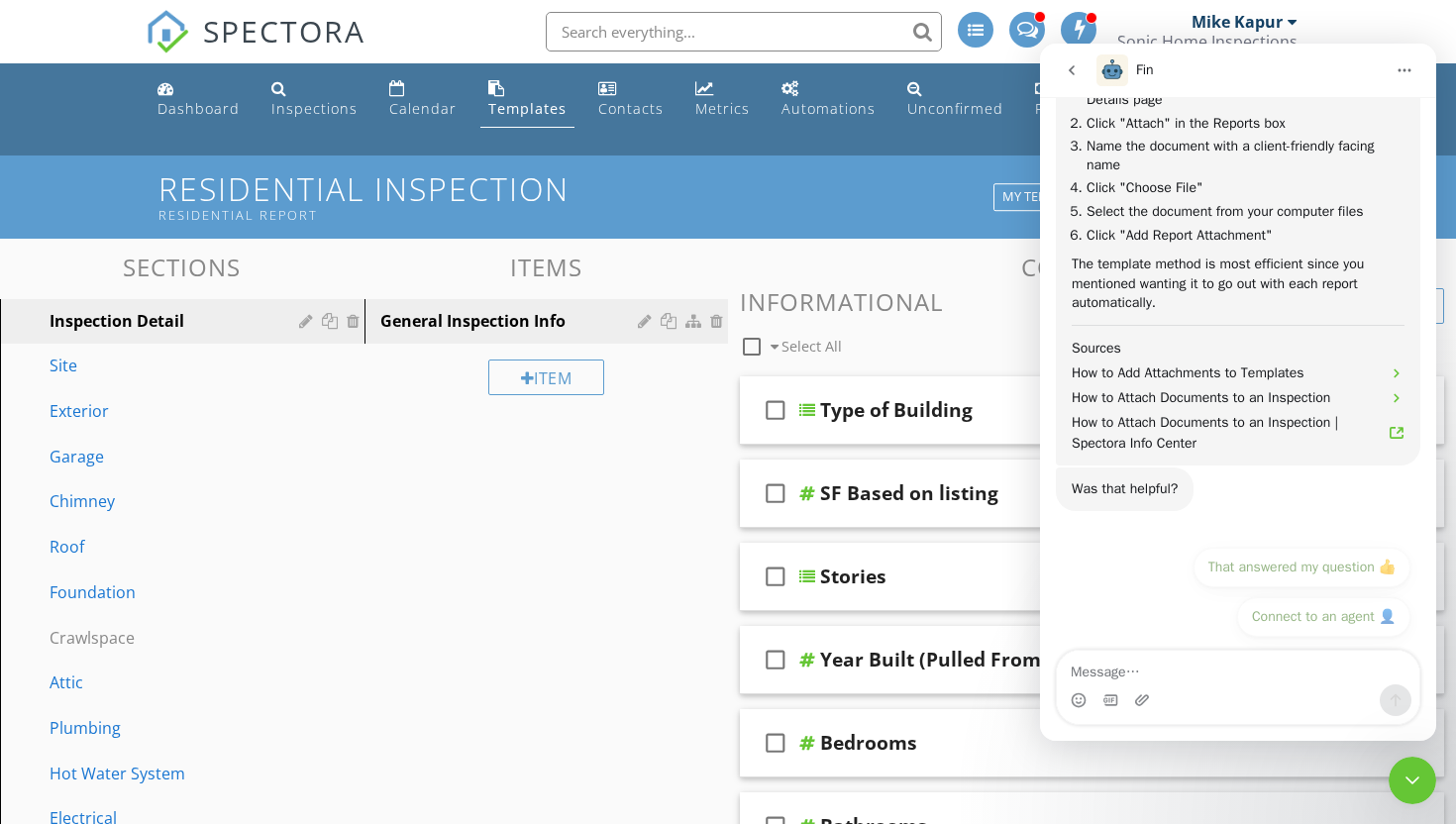 scroll, scrollTop: 3707, scrollLeft: 0, axis: vertical 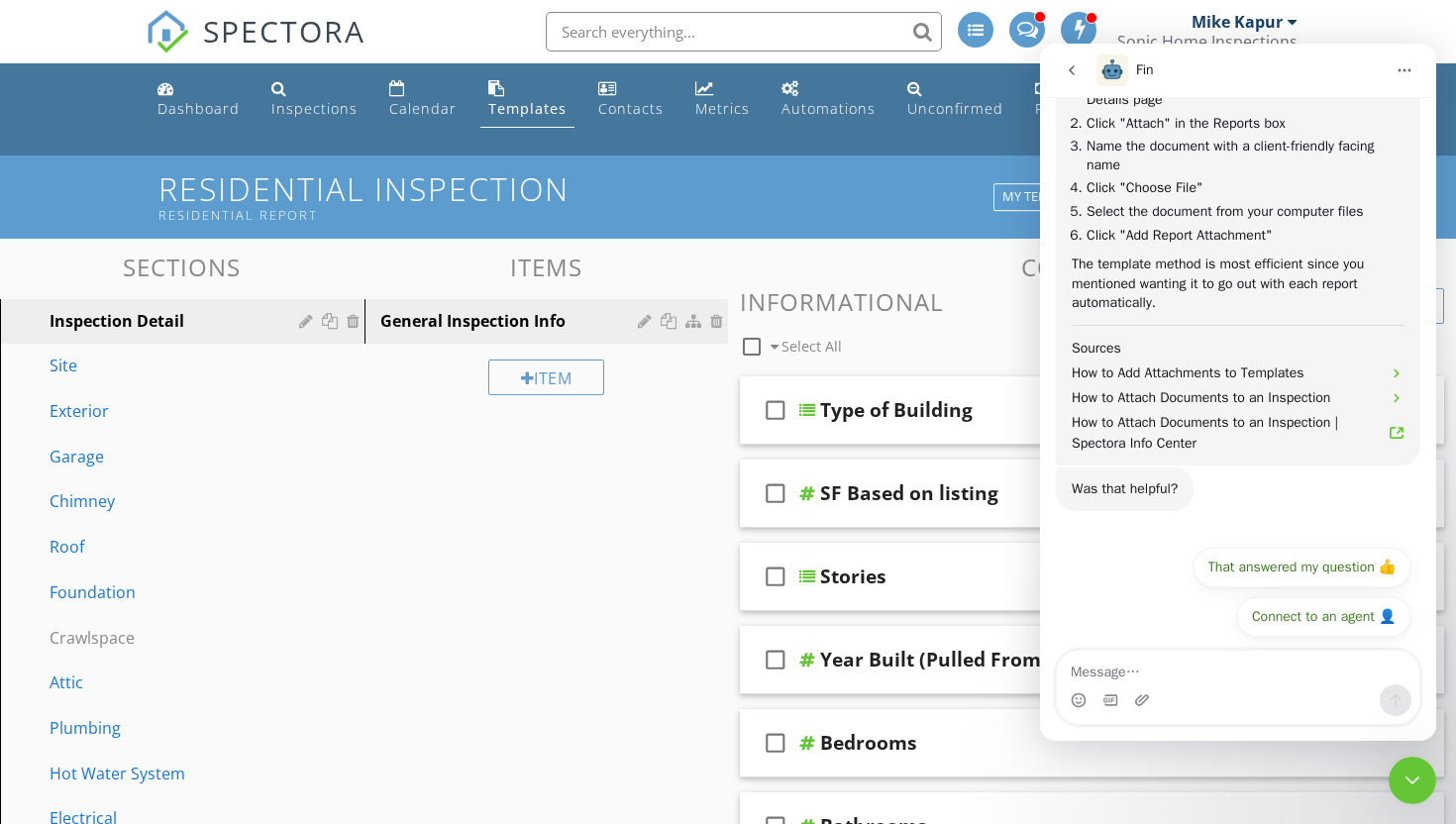 click on "Templates" at bounding box center (527, 108) 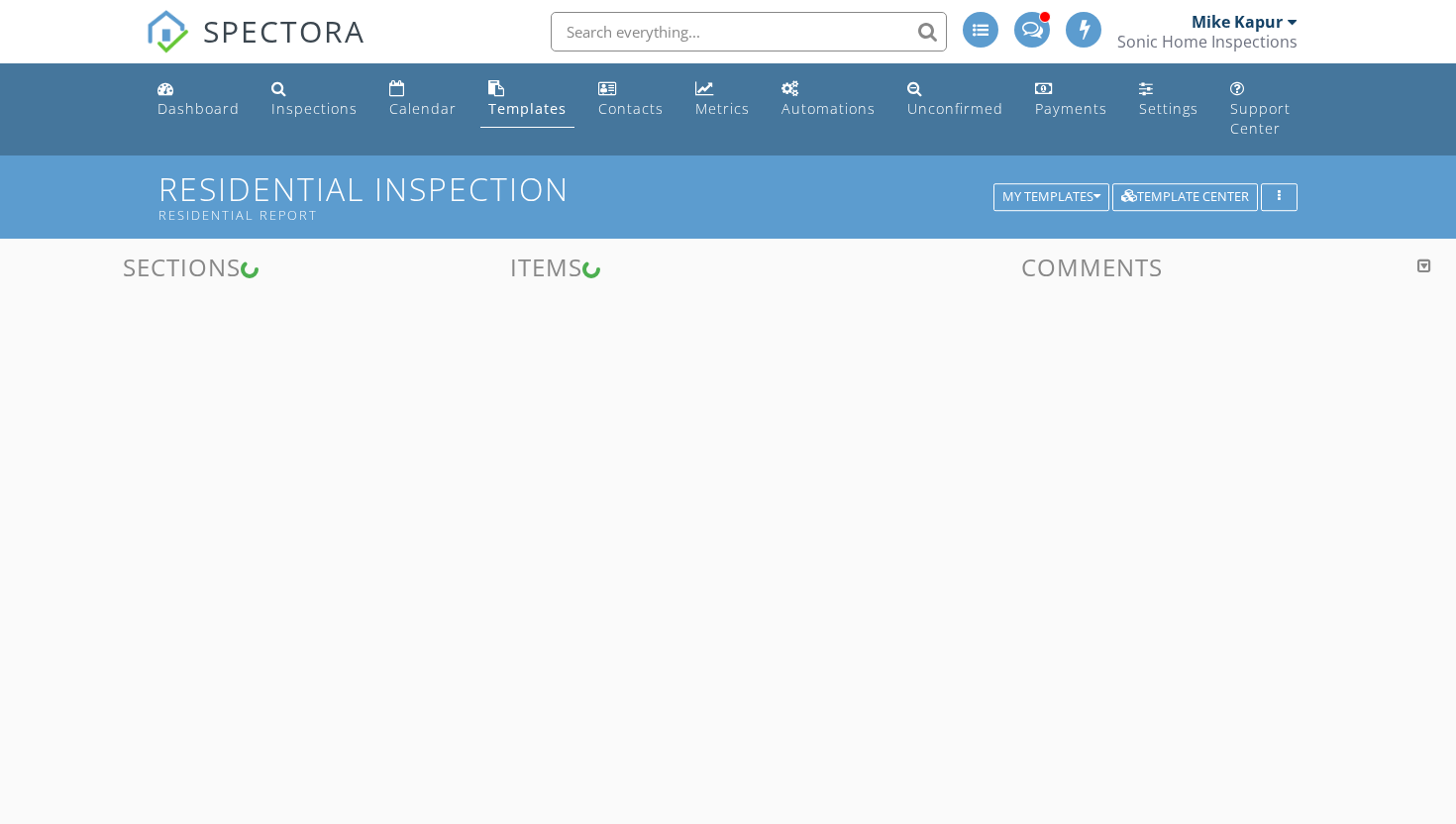scroll, scrollTop: 0, scrollLeft: 0, axis: both 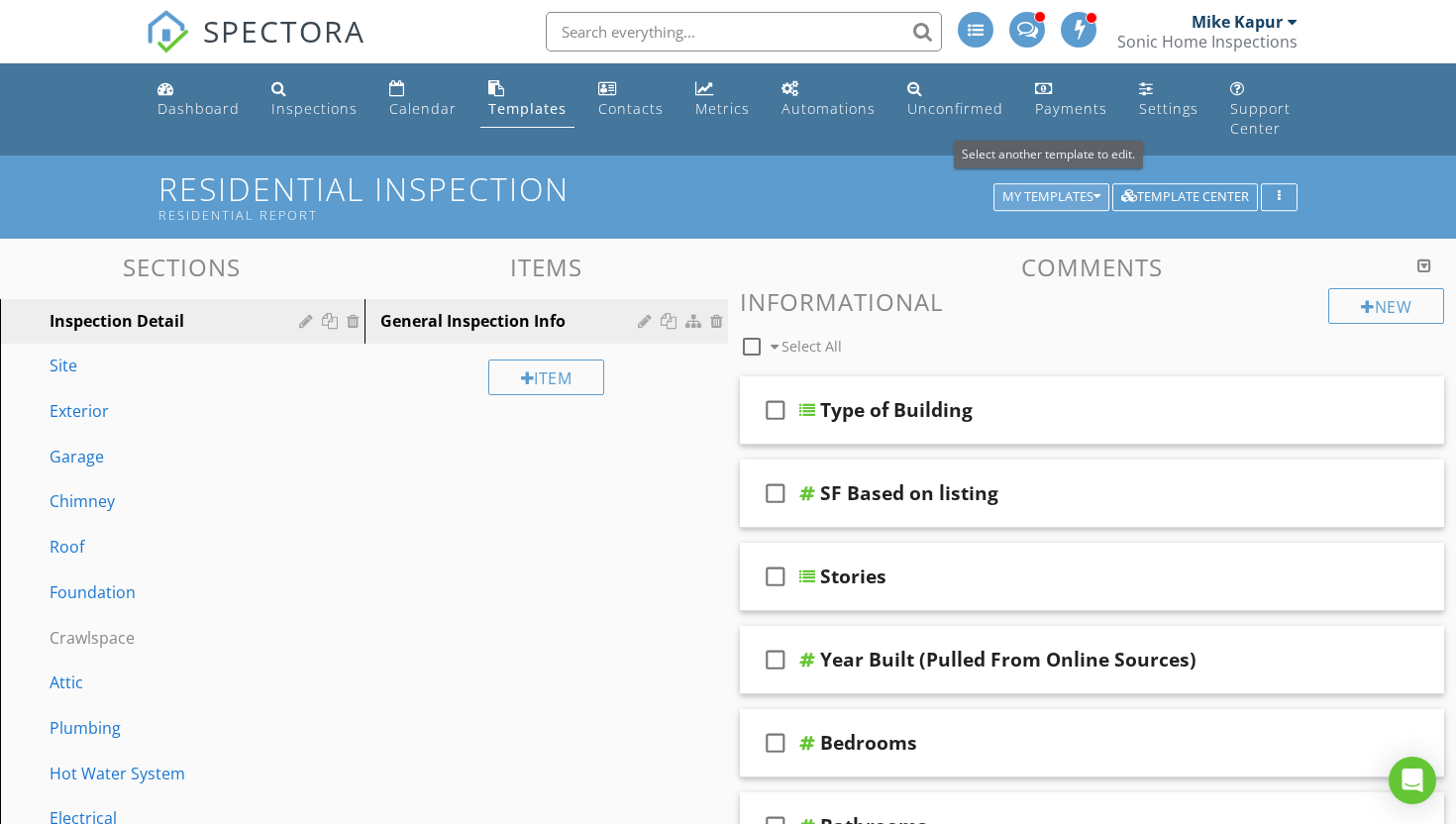 click on "My Templates" at bounding box center (1051, 197) 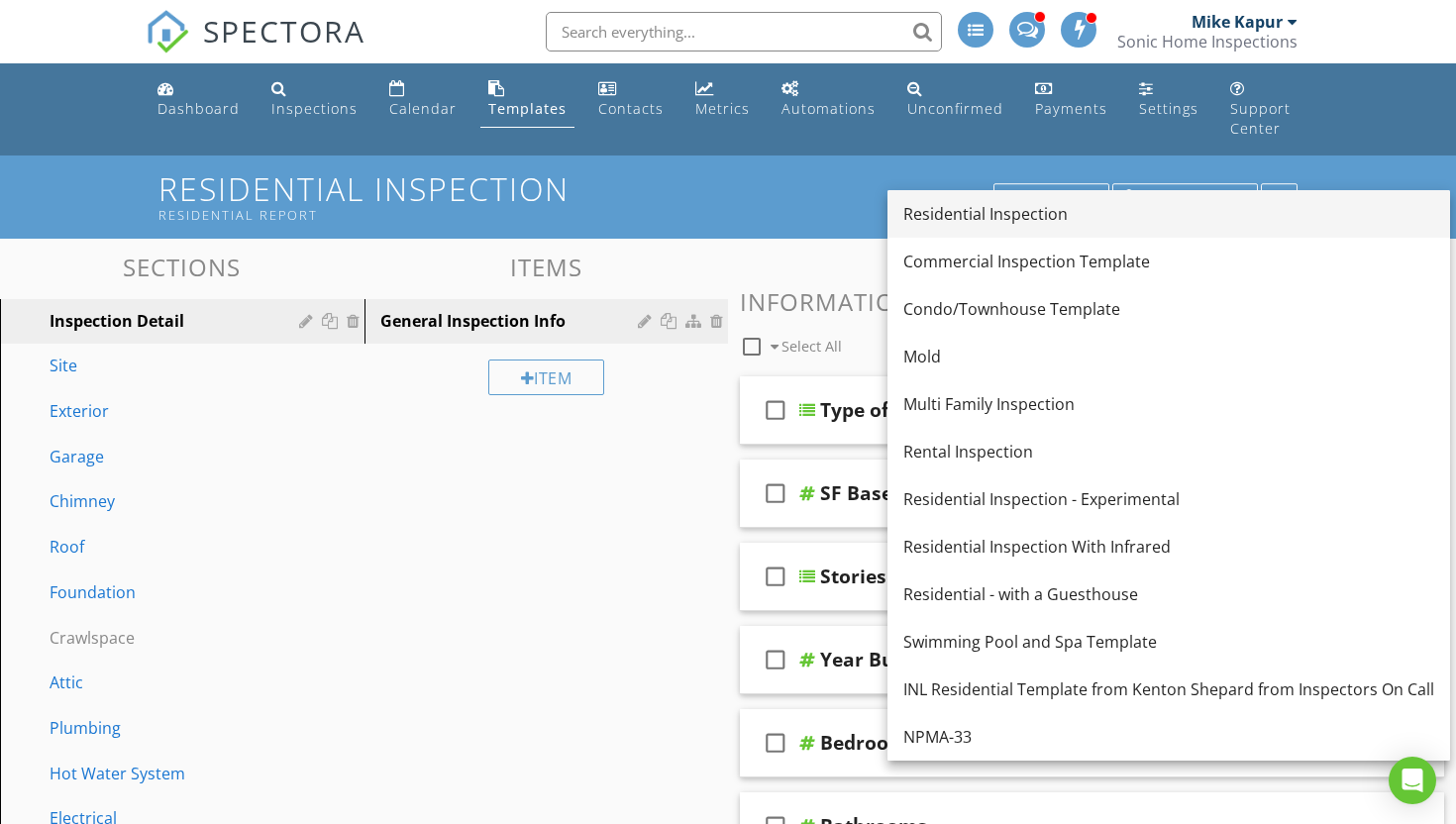 click on "Residential Inspection" at bounding box center (1169, 214) 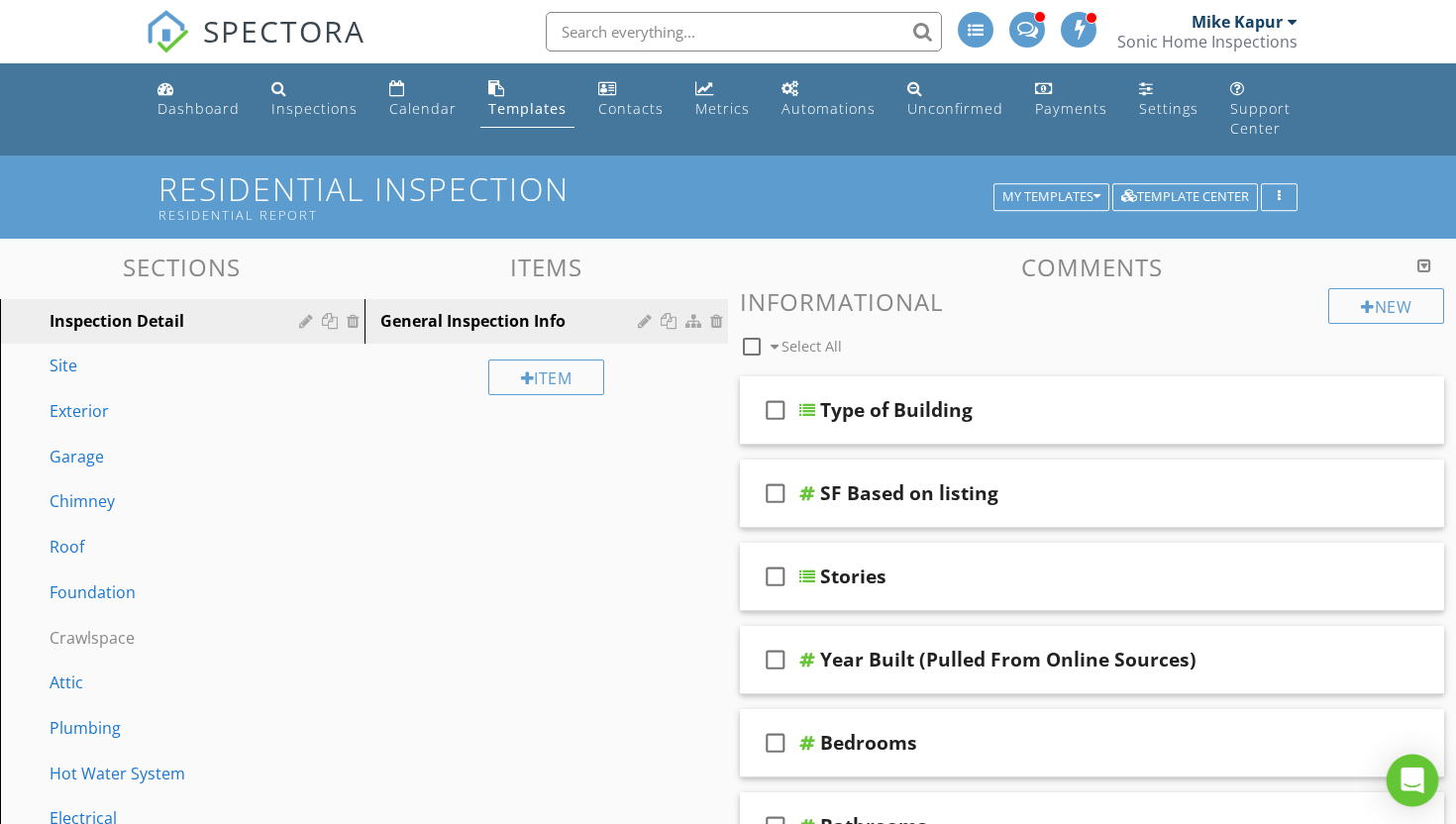 click 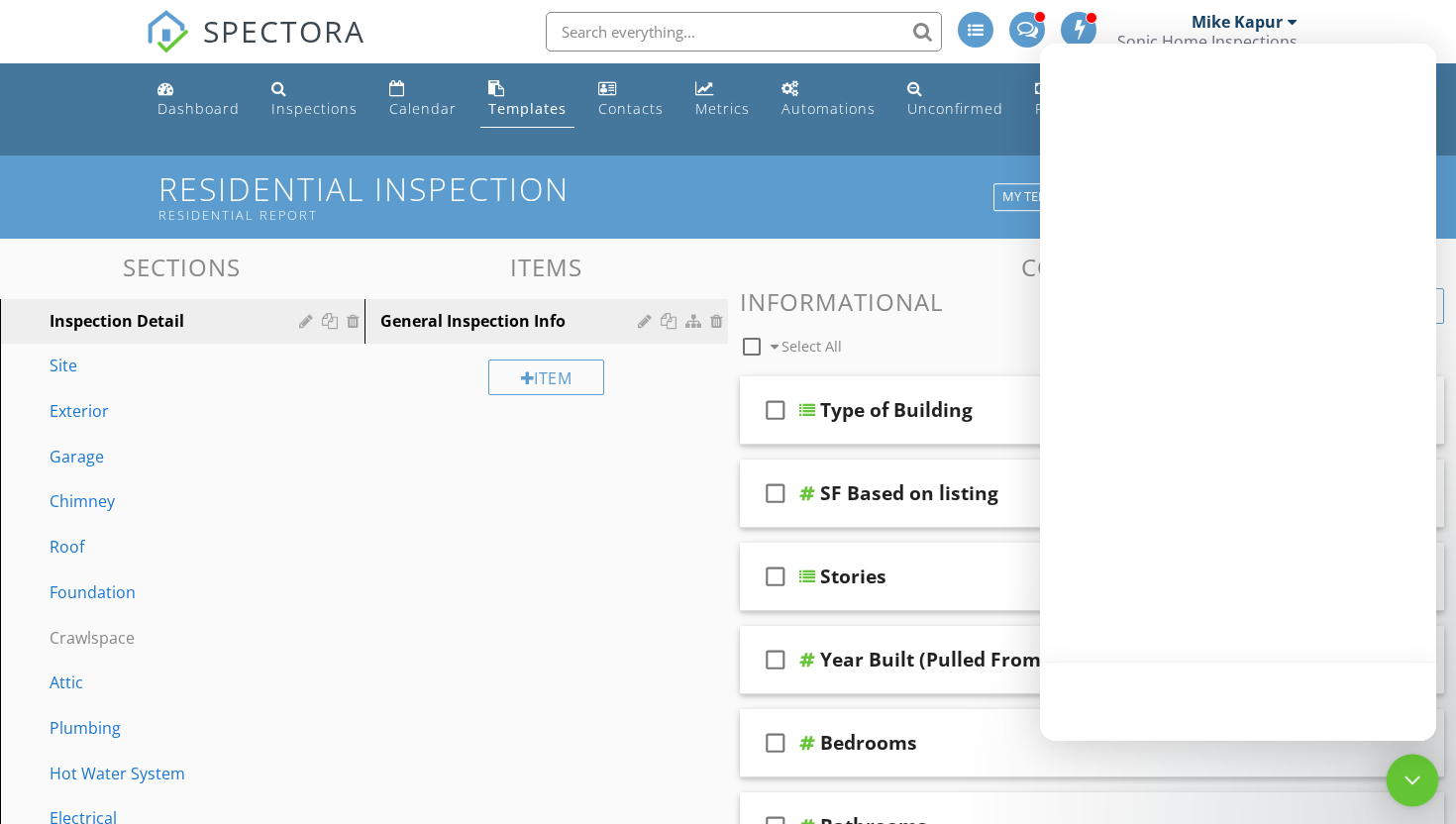scroll, scrollTop: 0, scrollLeft: 0, axis: both 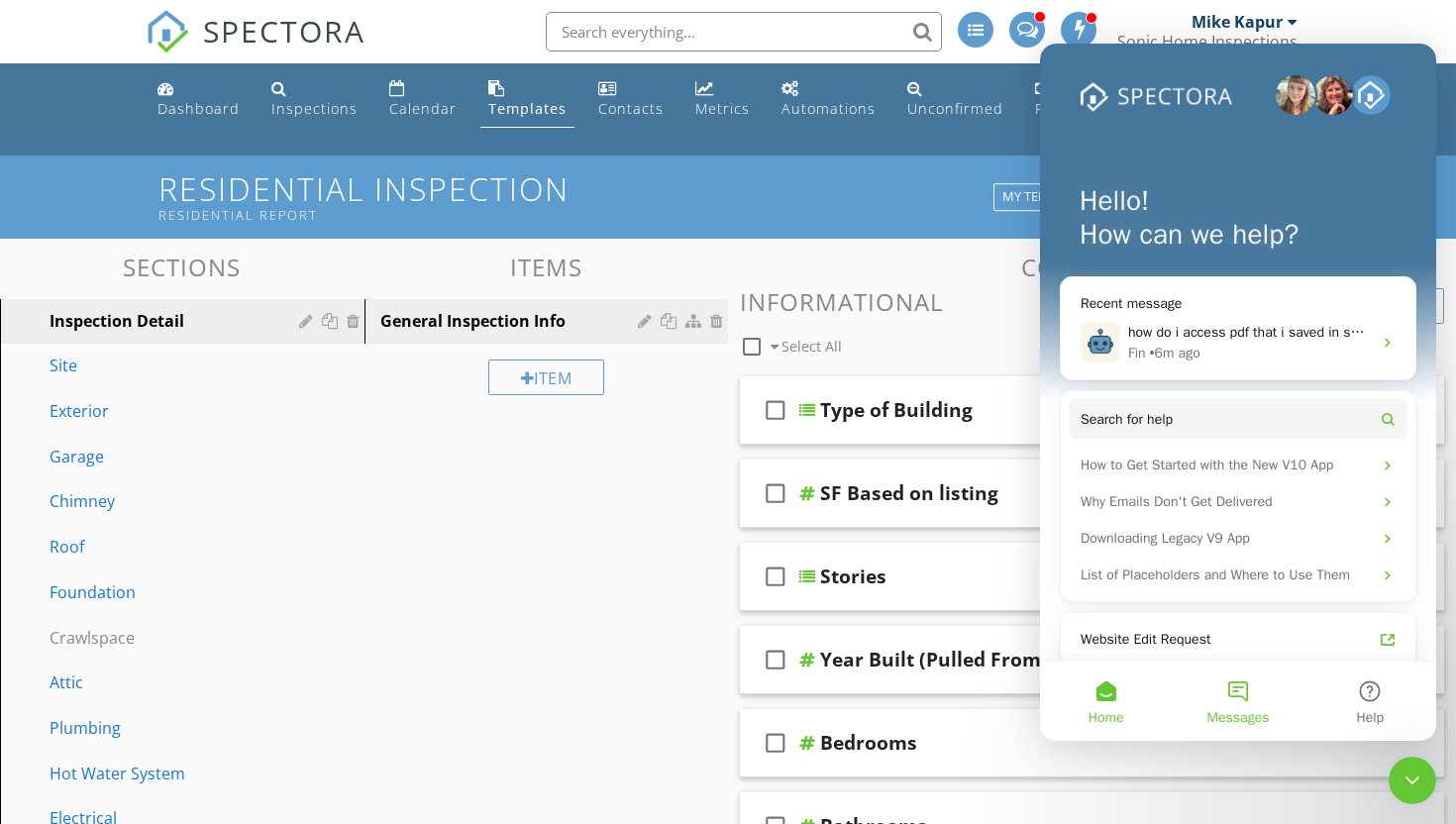 click on "Messages" at bounding box center [1237, 701] 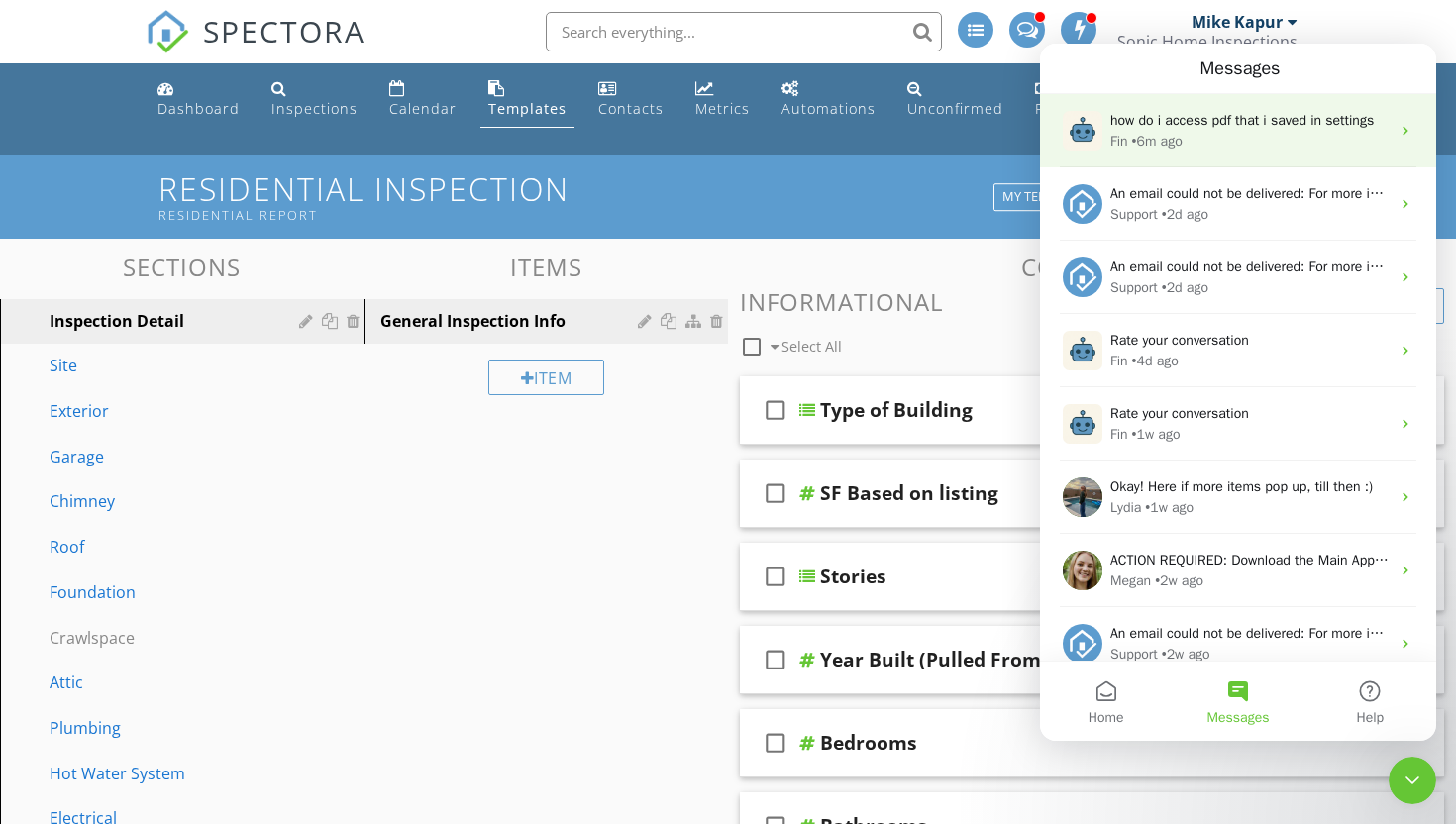 click on "how do i access pdf that i saved in settings" at bounding box center (1242, 120) 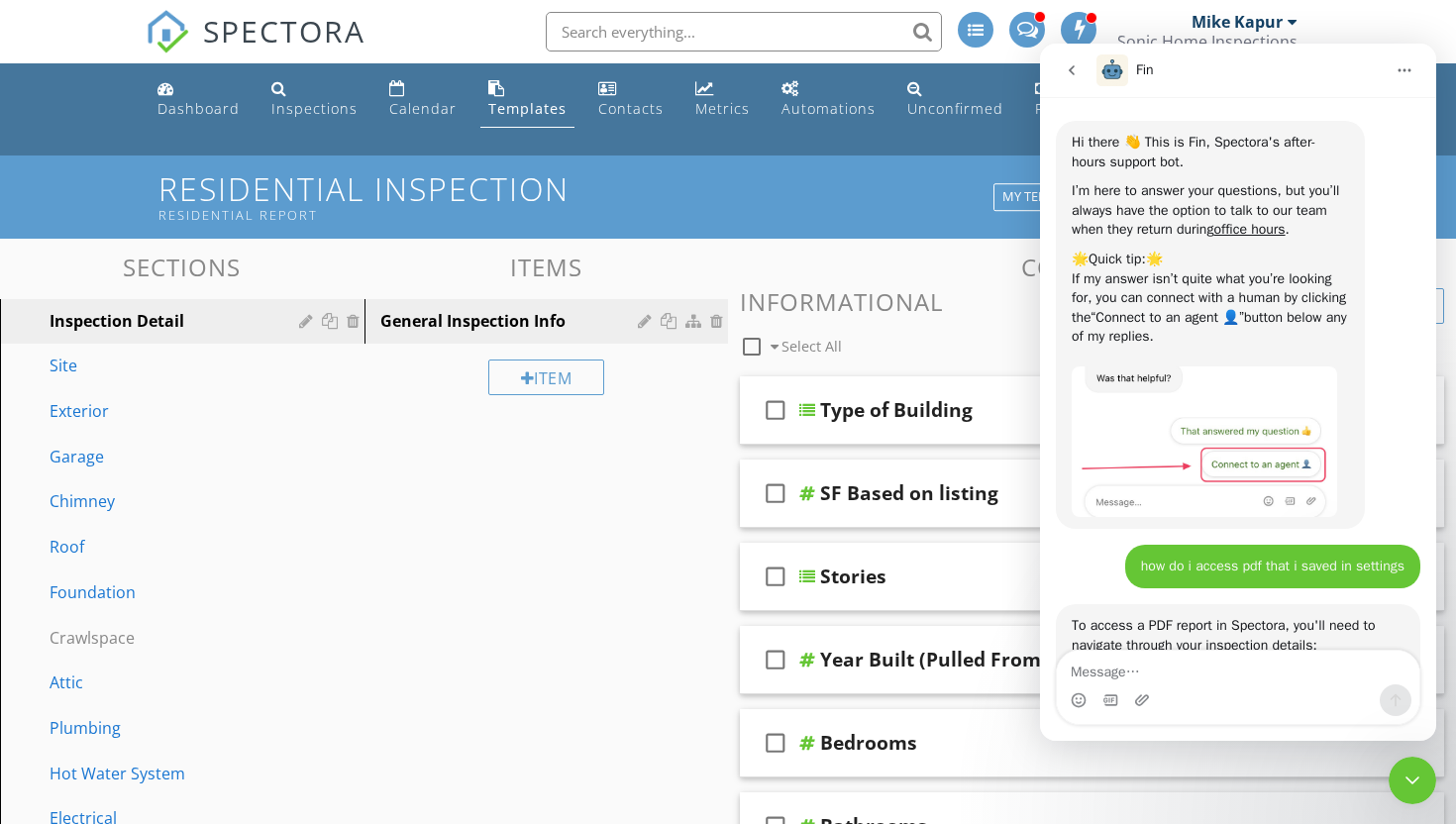 scroll, scrollTop: 3707, scrollLeft: 0, axis: vertical 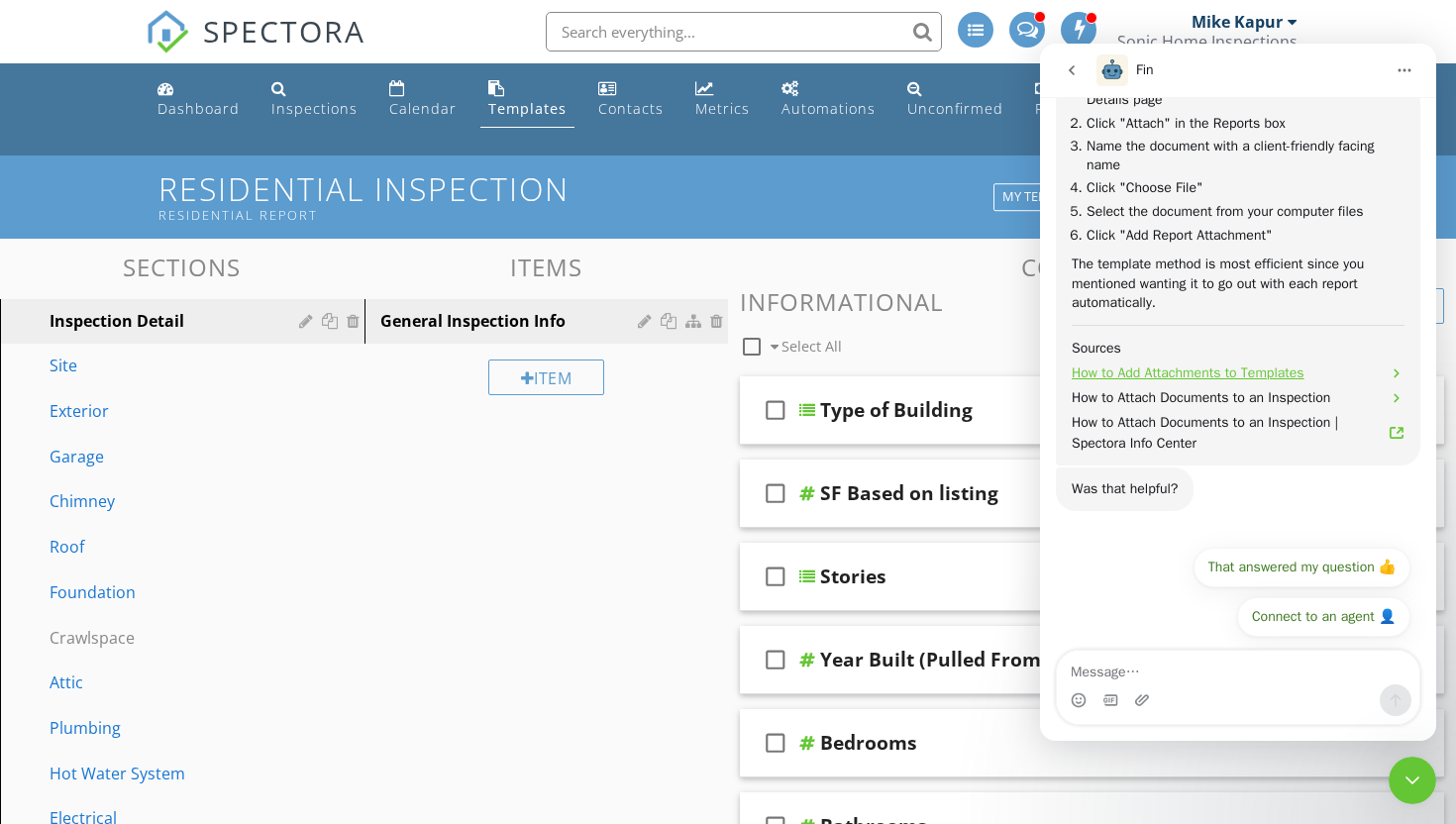 click on "How to Add Attachments to Templates" at bounding box center [1188, 372] 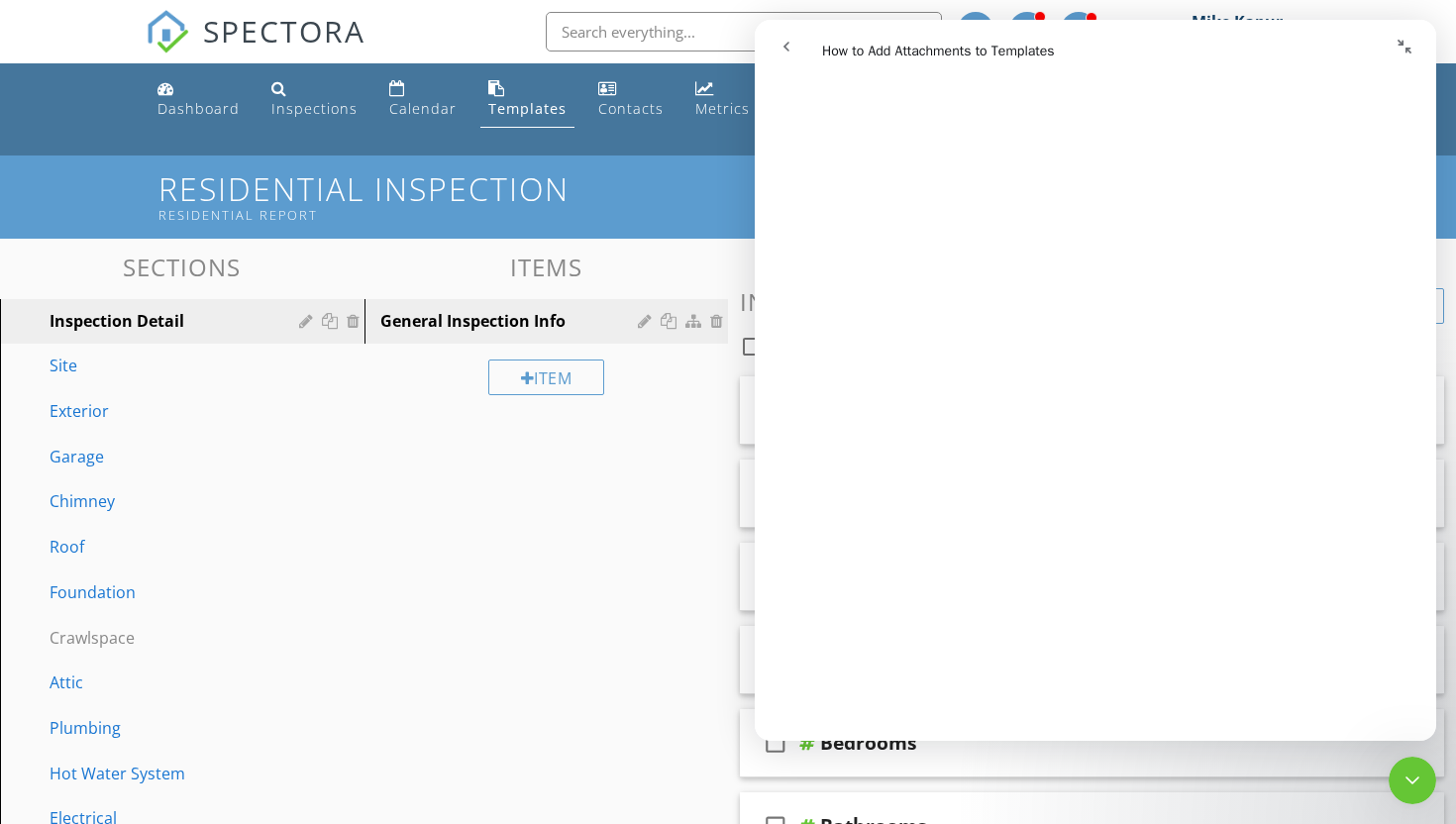 scroll, scrollTop: 591, scrollLeft: 0, axis: vertical 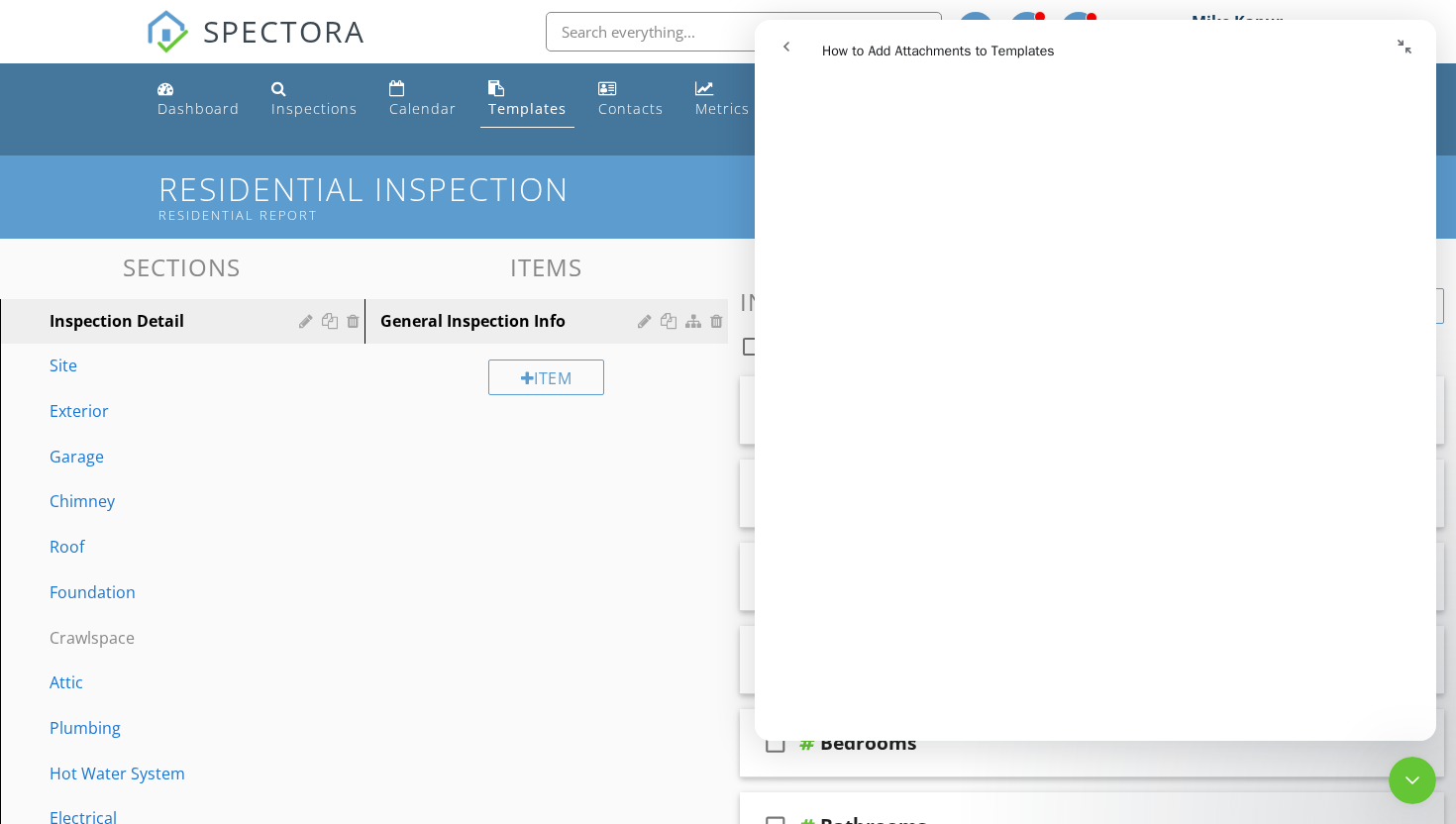 click 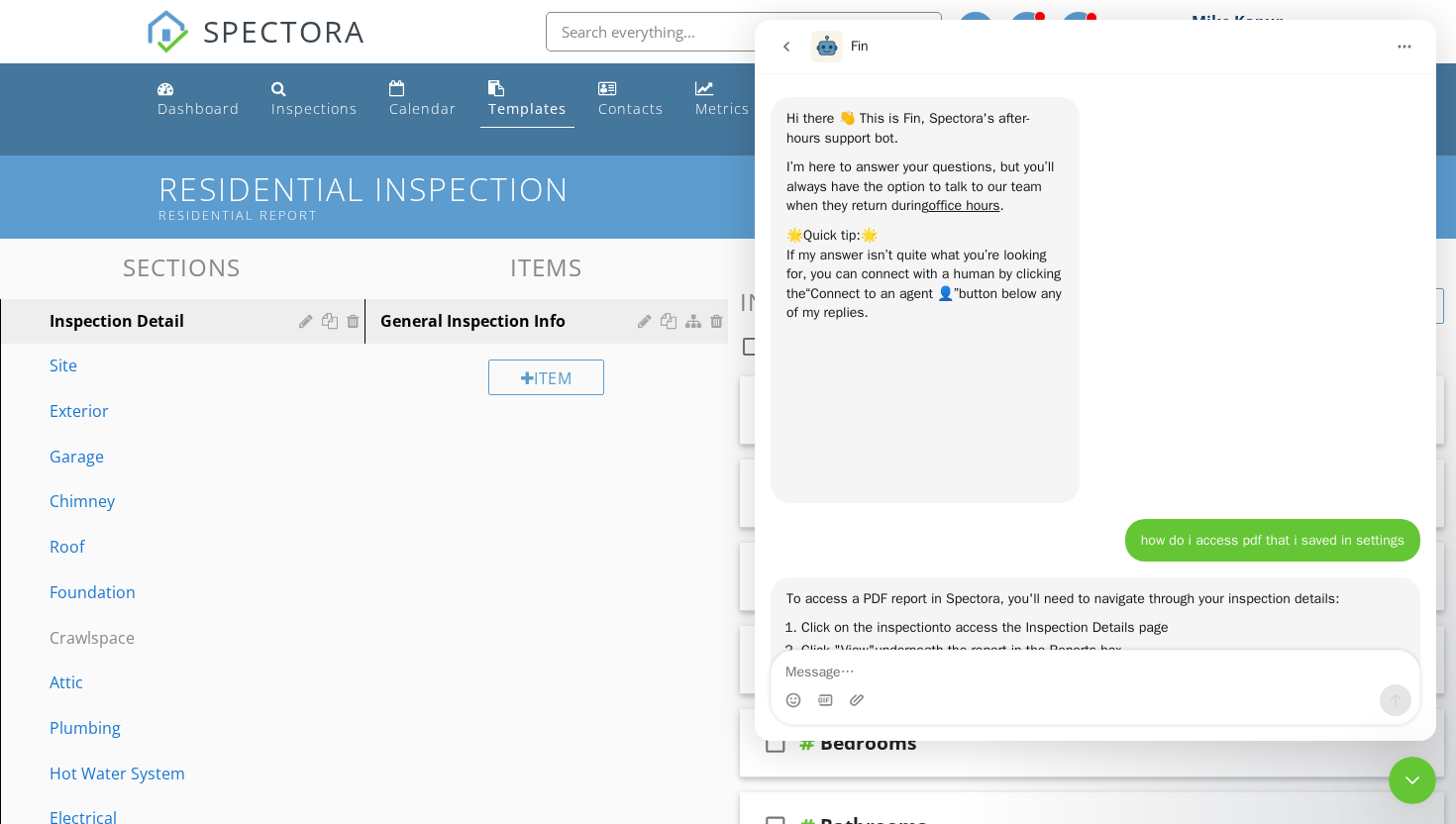 scroll, scrollTop: 0, scrollLeft: 0, axis: both 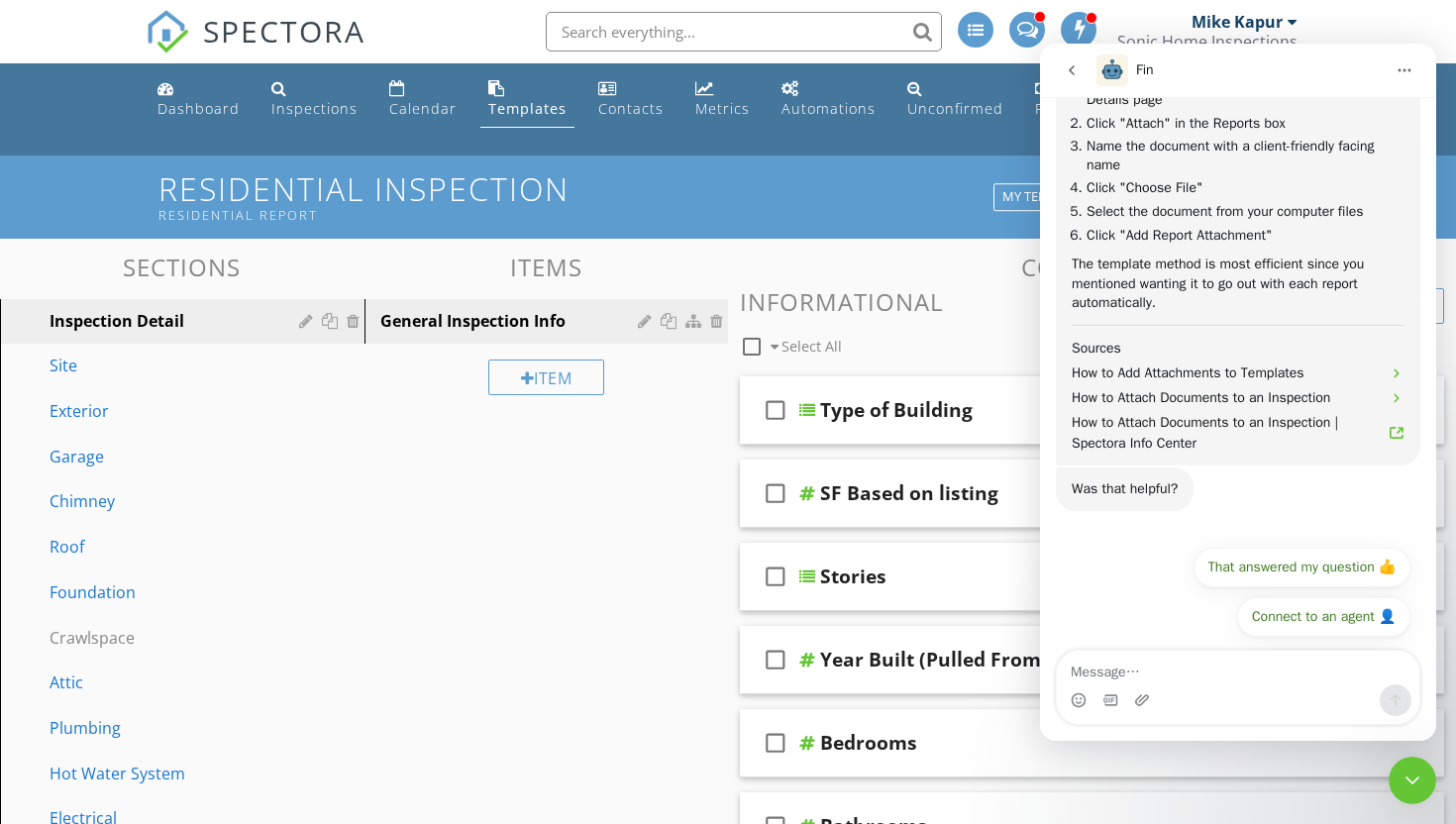 click at bounding box center [1412, 780] 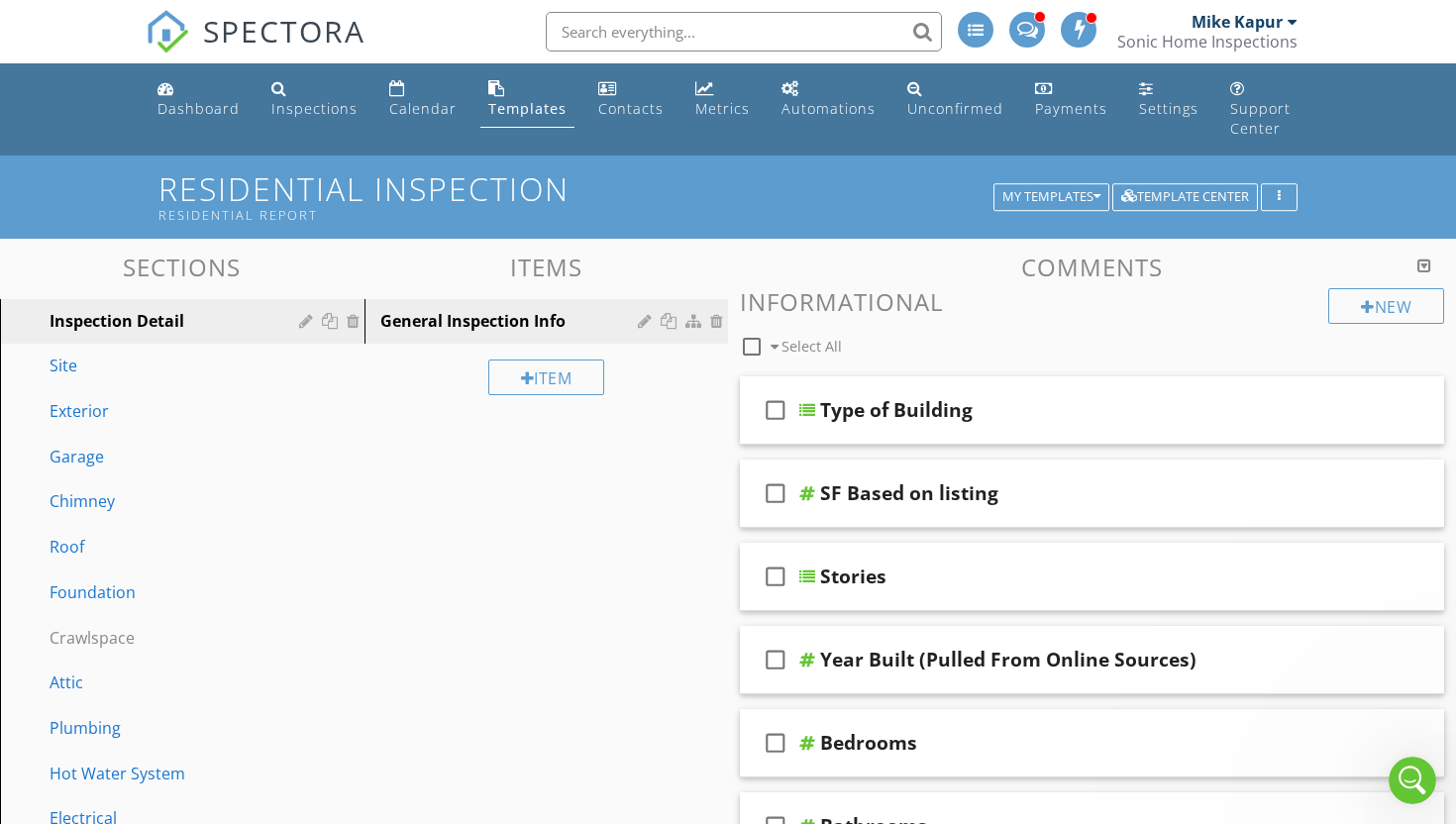 scroll, scrollTop: 0, scrollLeft: 0, axis: both 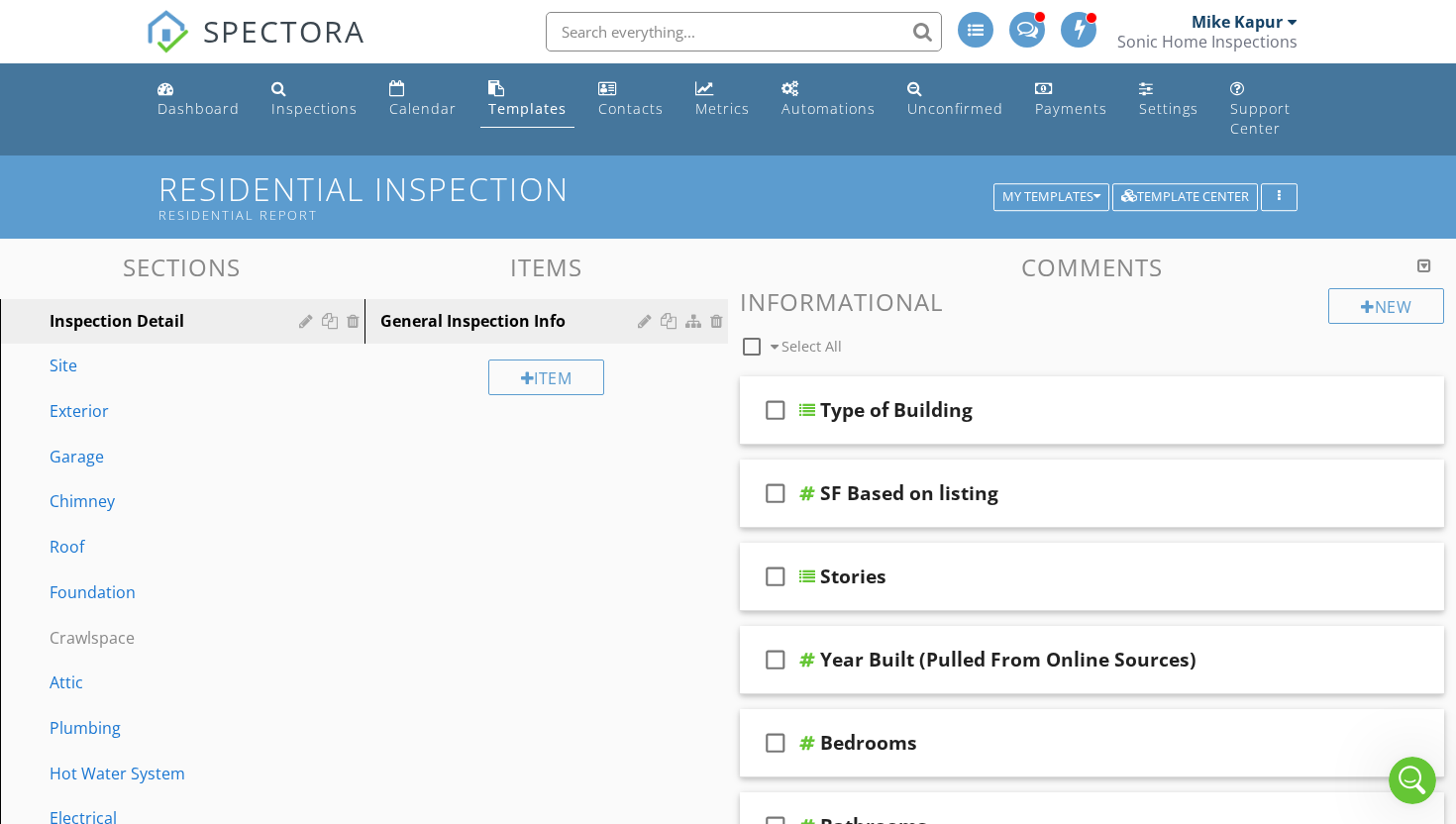 click at bounding box center (1424, 265) 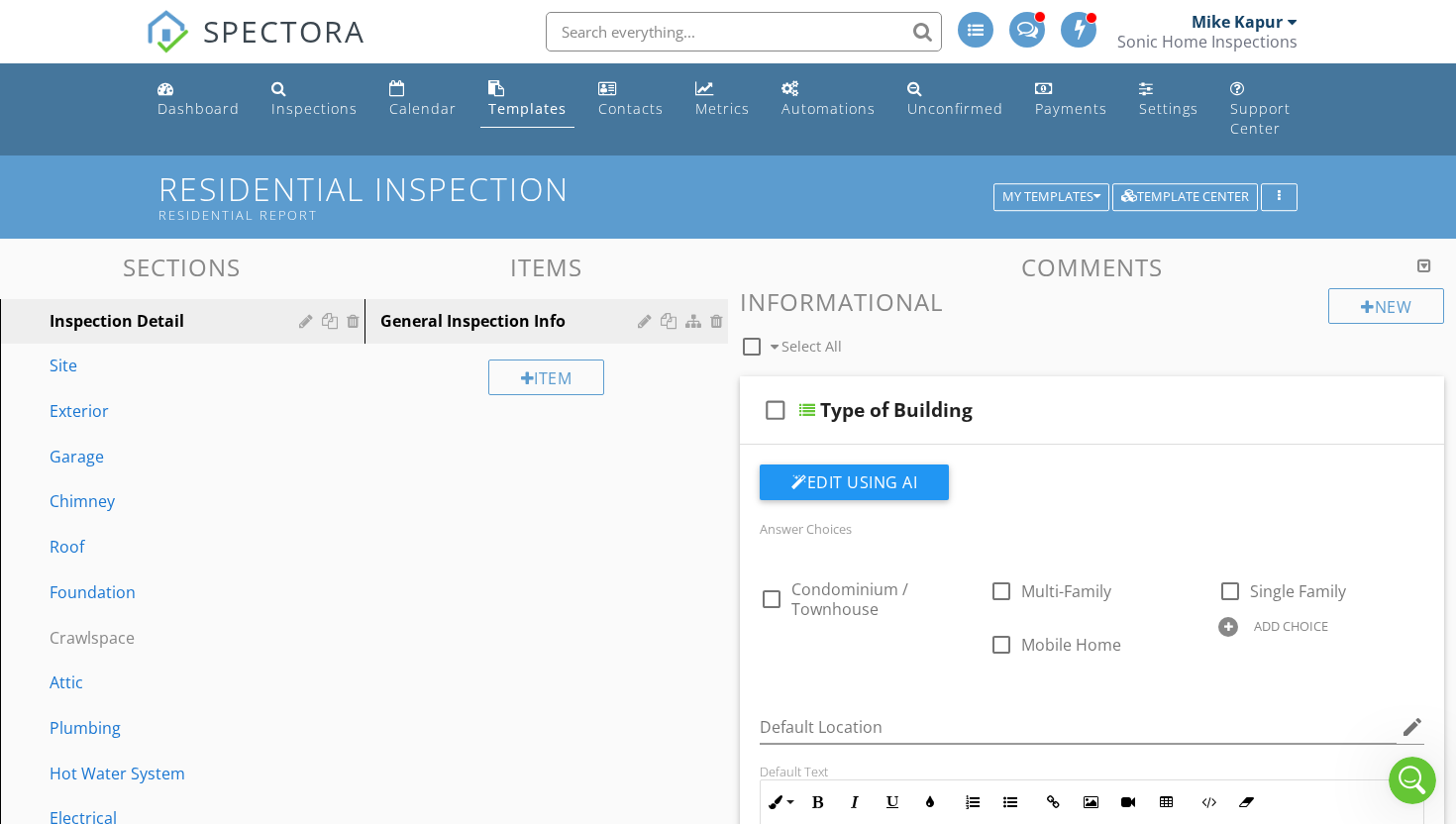 click at bounding box center (1424, 265) 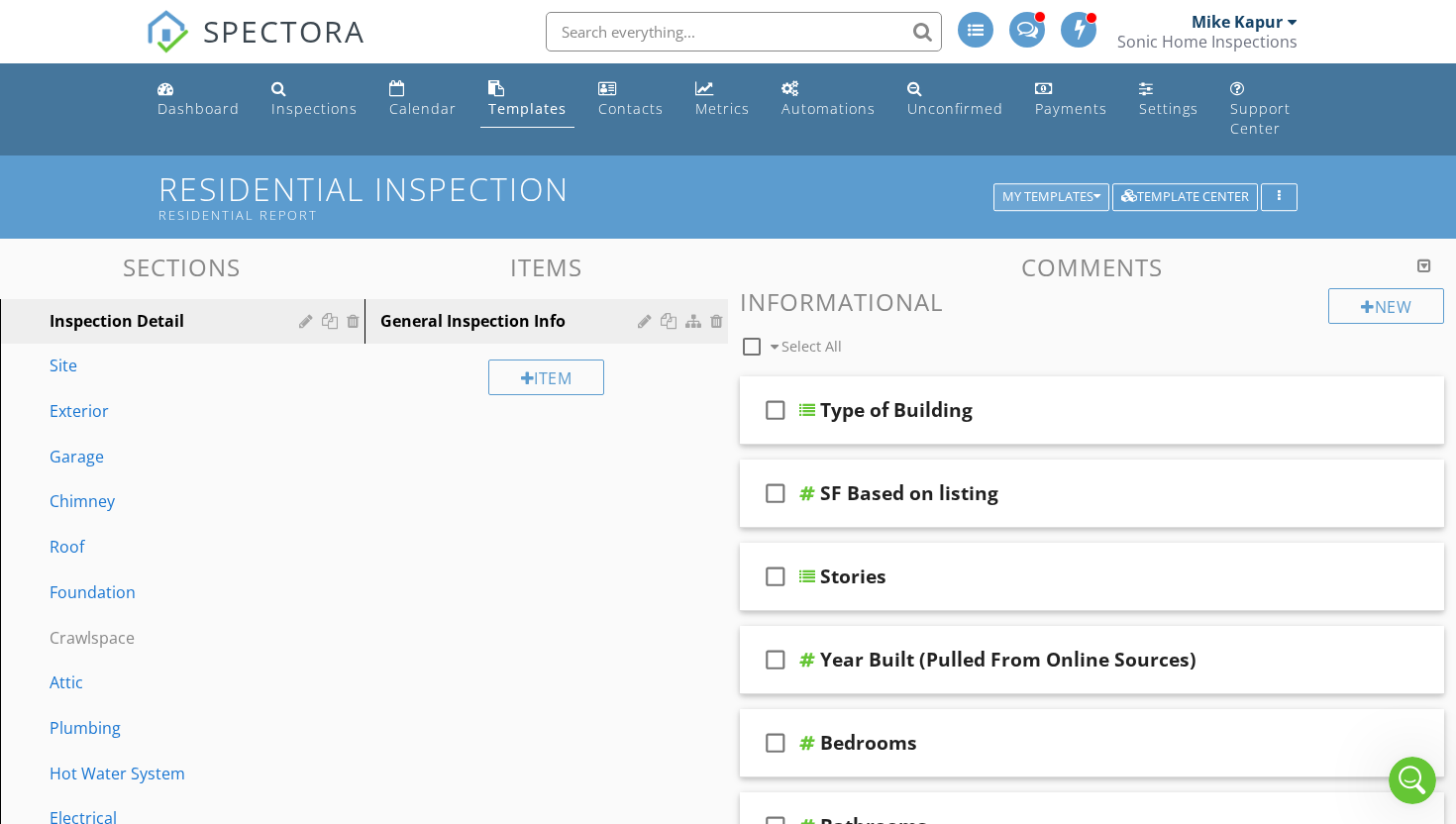 click at bounding box center (1096, 197) 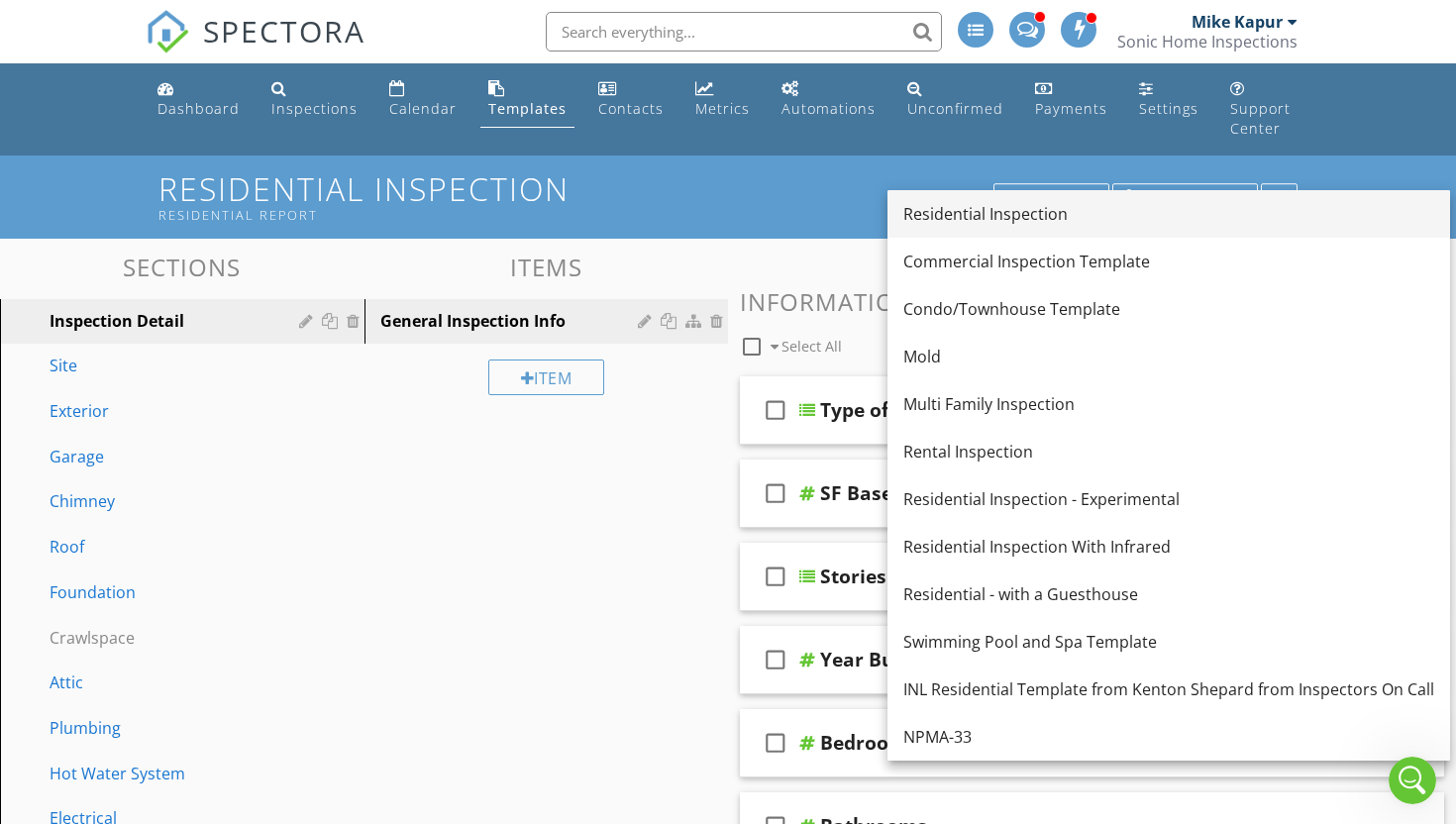 click on "Residential Inspection" at bounding box center [1169, 214] 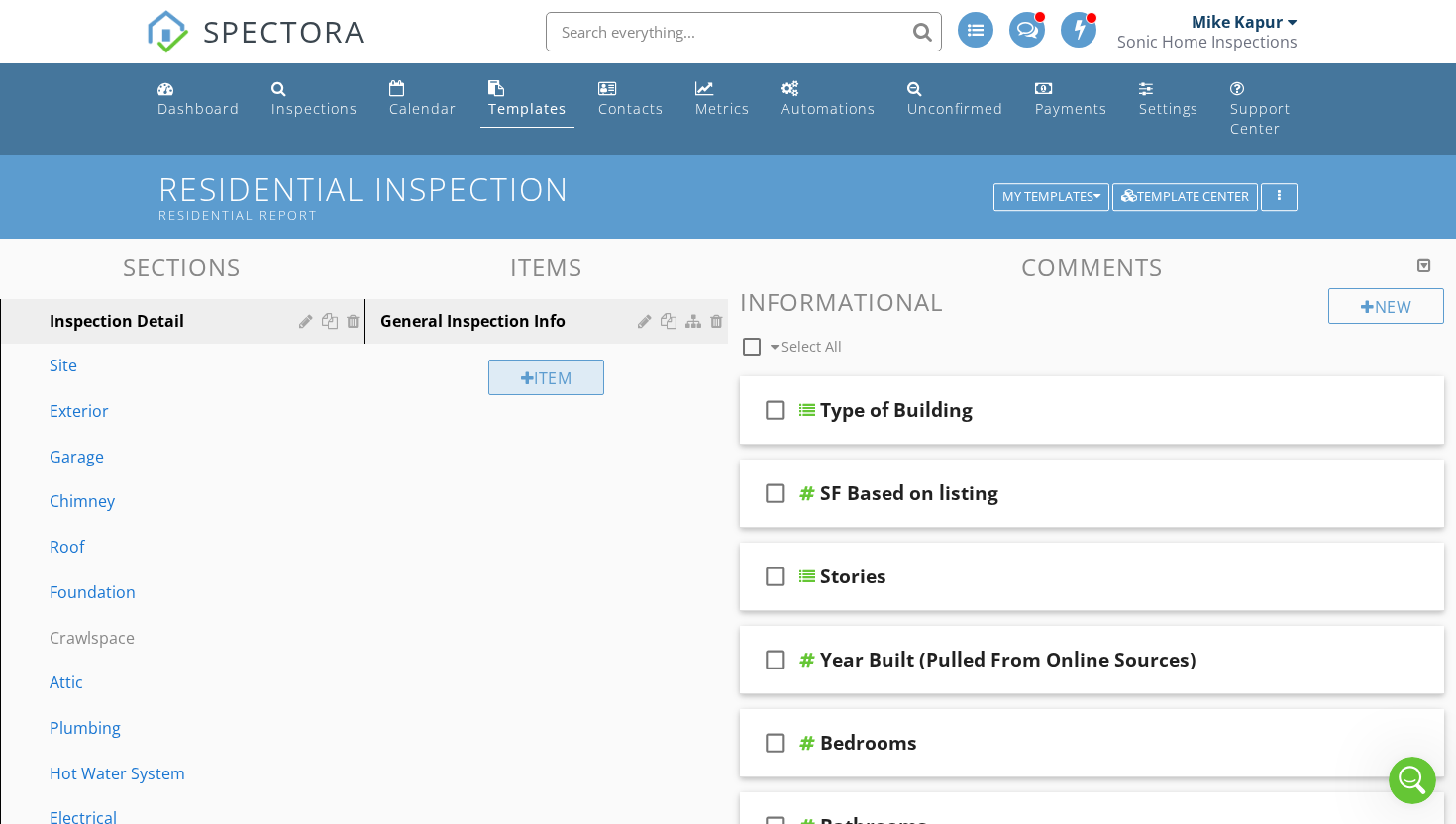 click on "Item" at bounding box center [547, 377] 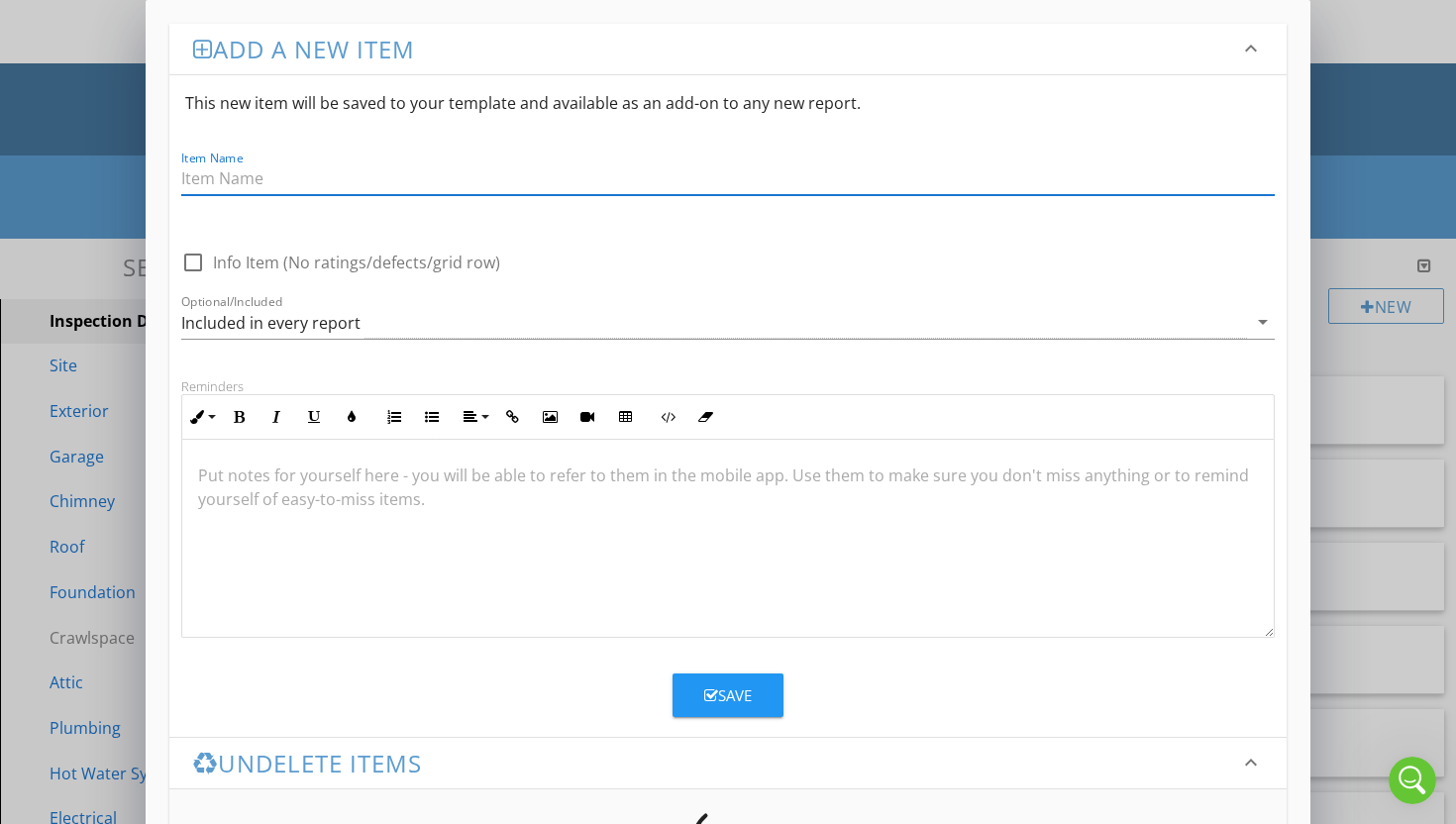scroll, scrollTop: 131, scrollLeft: 0, axis: vertical 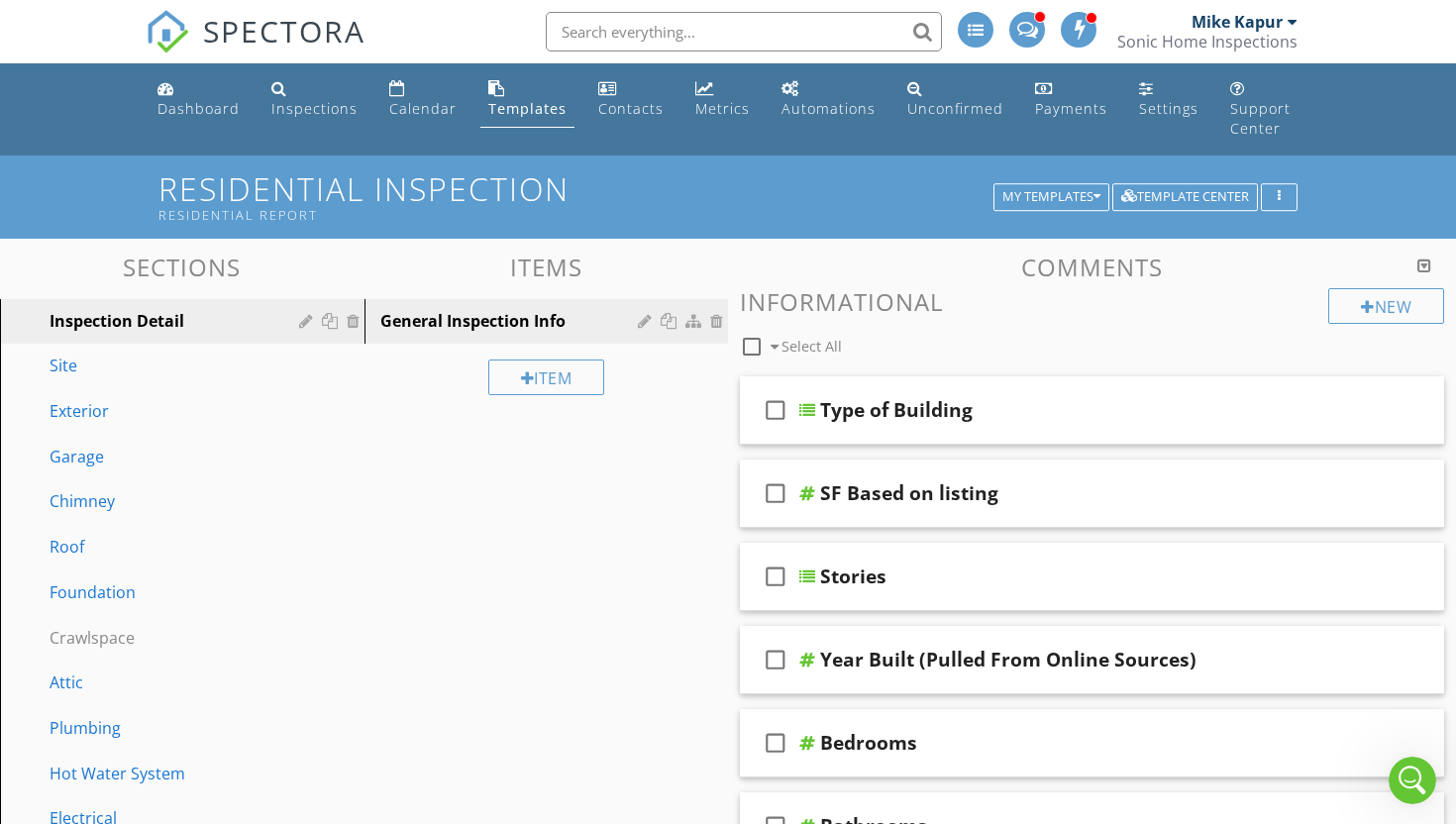 click at bounding box center (728, 412) 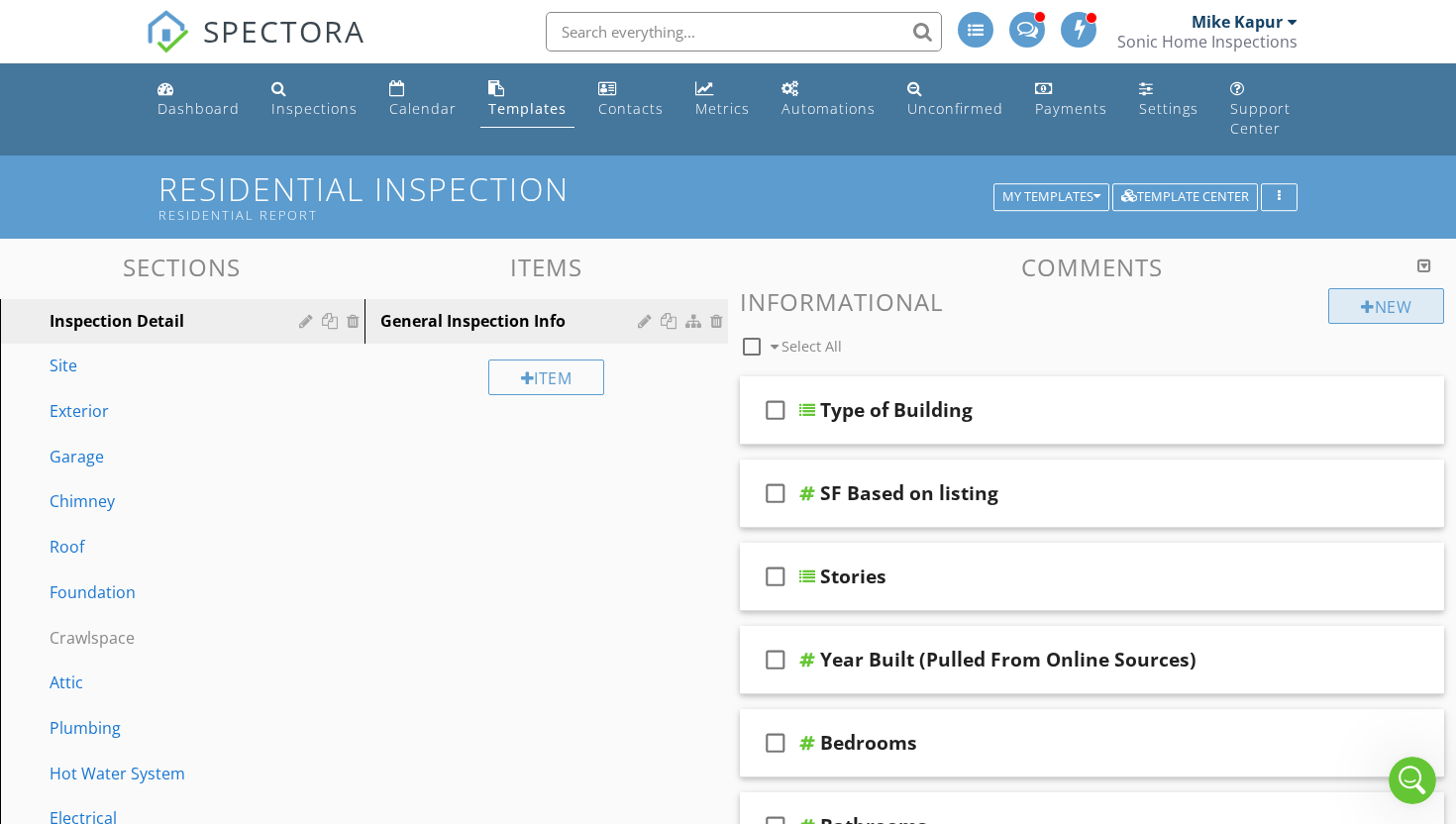 click on "New" at bounding box center (1386, 306) 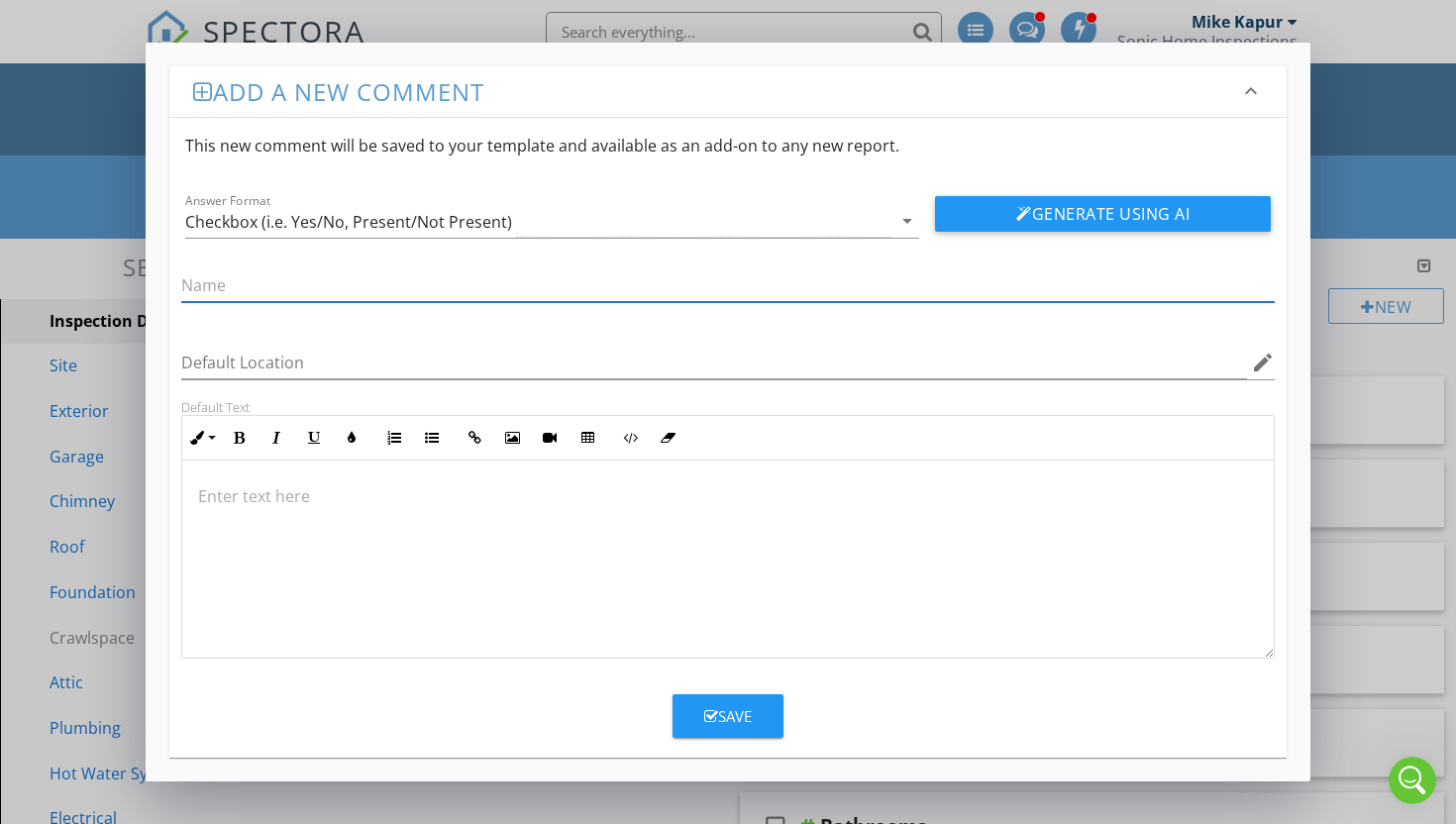 scroll, scrollTop: 1, scrollLeft: 0, axis: vertical 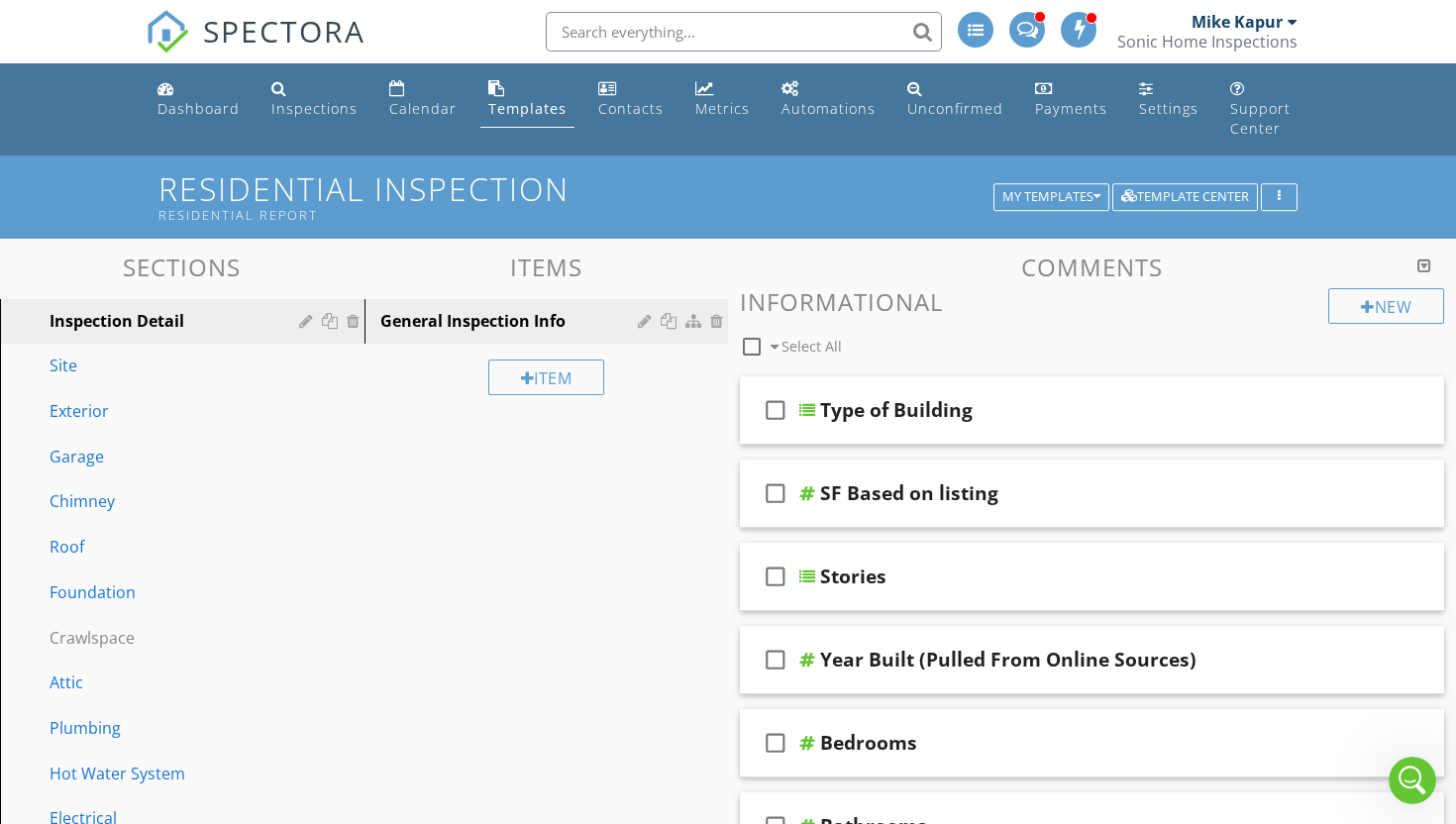 click at bounding box center [728, 412] 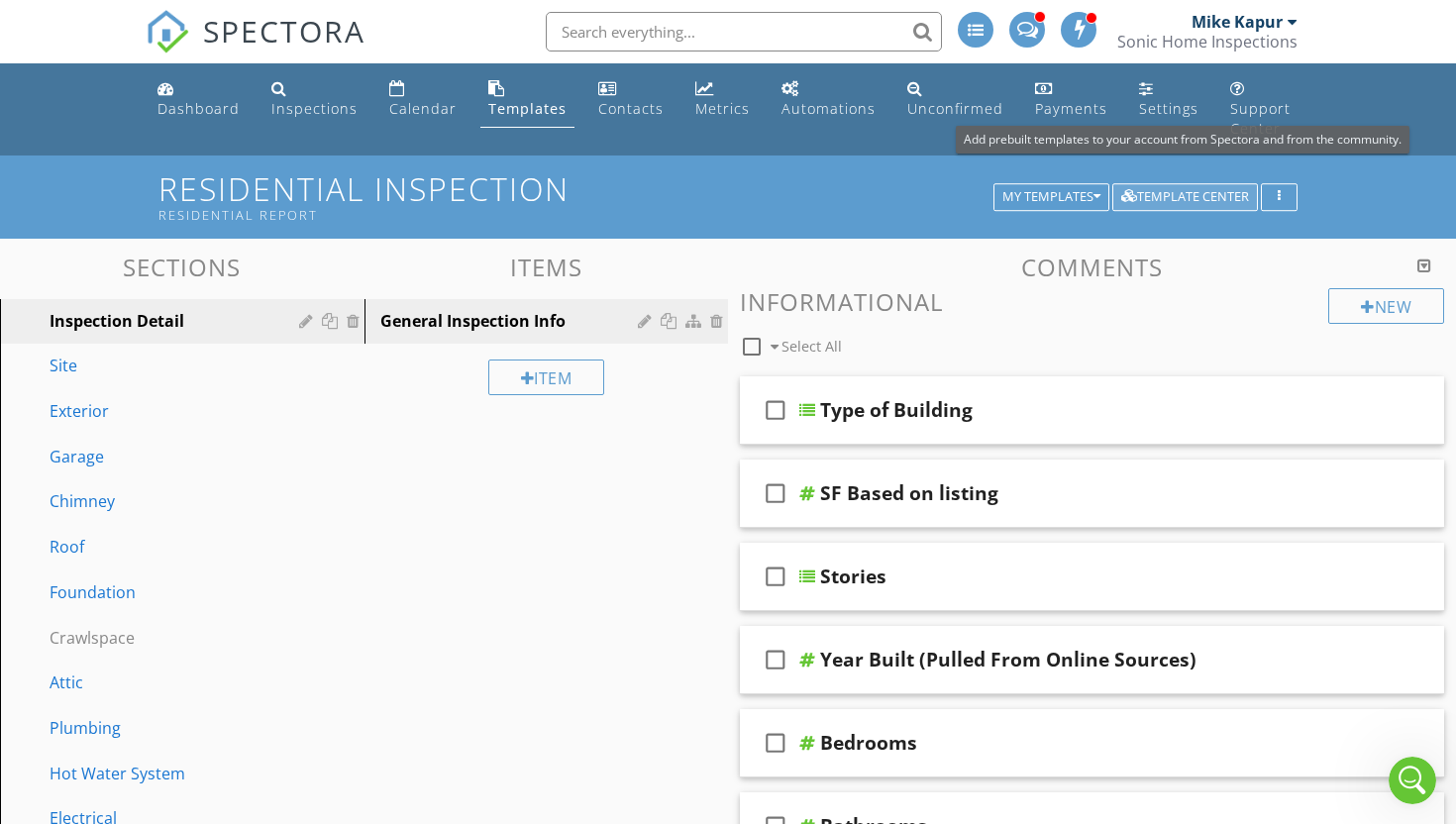 click on "Template Center" at bounding box center (1185, 197) 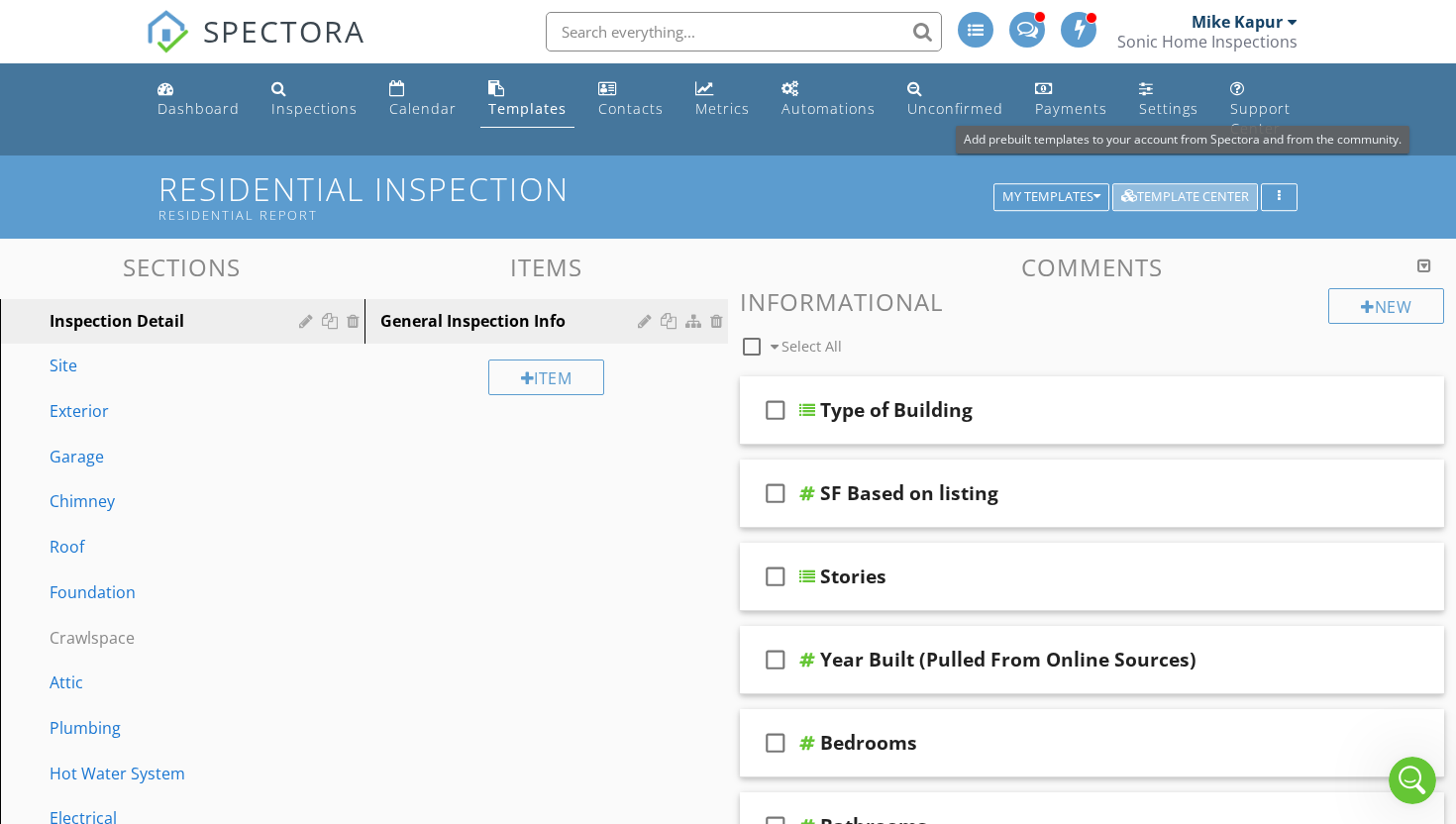 click on "Template Center" at bounding box center [1185, 197] 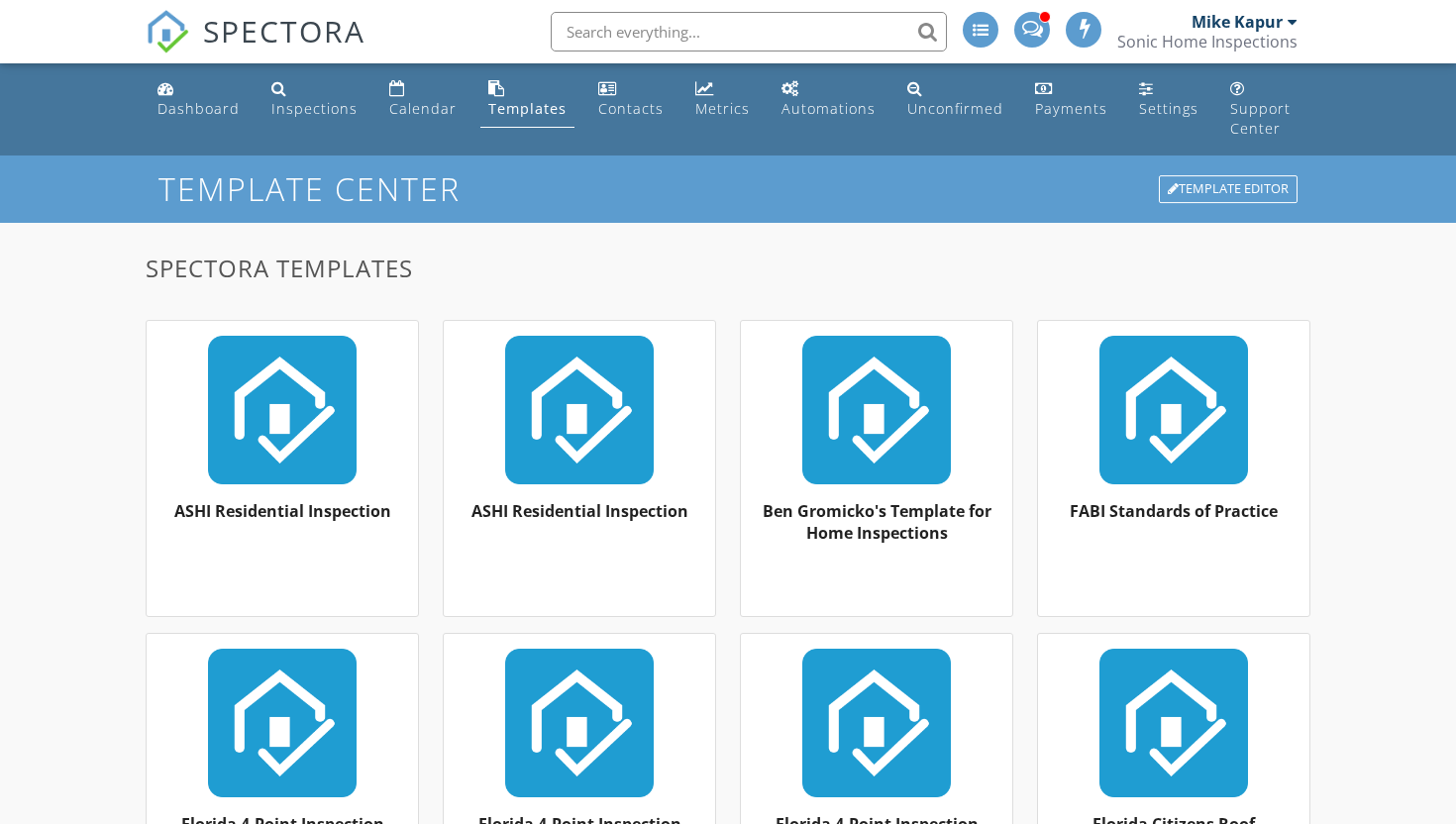 scroll, scrollTop: 0, scrollLeft: 0, axis: both 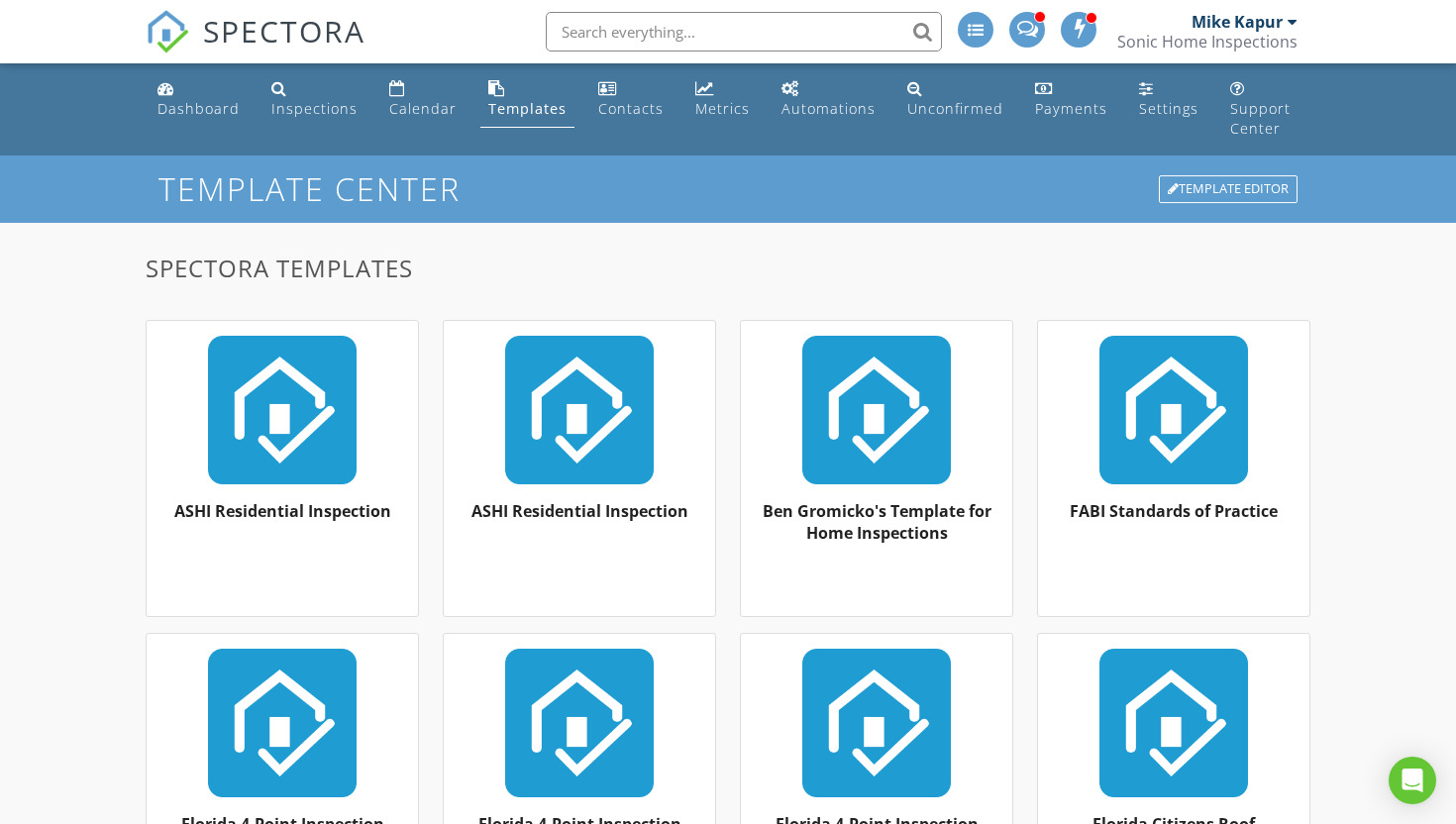 click on "Templates" at bounding box center [527, 108] 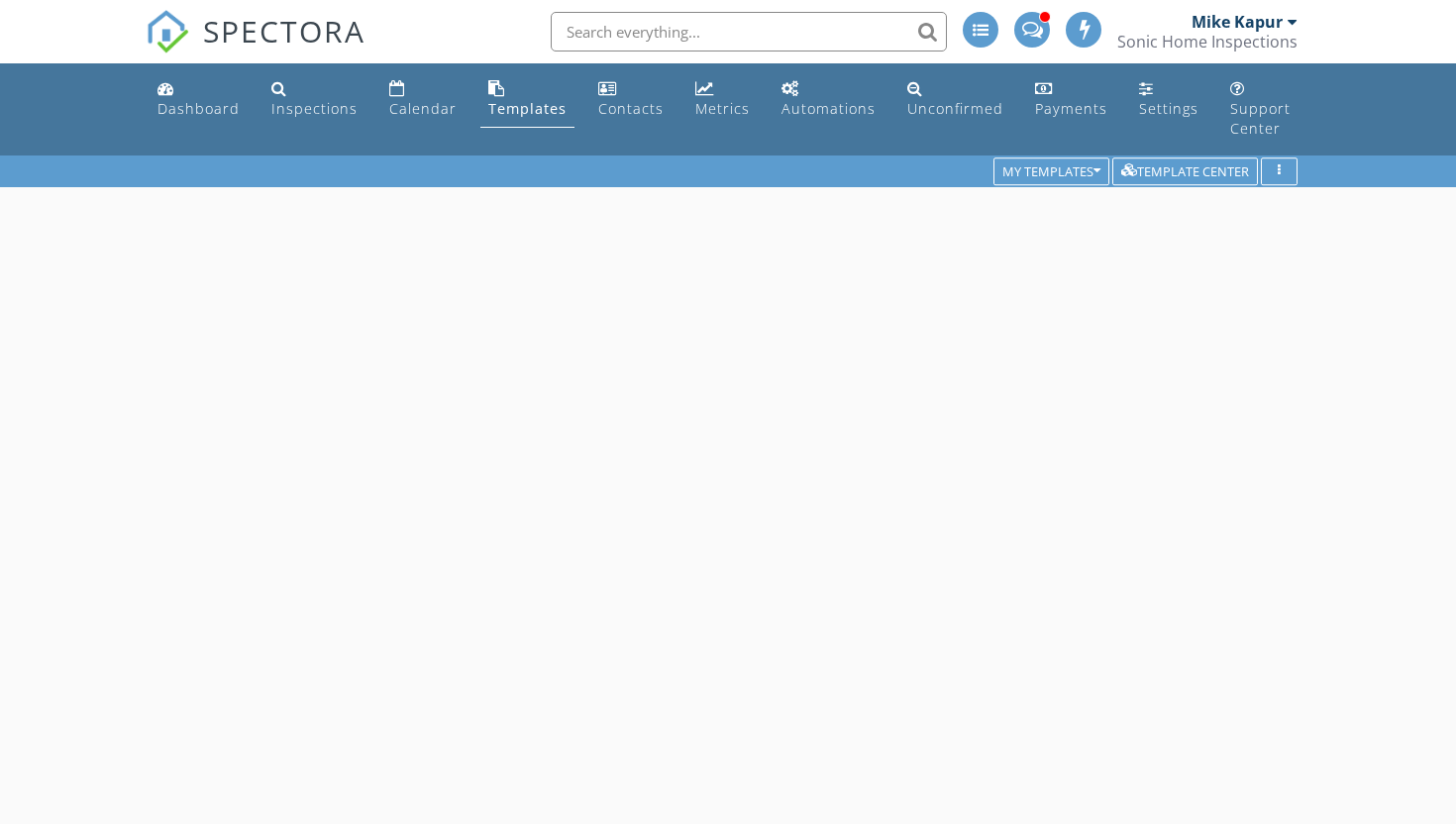 scroll, scrollTop: 0, scrollLeft: 0, axis: both 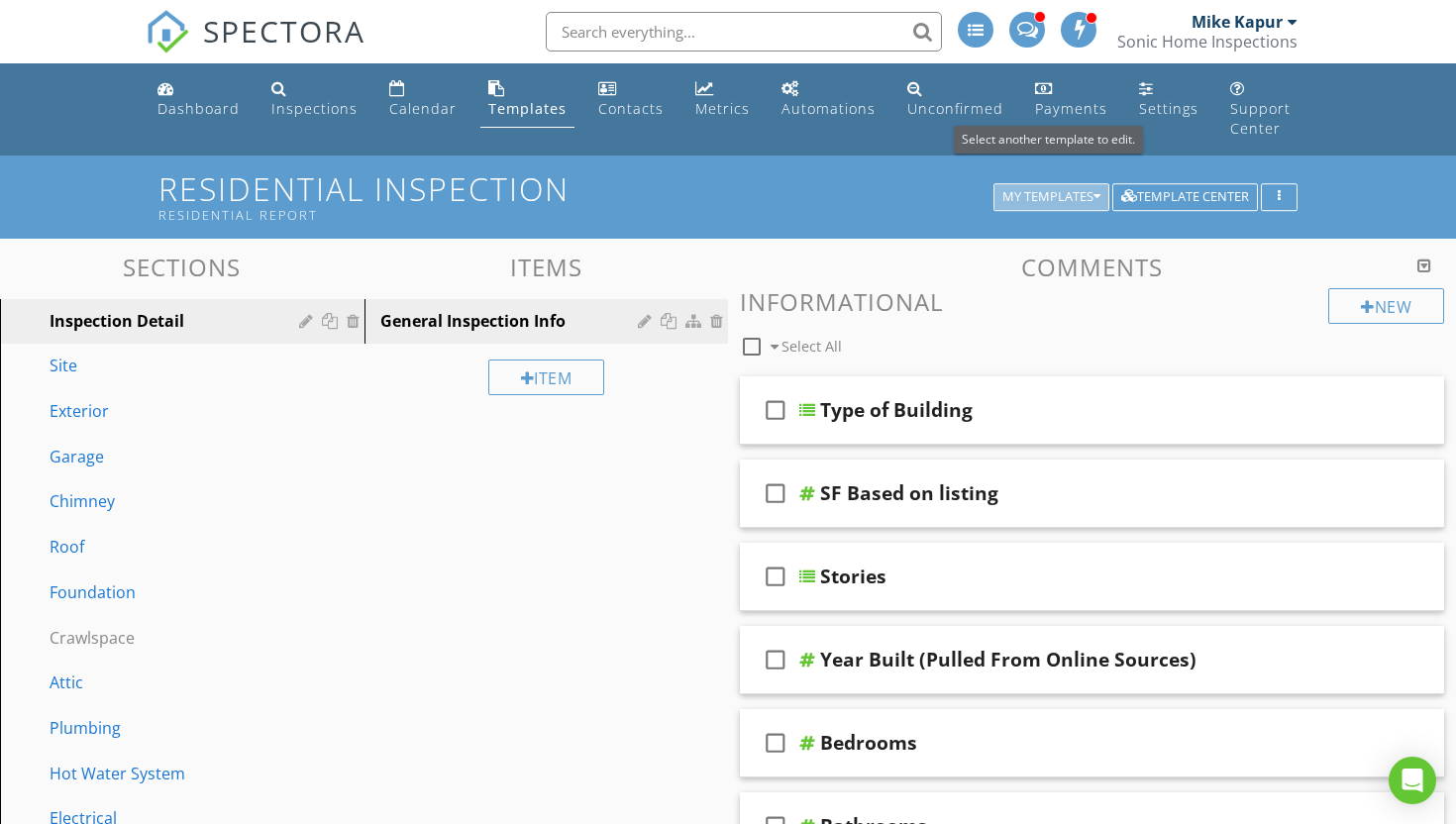 click at bounding box center (1096, 197) 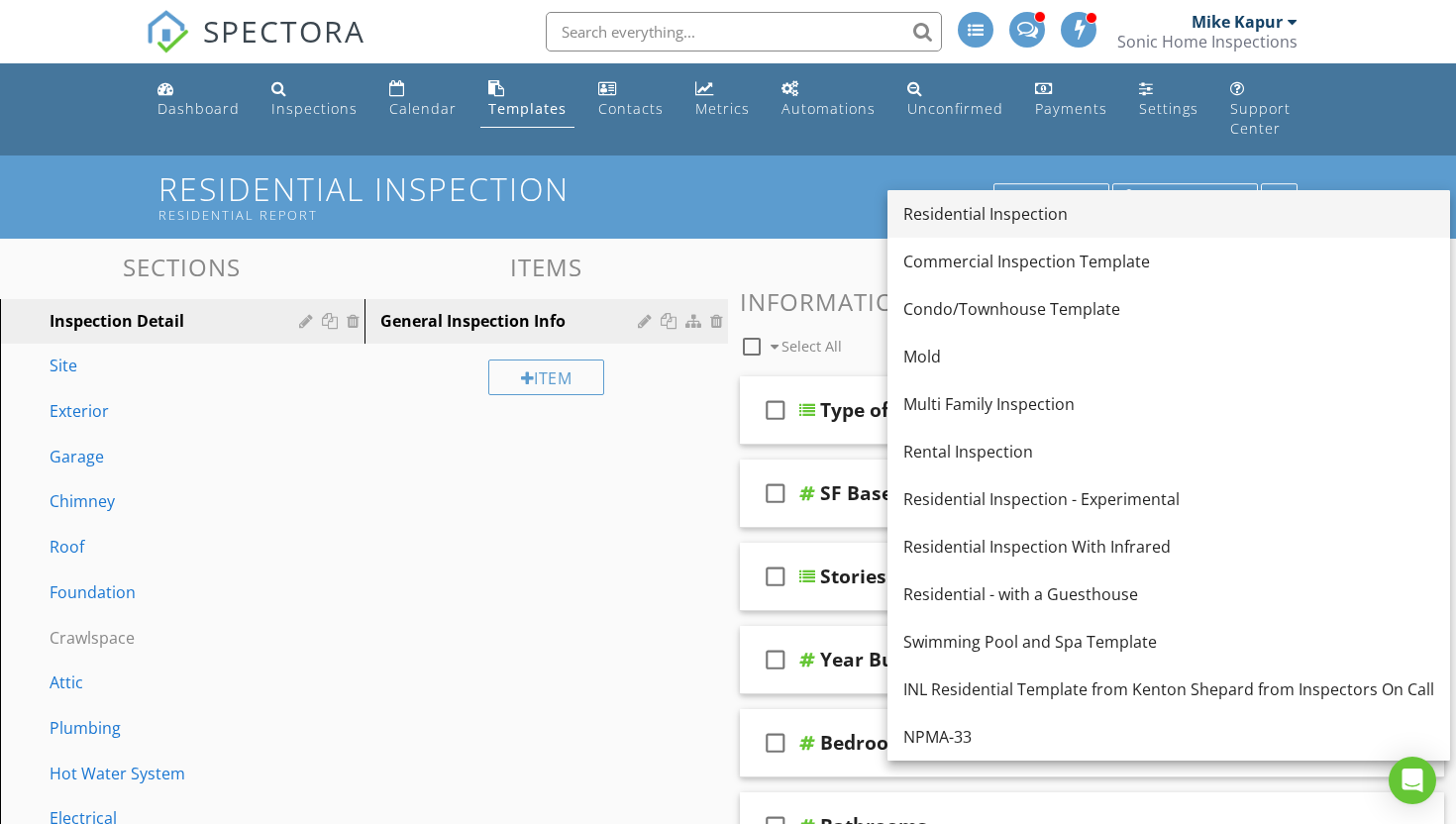 click on "Residential Inspection" at bounding box center (1169, 214) 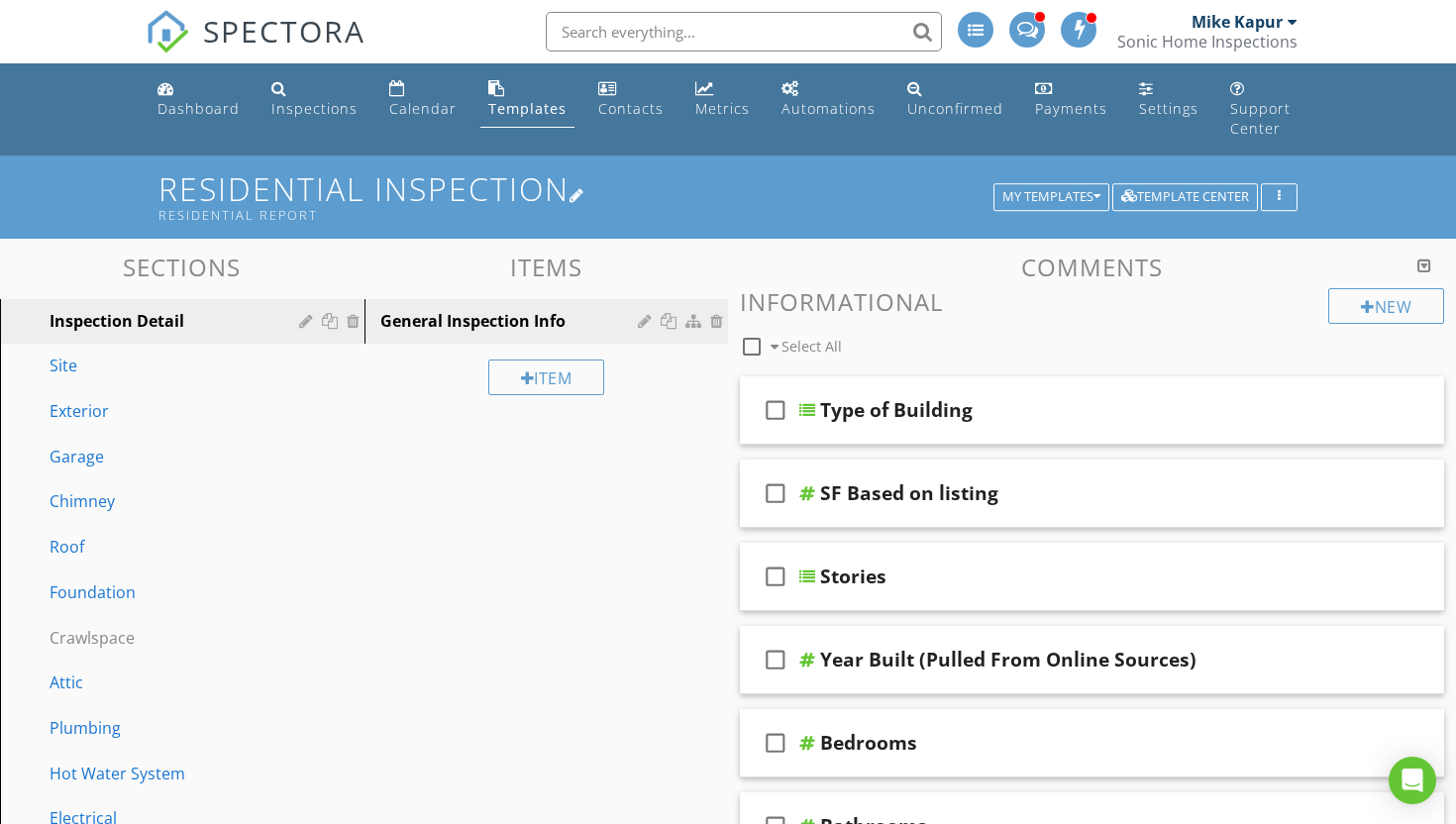 click on "Residential Inspection
Residential Report" at bounding box center (728, 196) 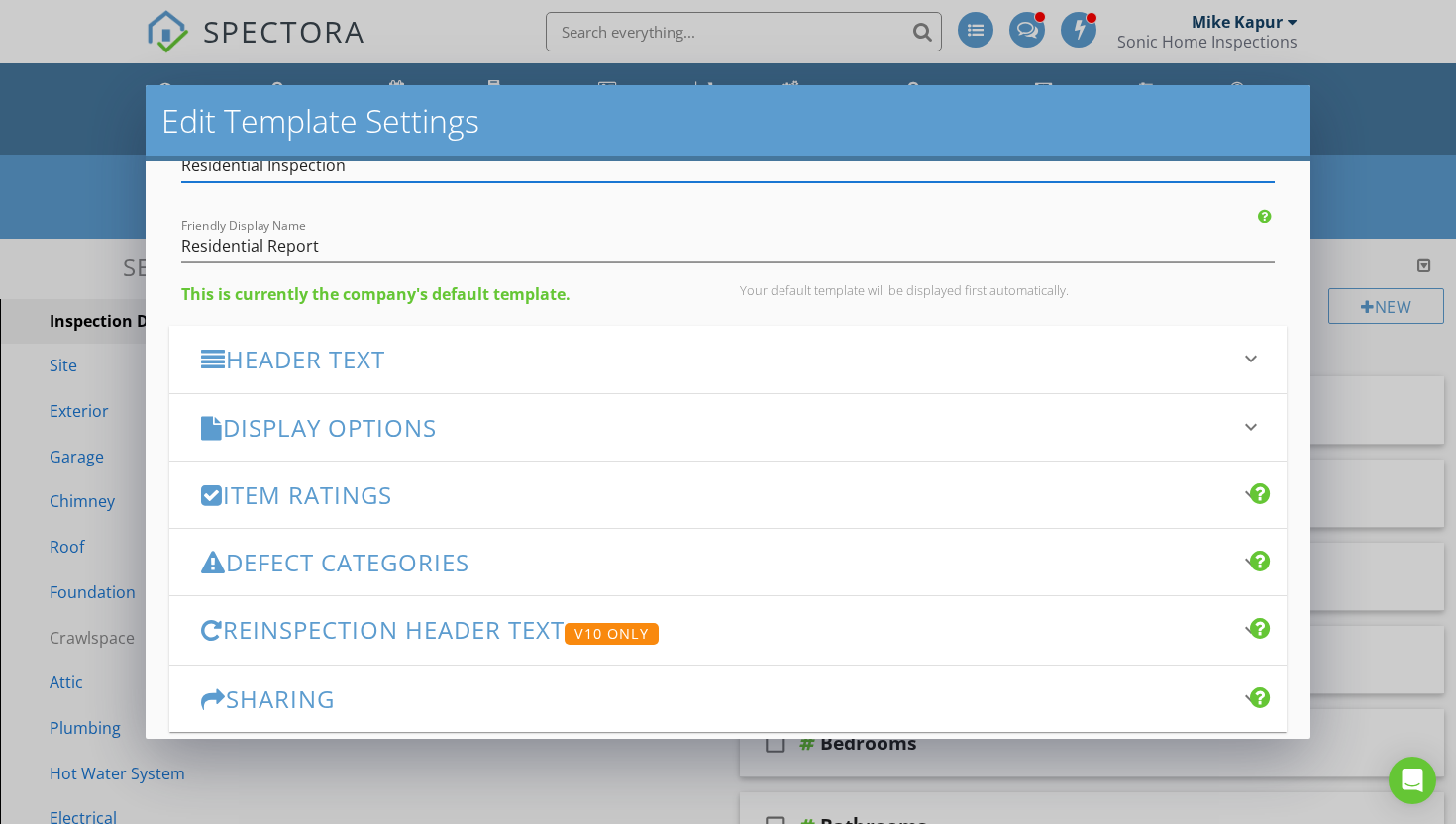 scroll, scrollTop: 0, scrollLeft: 0, axis: both 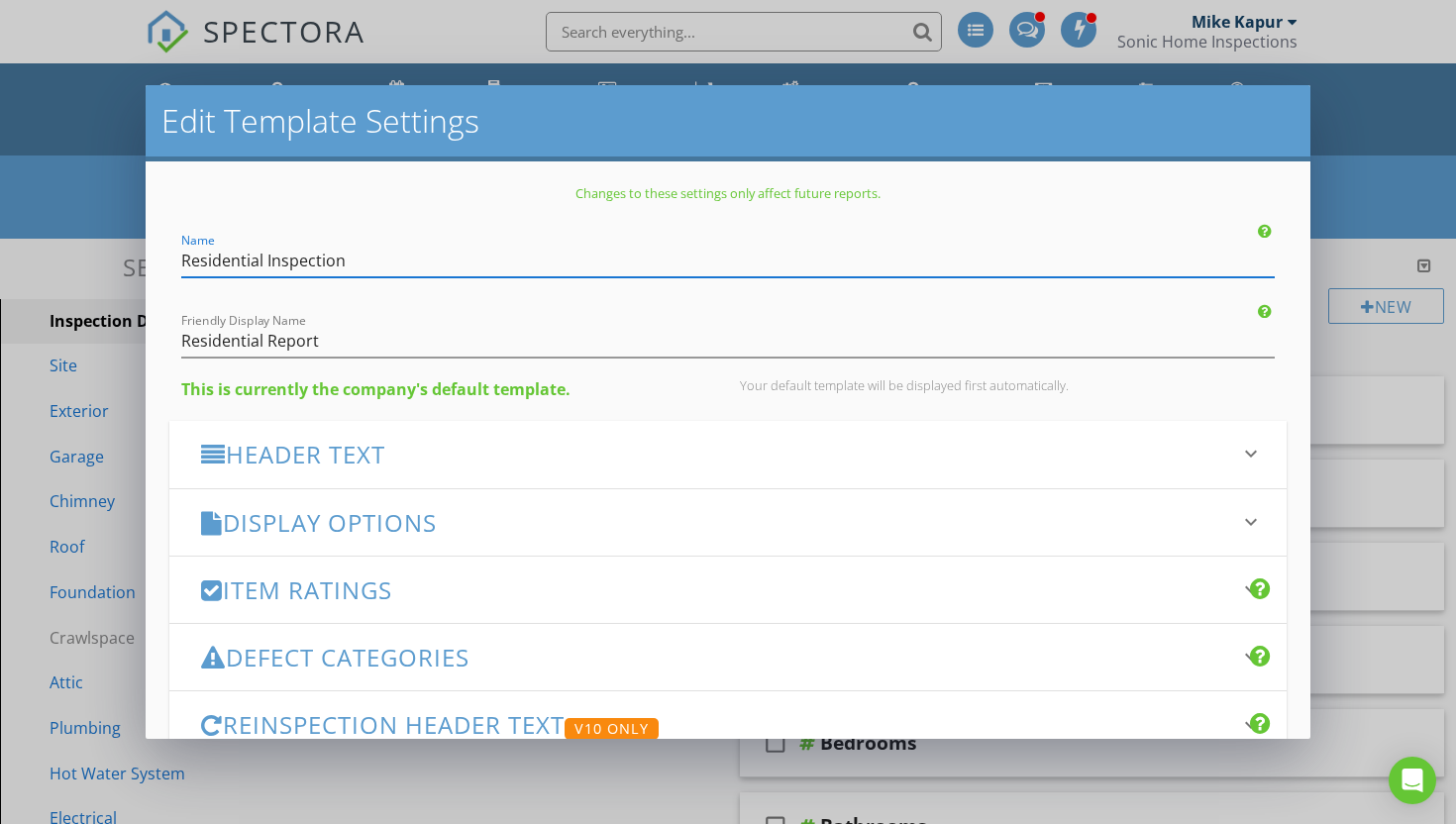 click on "Edit Template Settings   Changes to these settings only affect future reports.     Name Residential Inspection     Friendly Display Name Residential Report
This is currently the company's default template.
Your default template will be displayed first
automatically.
Header Text
keyboard_arrow_down   Full Report Header Text     Summary Header Text
Display Options
keyboard_arrow_down     check_box Display Category Counts Summary
What does this look like?
check_box Display 'Items Inspected' Count
With
vs
without
check_box Display Inspector Signature   Configure Signature
Where does this display?
check_box Display Standards of Practice
Set per-section by clicking the 'pencil' icon next to each
section.
What does this look like?
check_box_outline_blank" at bounding box center [728, 412] 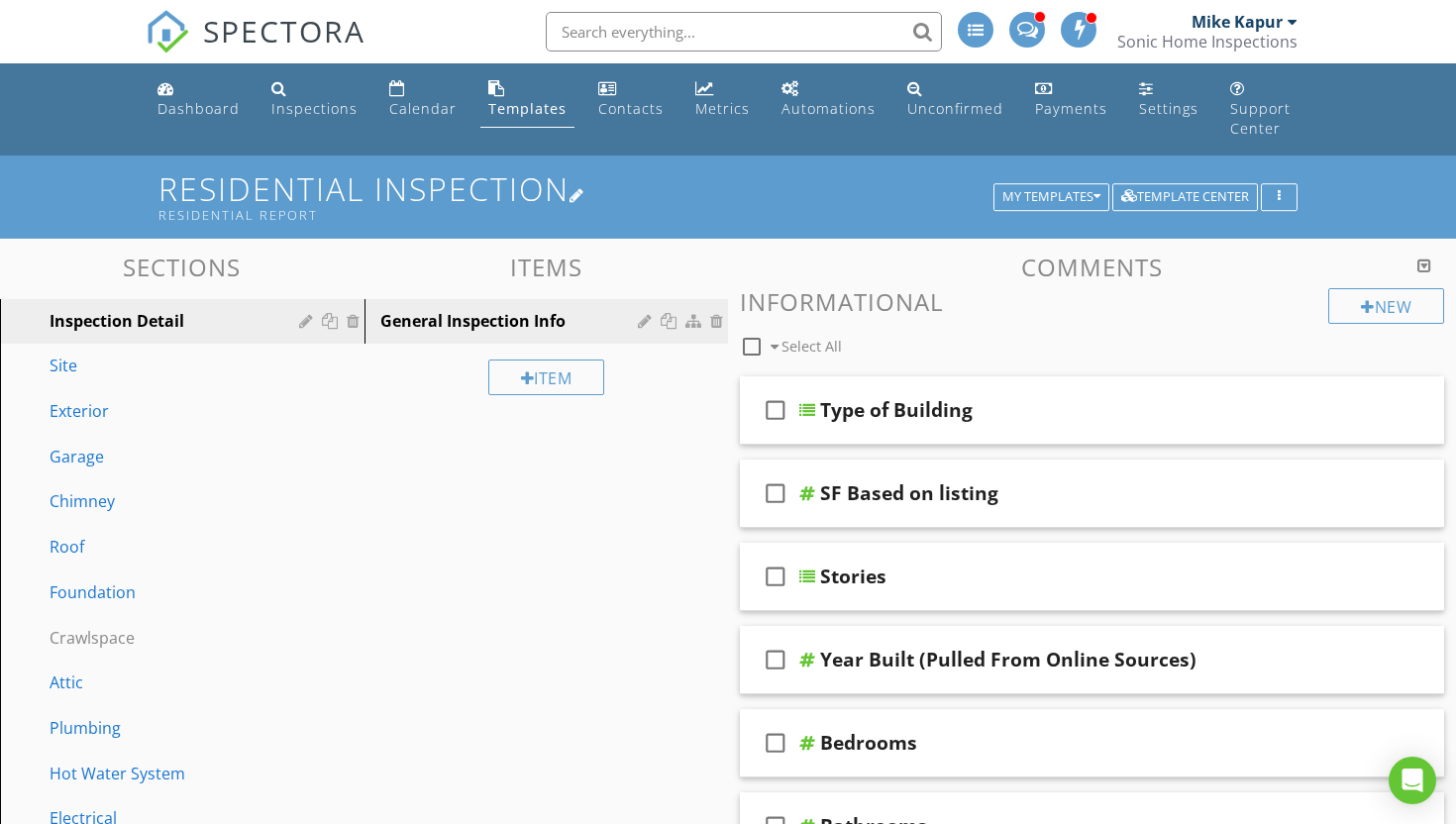click on "Residential Report" at bounding box center [579, 215] 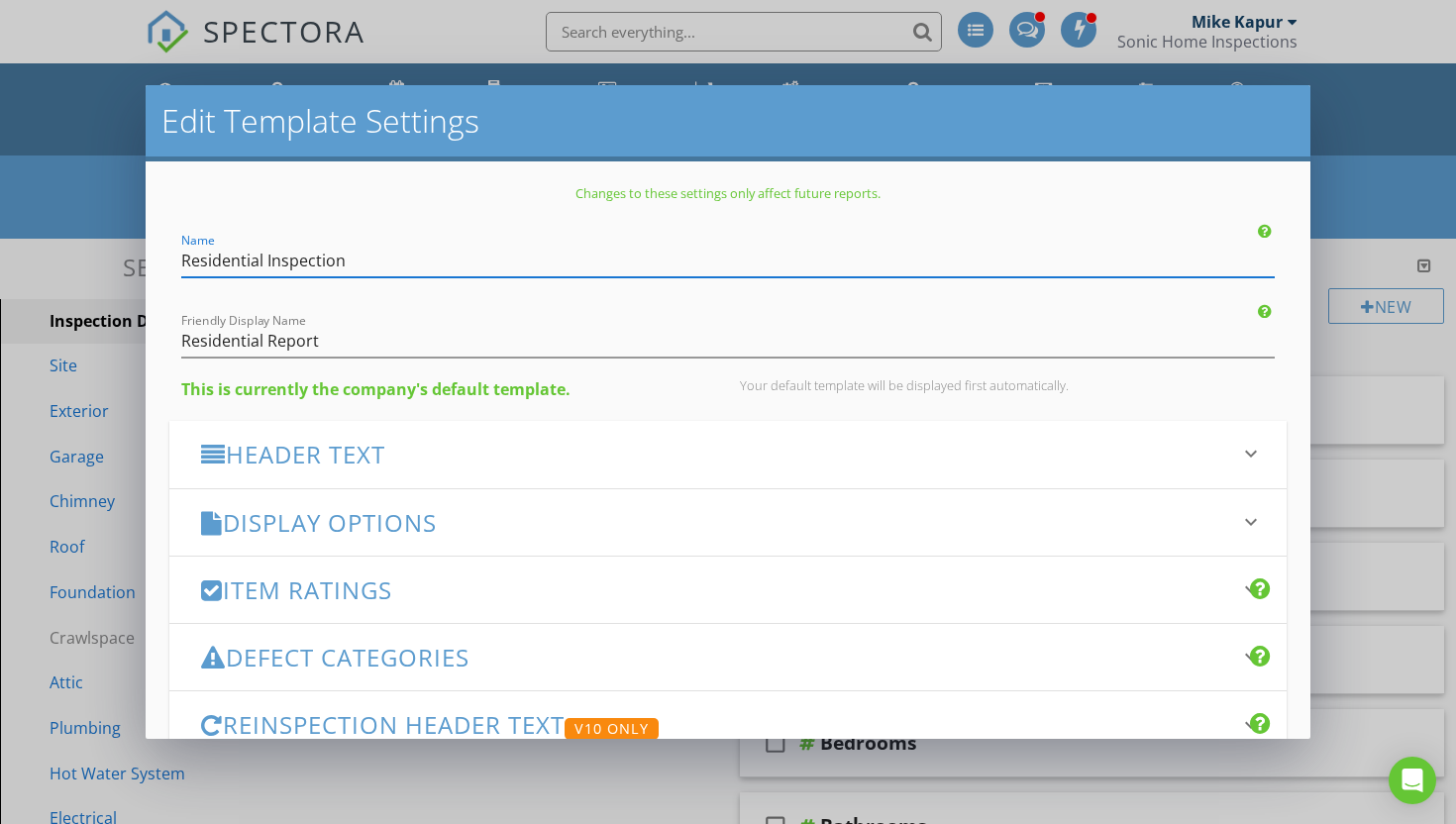 click on "Edit Template Settings   Changes to these settings only affect future reports.     Name Residential Inspection     Friendly Display Name Residential Report
This is currently the company's default template.
Your default template will be displayed first
automatically.
Header Text
keyboard_arrow_down   Full Report Header Text     Summary Header Text
Display Options
keyboard_arrow_down     check_box Display Category Counts Summary
What does this look like?
check_box Display 'Items Inspected' Count
With
vs
without
check_box Display Inspector Signature   Configure Signature
Where does this display?
check_box Display Standards of Practice
Set per-section by clicking the 'pencil' icon next to each
section.
What does this look like?
check_box_outline_blank" at bounding box center [728, 412] 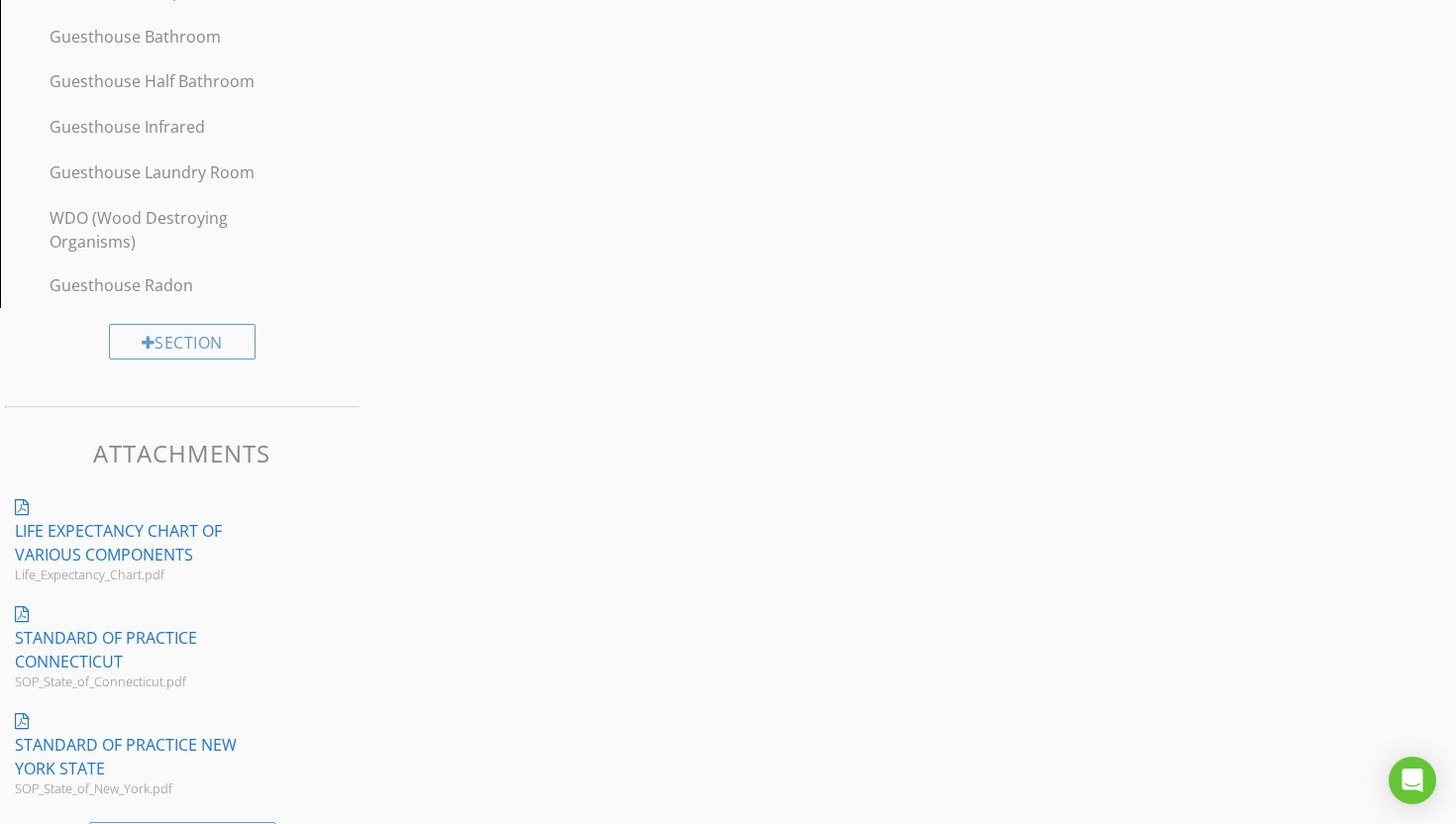 scroll, scrollTop: 2369, scrollLeft: 0, axis: vertical 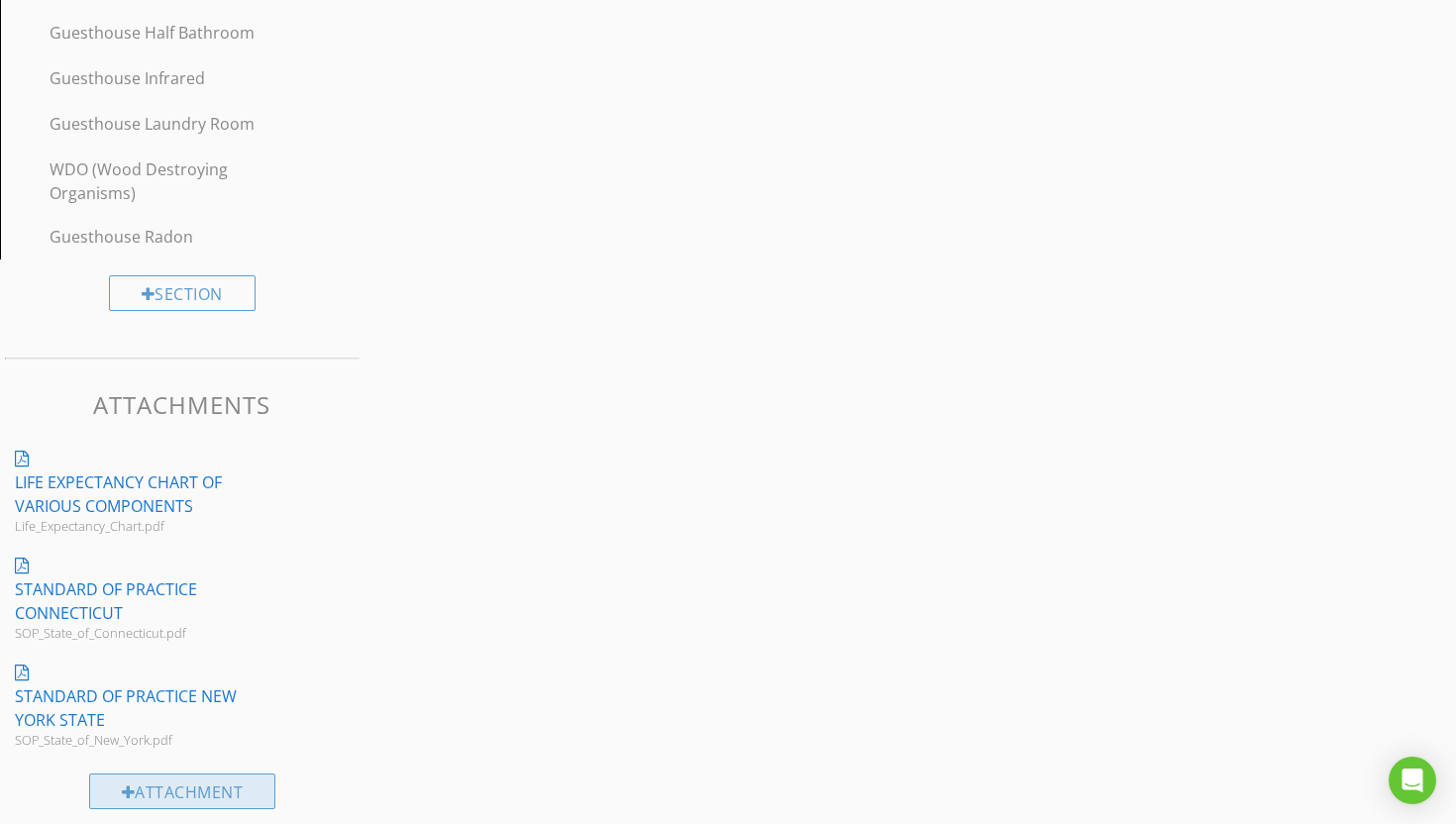 click on "Attachment" at bounding box center [182, 791] 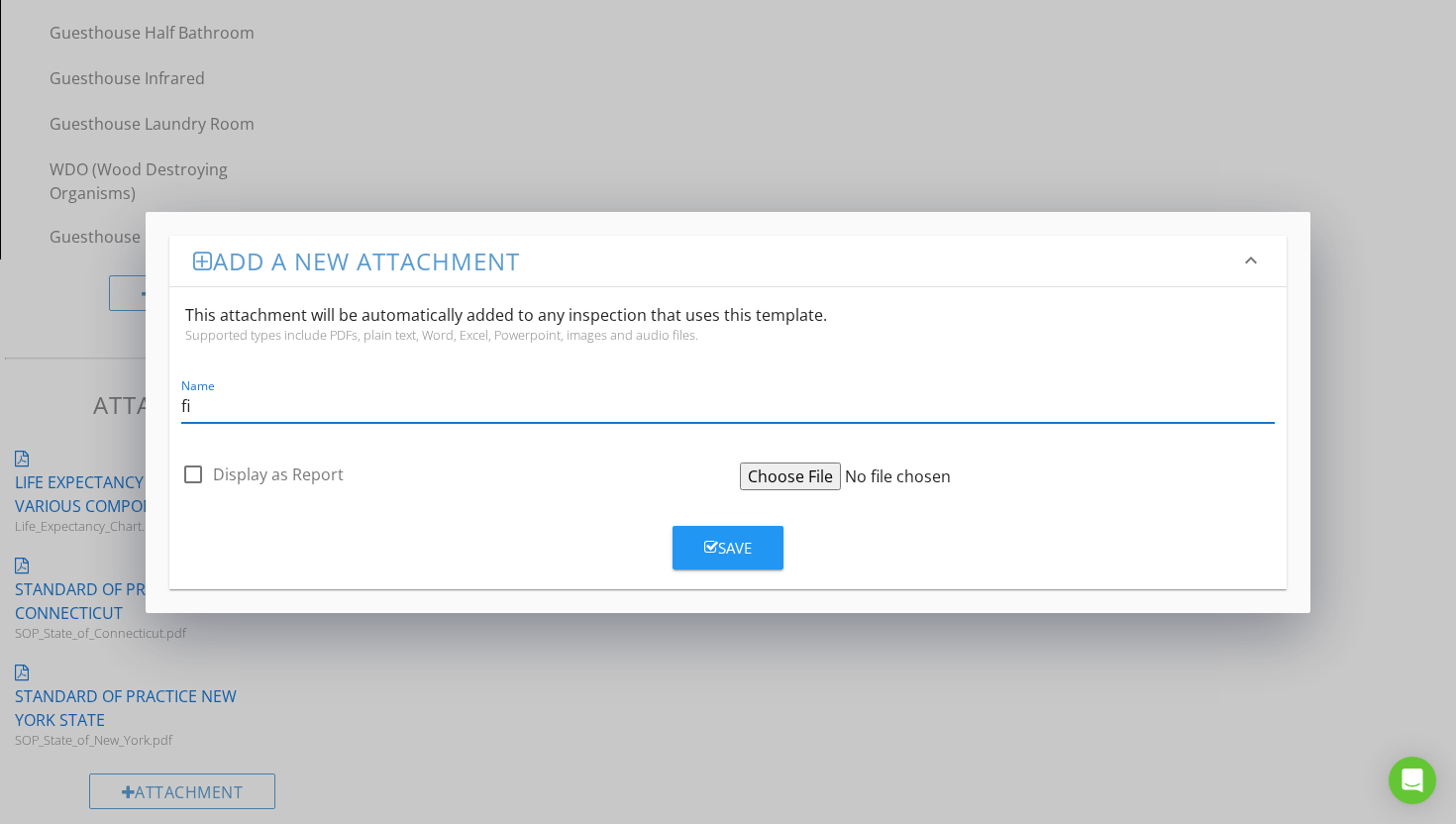 type on "f" 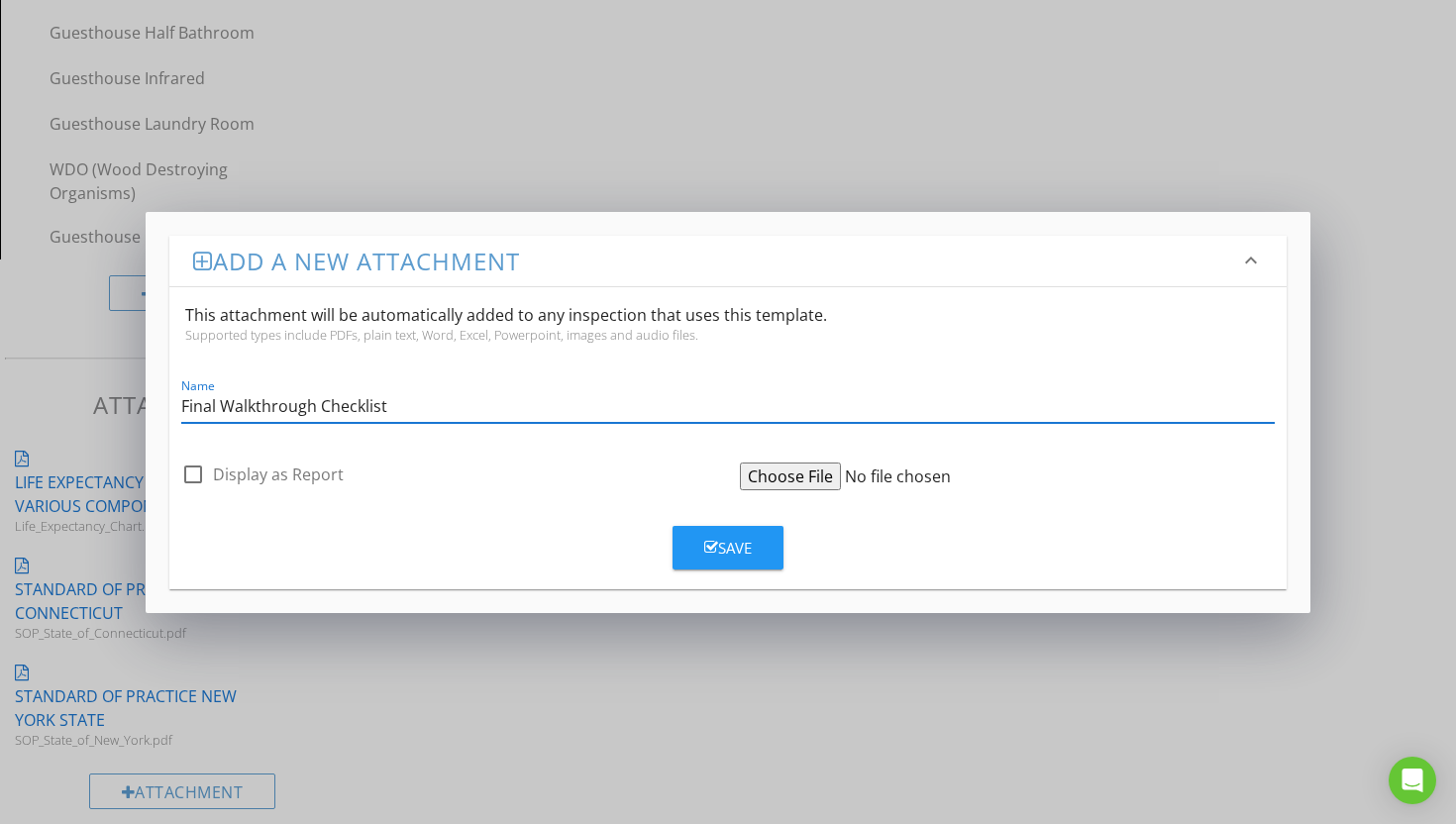 type on "Final Walkthrough Checklist" 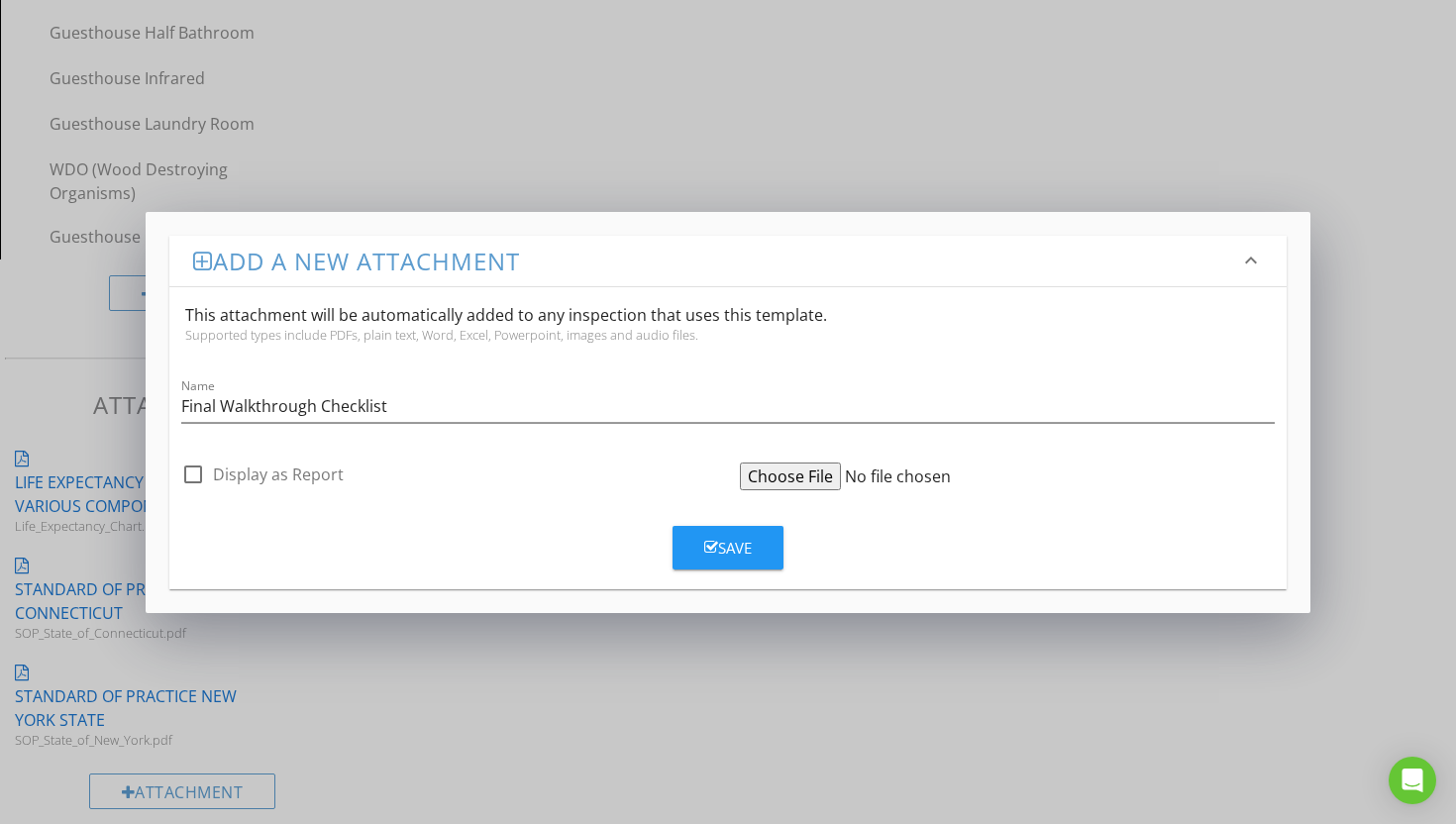 click at bounding box center [891, 476] 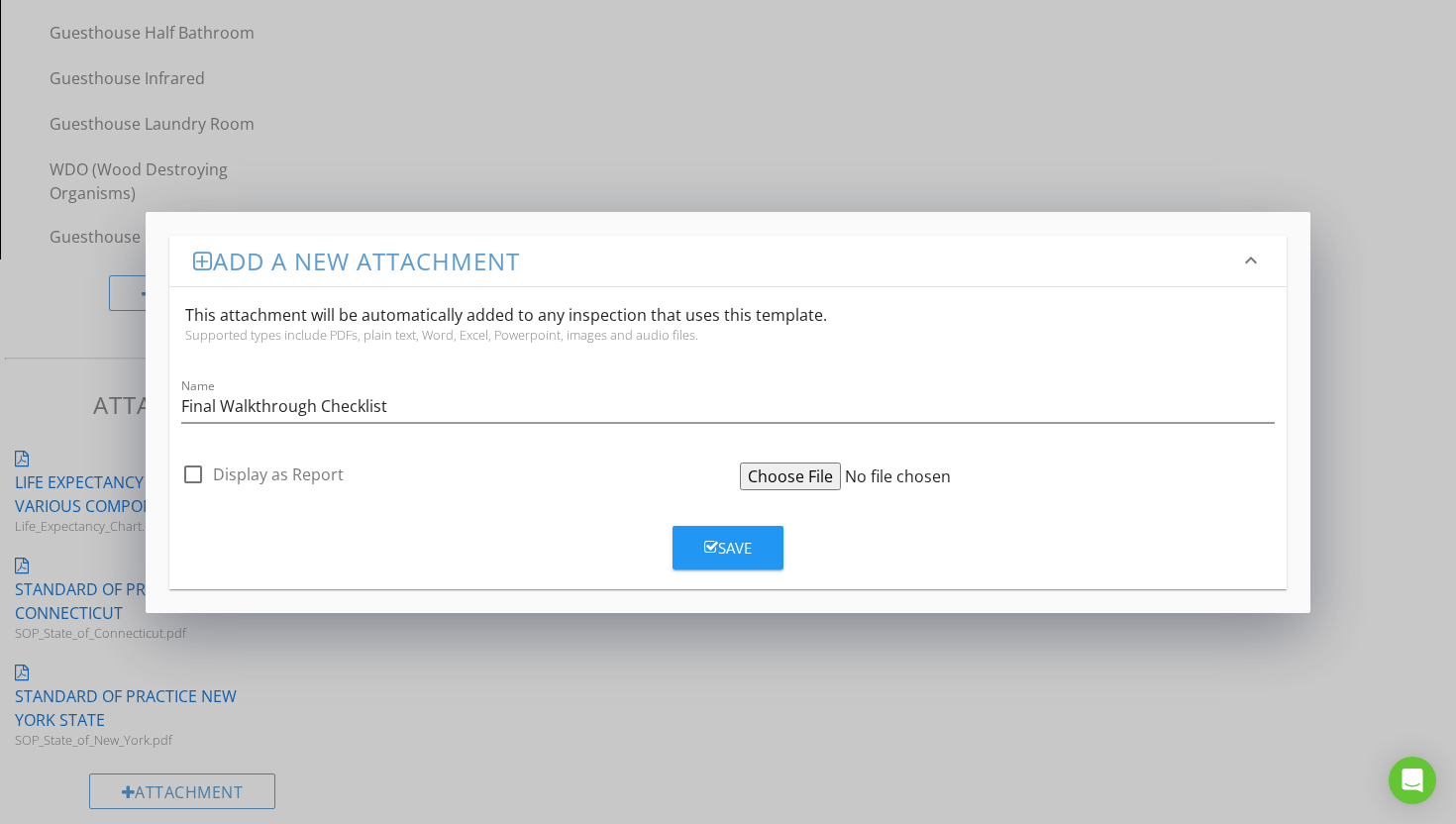 type on "C:\fakepath\final-walk-through-checklist2.docx" 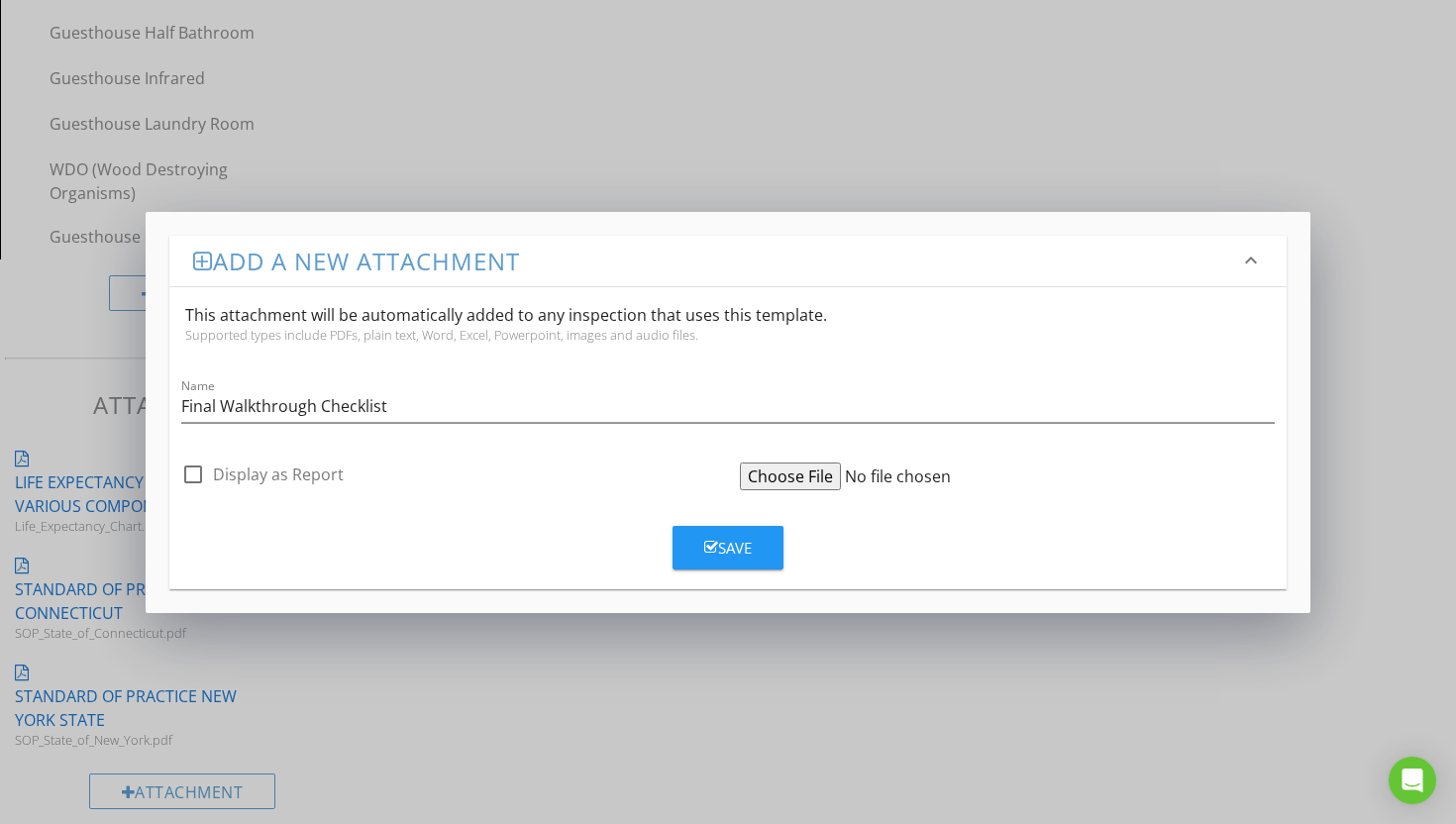 click on "Save" at bounding box center [728, 548] 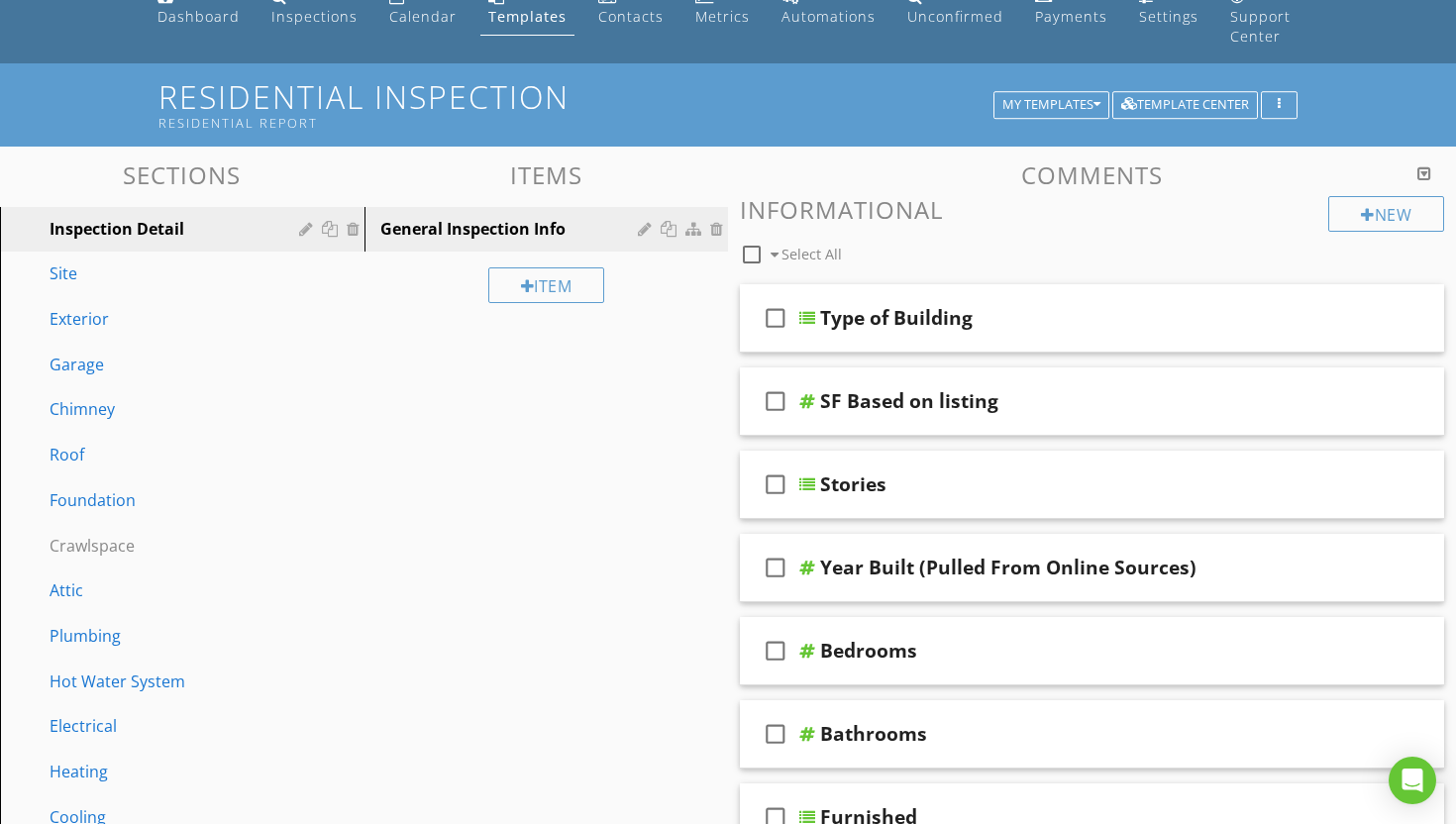 scroll, scrollTop: 0, scrollLeft: 0, axis: both 